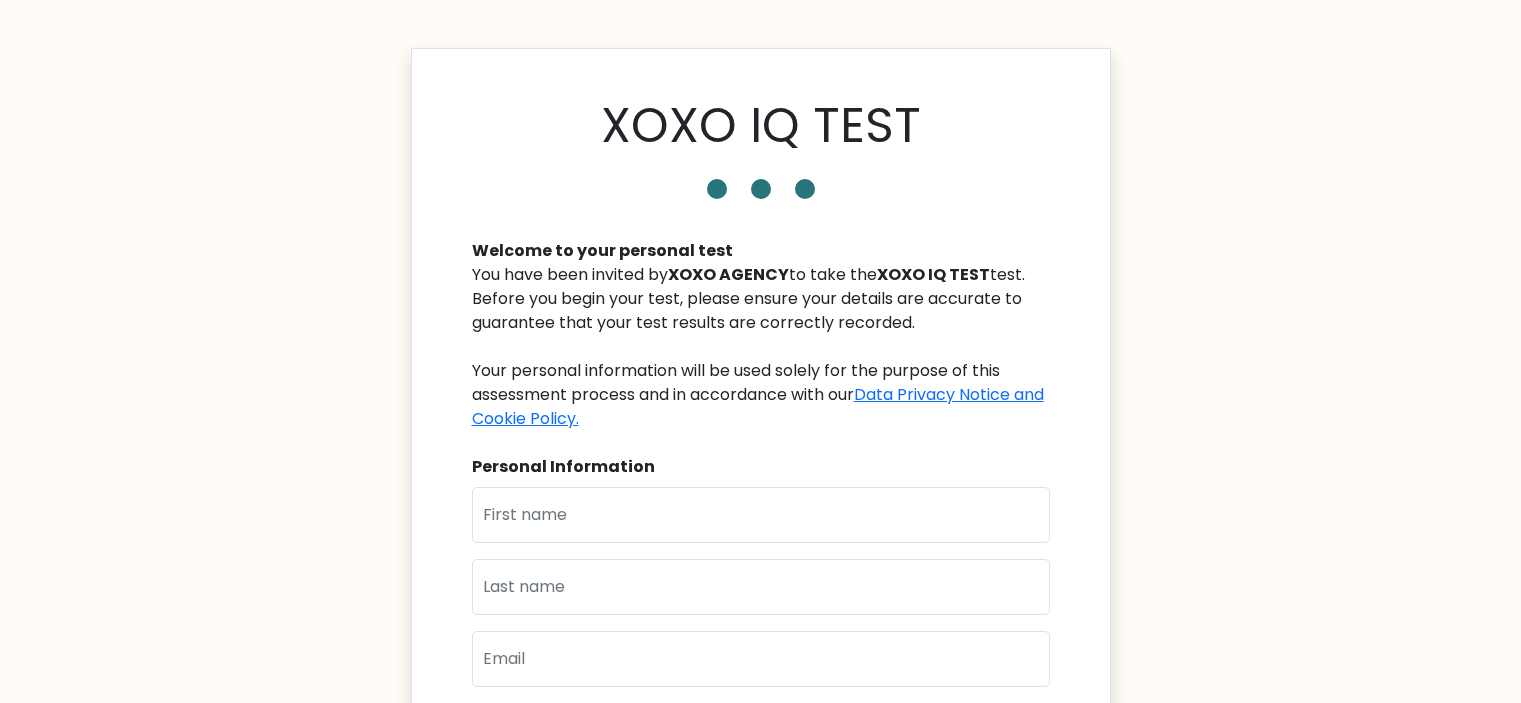 scroll, scrollTop: 0, scrollLeft: 0, axis: both 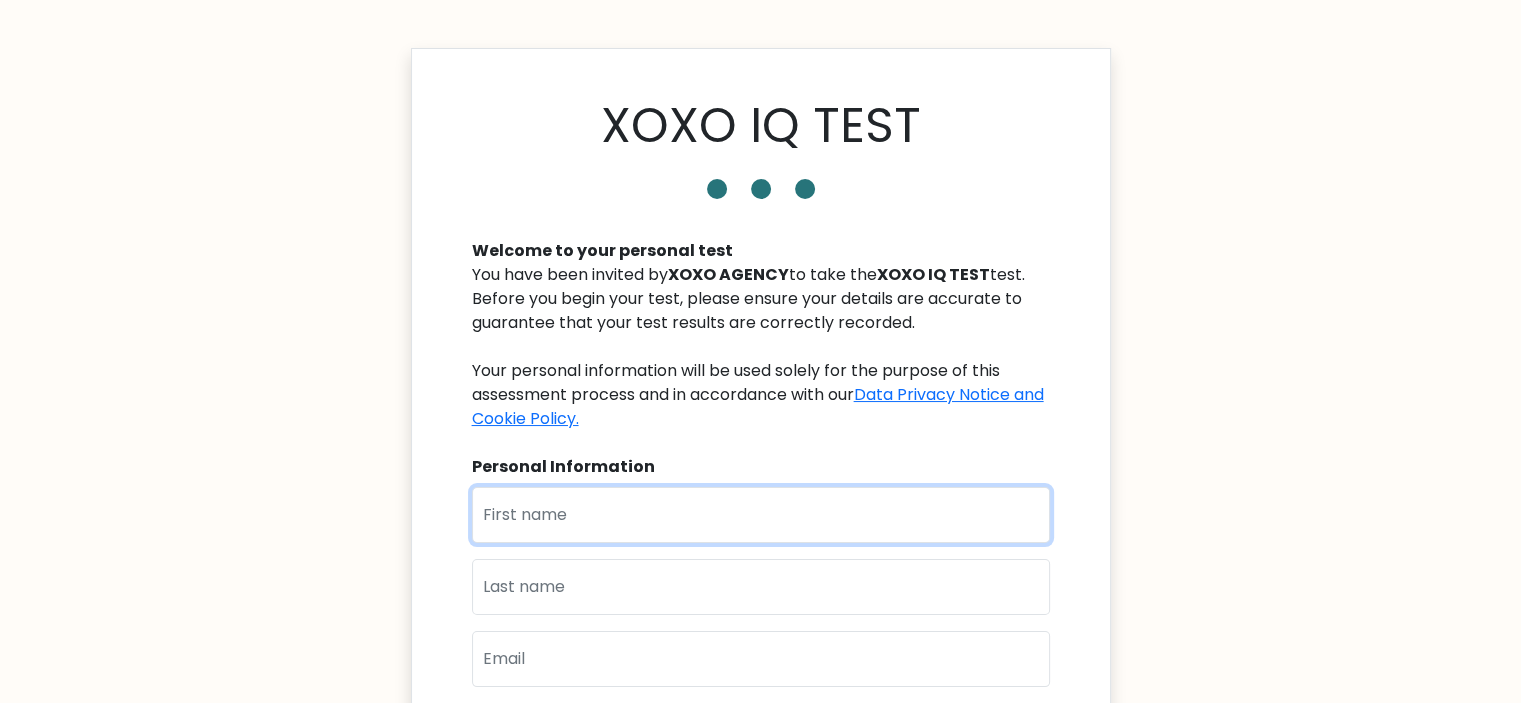click at bounding box center [761, 515] 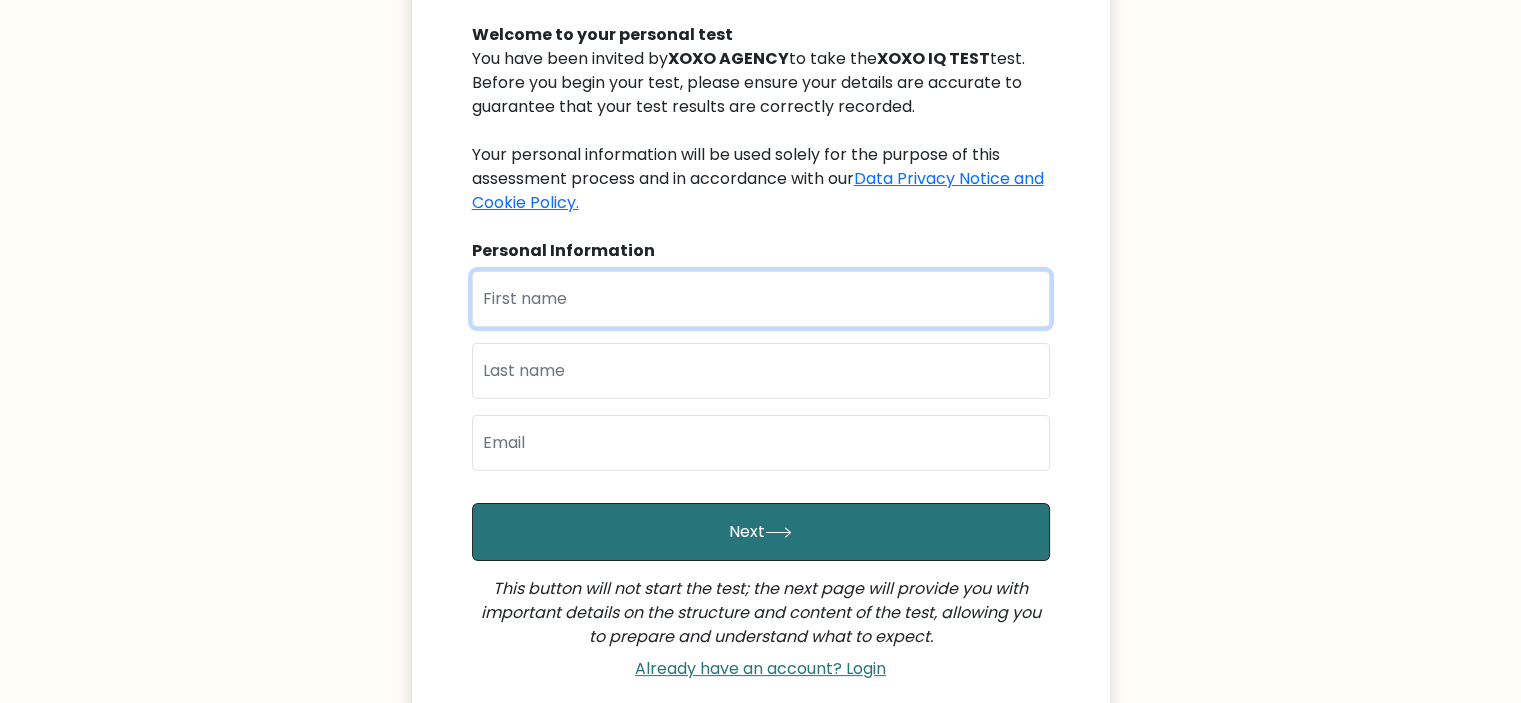 scroll, scrollTop: 228, scrollLeft: 0, axis: vertical 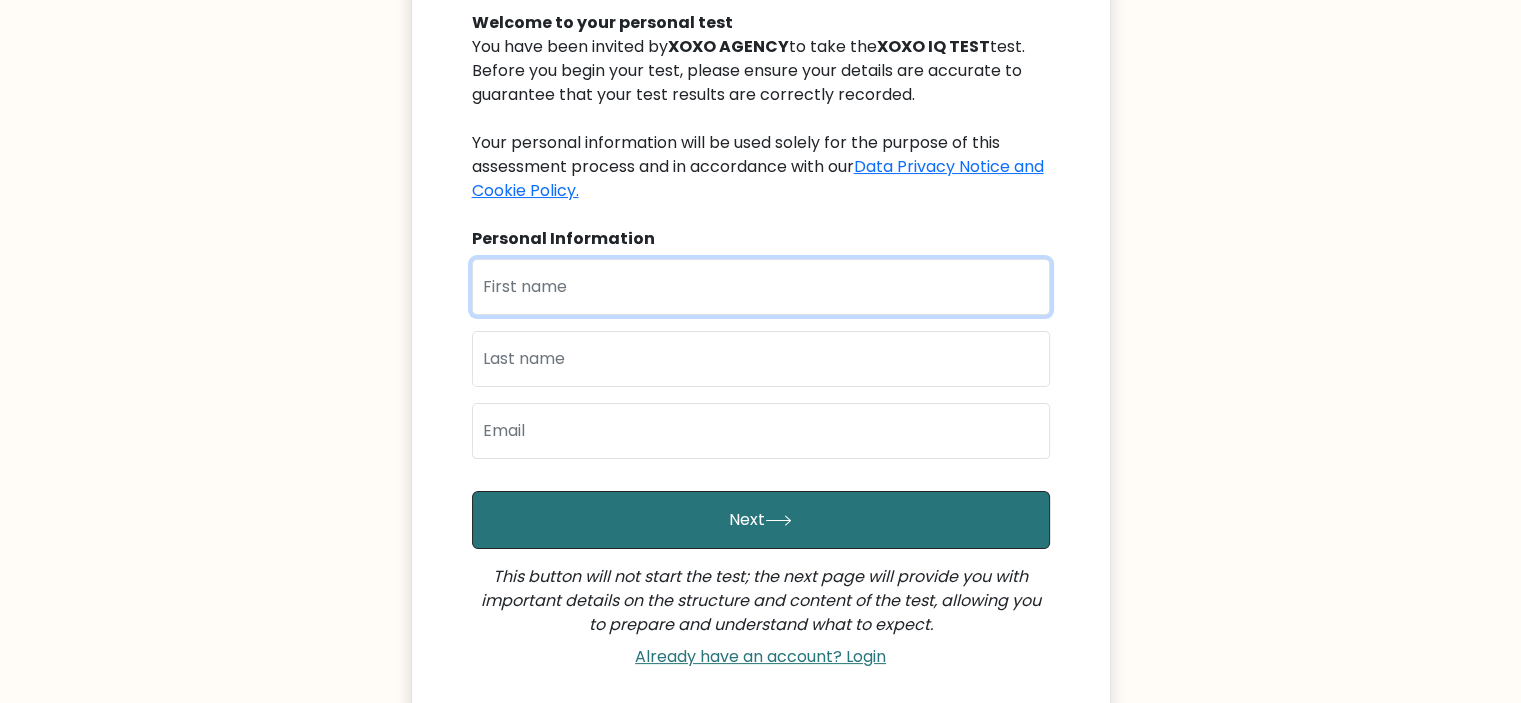 click at bounding box center (761, 287) 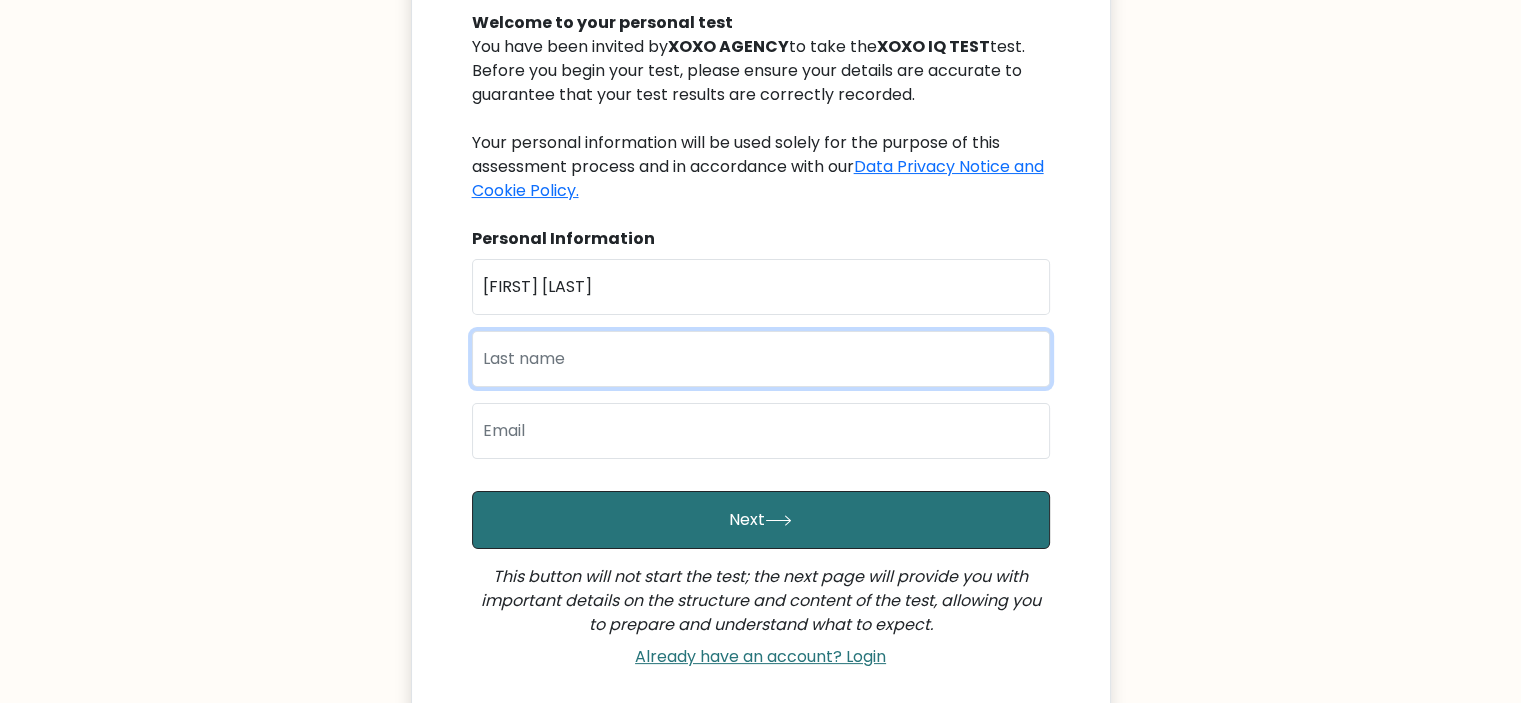 type on "Morco" 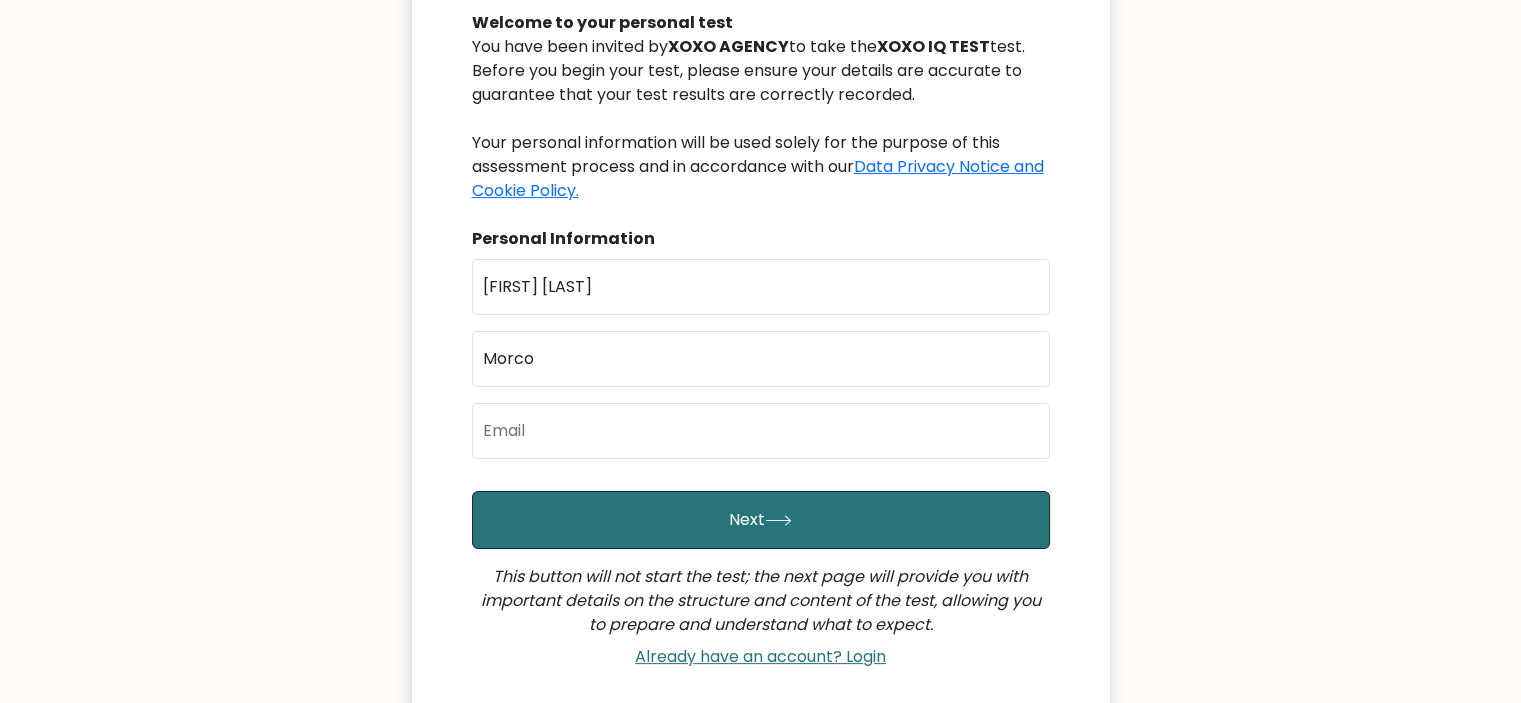 type on "morcoangelicafaith8@gmail.com" 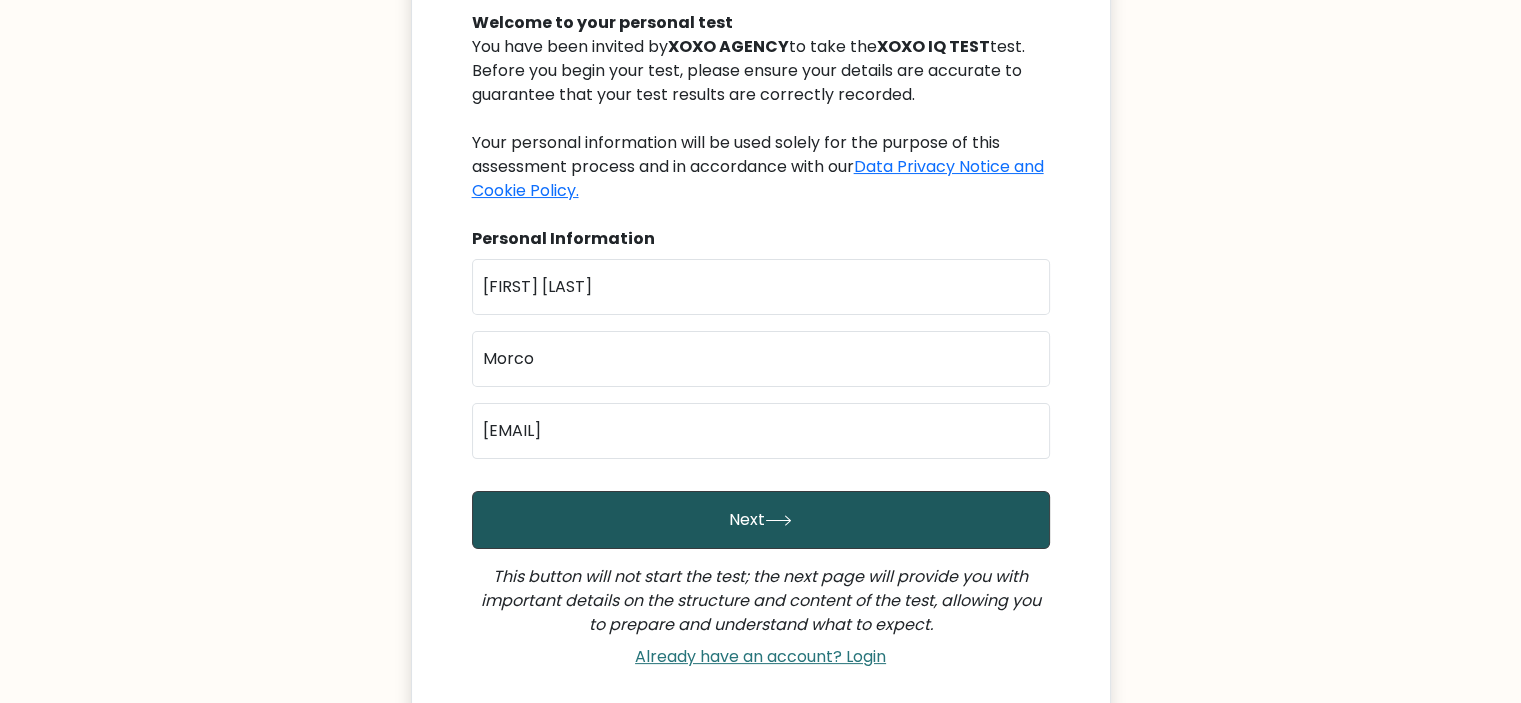 click on "Next" at bounding box center [761, 520] 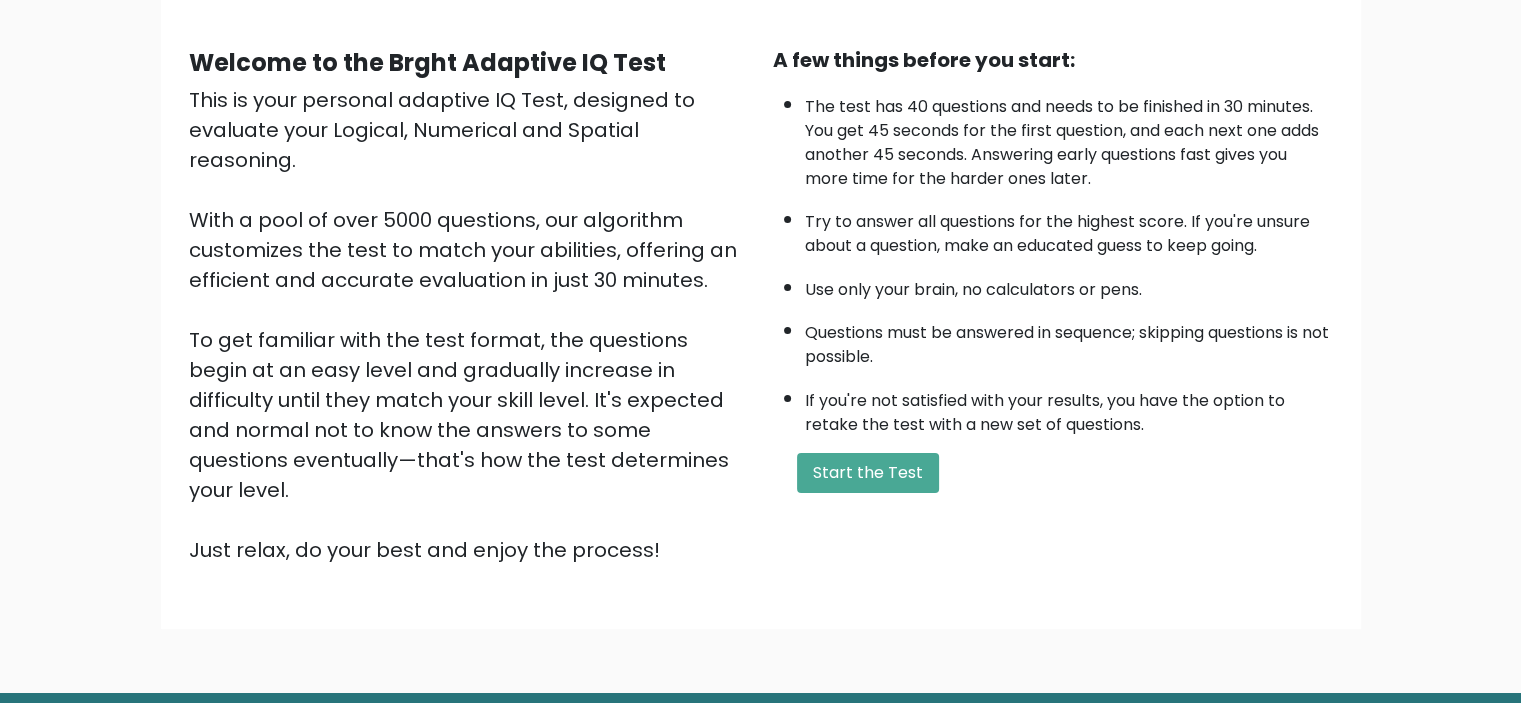 scroll, scrollTop: 173, scrollLeft: 0, axis: vertical 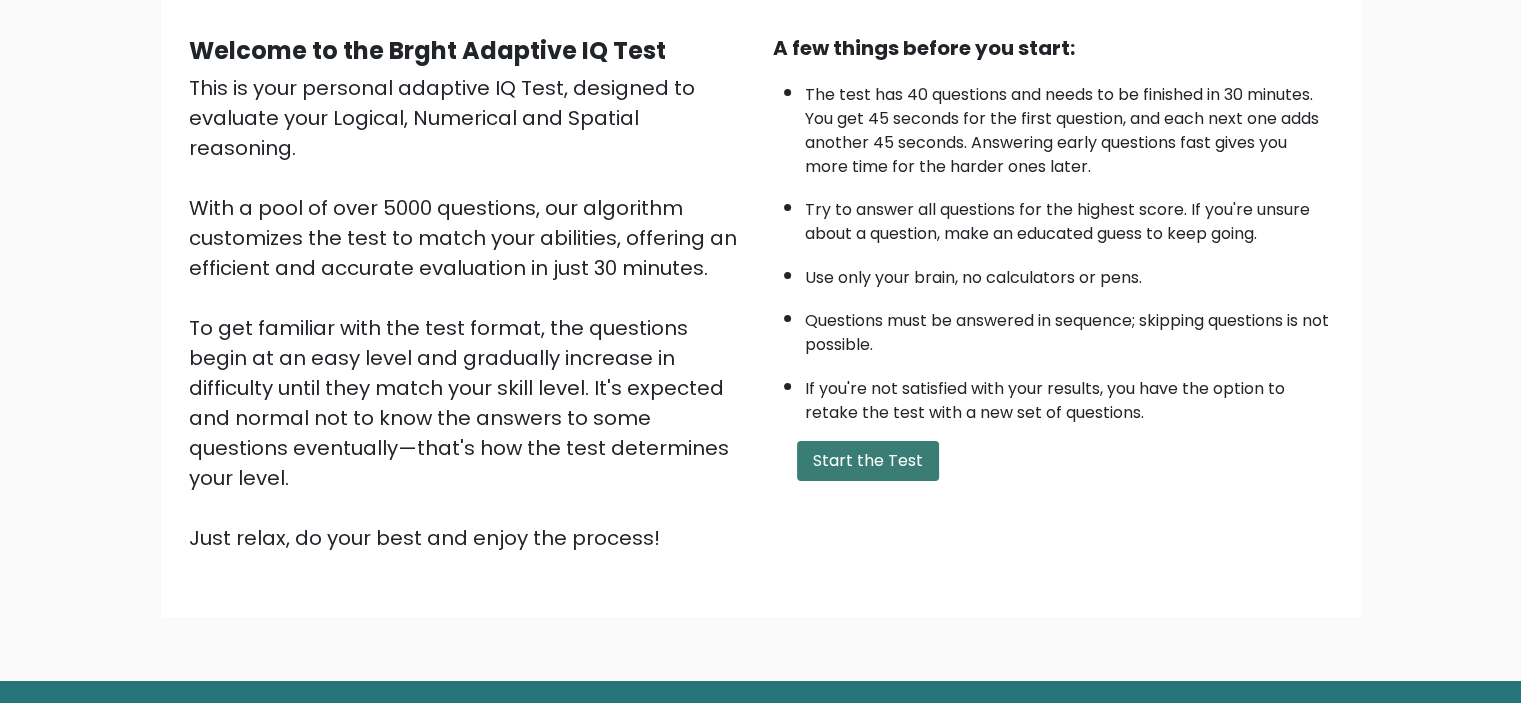 click on "Start the Test" at bounding box center [868, 461] 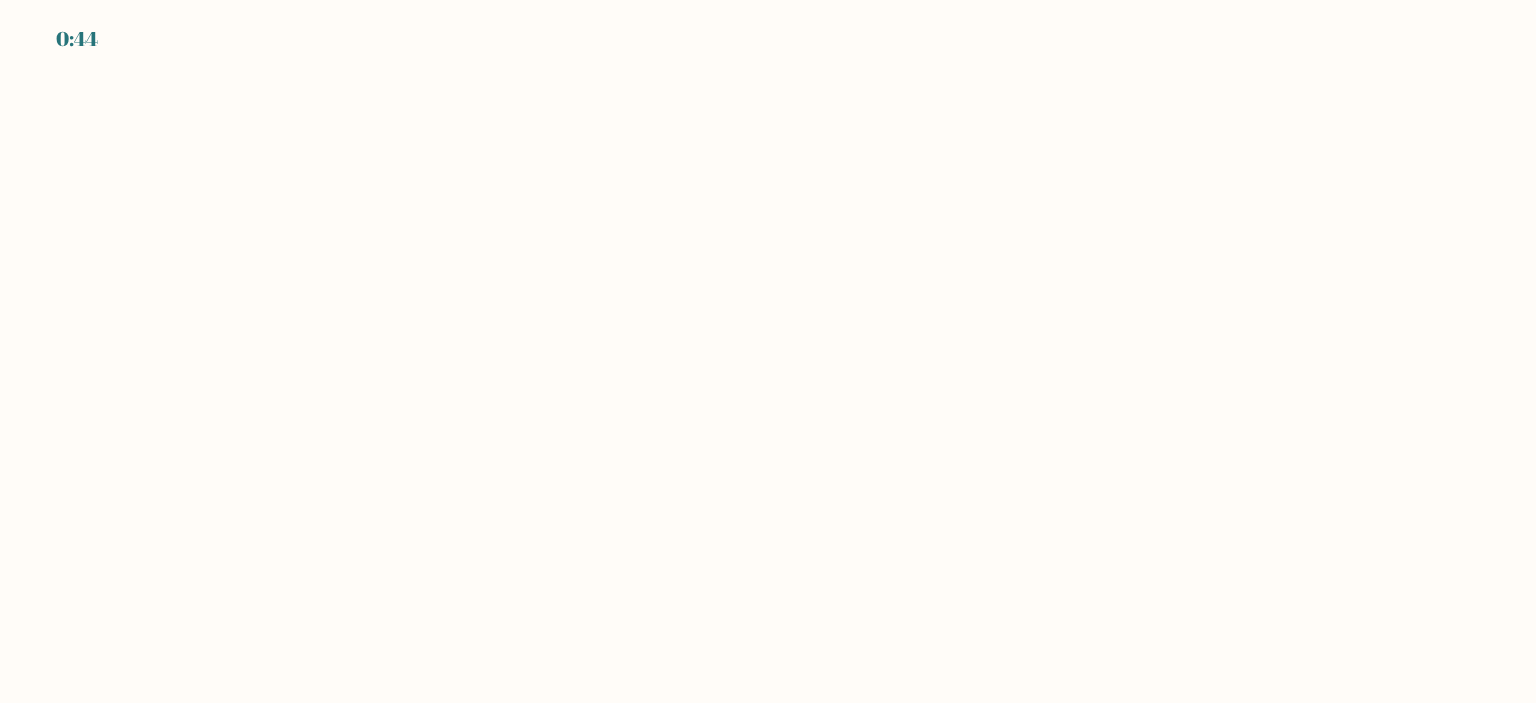 scroll, scrollTop: 0, scrollLeft: 0, axis: both 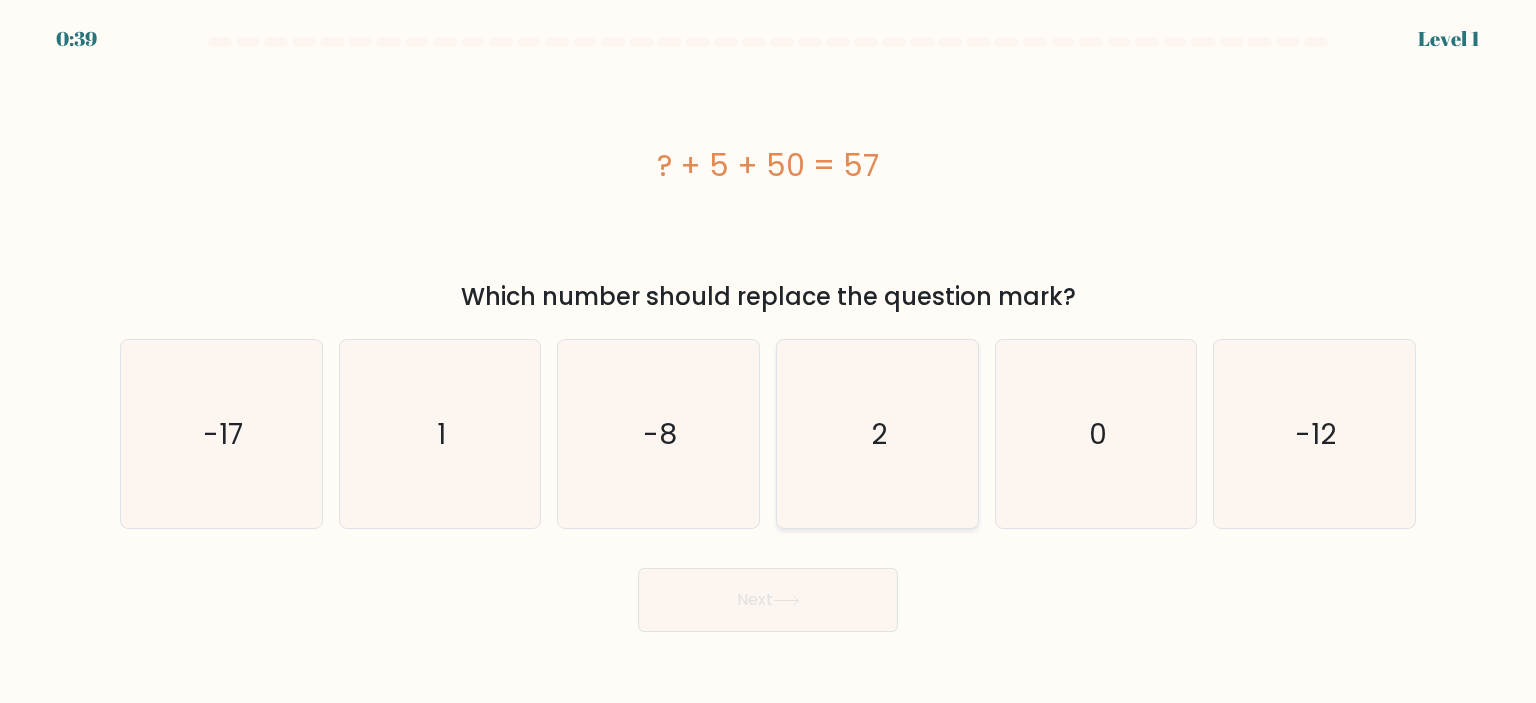 click on "2" 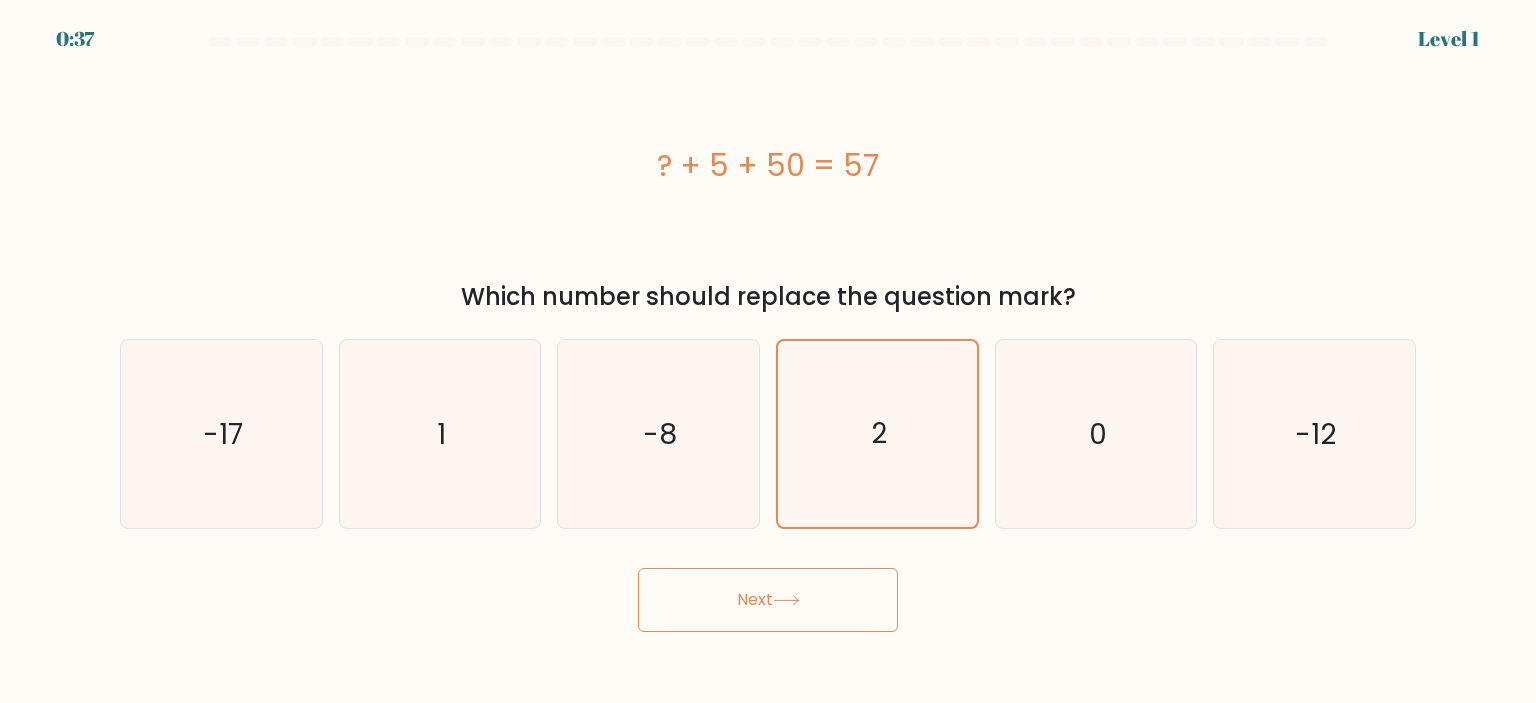 click on "Next" at bounding box center (768, 600) 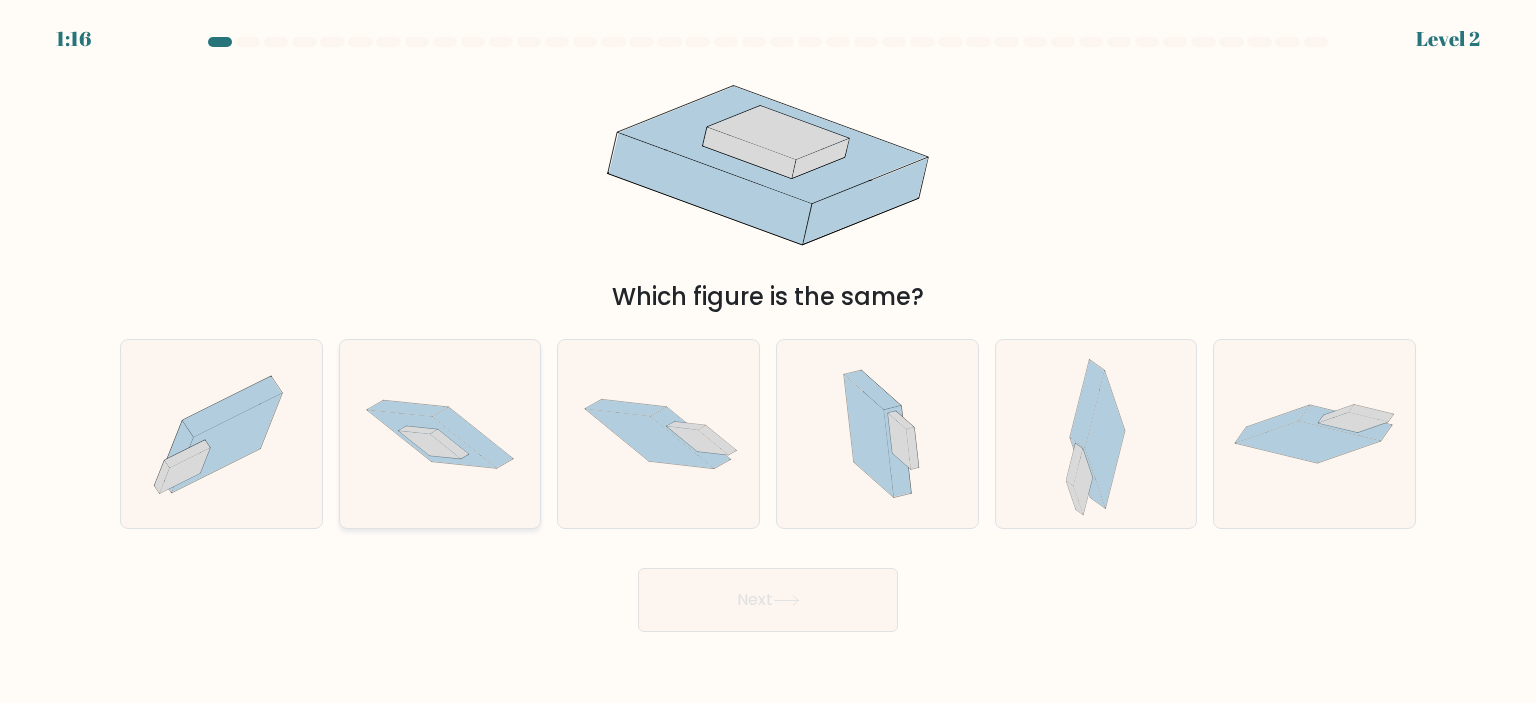 click 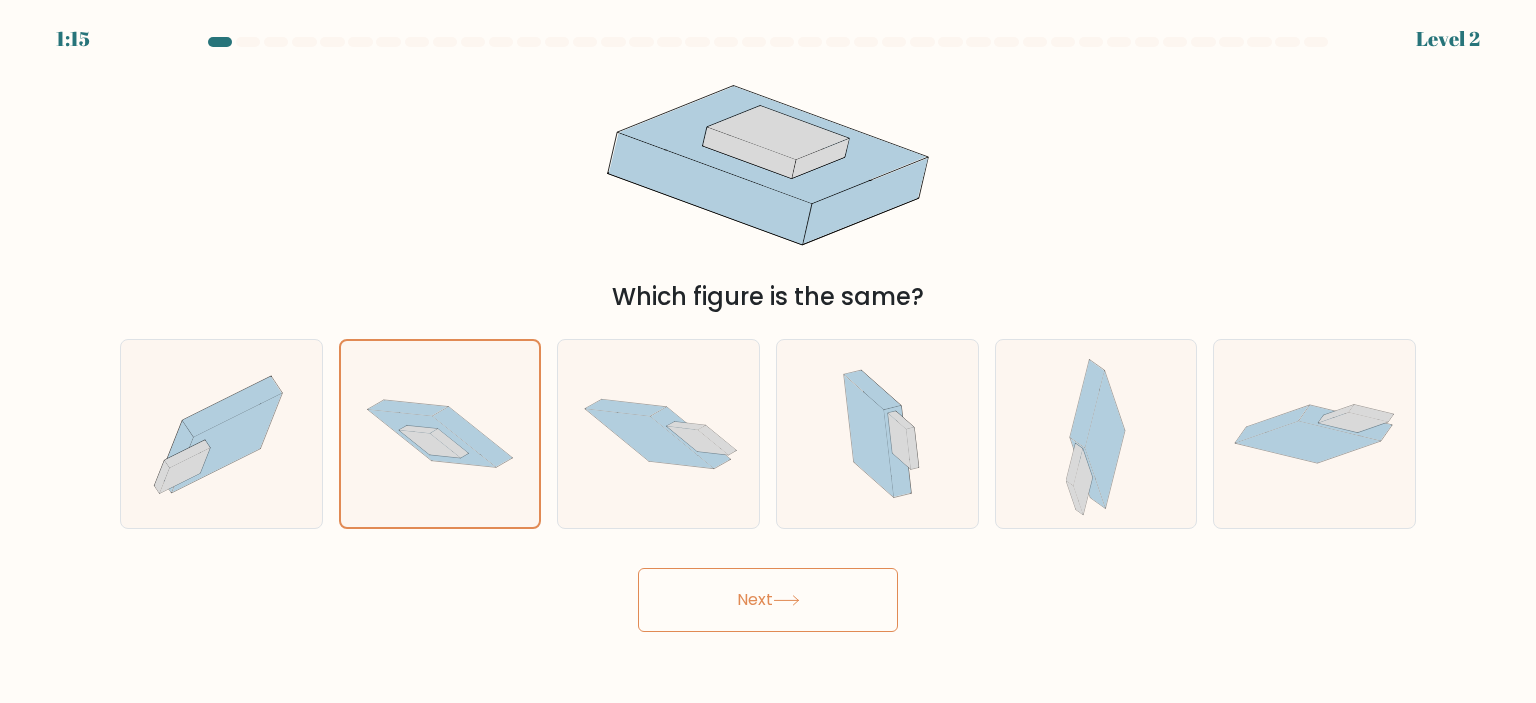 click on "Next" at bounding box center (768, 600) 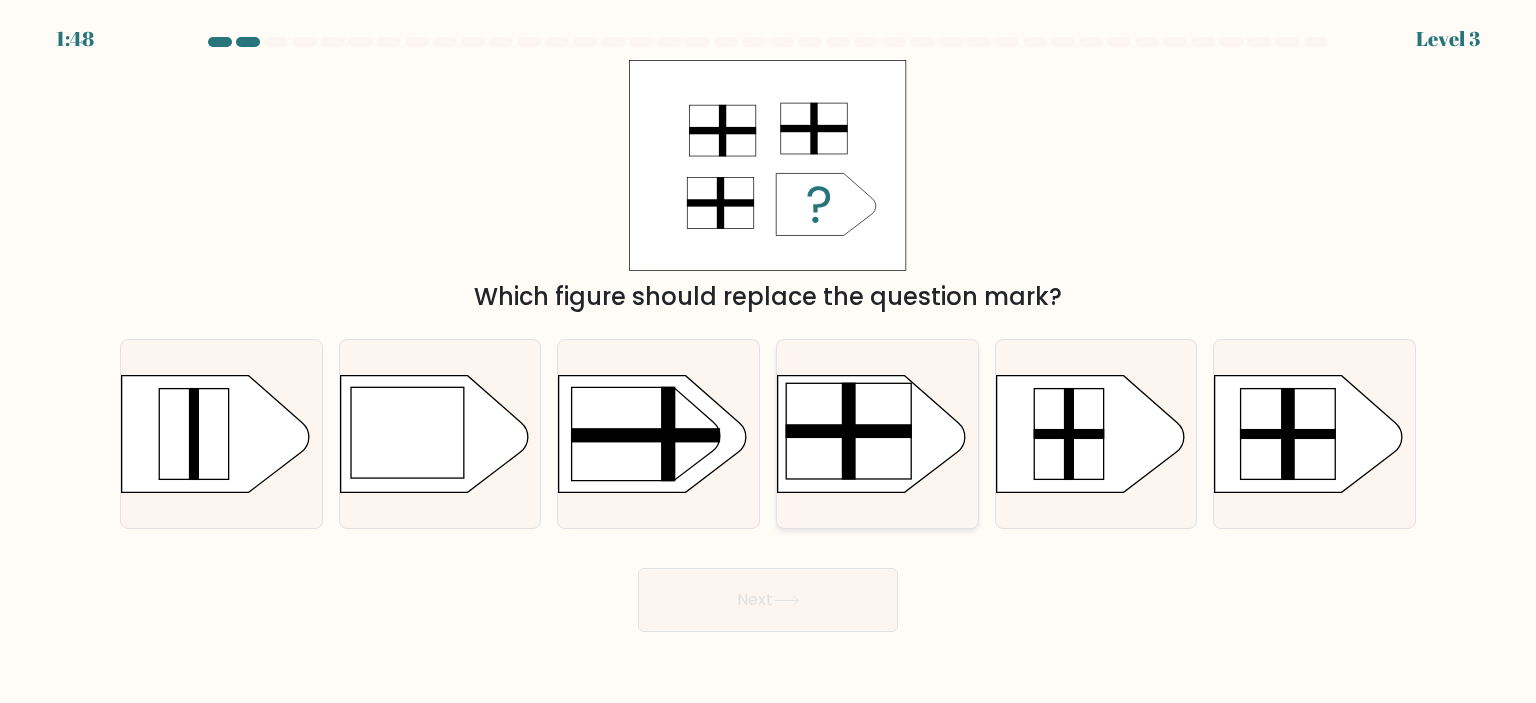 click 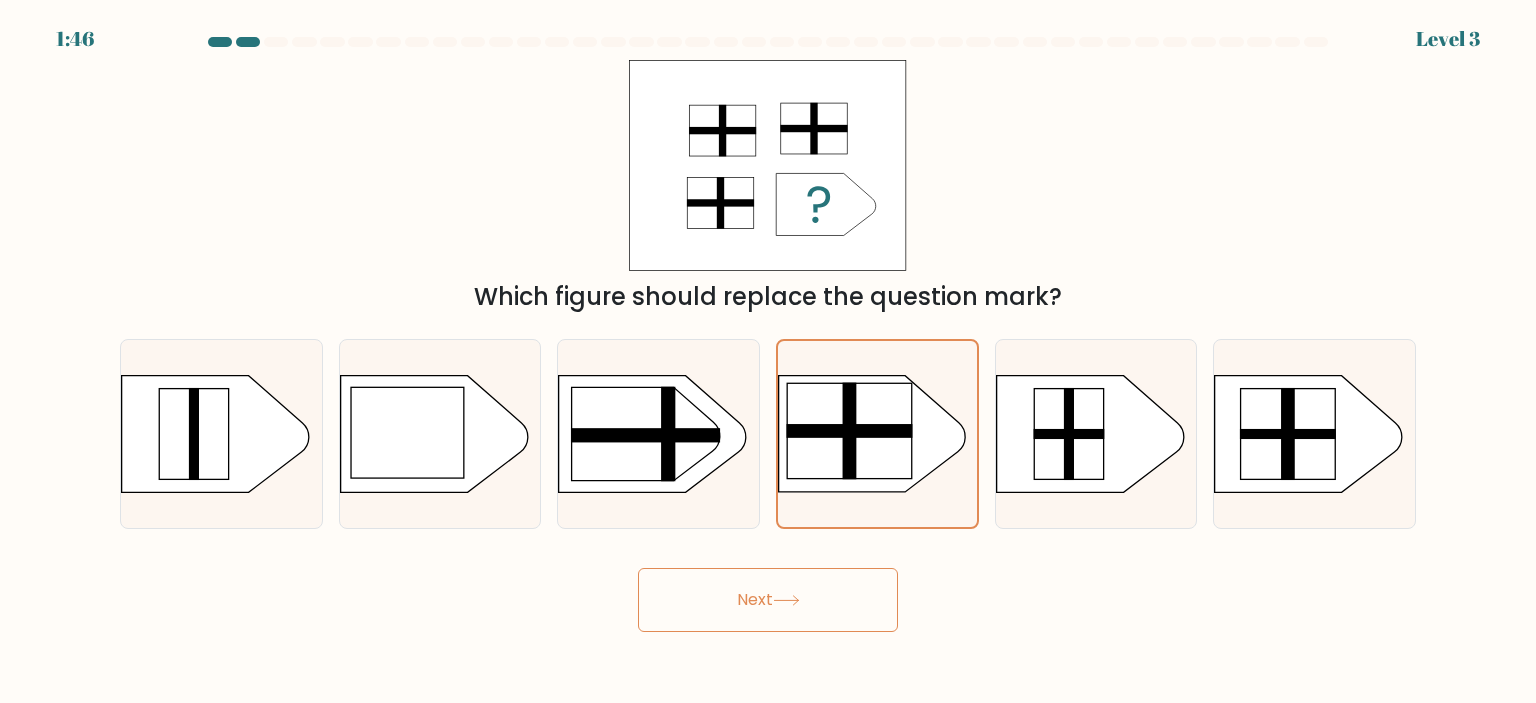 click on "Next" at bounding box center (768, 600) 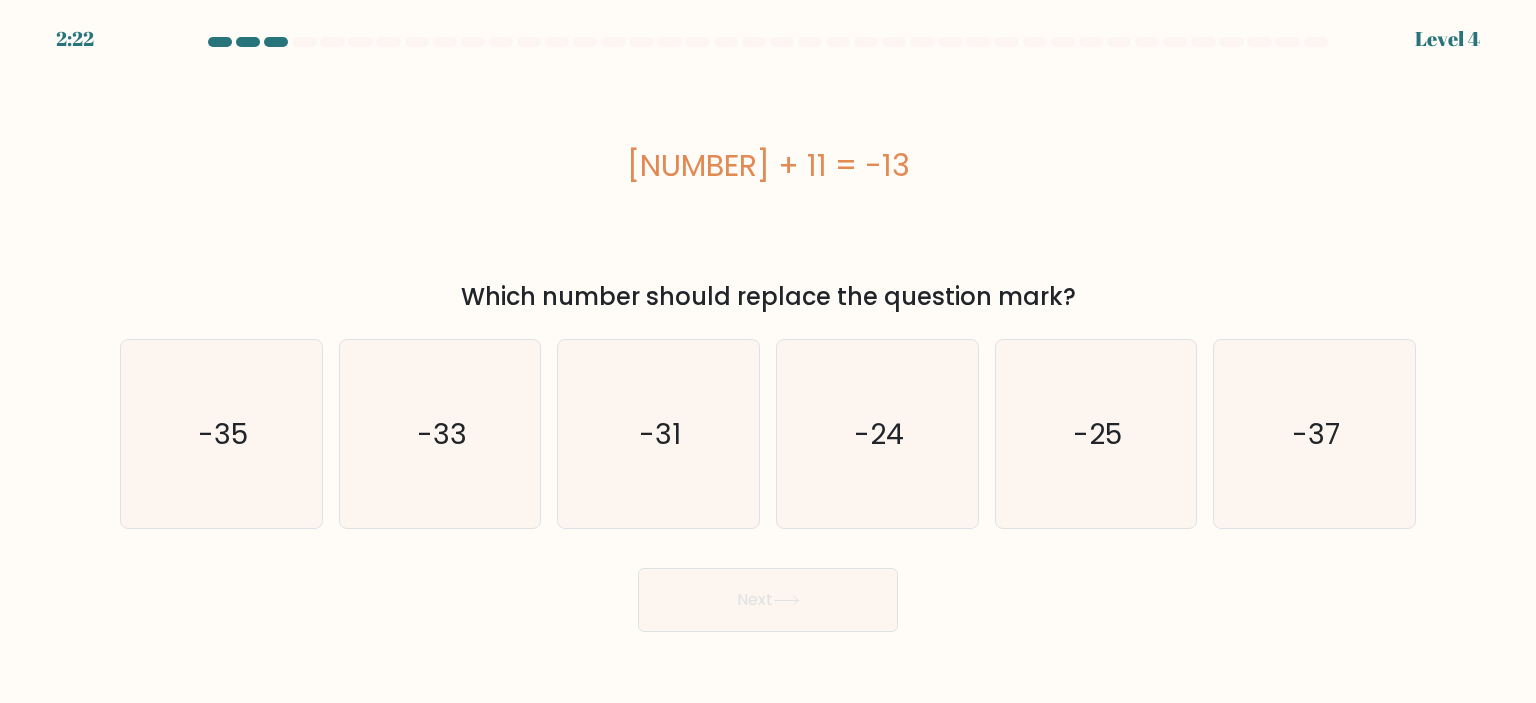 drag, startPoint x: 694, startPoint y: 168, endPoint x: 860, endPoint y: 180, distance: 166.43317 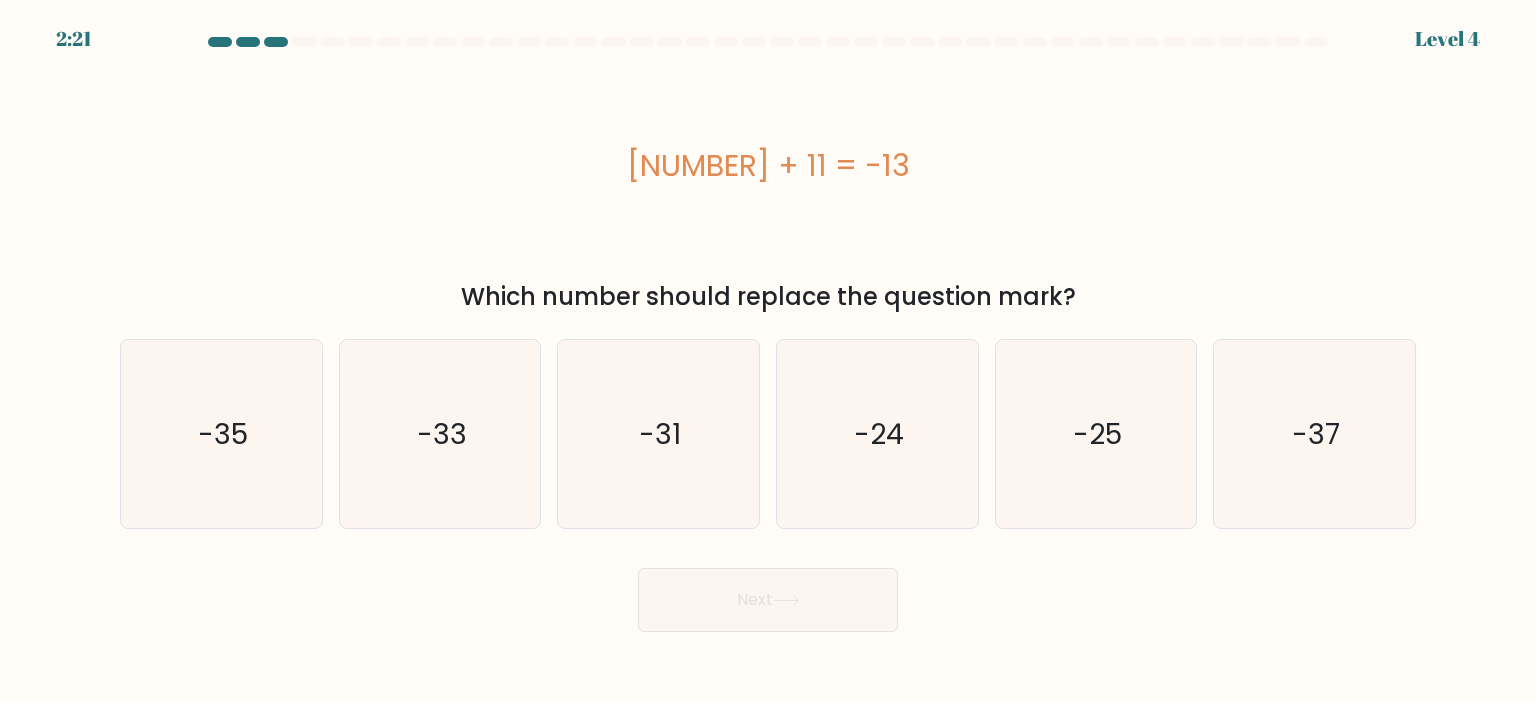copy on "? + 11 = -13" 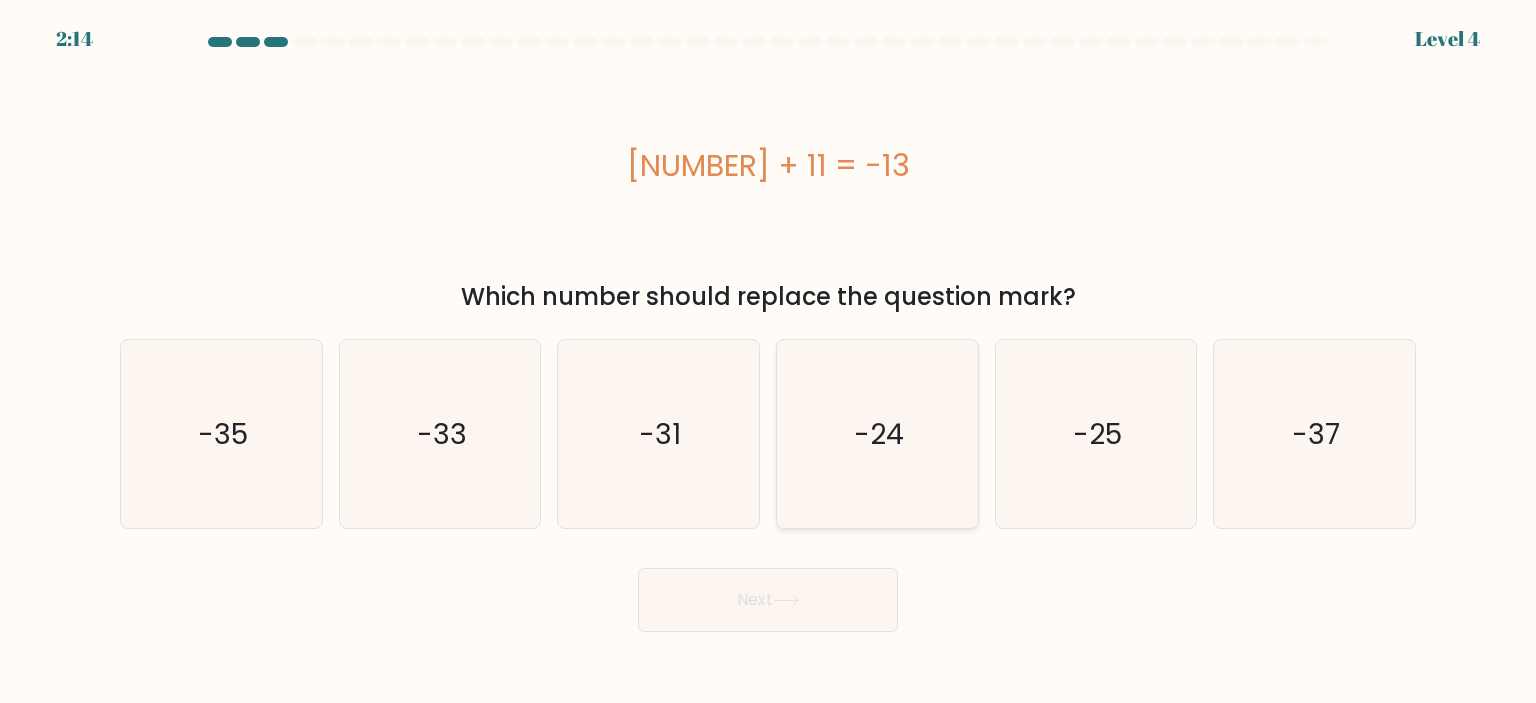click on "-24" 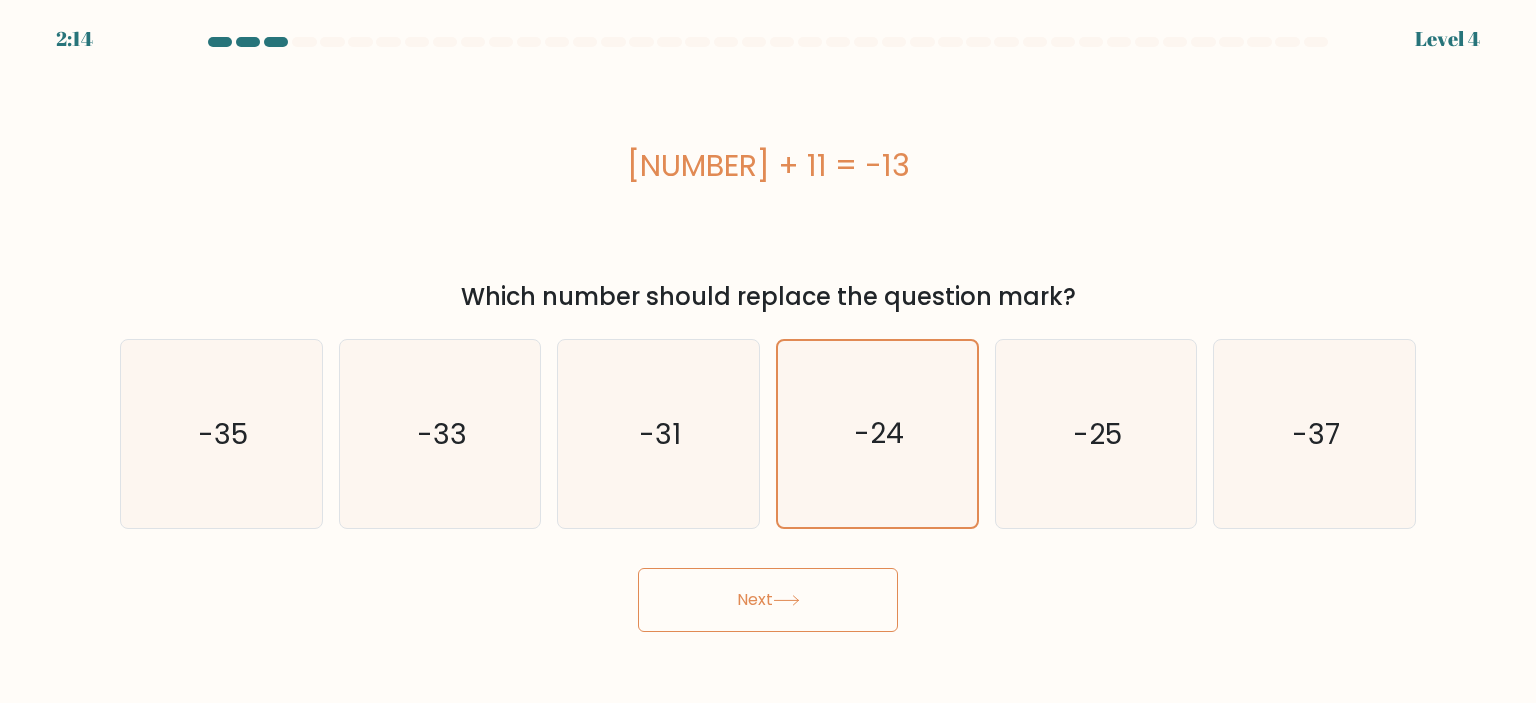 click on "Next" at bounding box center (768, 600) 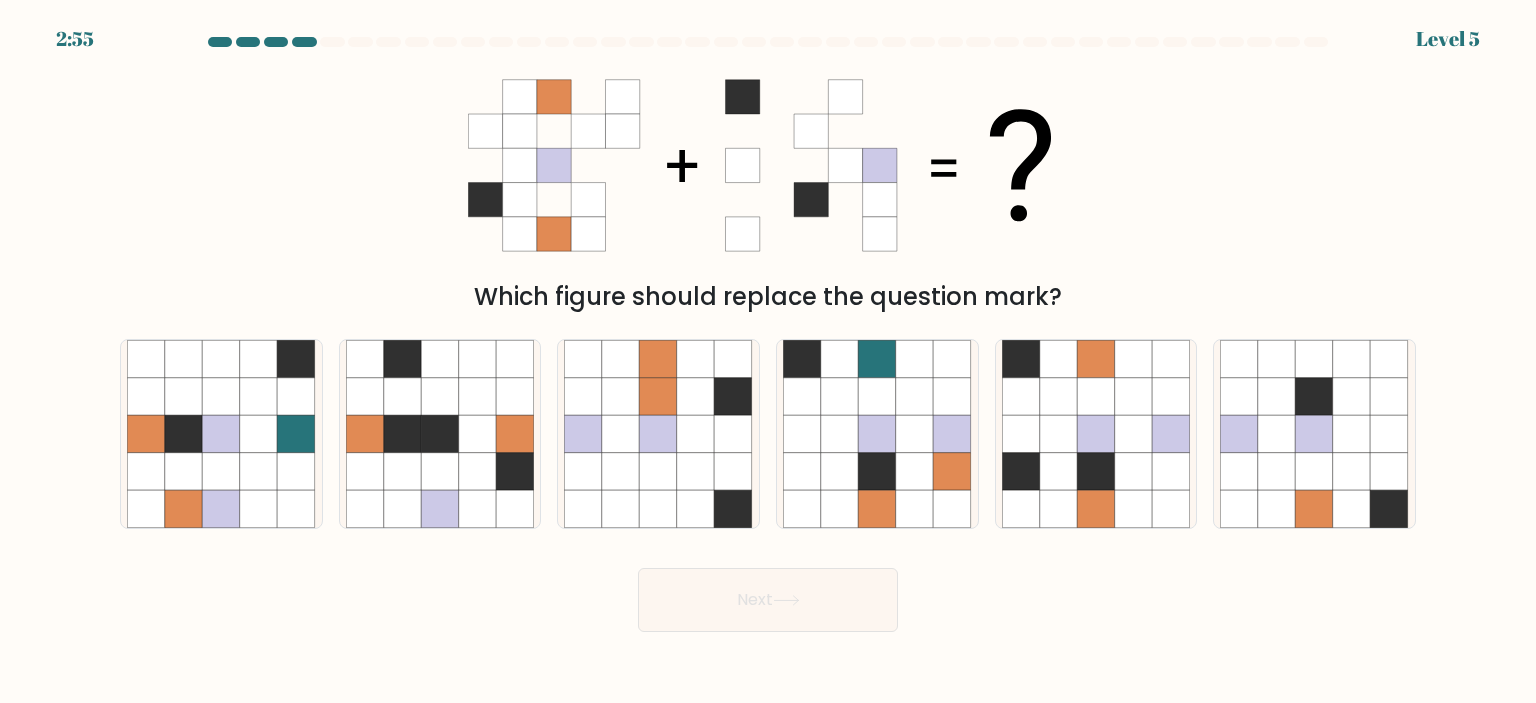type 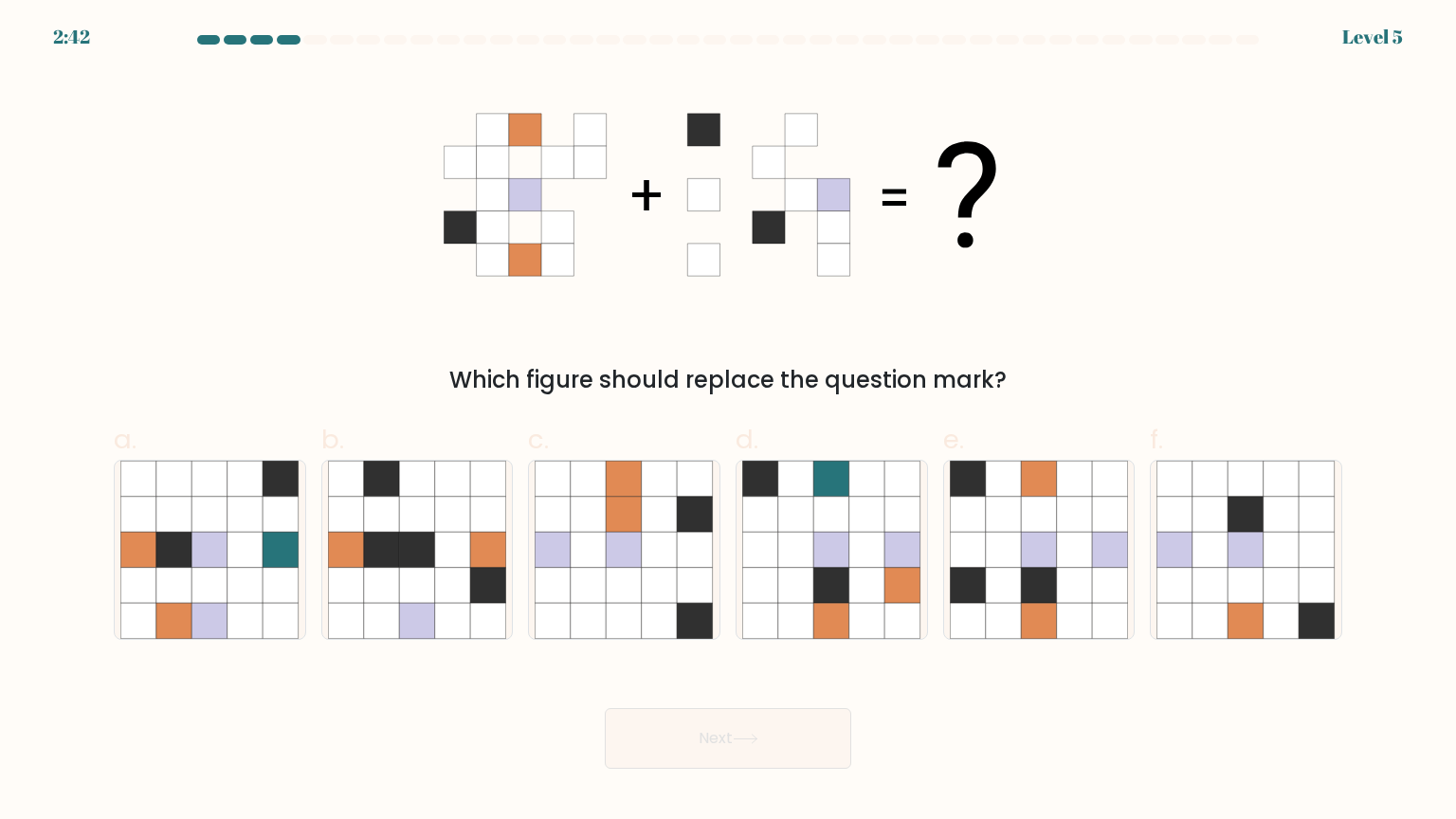 click on "Which figure should replace the question mark?" at bounding box center (728, 234) 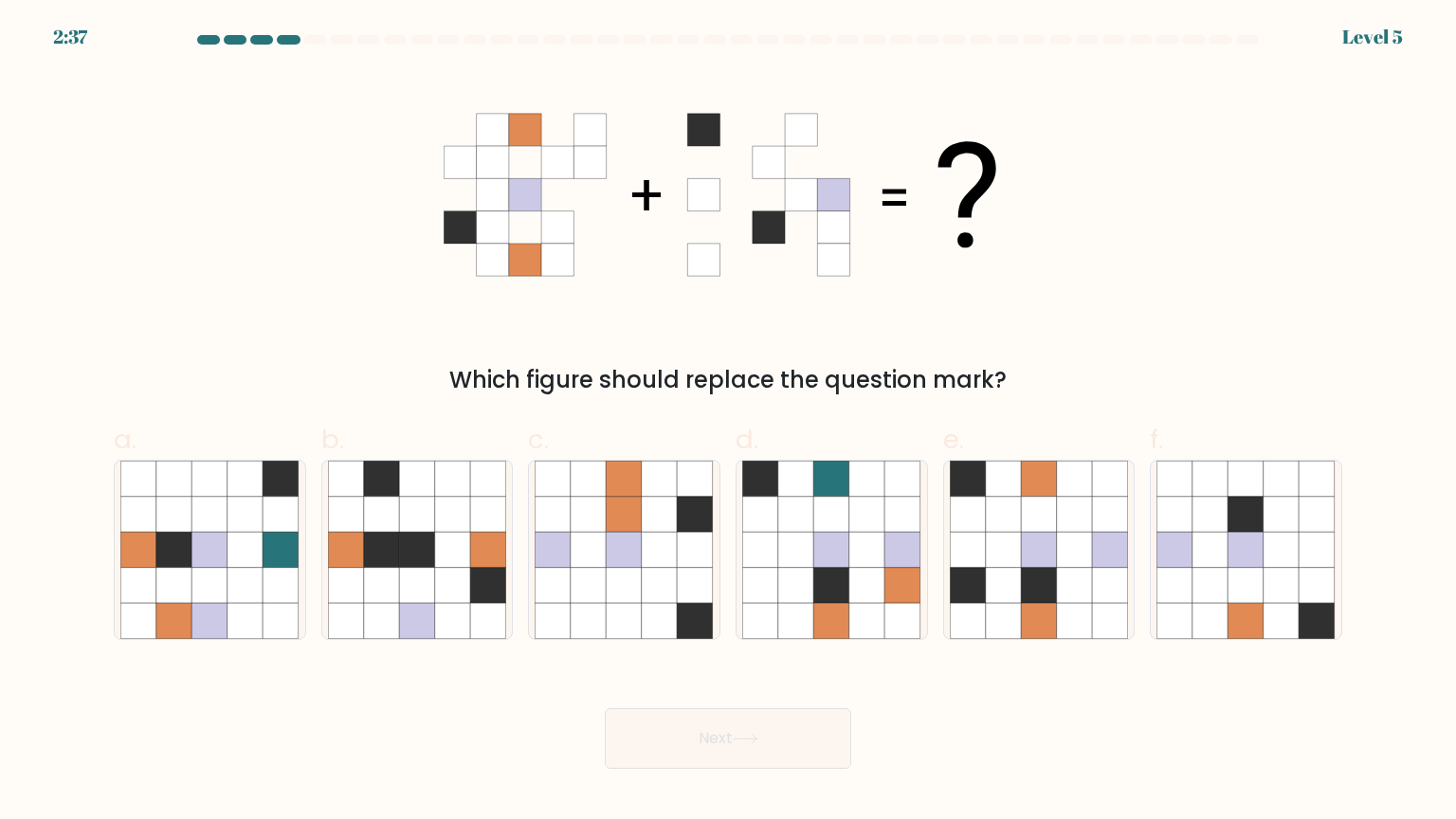 click 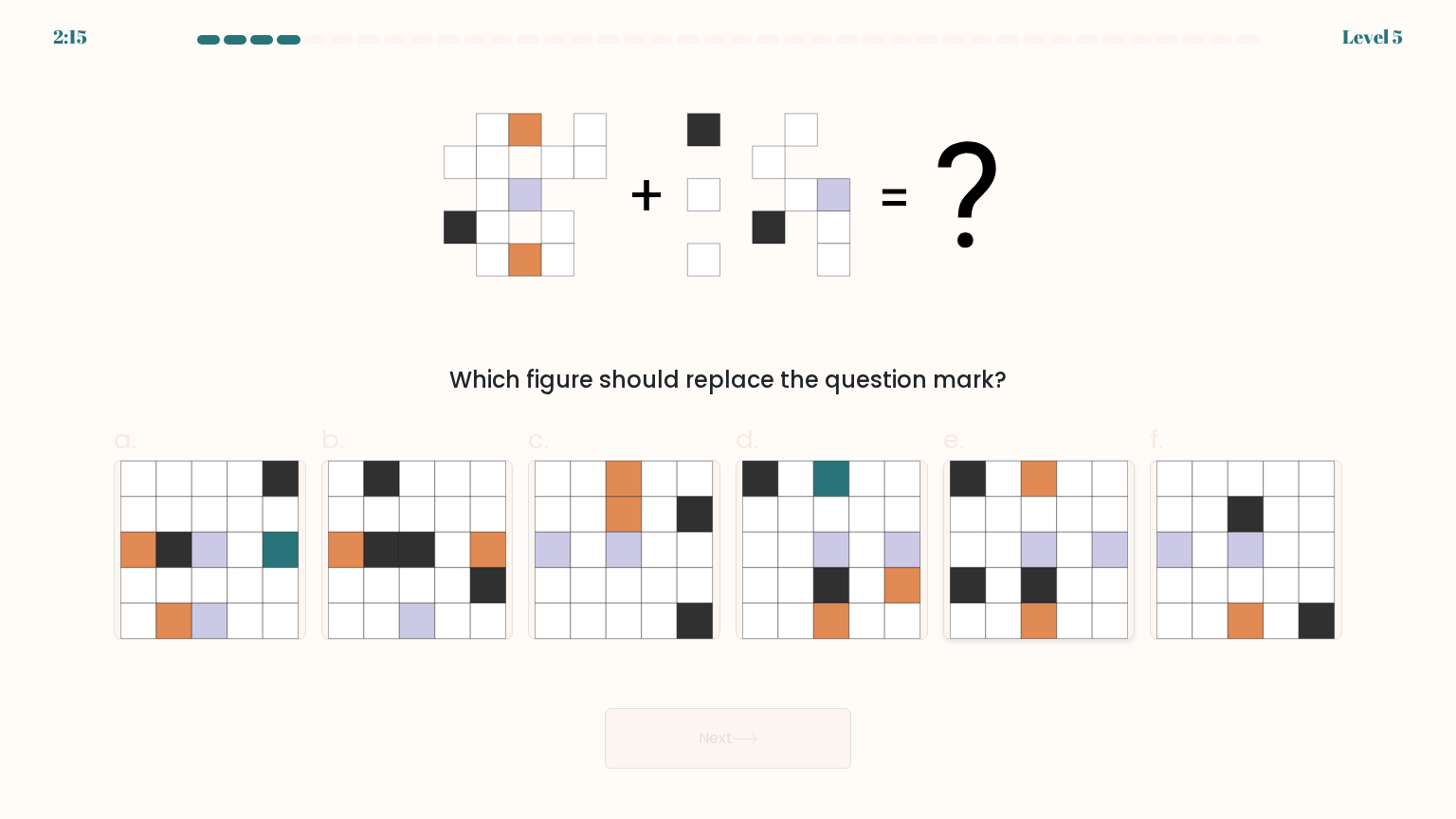 click 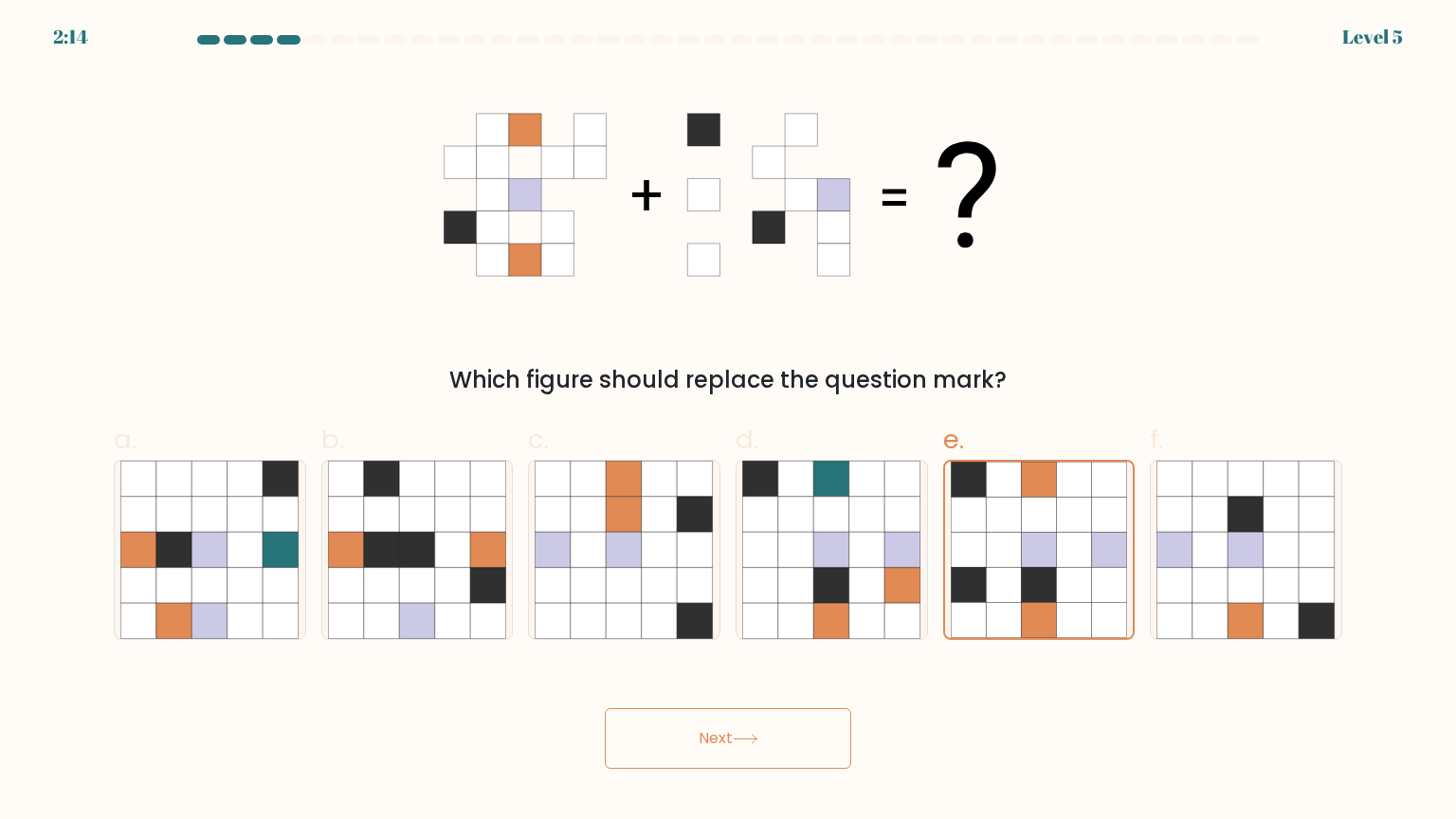 click on "Next" at bounding box center [728, 738] 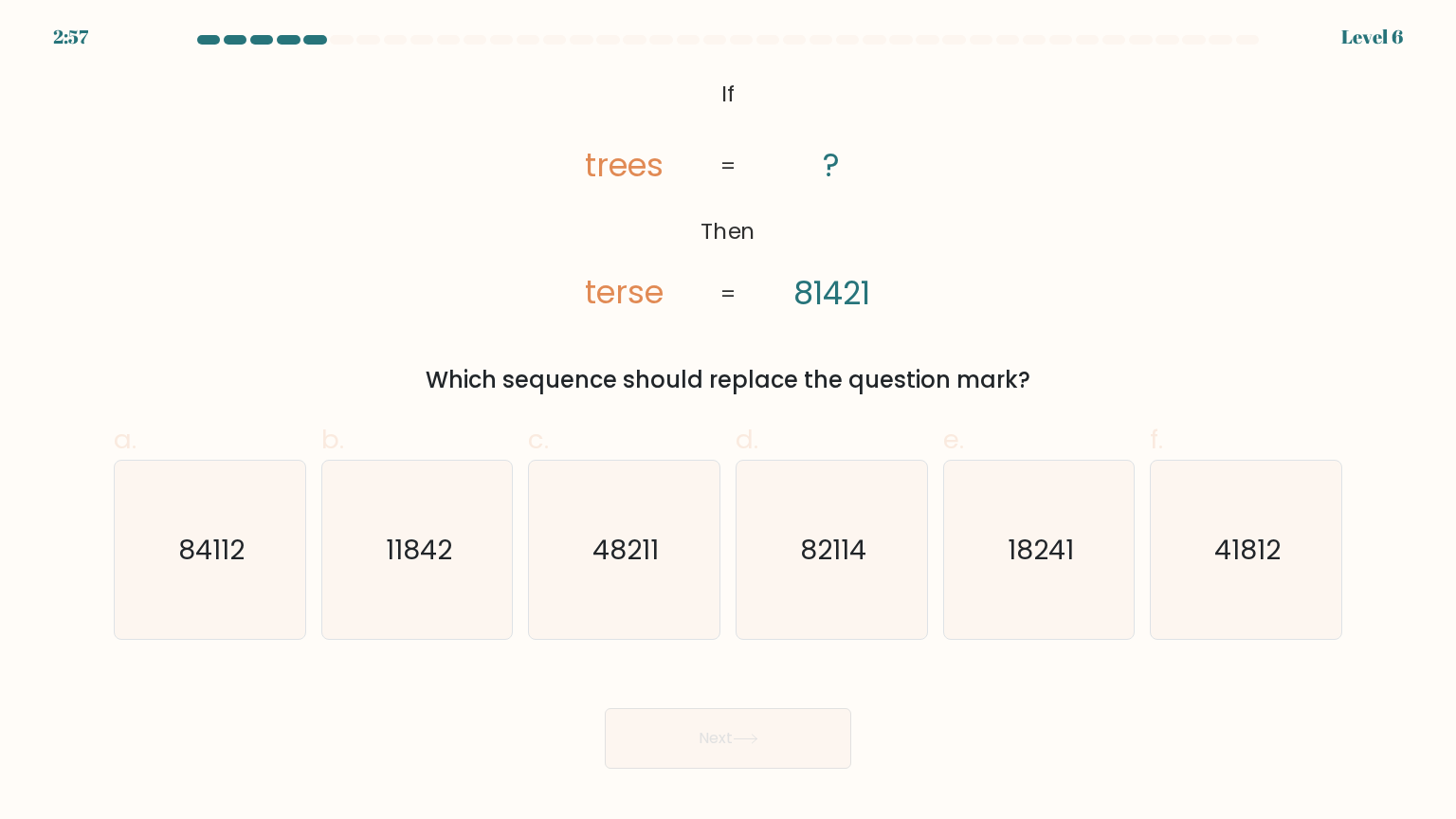 type 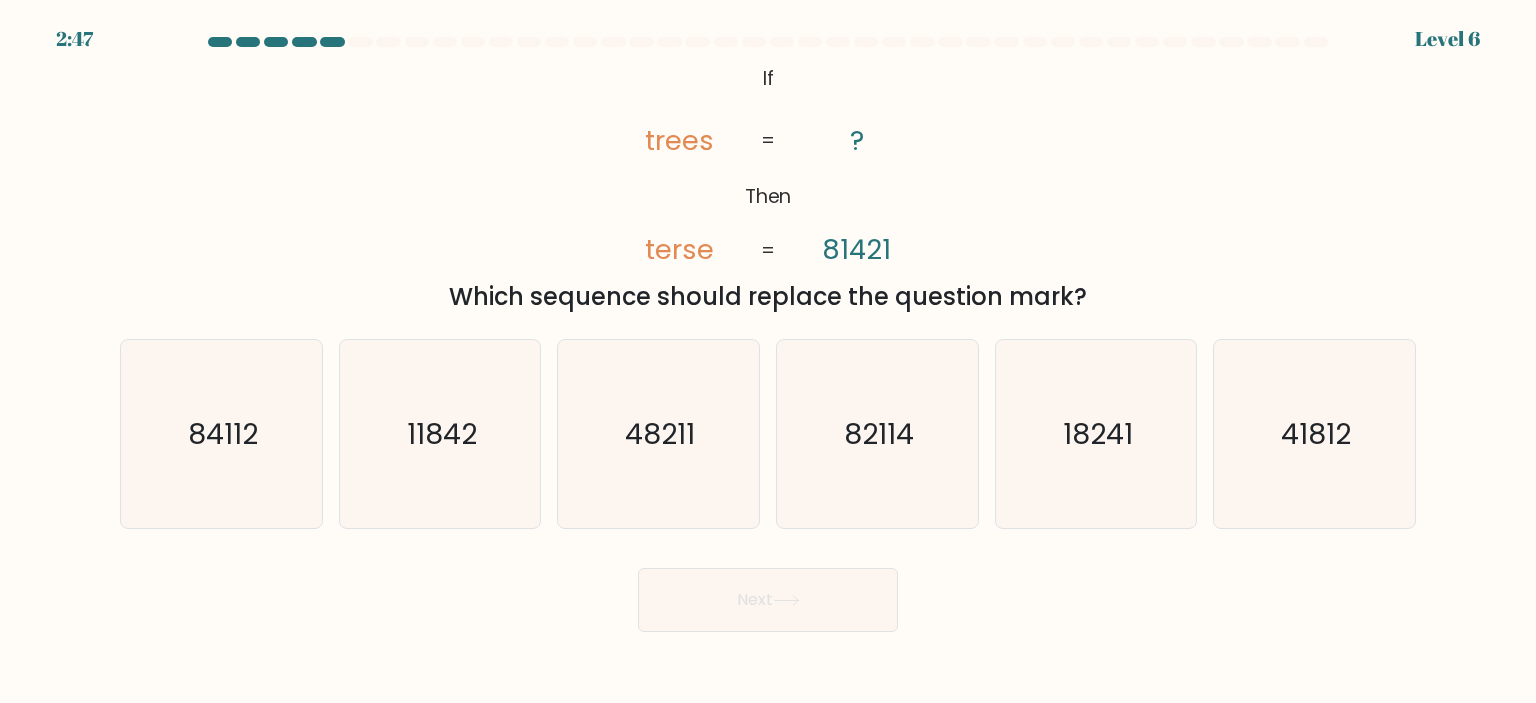 drag, startPoint x: 729, startPoint y: 70, endPoint x: 1085, endPoint y: 287, distance: 416.92325 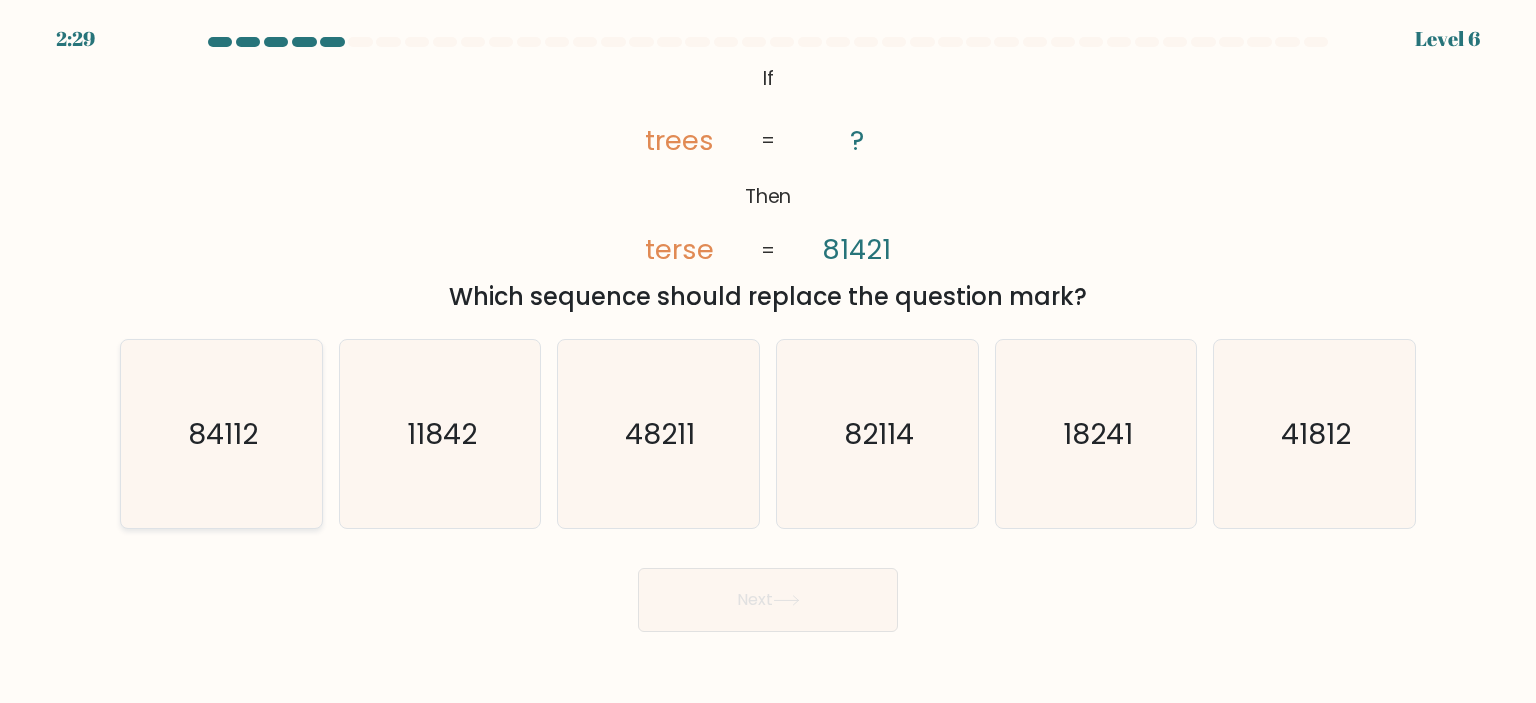 click on "84112" 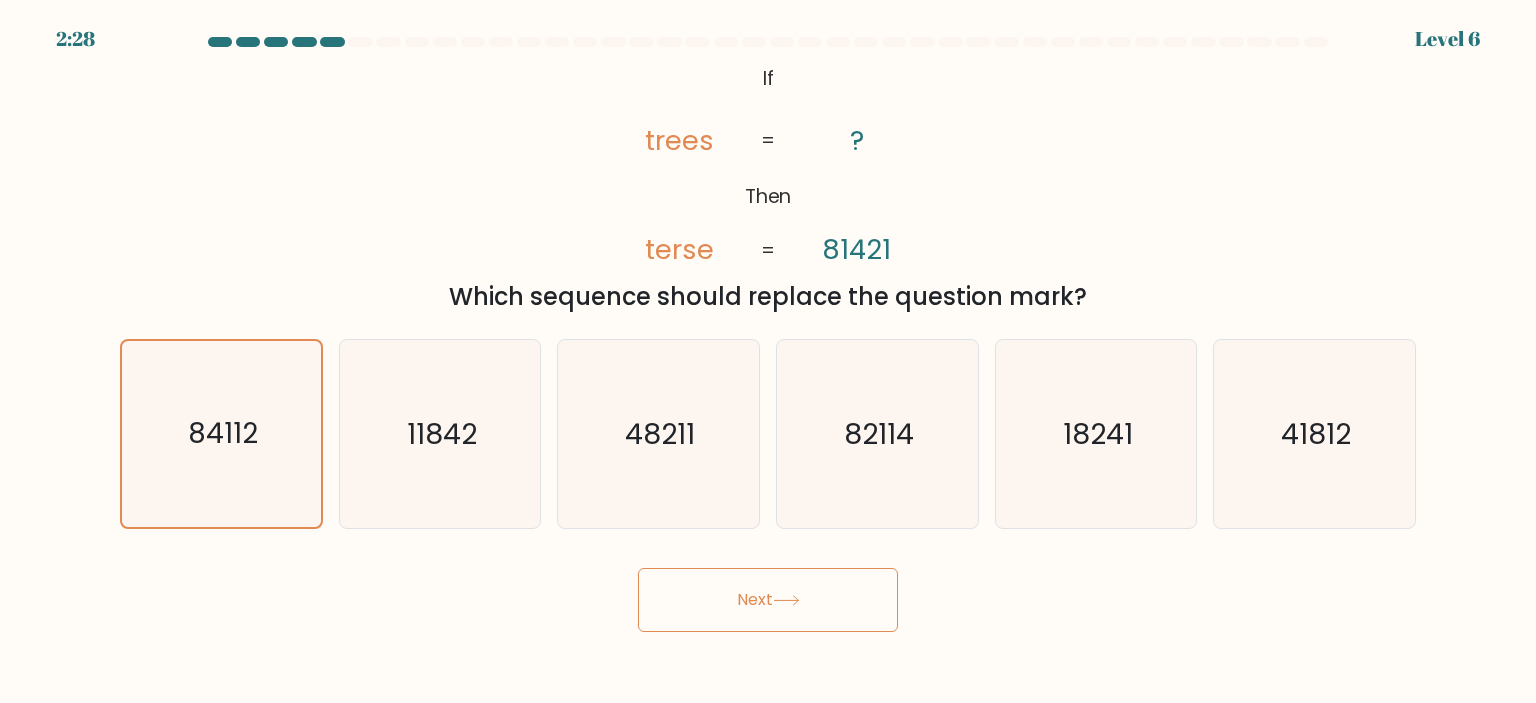 click on "Next" at bounding box center (768, 600) 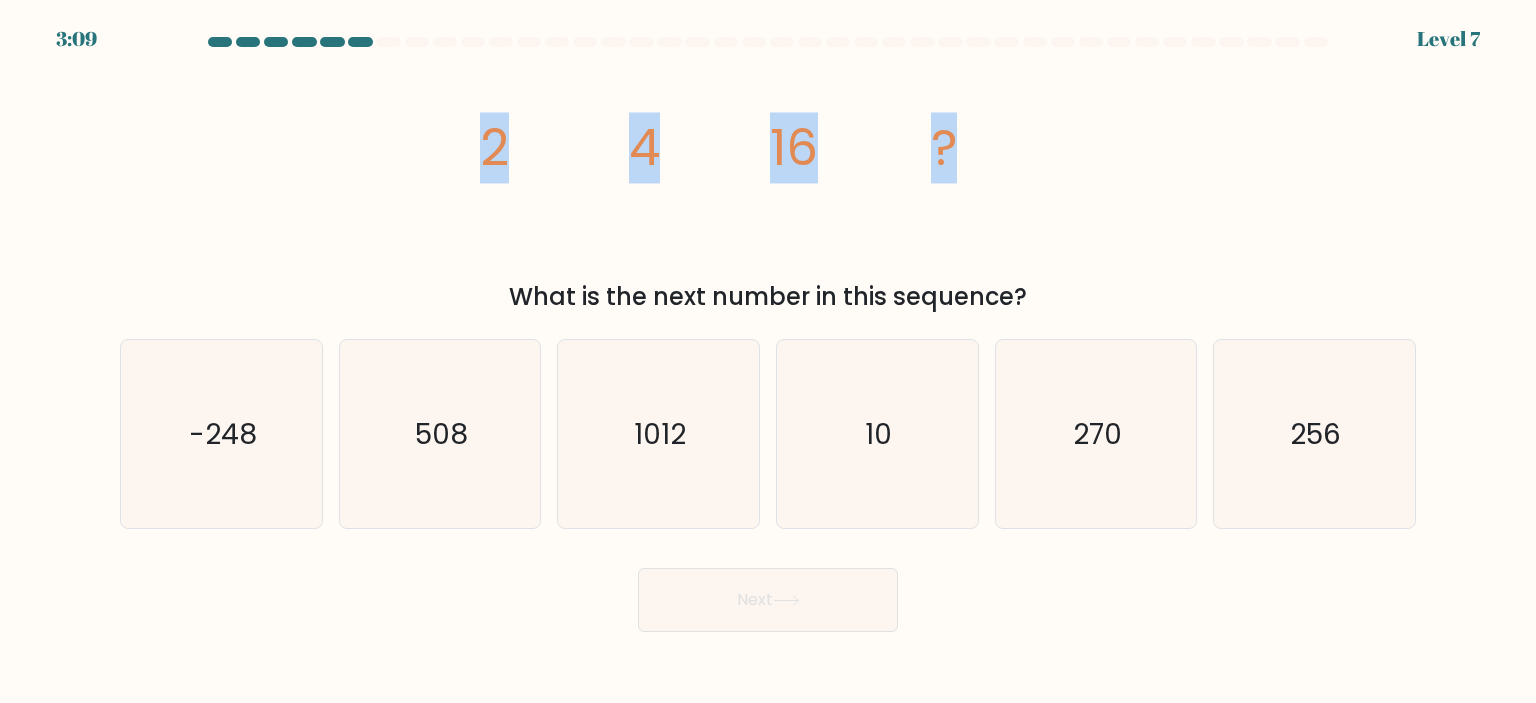 drag, startPoint x: 476, startPoint y: 148, endPoint x: 1075, endPoint y: 151, distance: 599.0075 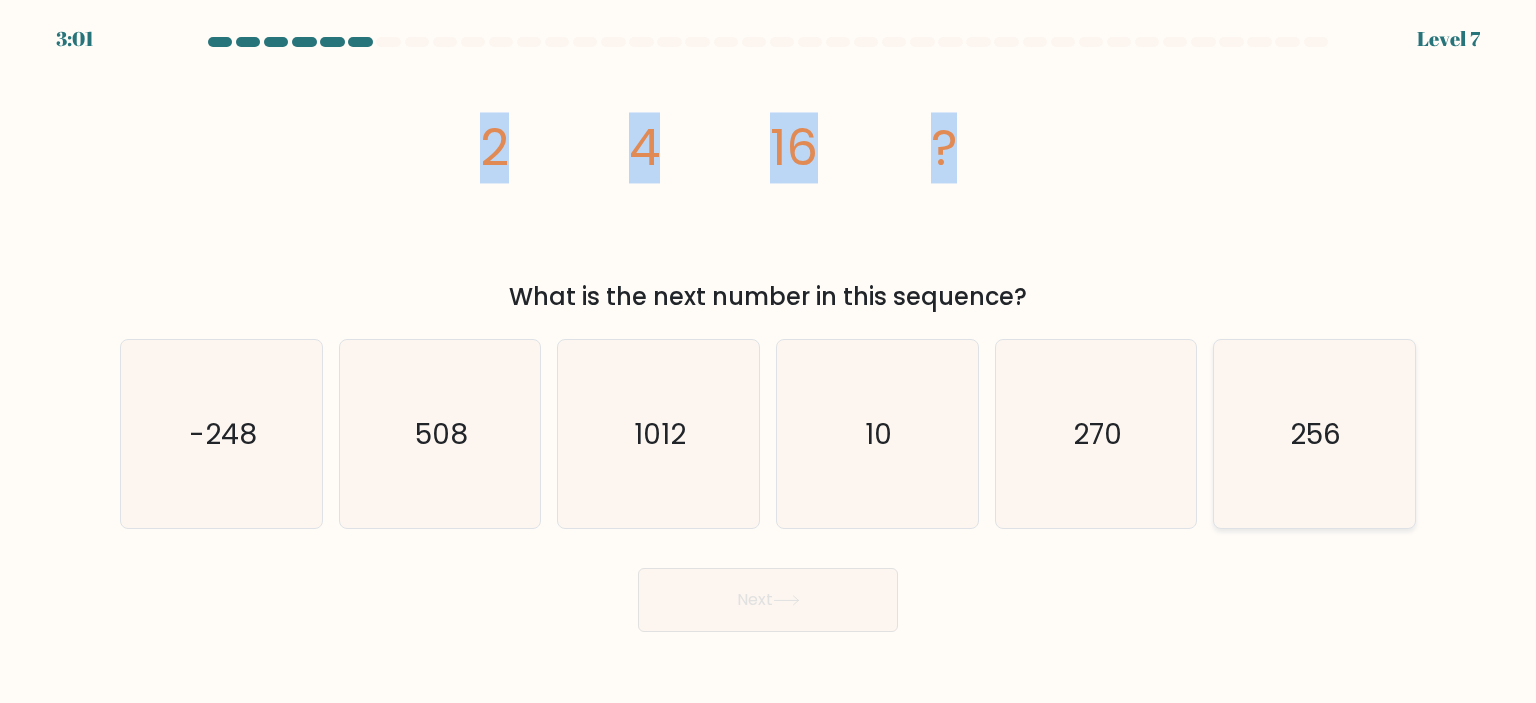 click on "256" 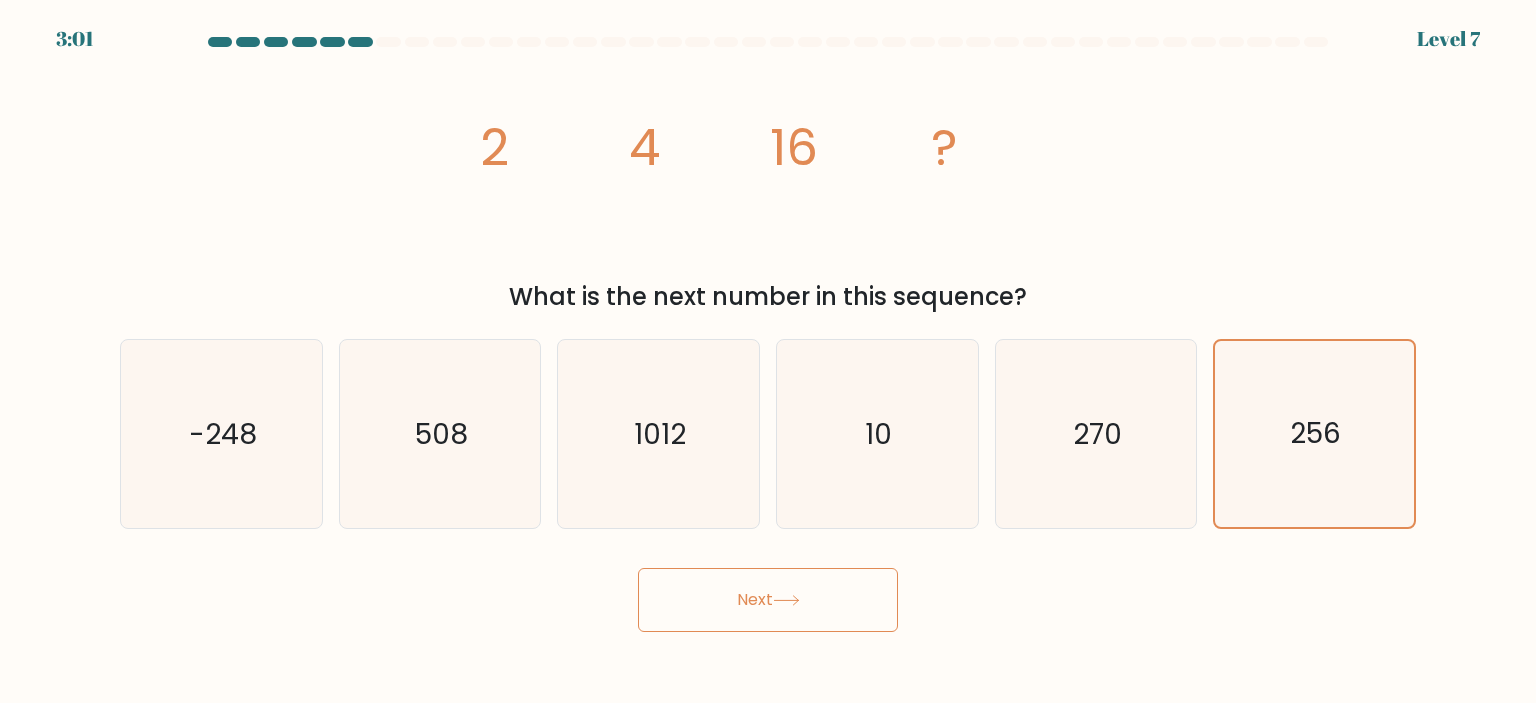 click on "Next" at bounding box center [768, 600] 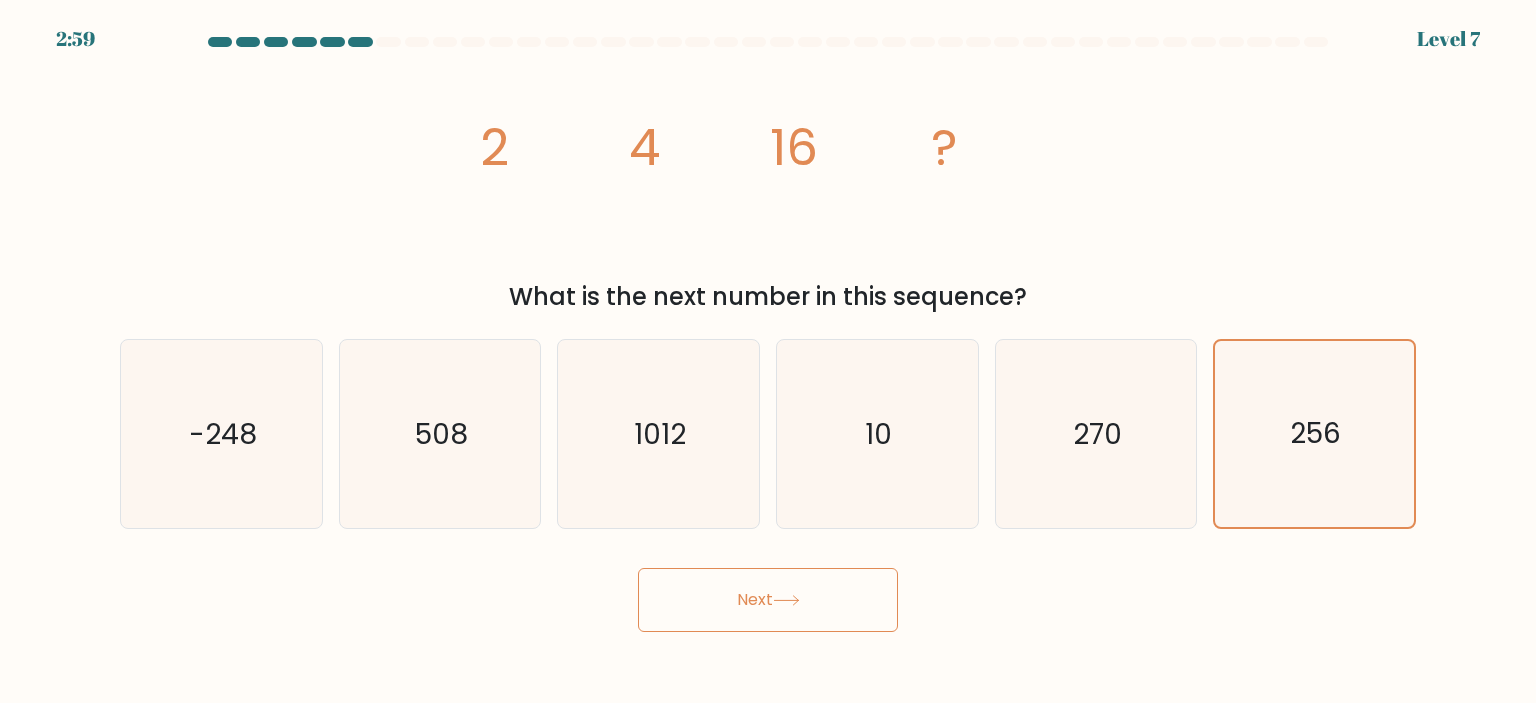 click on "Next" at bounding box center [768, 600] 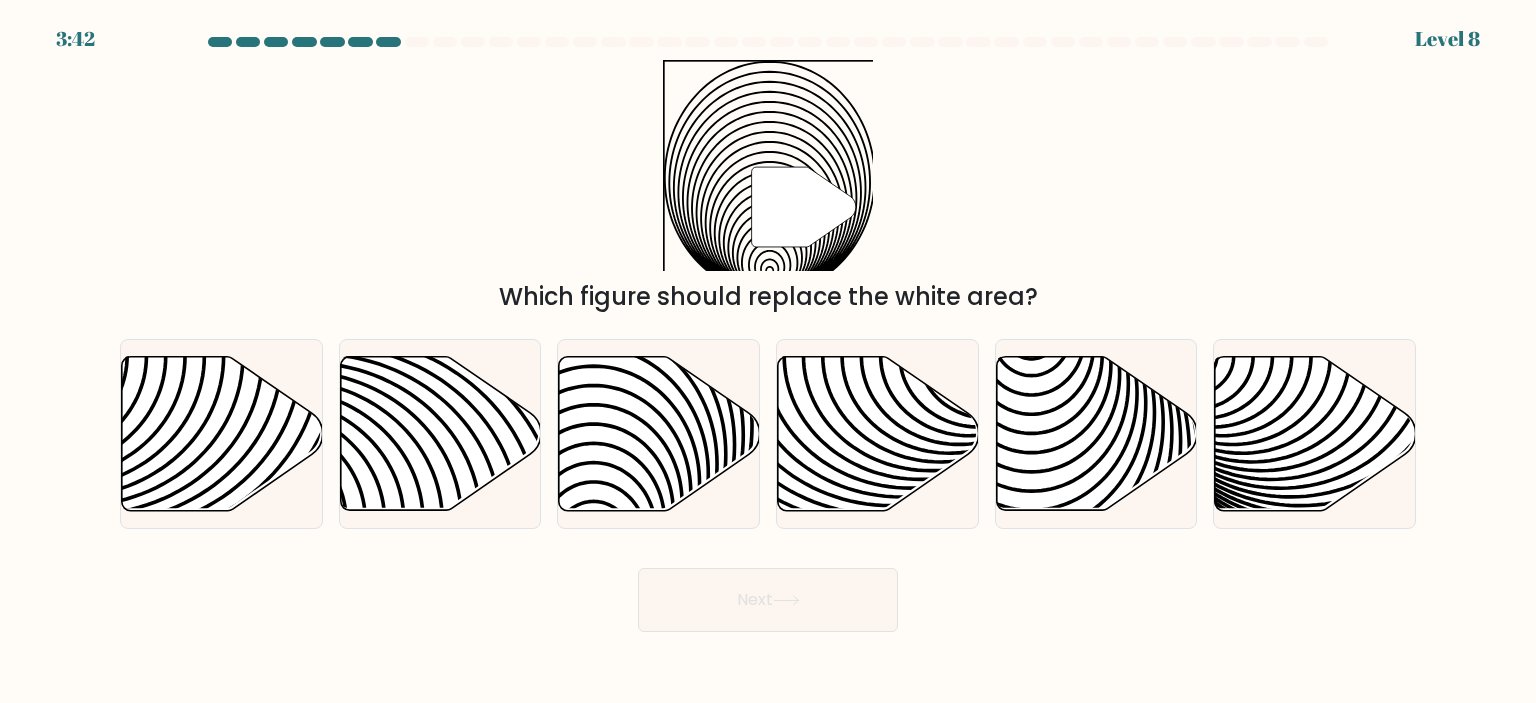 type 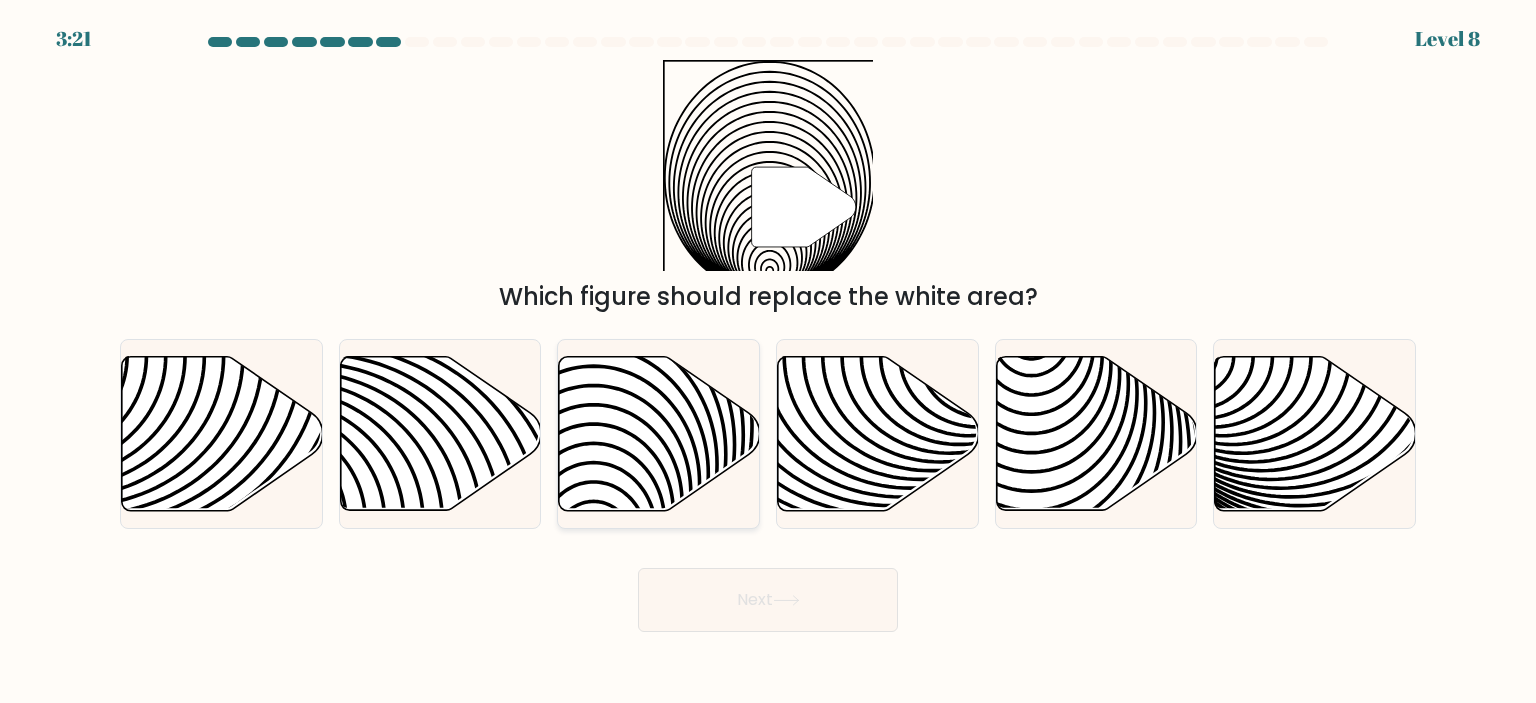 click 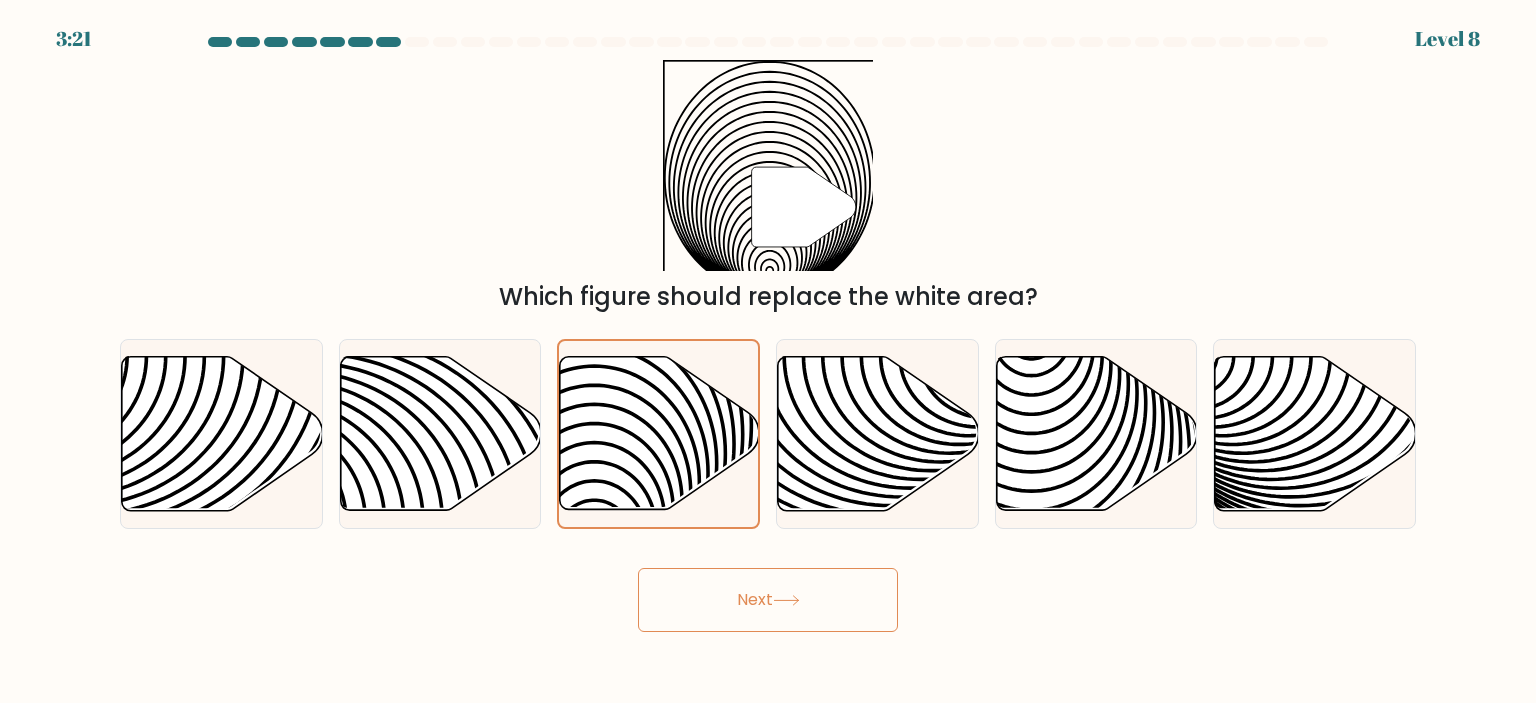 click on "Next" at bounding box center (768, 600) 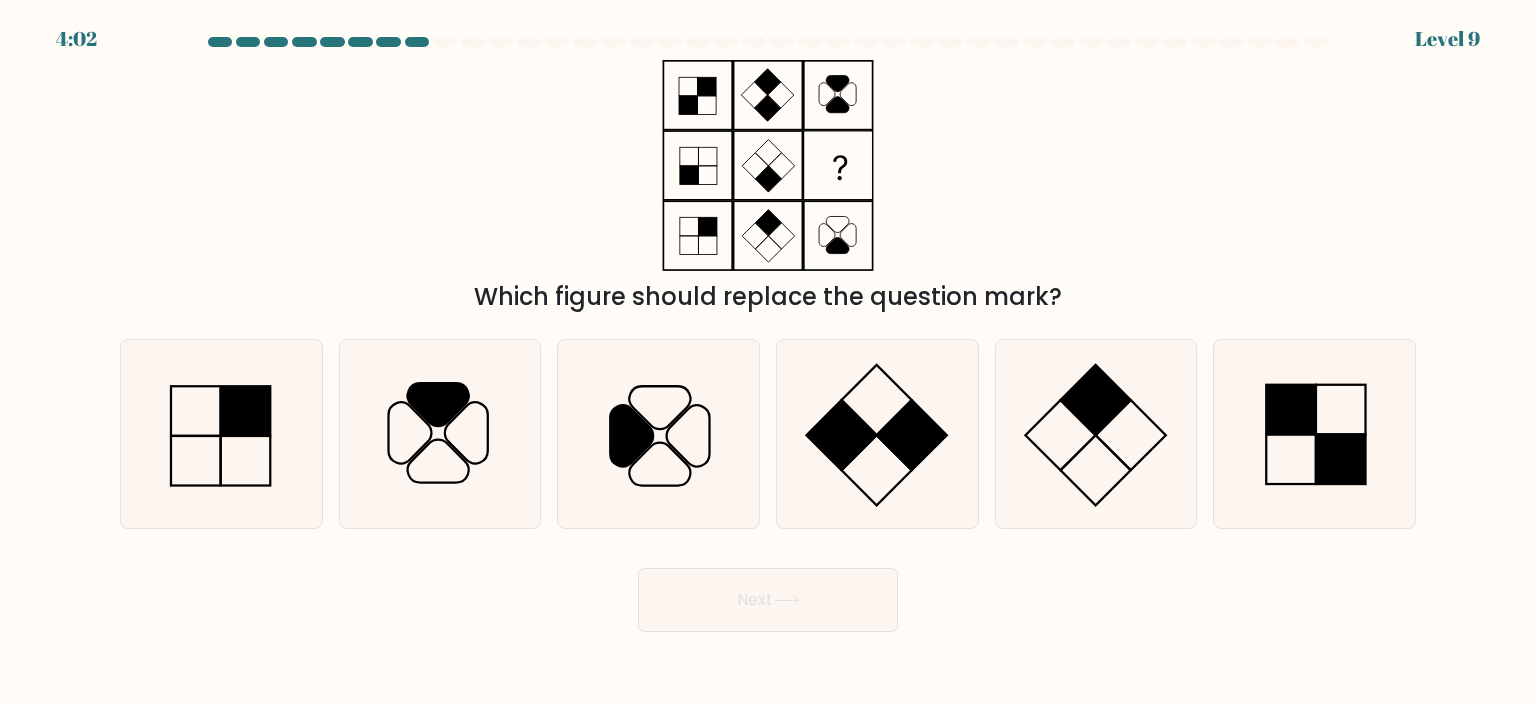 type 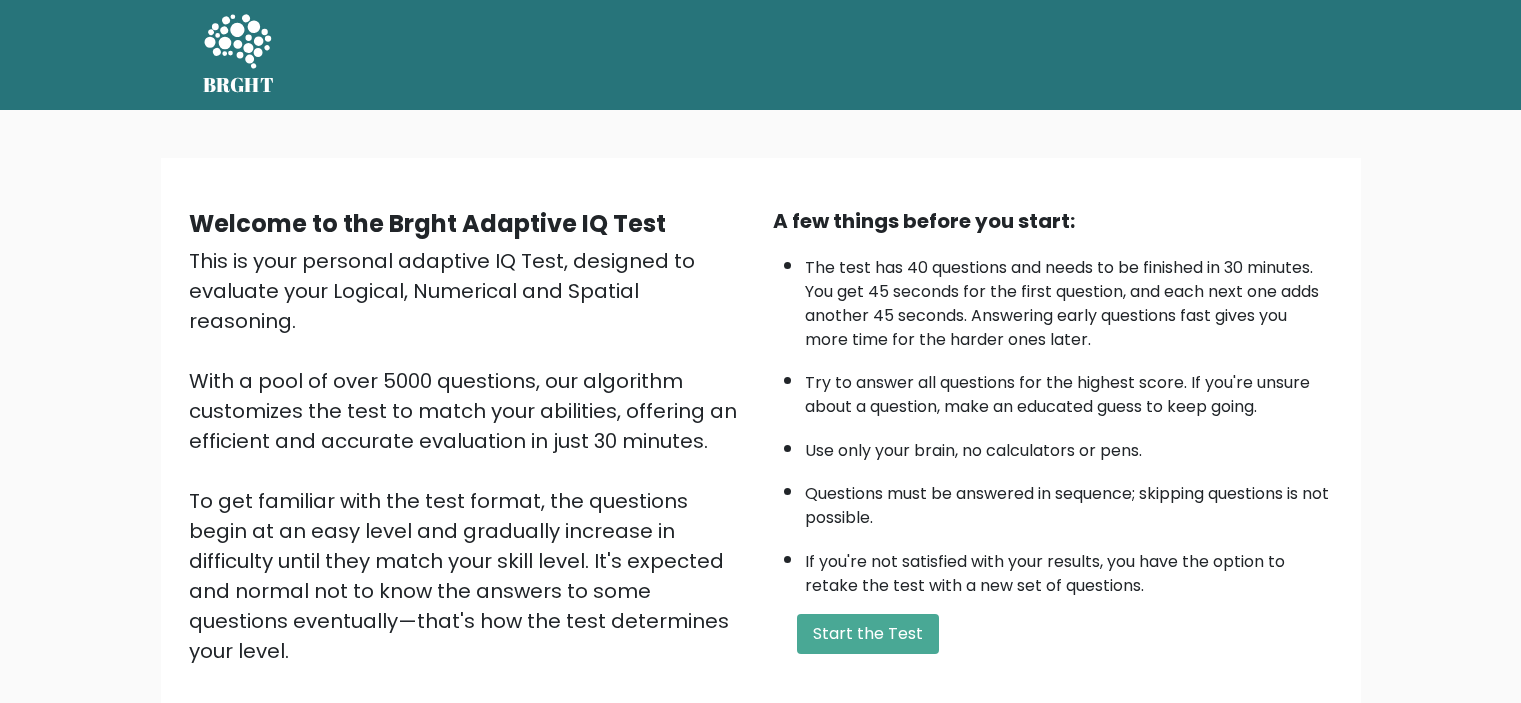 scroll, scrollTop: 0, scrollLeft: 0, axis: both 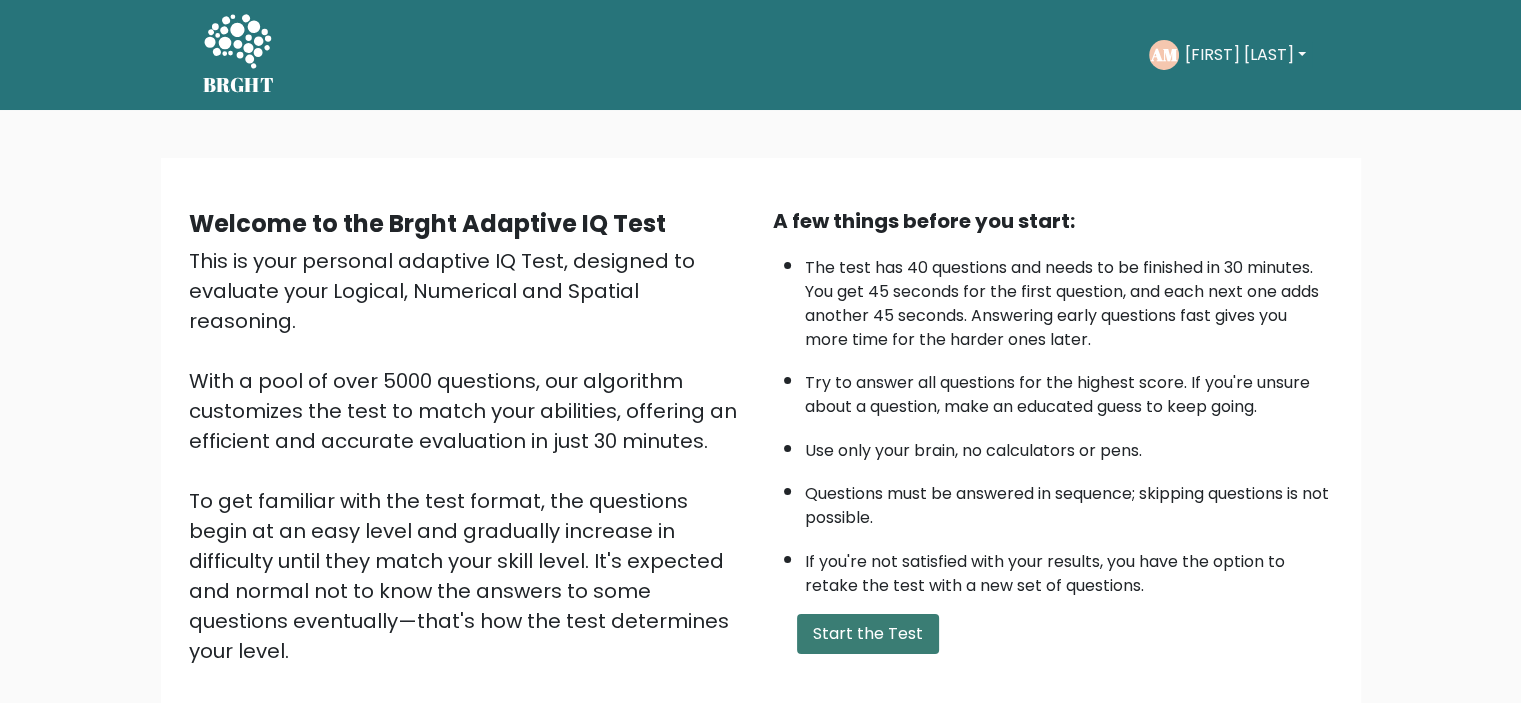 click on "Start the Test" at bounding box center (868, 634) 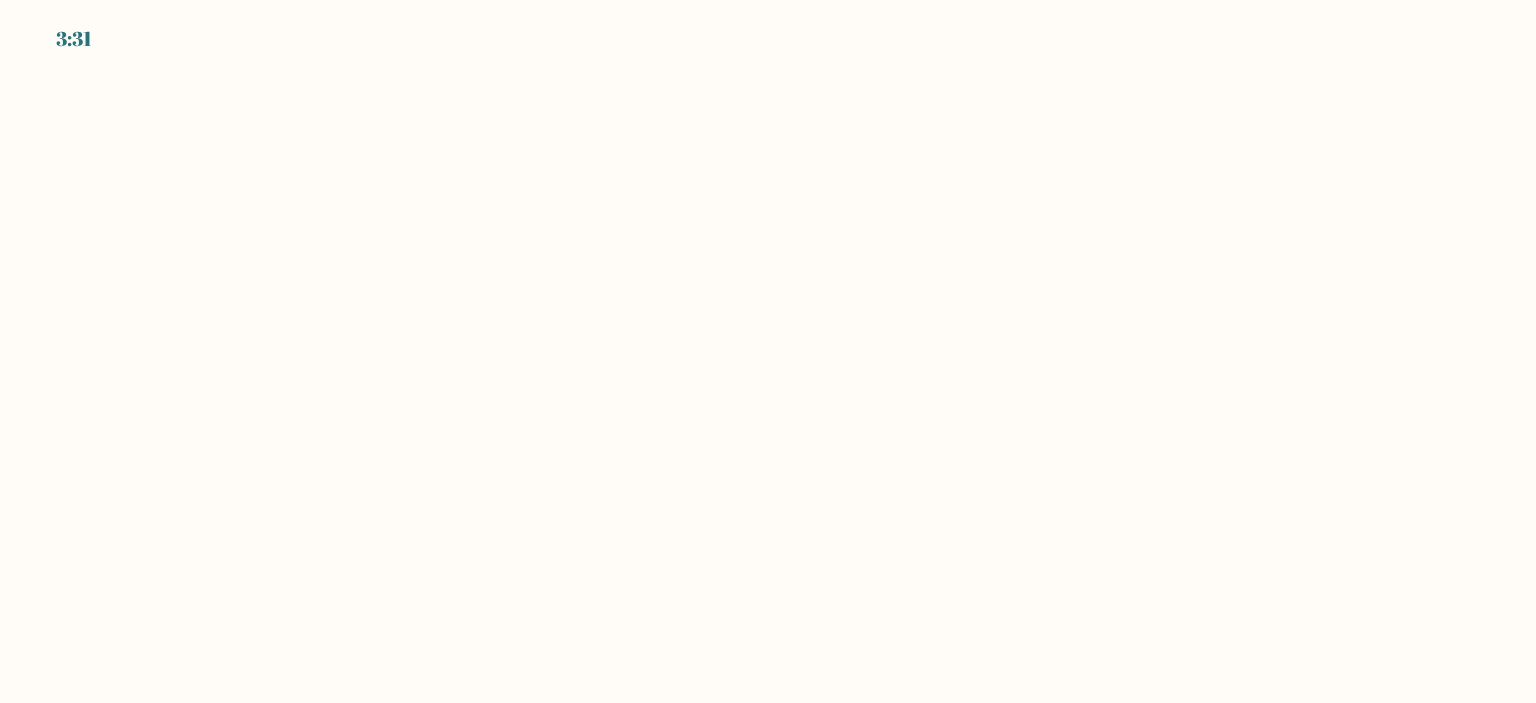 scroll, scrollTop: 0, scrollLeft: 0, axis: both 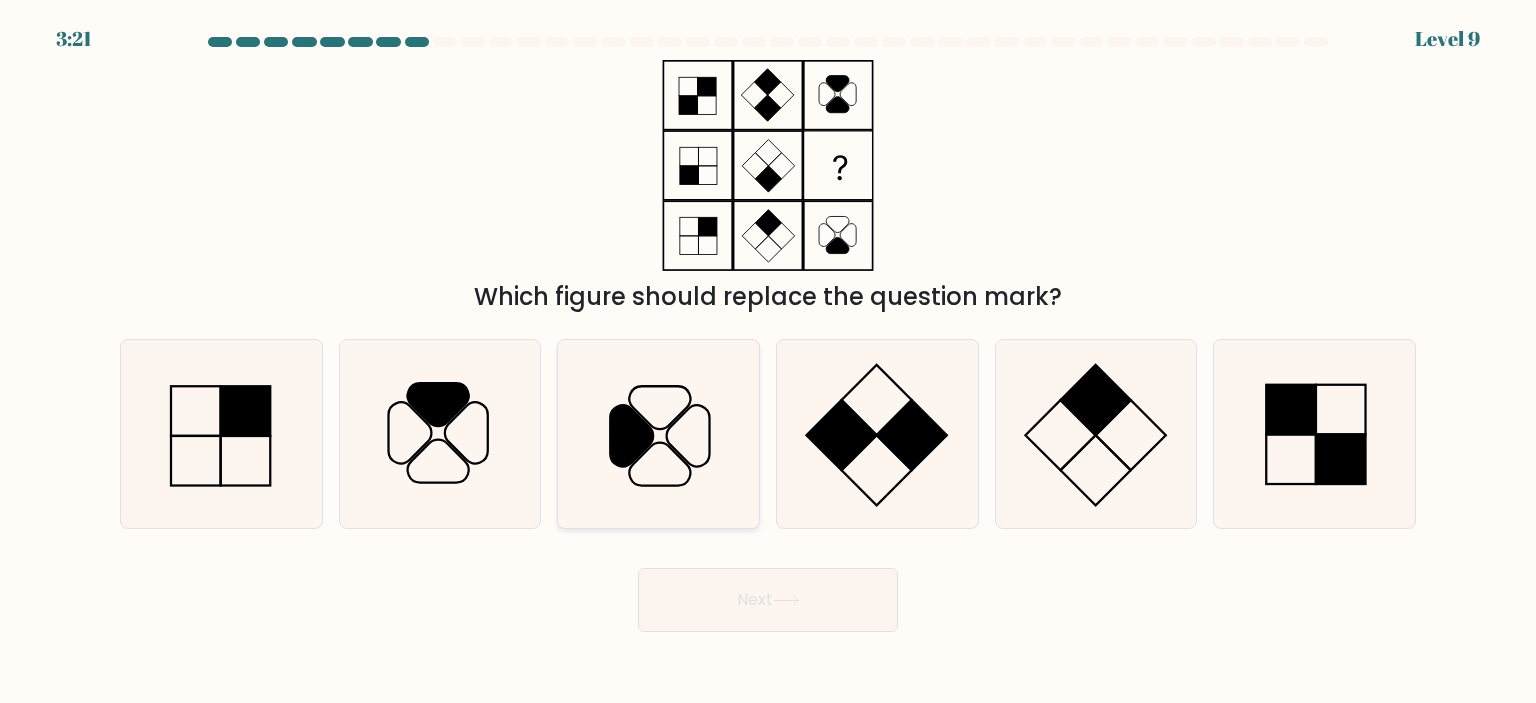 click 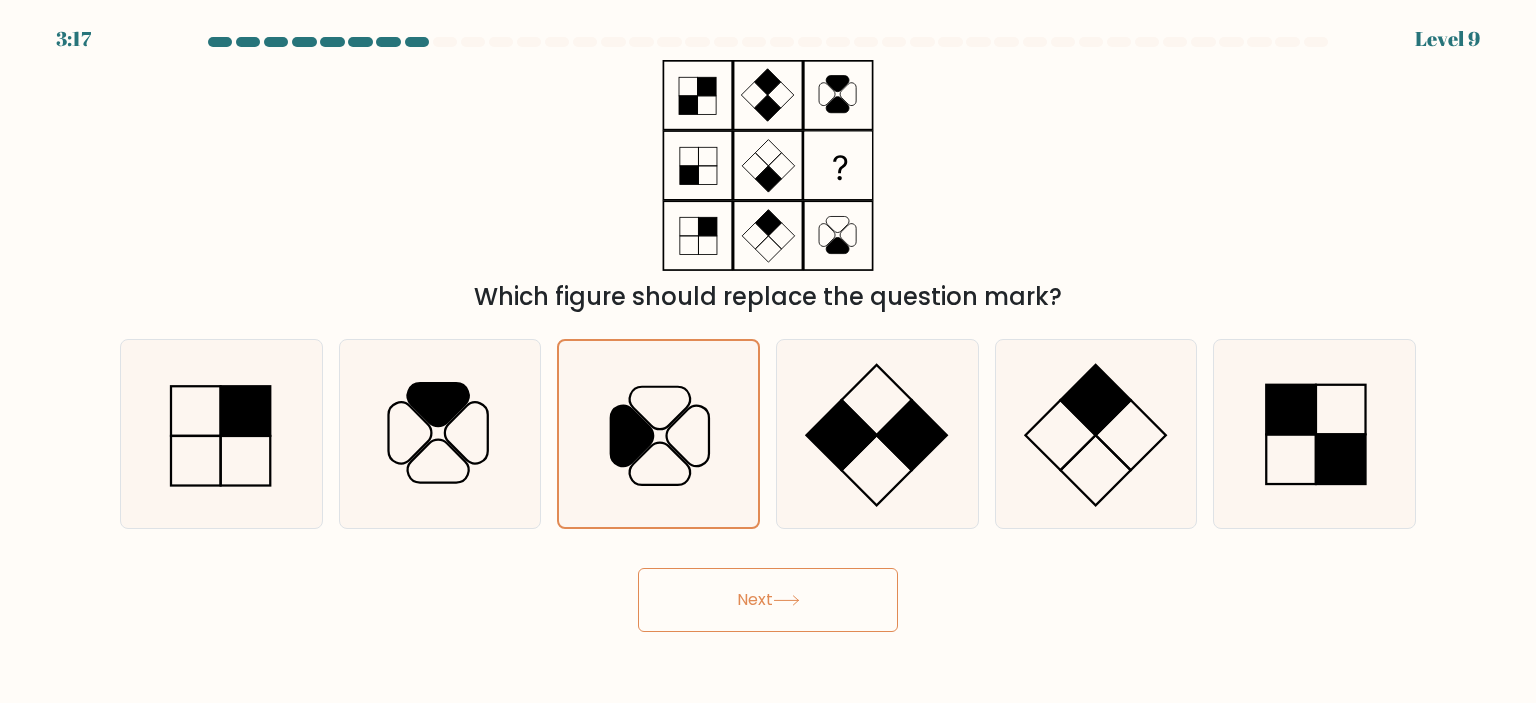 click 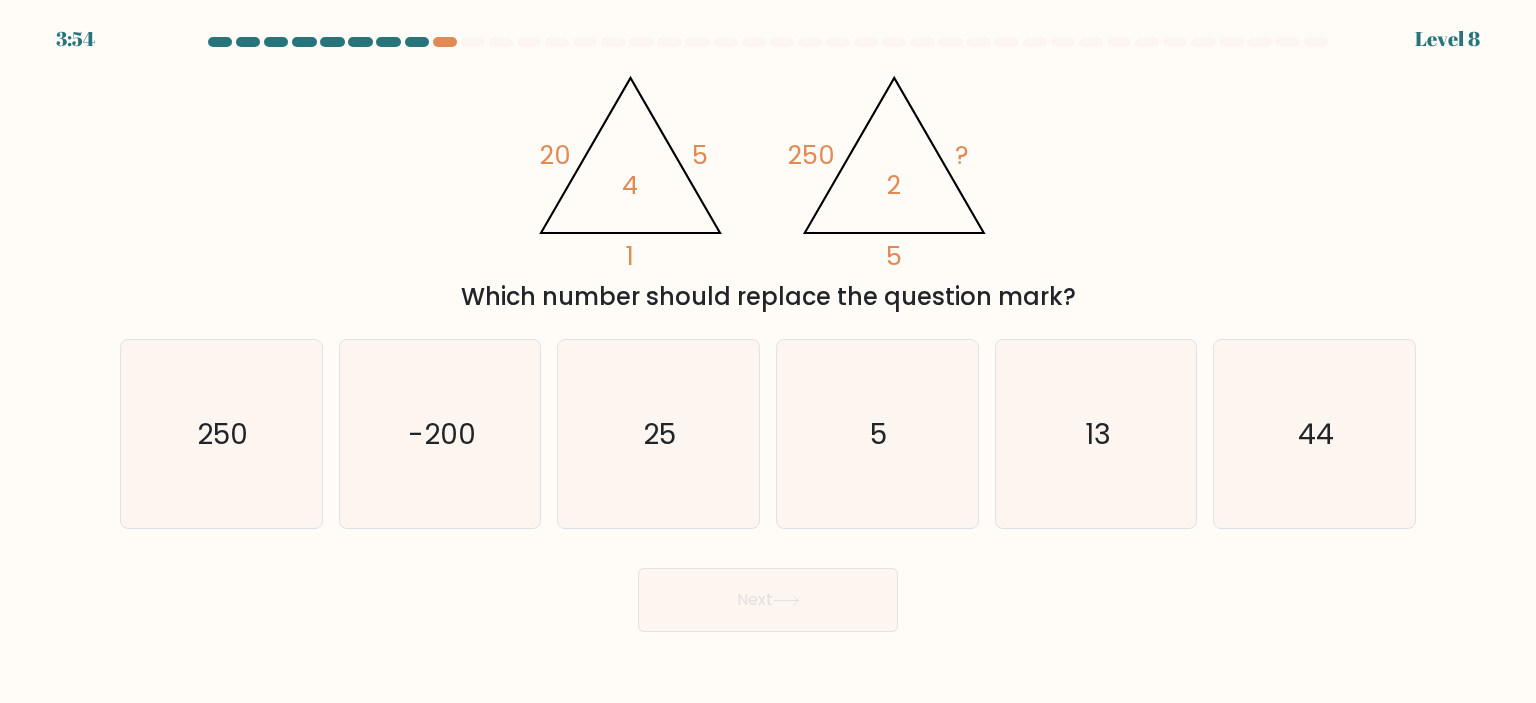 type 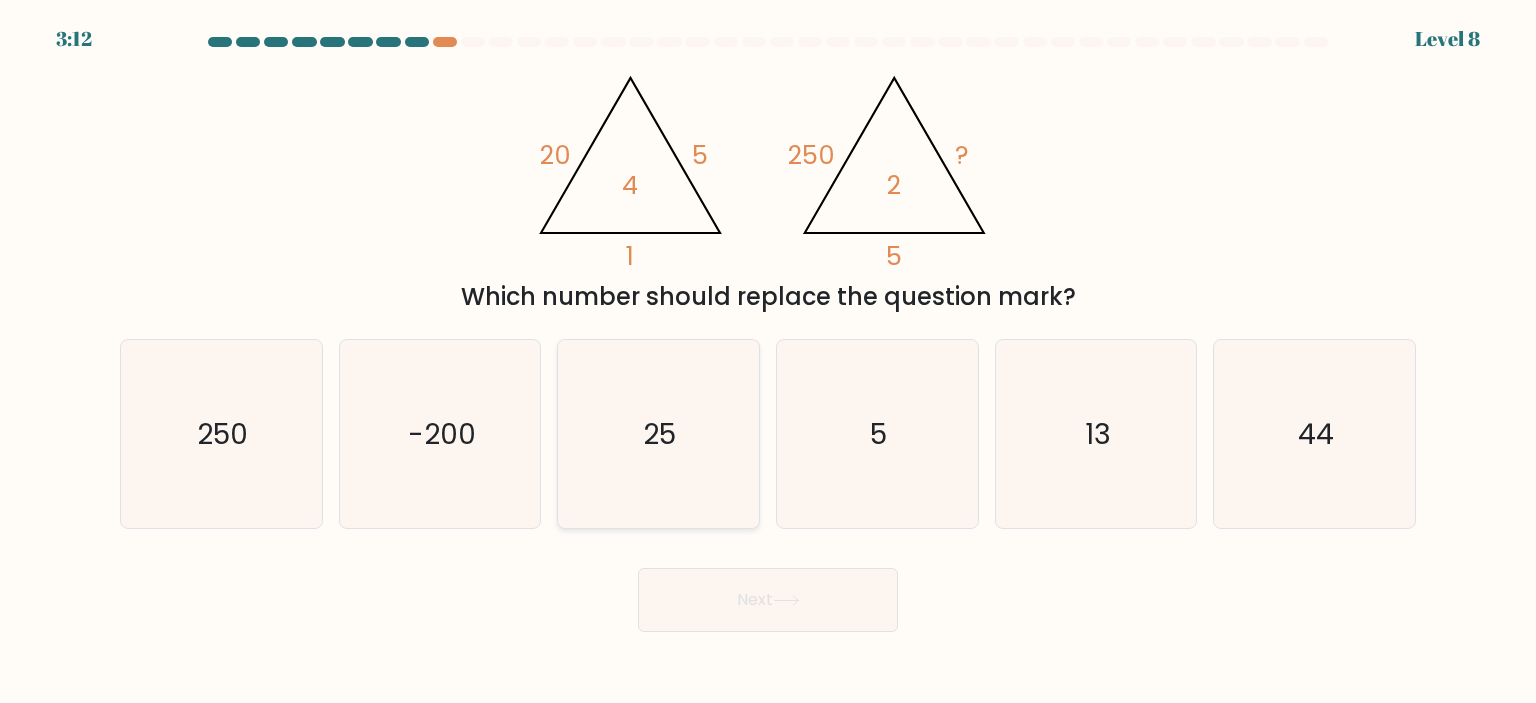 click on "25" 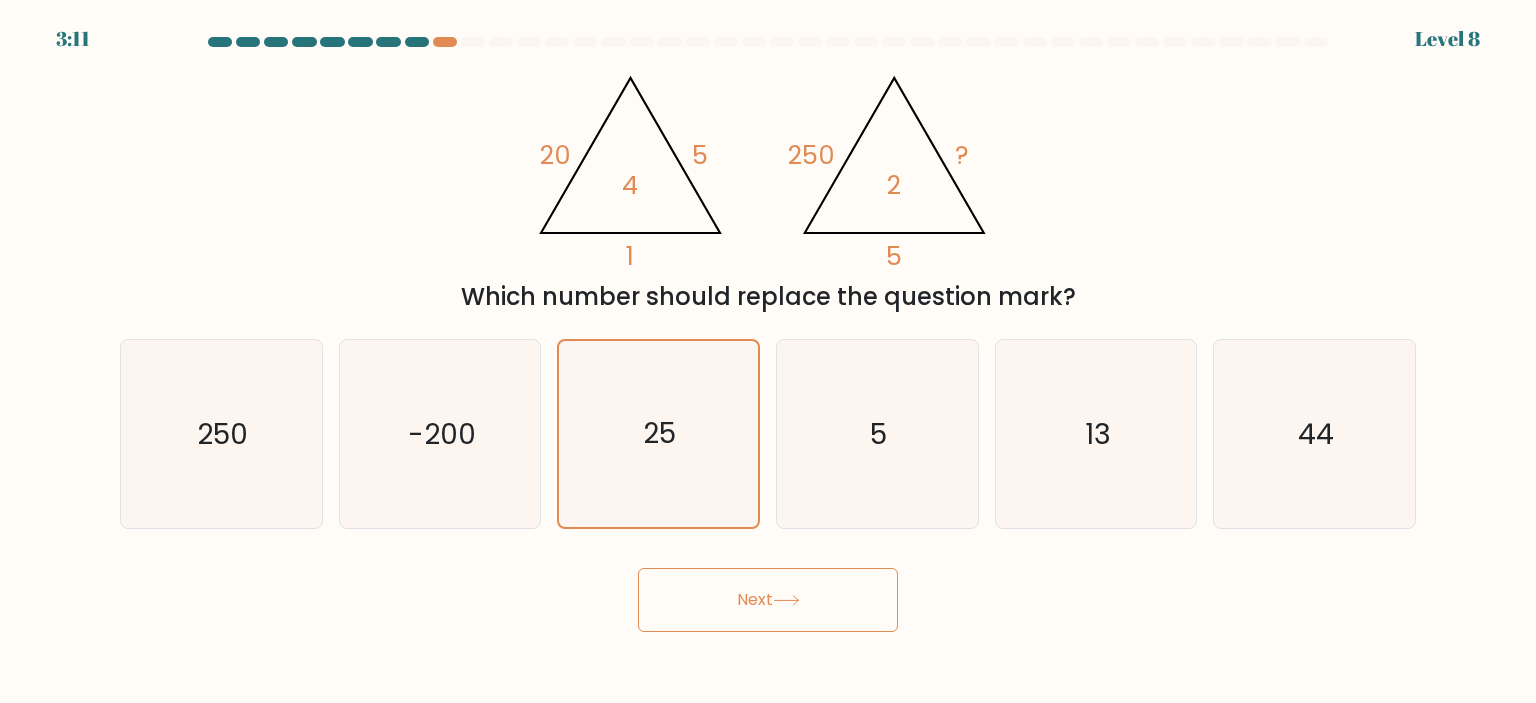 click on "Next" at bounding box center [768, 600] 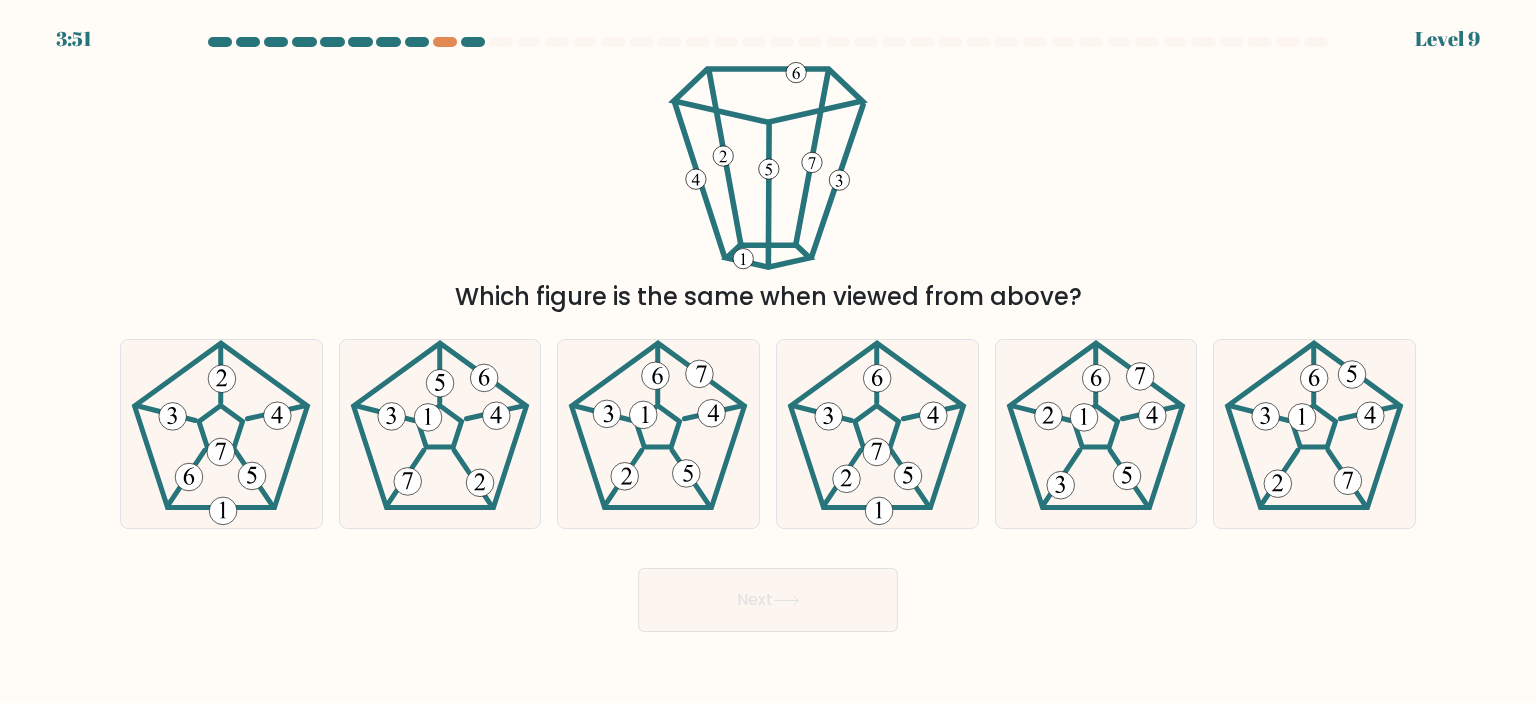 type 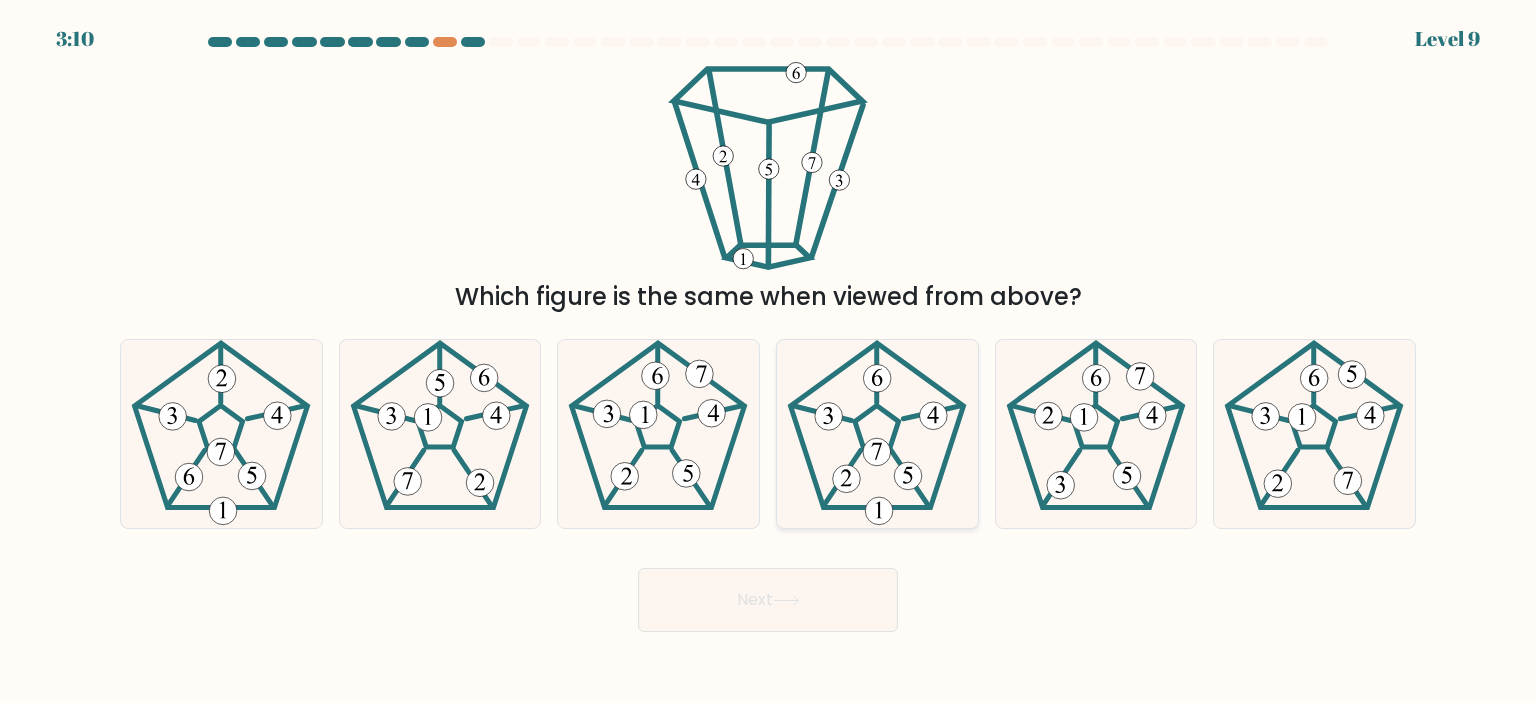 click 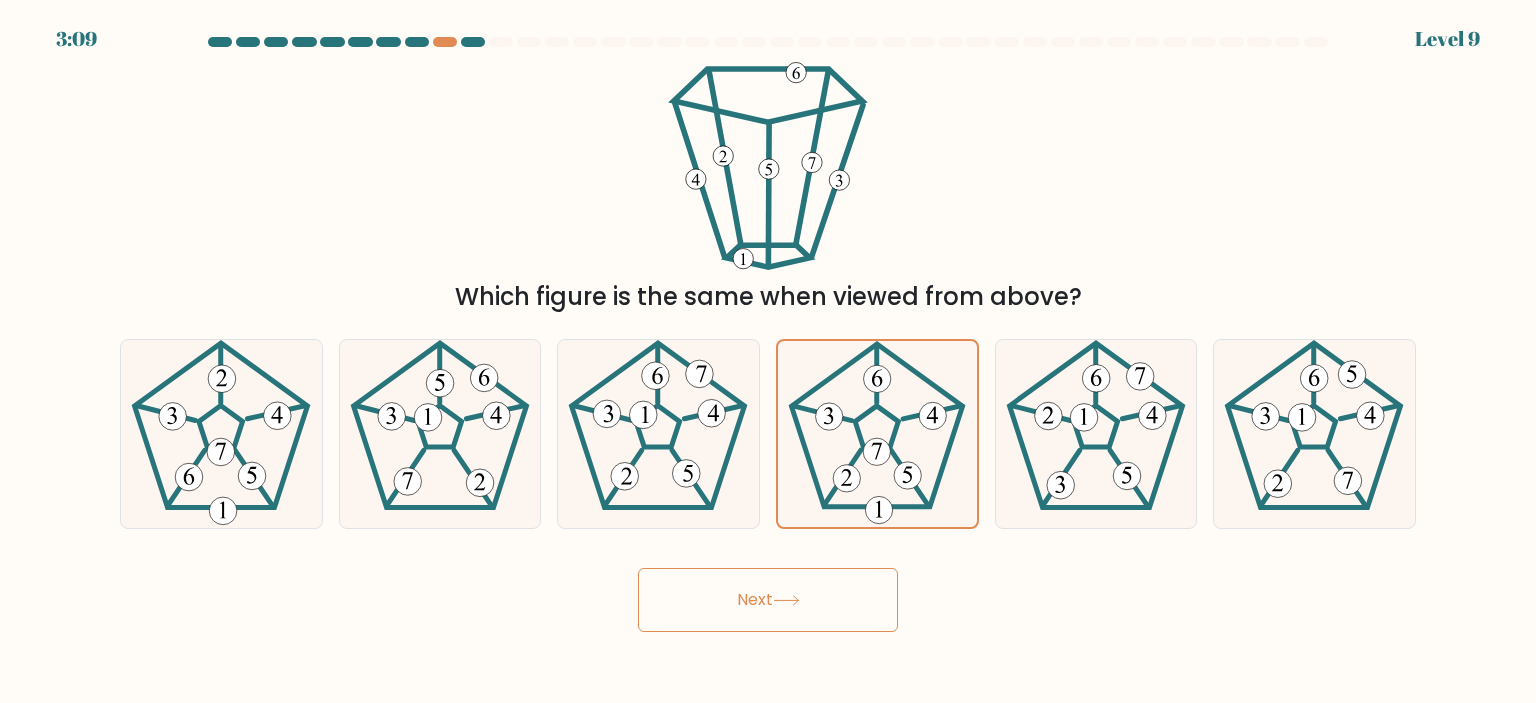 click on "Next" at bounding box center [768, 600] 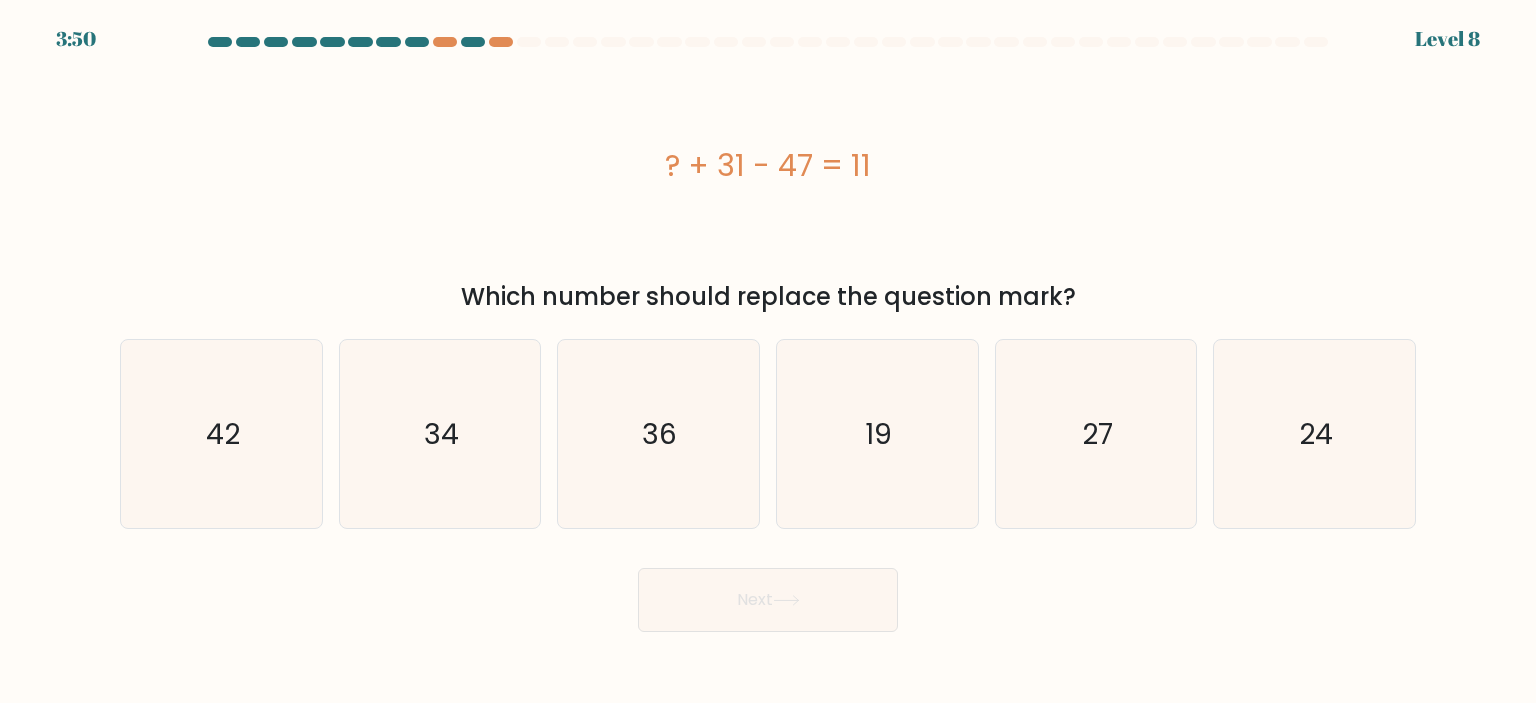 drag, startPoint x: 658, startPoint y: 156, endPoint x: 912, endPoint y: 188, distance: 256.0078 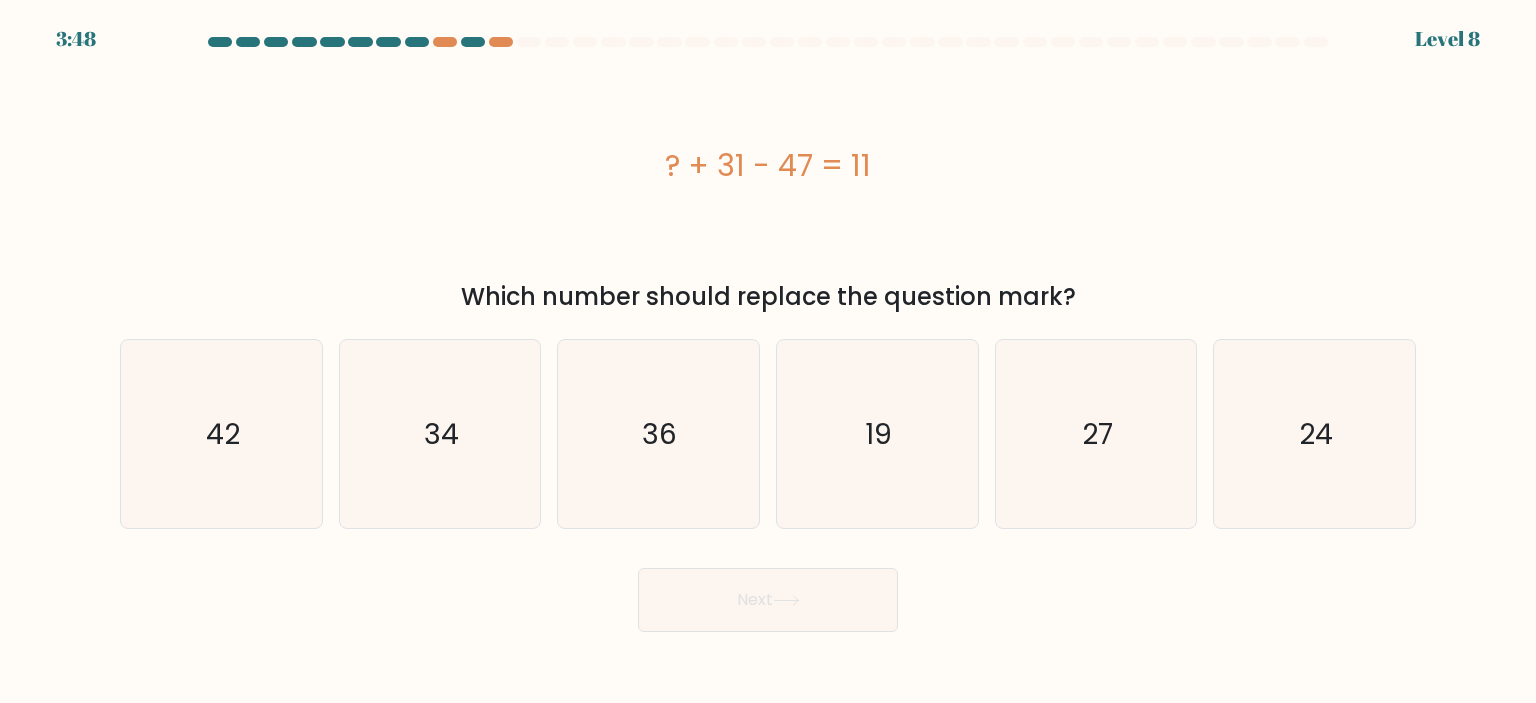 copy on "? + 31 - 47 = 11" 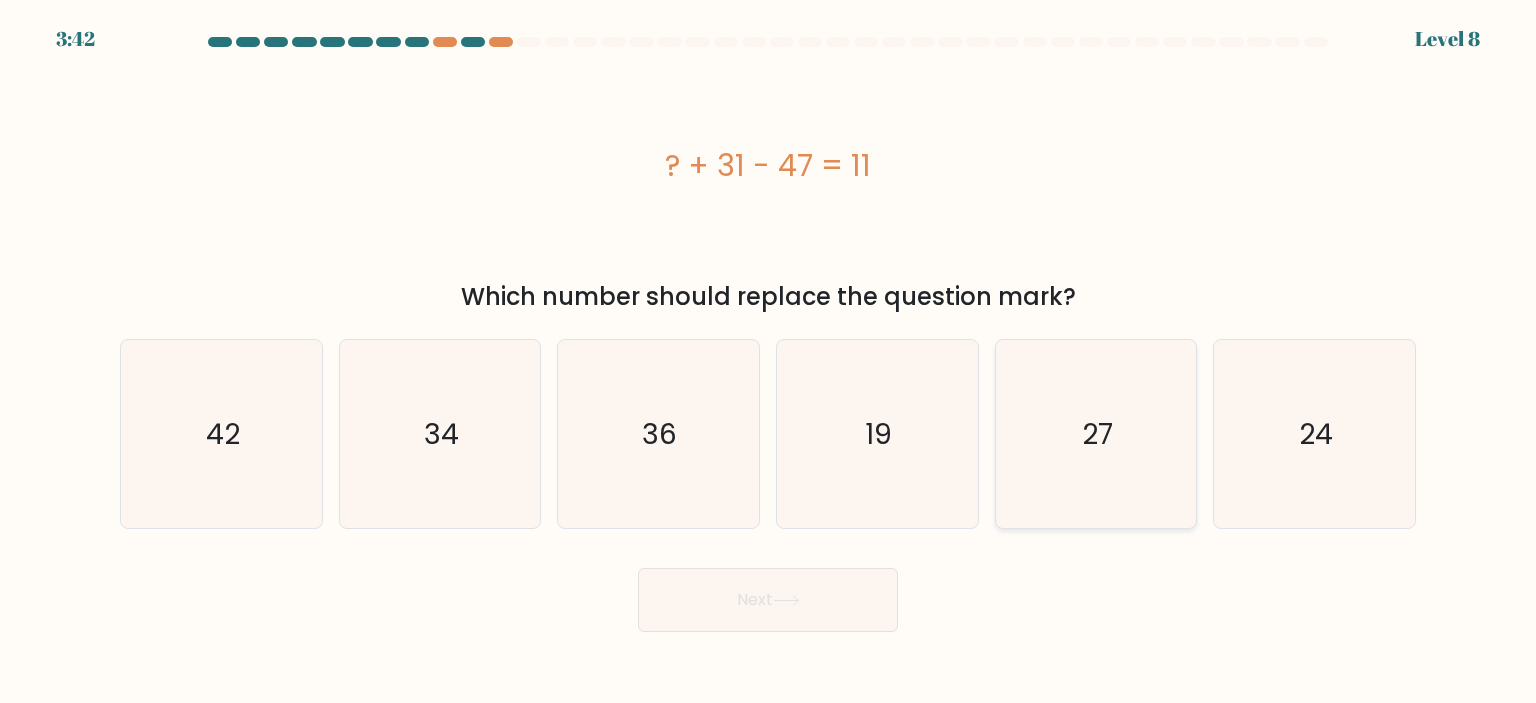 click on "27" 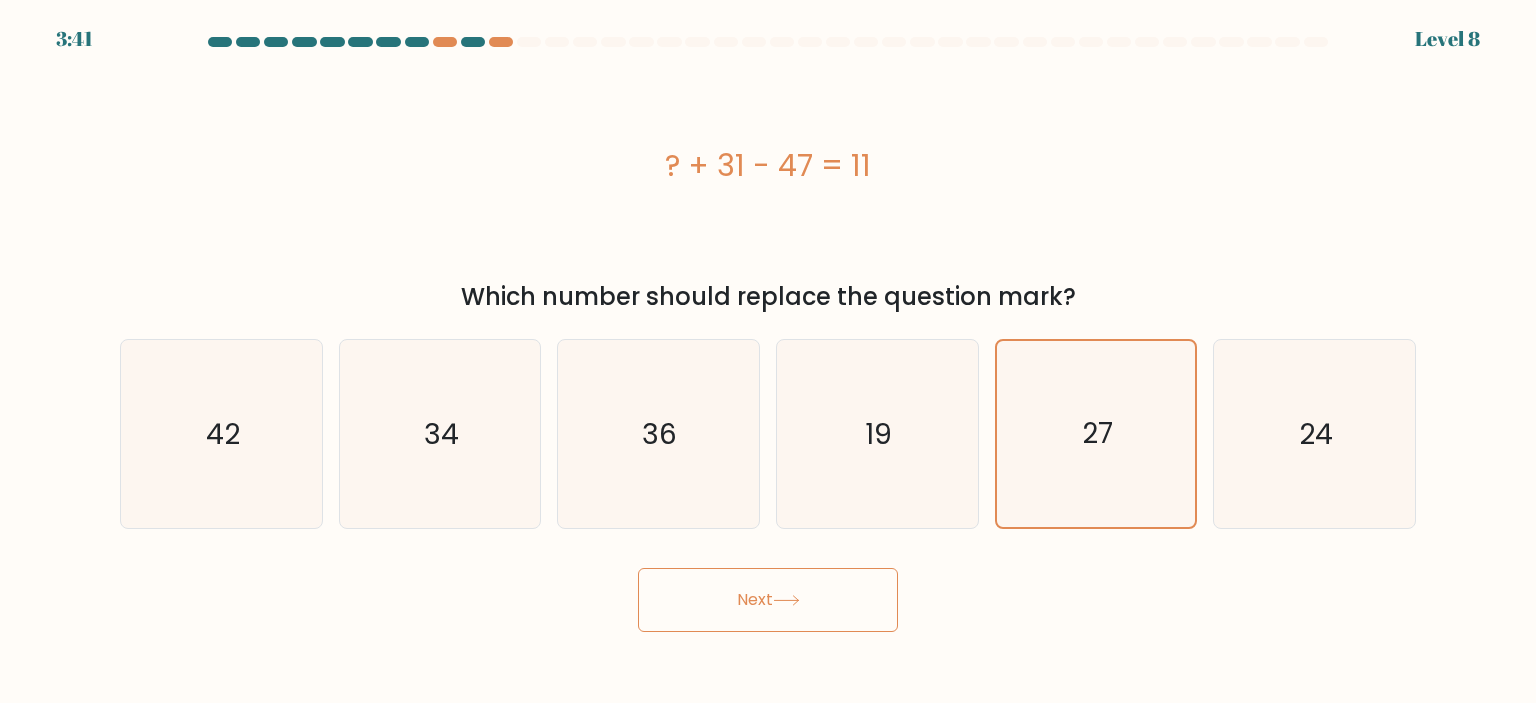 click on "Next" at bounding box center (768, 600) 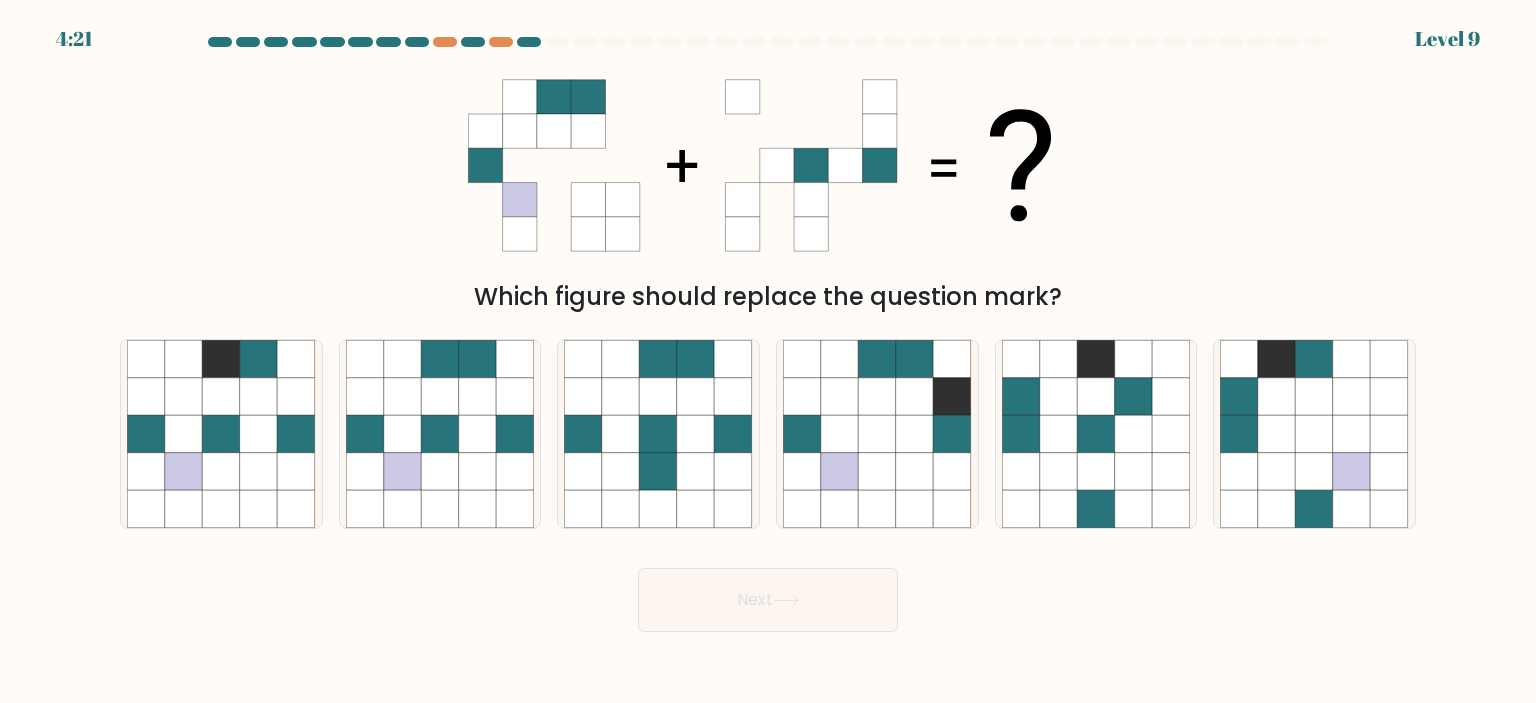drag, startPoint x: 464, startPoint y: 87, endPoint x: 1009, endPoint y: 199, distance: 556.3893 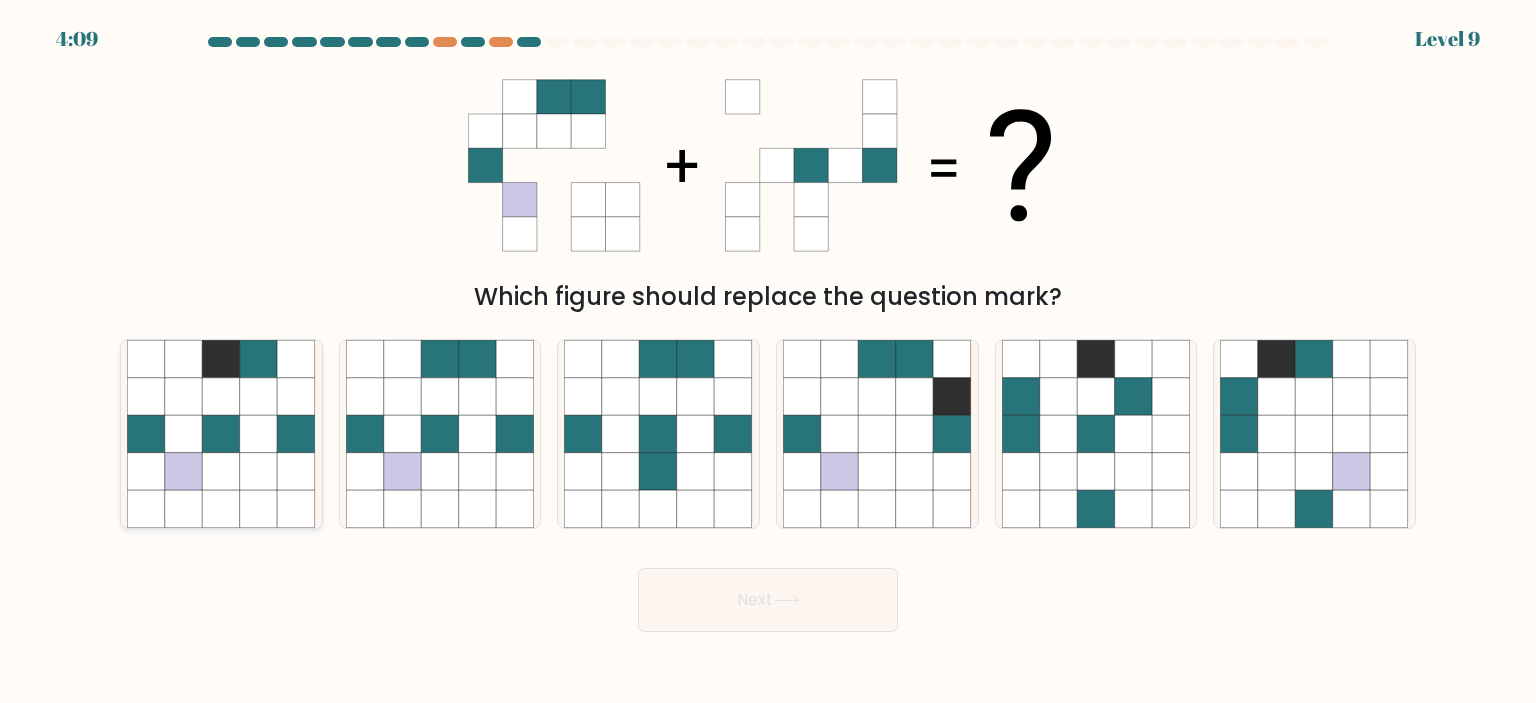 click 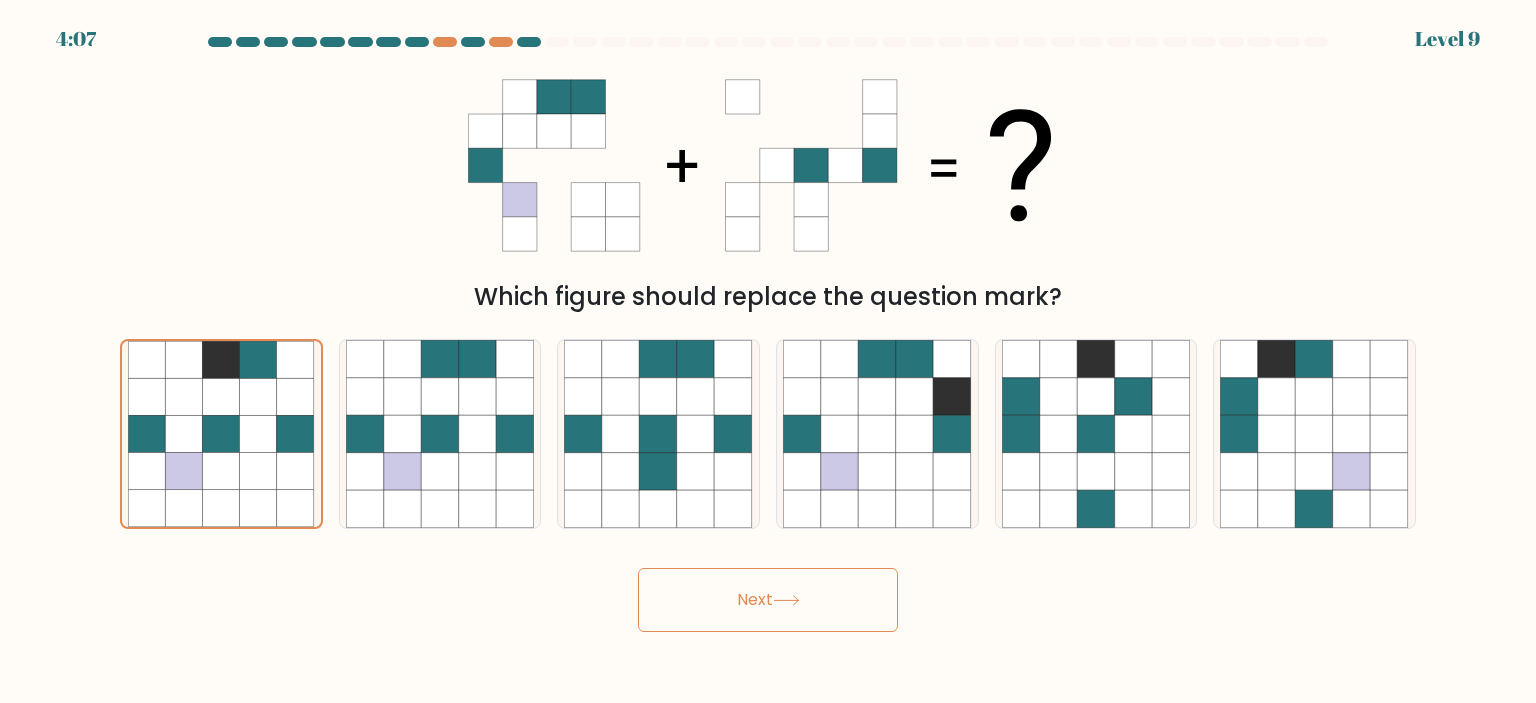 click 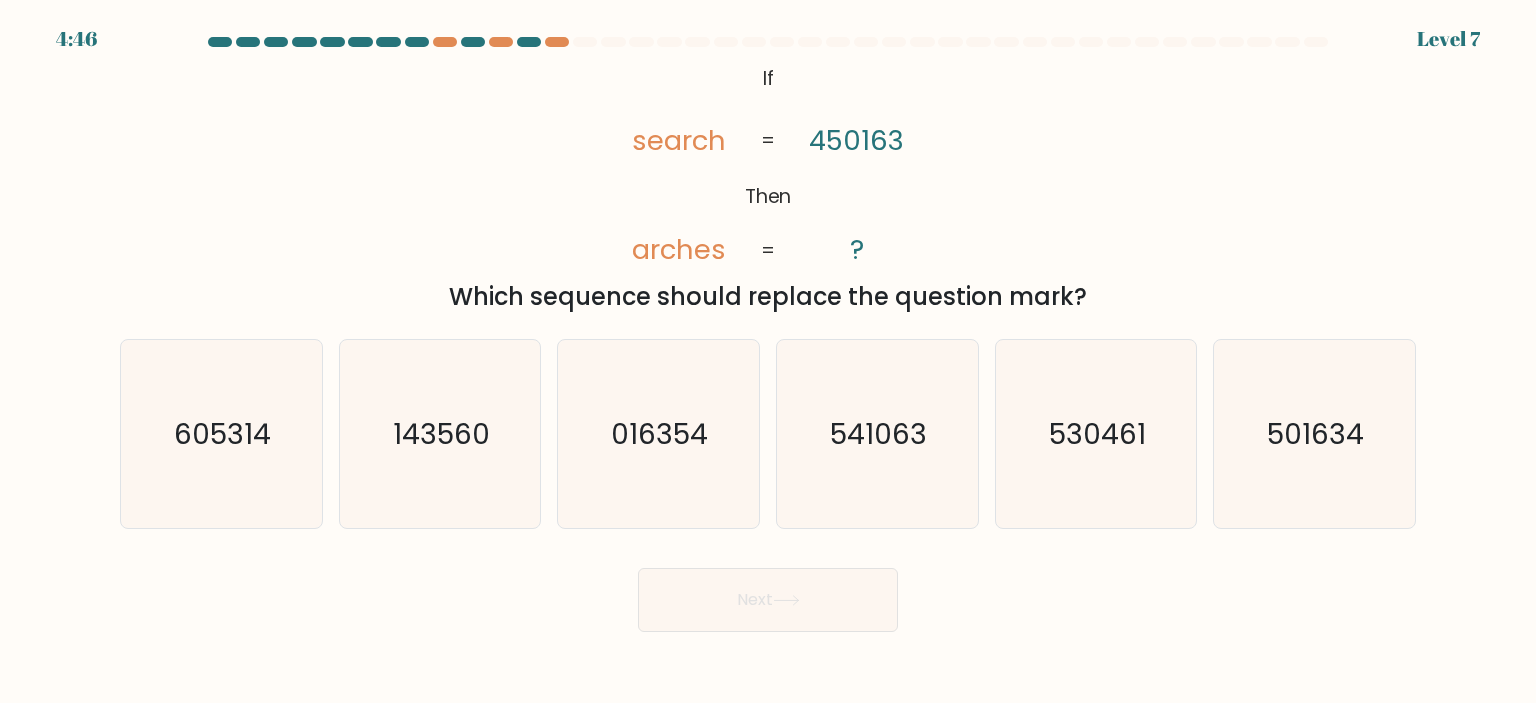 drag, startPoint x: 734, startPoint y: 83, endPoint x: 1101, endPoint y: 312, distance: 432.58527 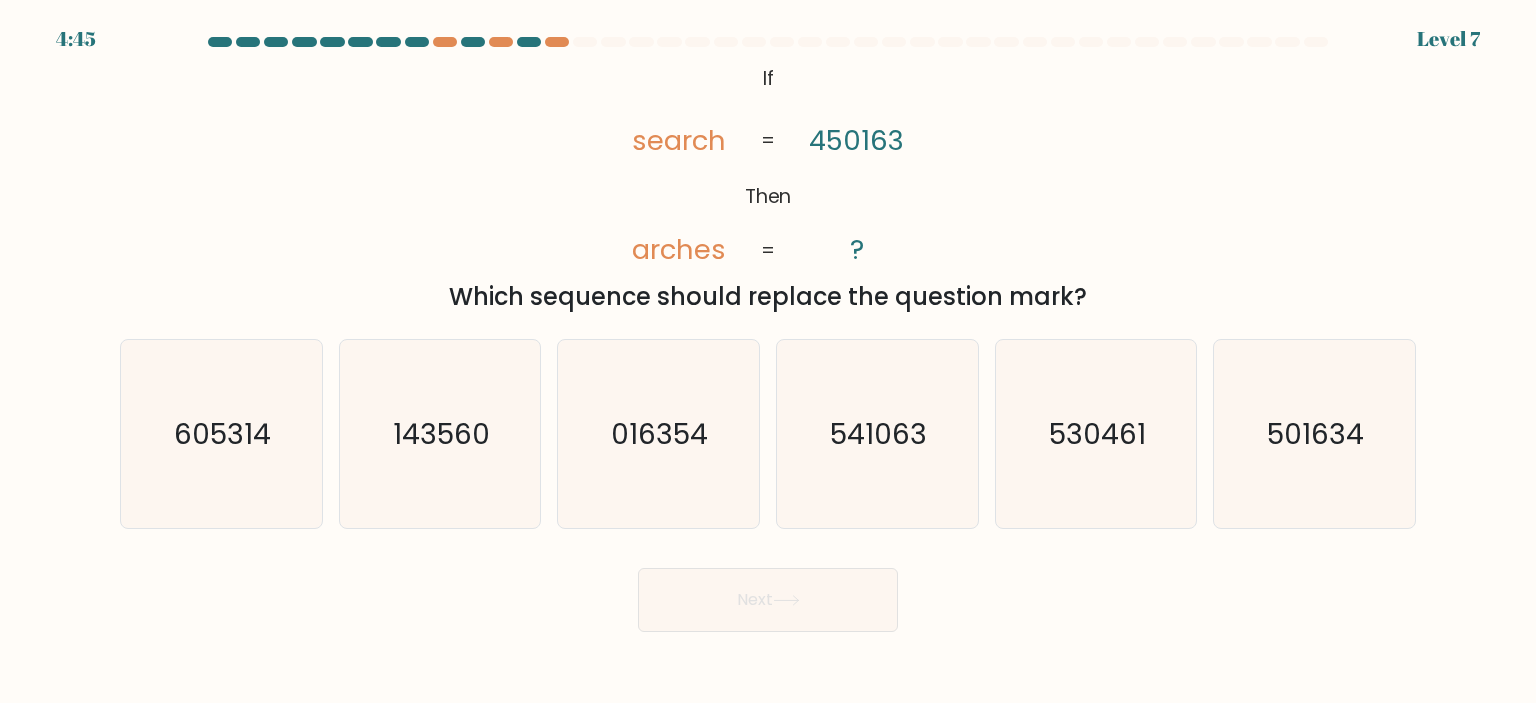 copy on "If       Then       search       arches       450163       ?       =       =
Which sequence should replace the question mark?" 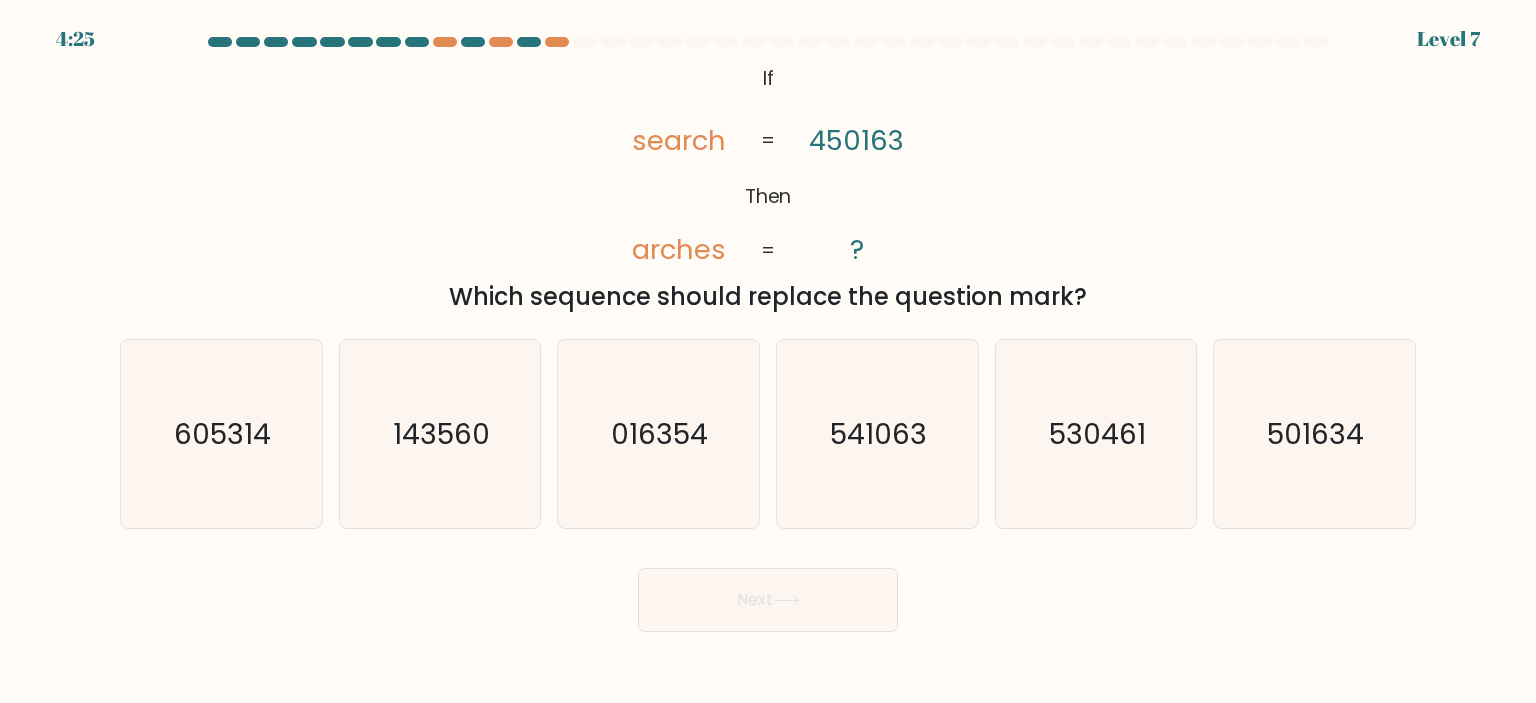 click on "@import url('https://fonts.googleapis.com/css?family=Abril+Fatface:400,100,100italic,300,300italic,400italic,500,500italic,700,700italic,900,900italic');           If       Then       search       arches       450163       ?       =       =
Which sequence should replace the question mark?" at bounding box center (768, 187) 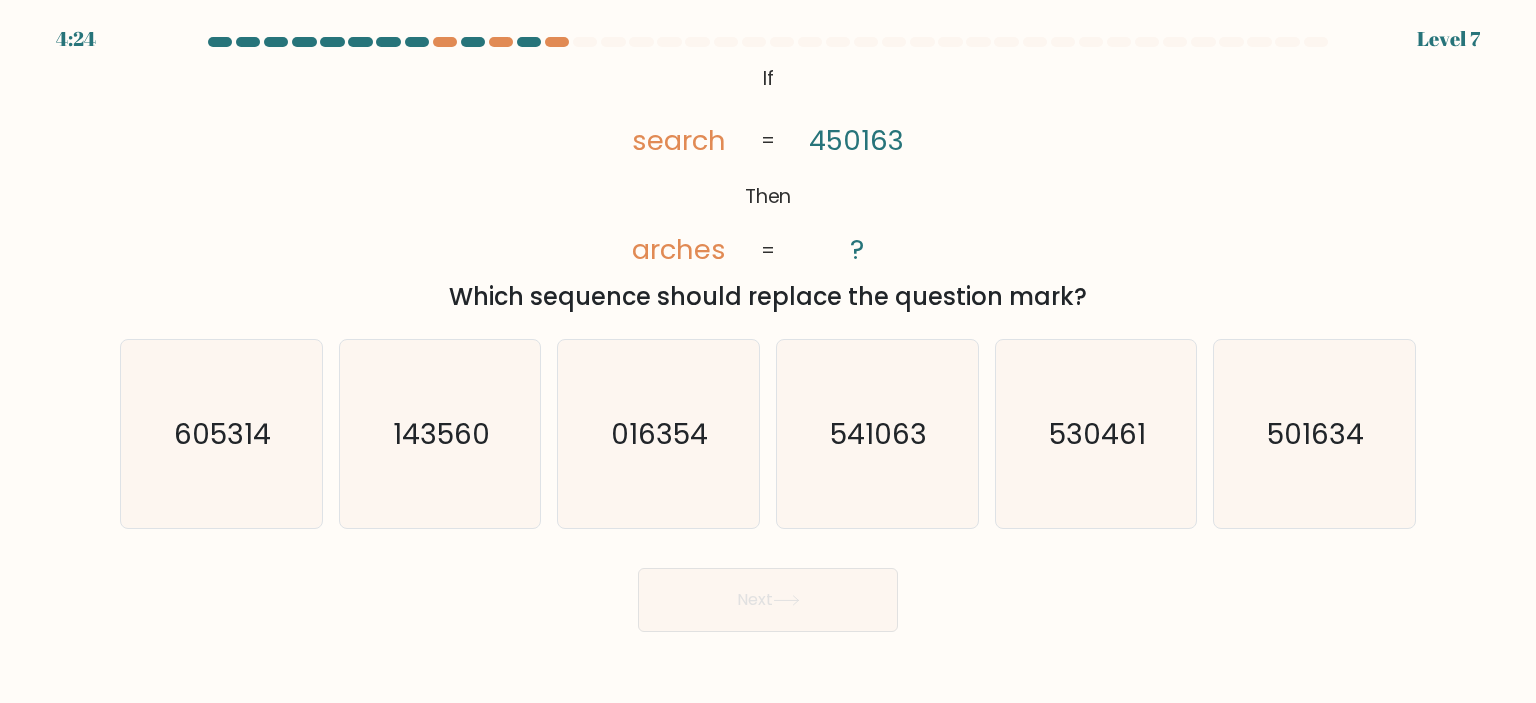 click on "@import url('https://fonts.googleapis.com/css?family=Abril+Fatface:400,100,100italic,300,300italic,400italic,500,500italic,700,700italic,900,900italic');           If       Then       search       arches       450163       ?       =       =" 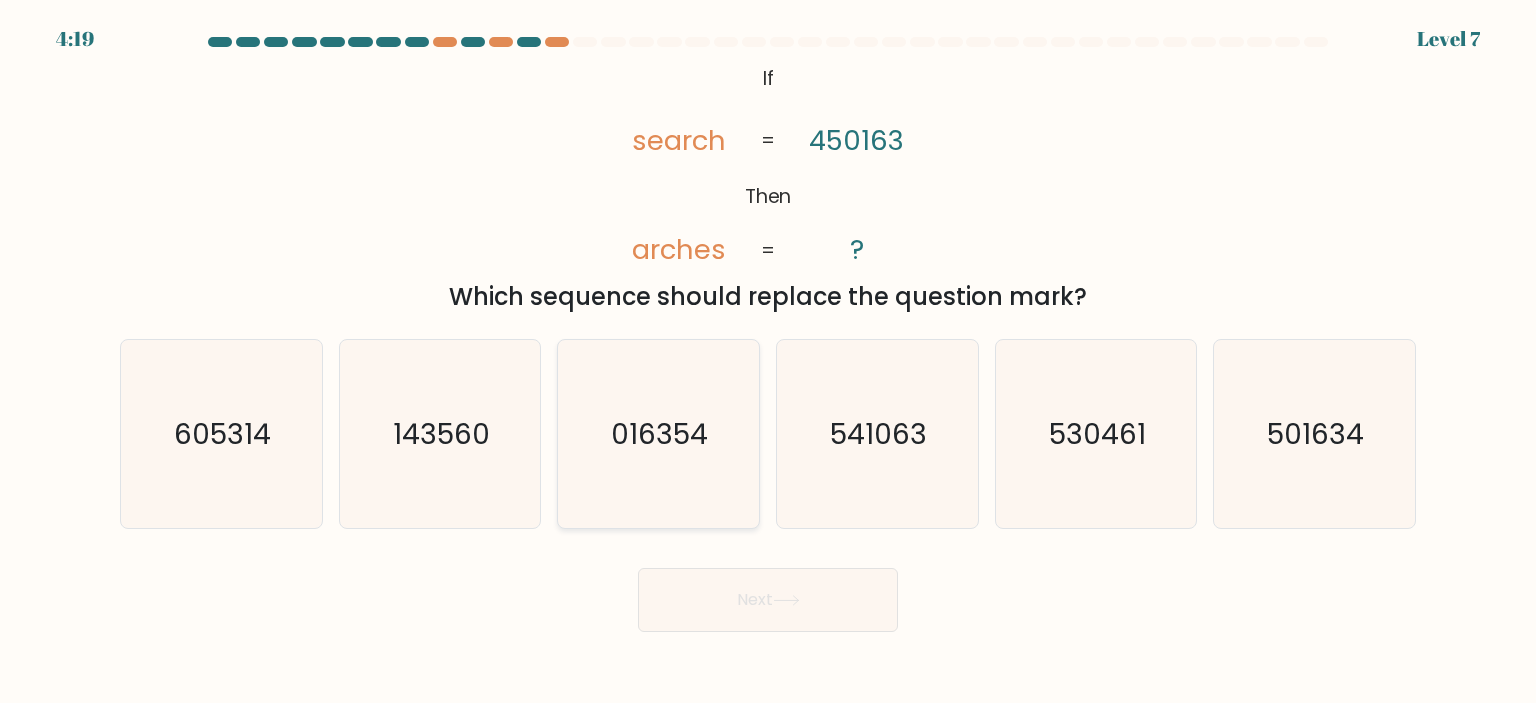click on "016354" 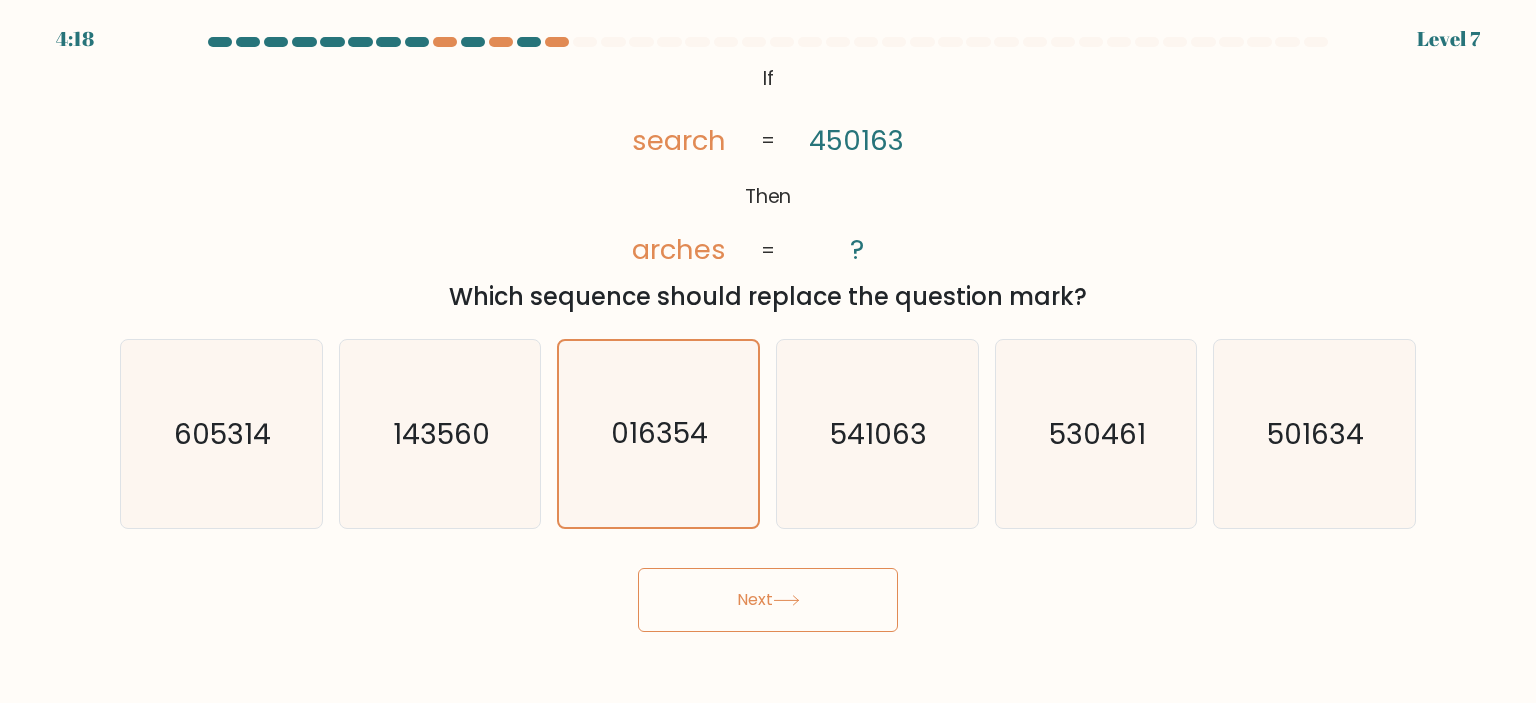 click on "Next" at bounding box center [768, 600] 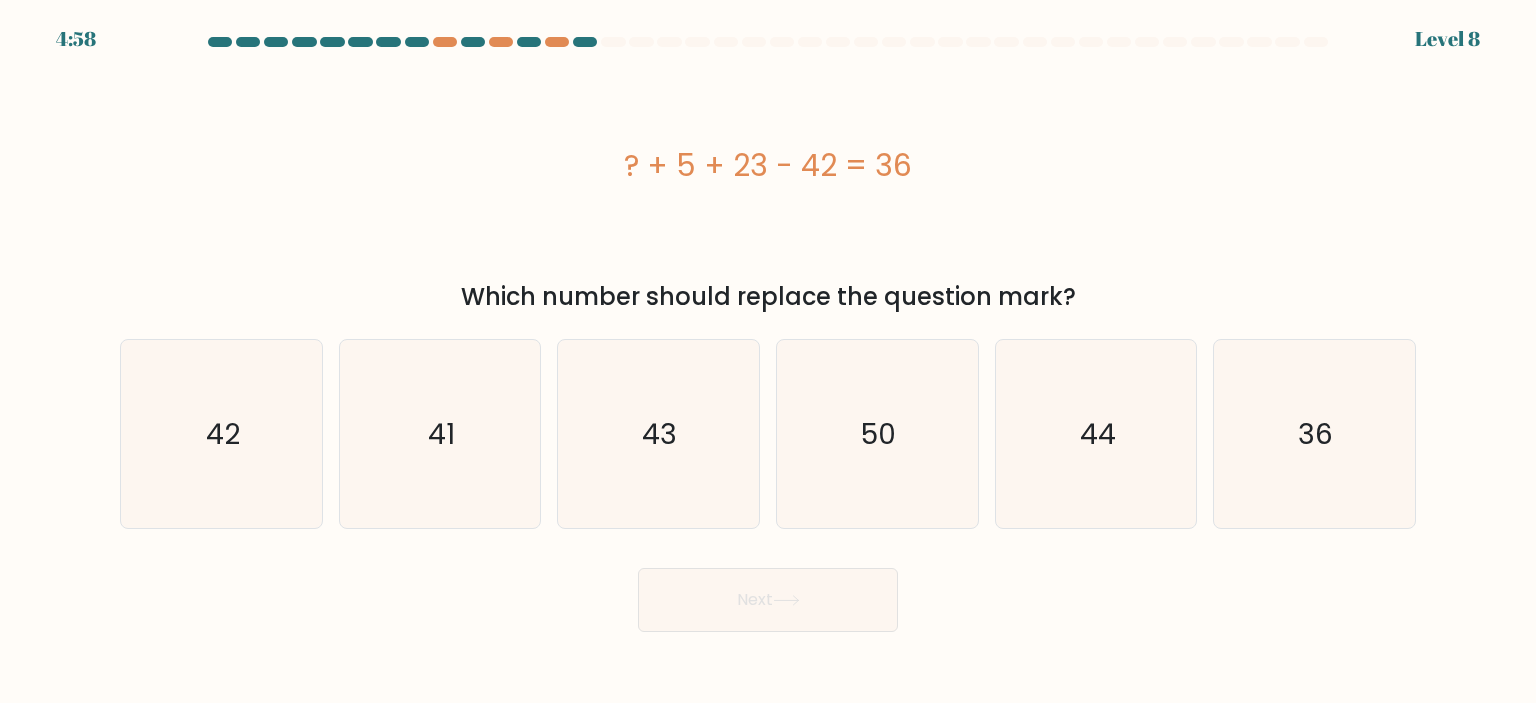 drag, startPoint x: 604, startPoint y: 167, endPoint x: 1024, endPoint y: 185, distance: 420.38553 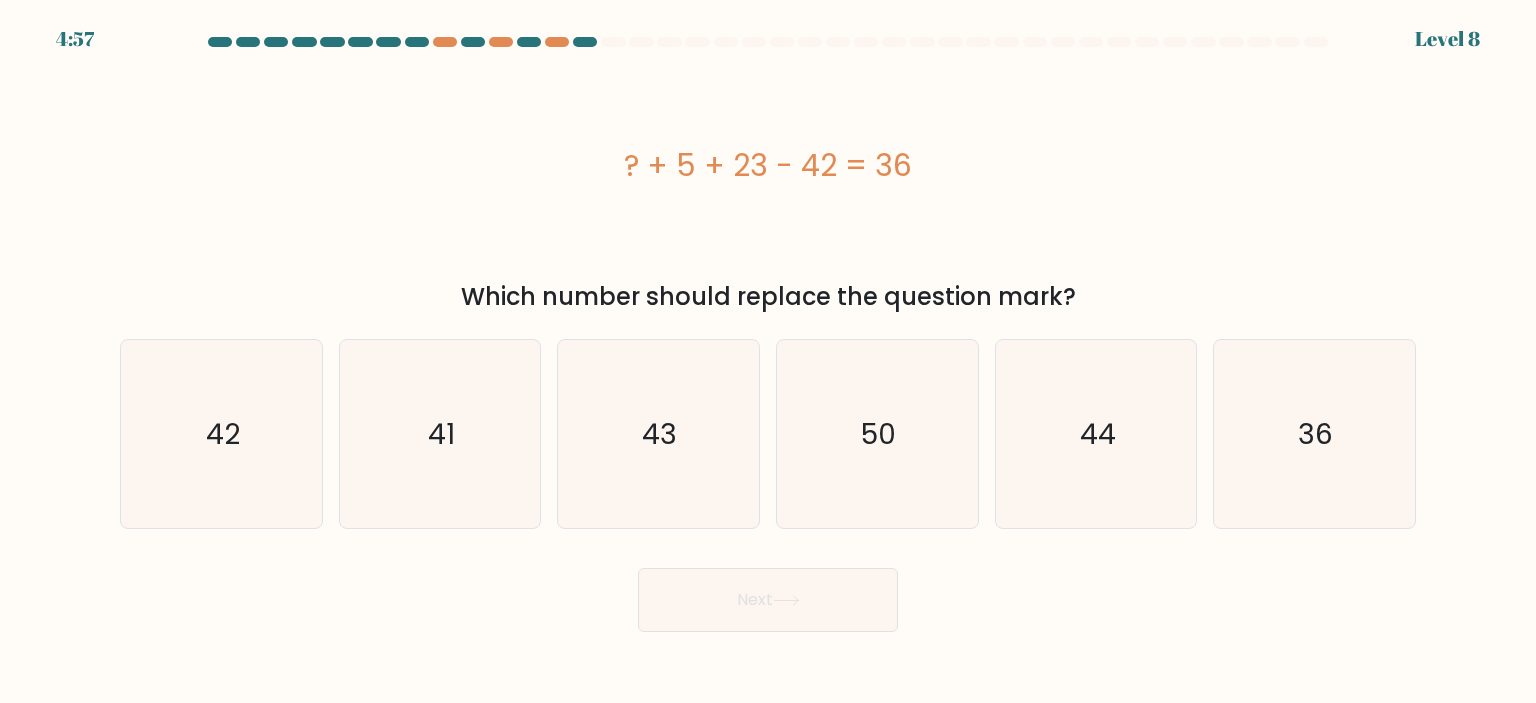 copy on "? + 5 + 23 - 42 = 36" 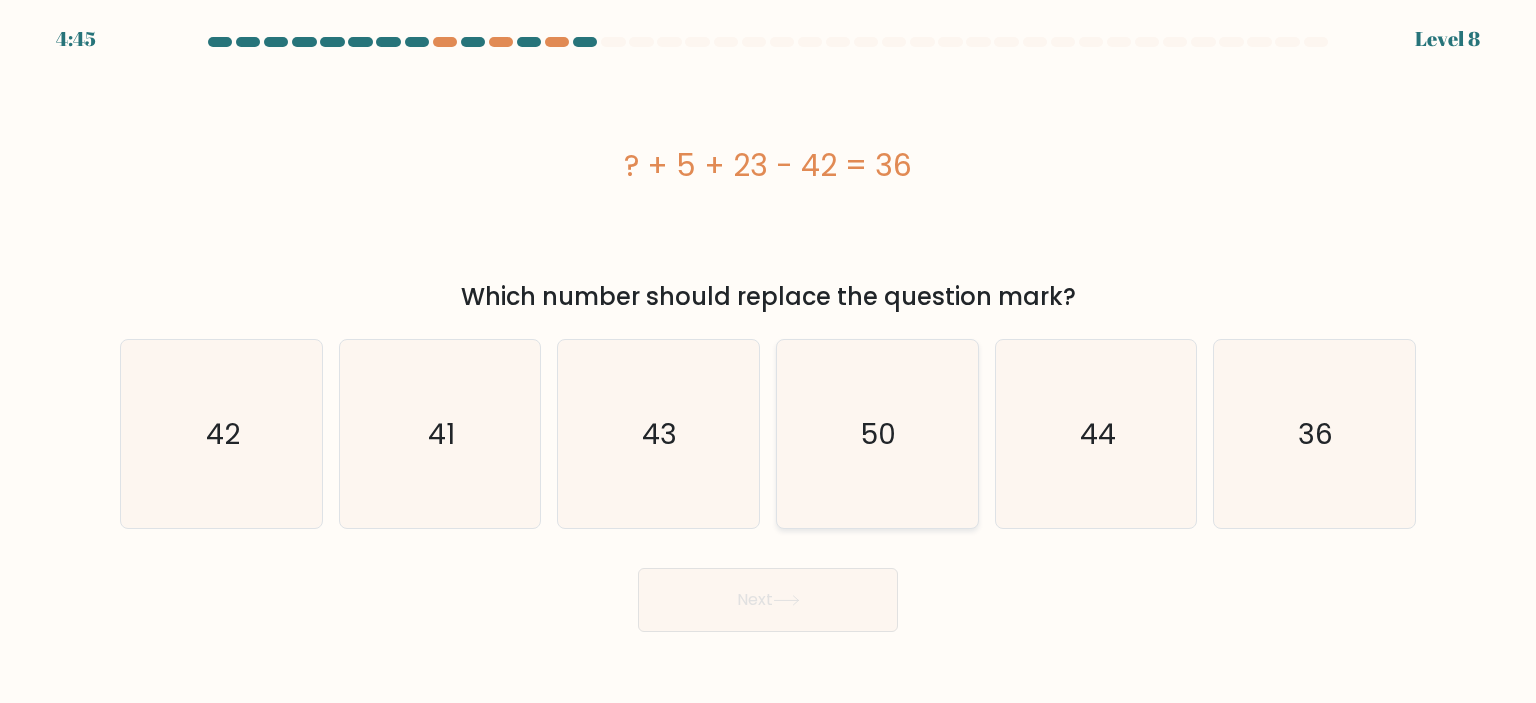click on "50" 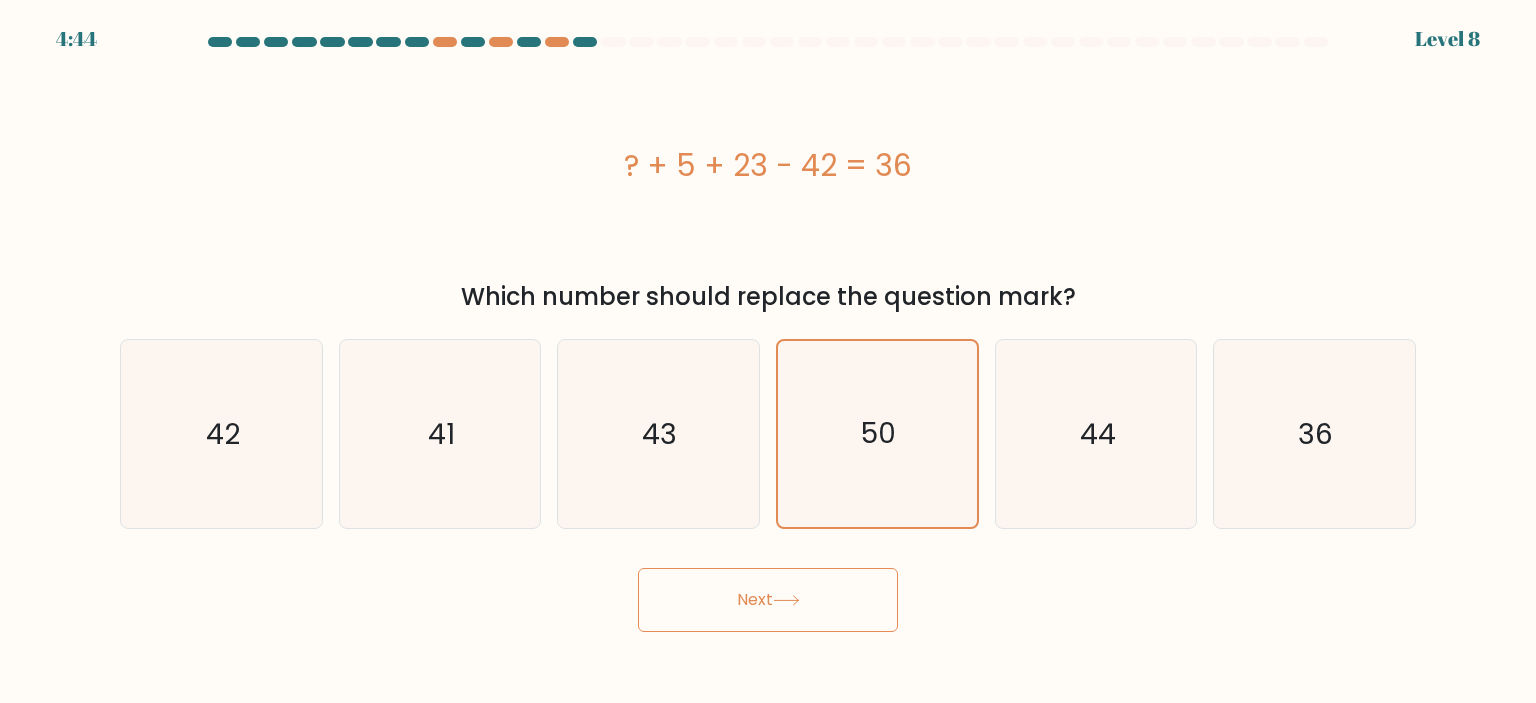 click on "Next" at bounding box center [768, 600] 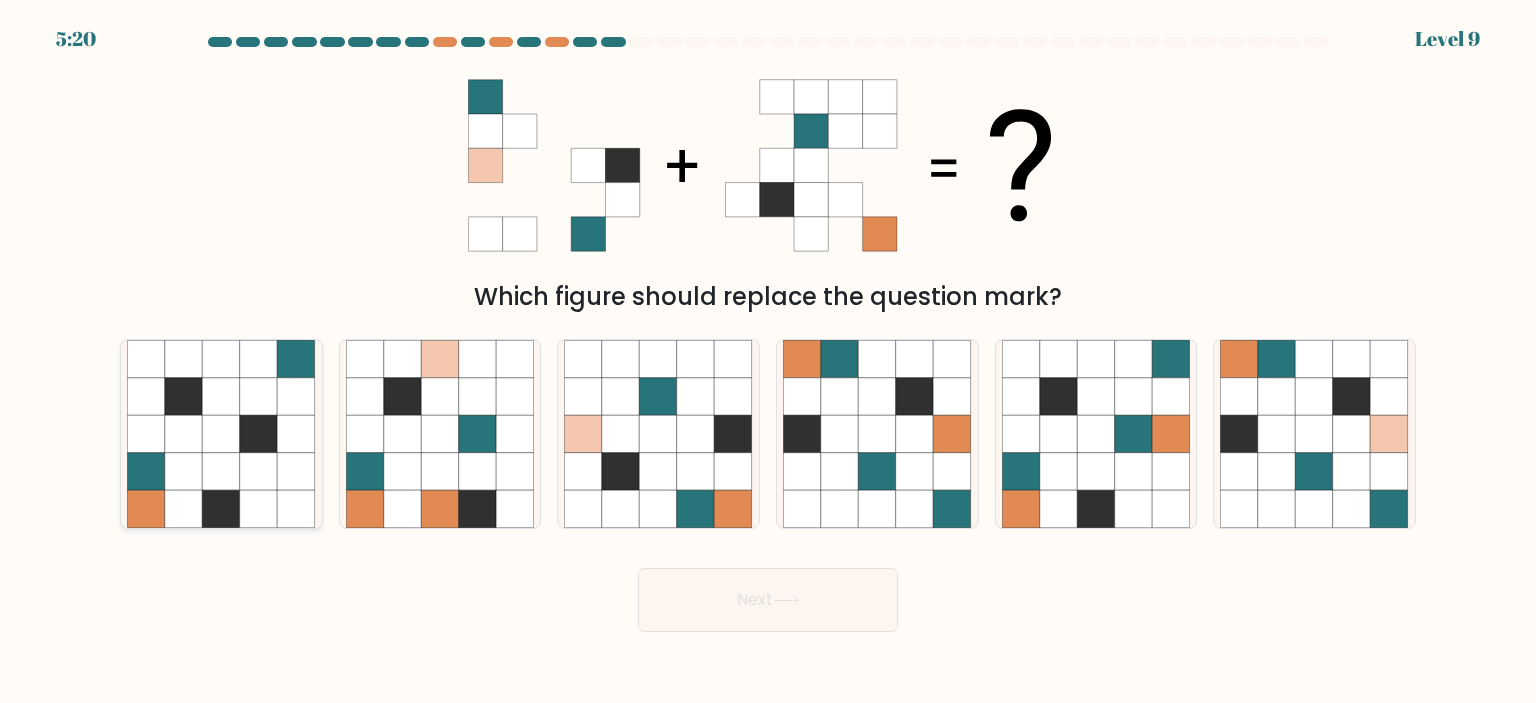 click 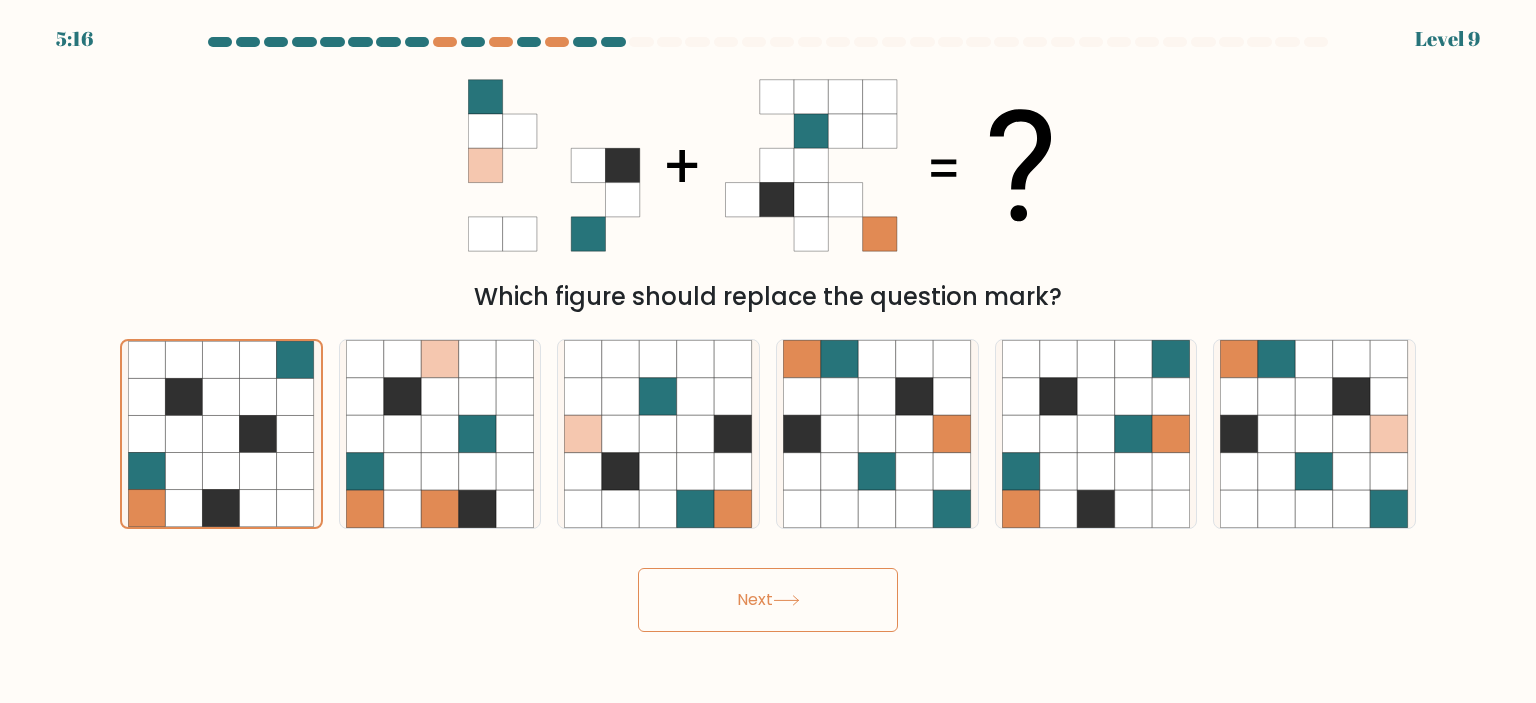 click on "Next" at bounding box center [768, 600] 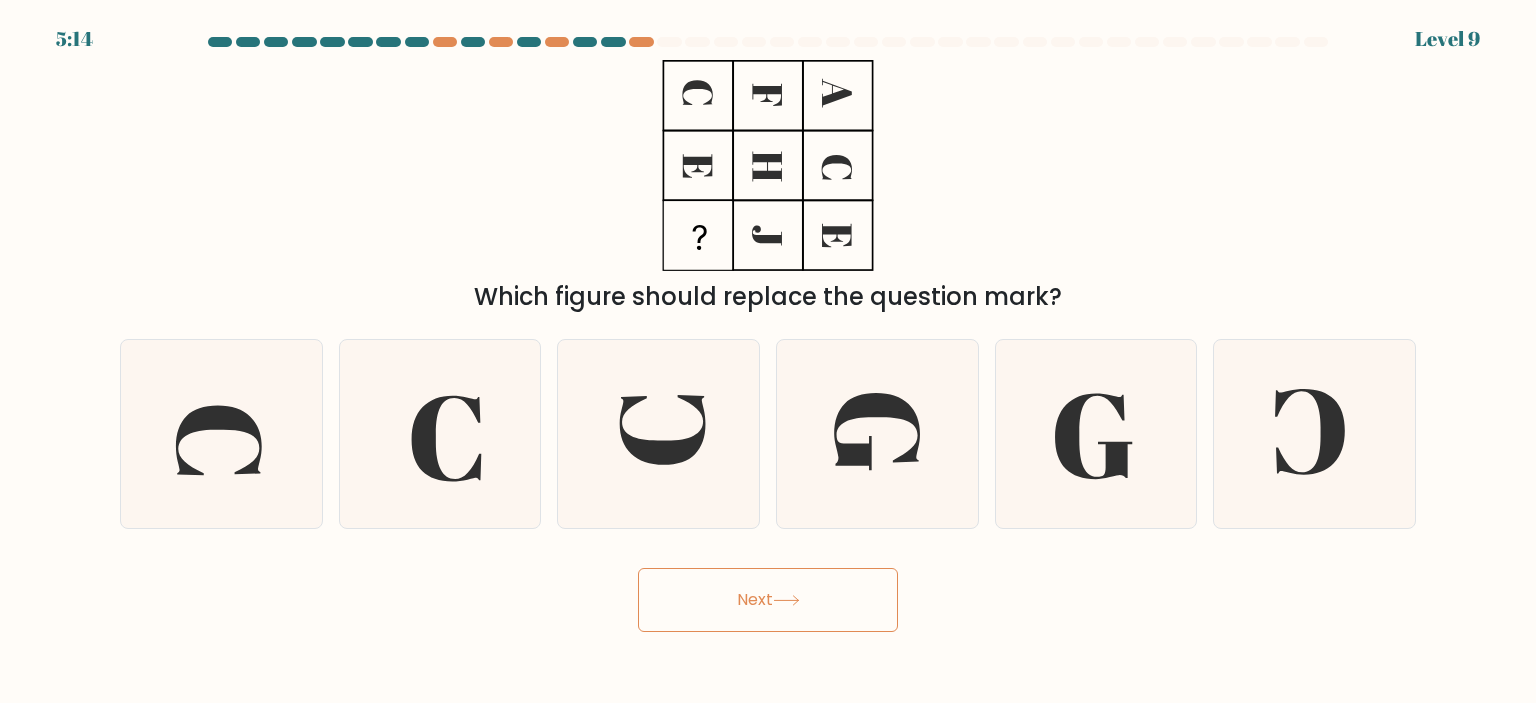 click on "Next" at bounding box center [768, 600] 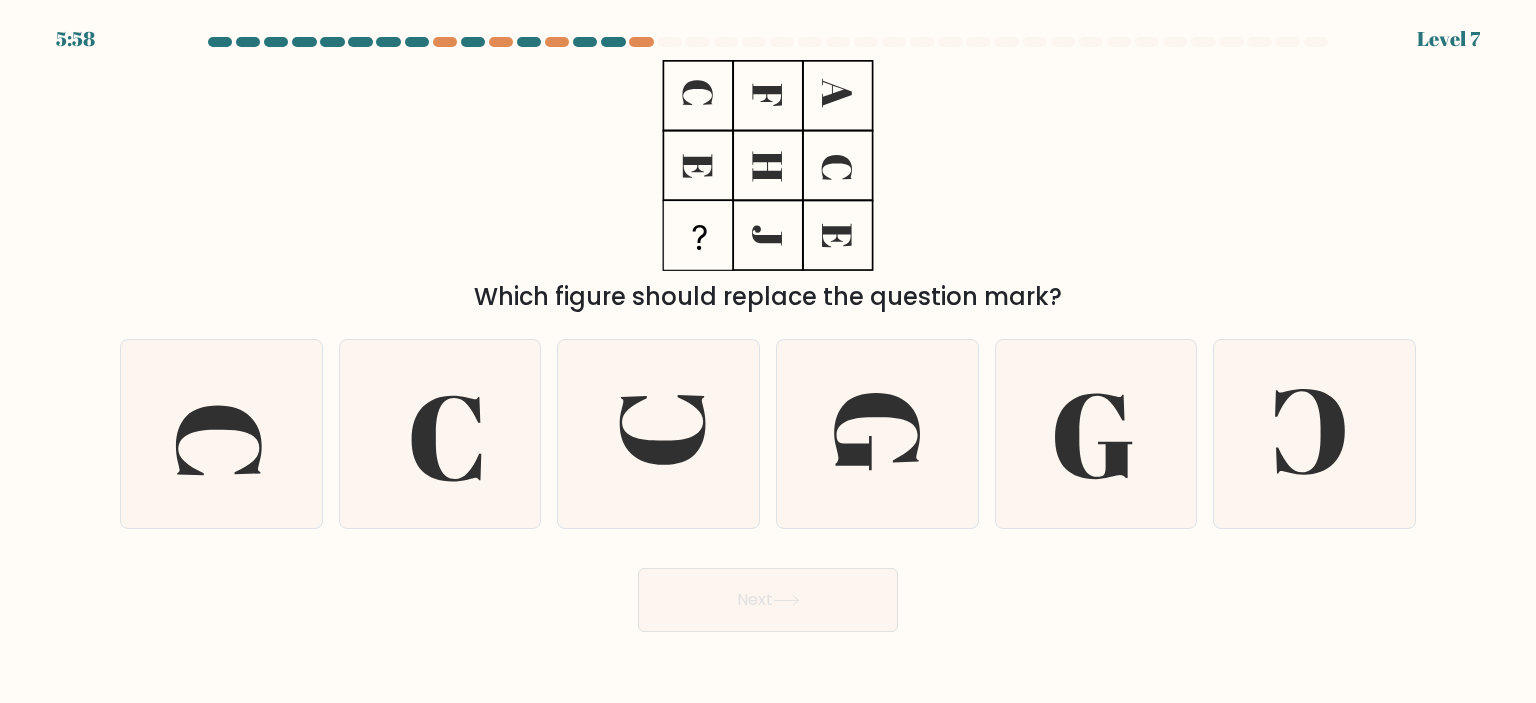 click on "Which figure should replace the question mark?" at bounding box center [768, 187] 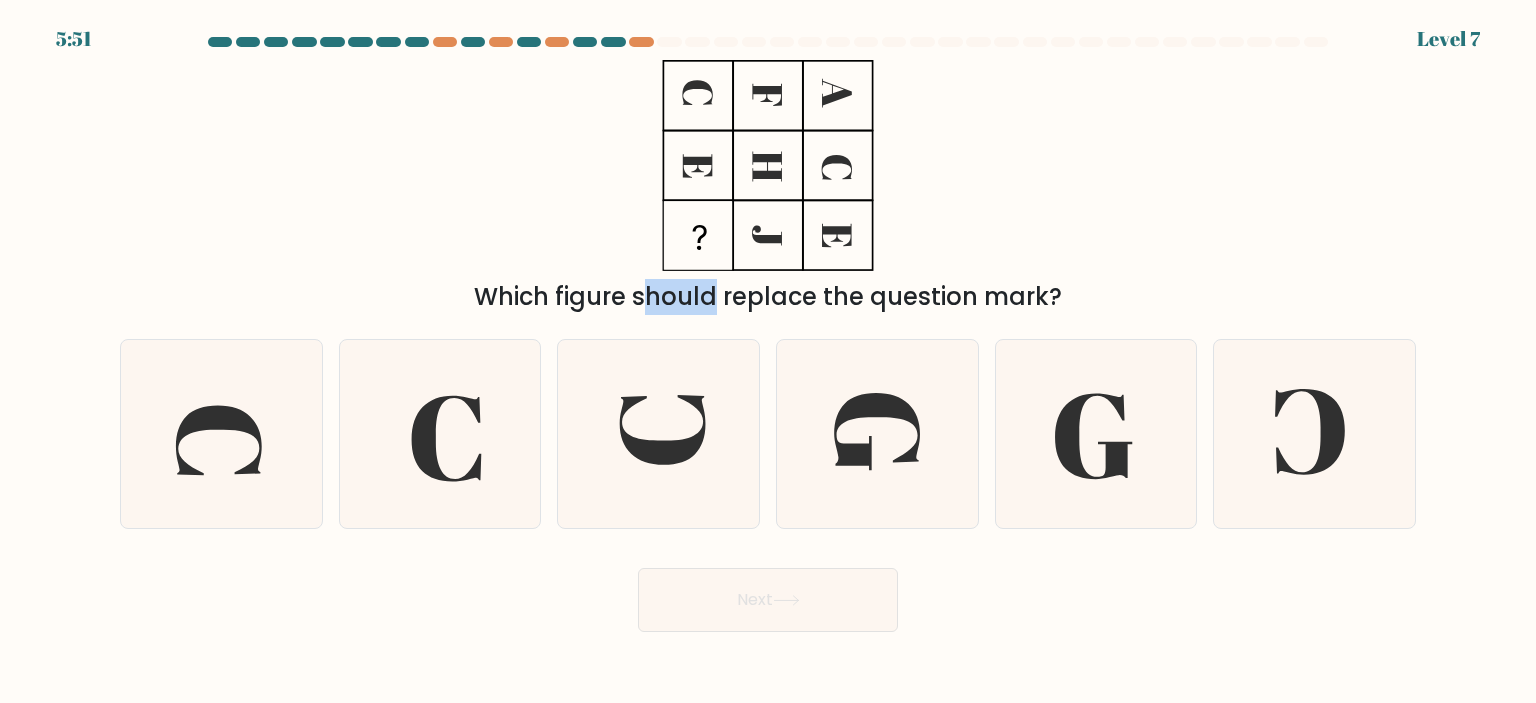 click on "Which figure should replace the question mark?" at bounding box center [768, 187] 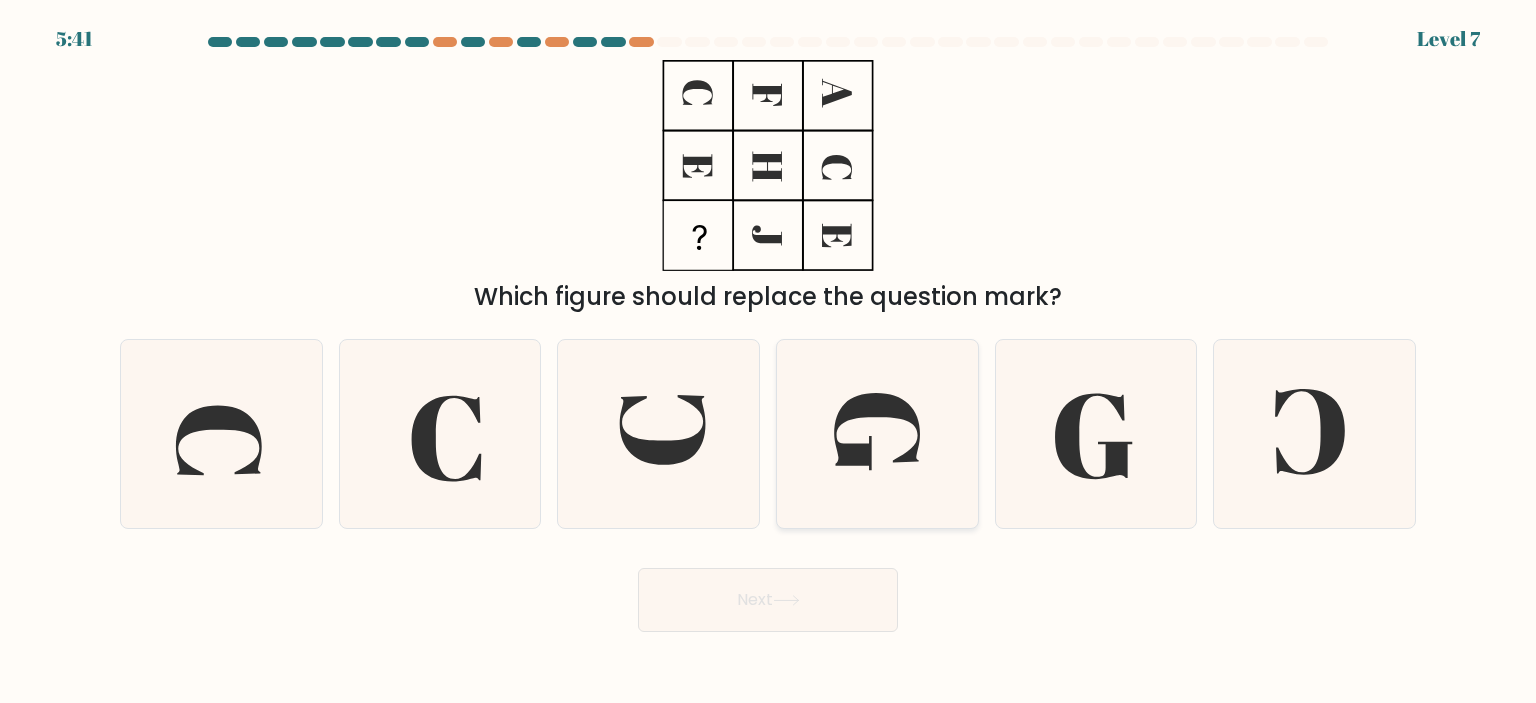 click 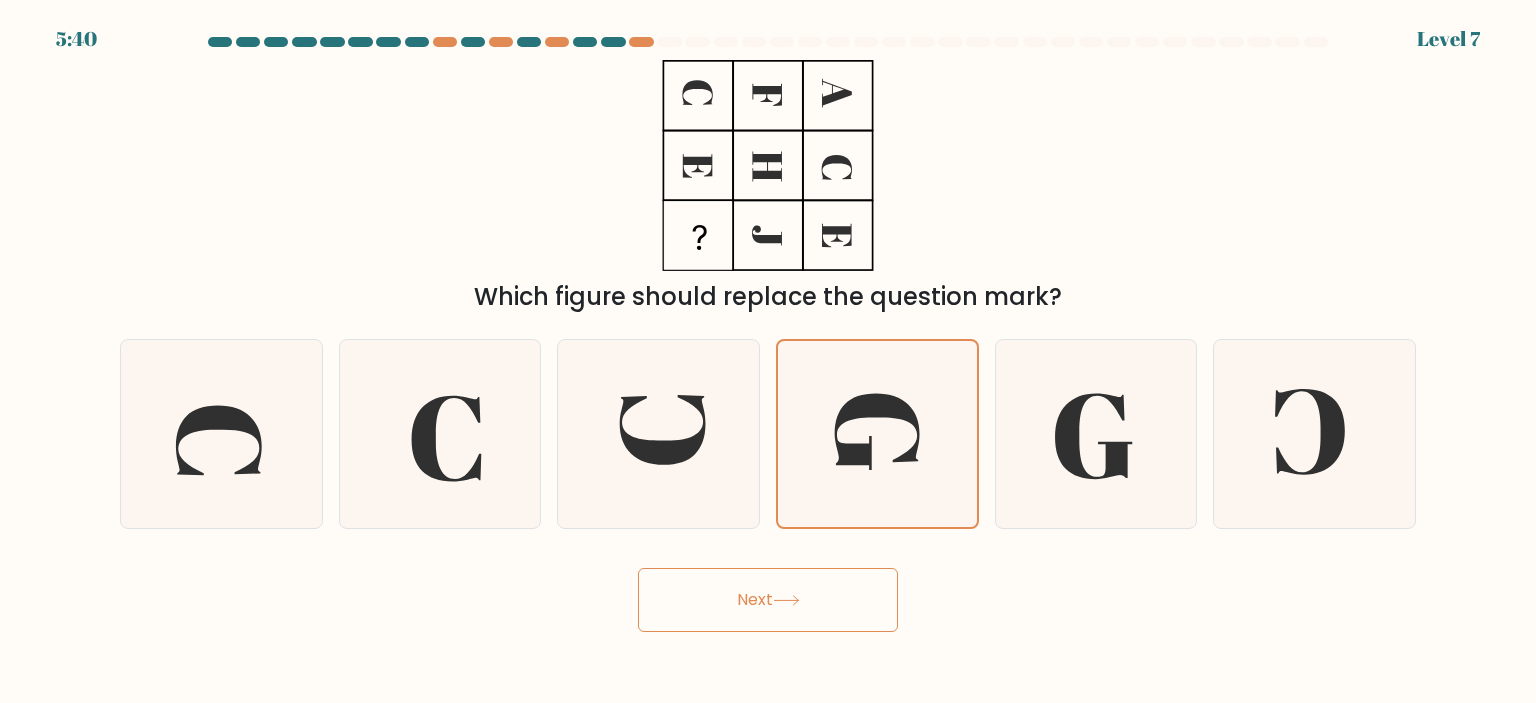 click on "Next" at bounding box center [768, 600] 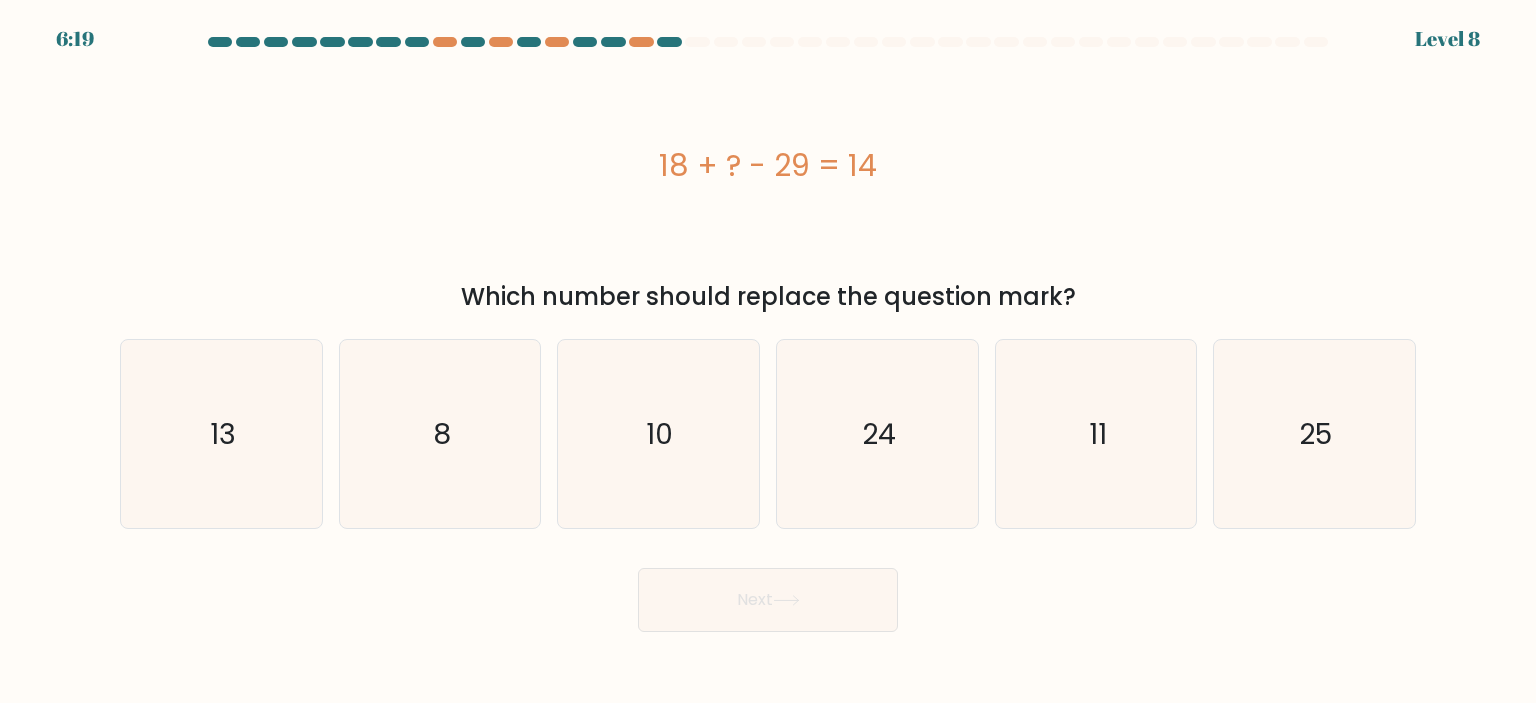 drag, startPoint x: 659, startPoint y: 161, endPoint x: 896, endPoint y: 181, distance: 237.84239 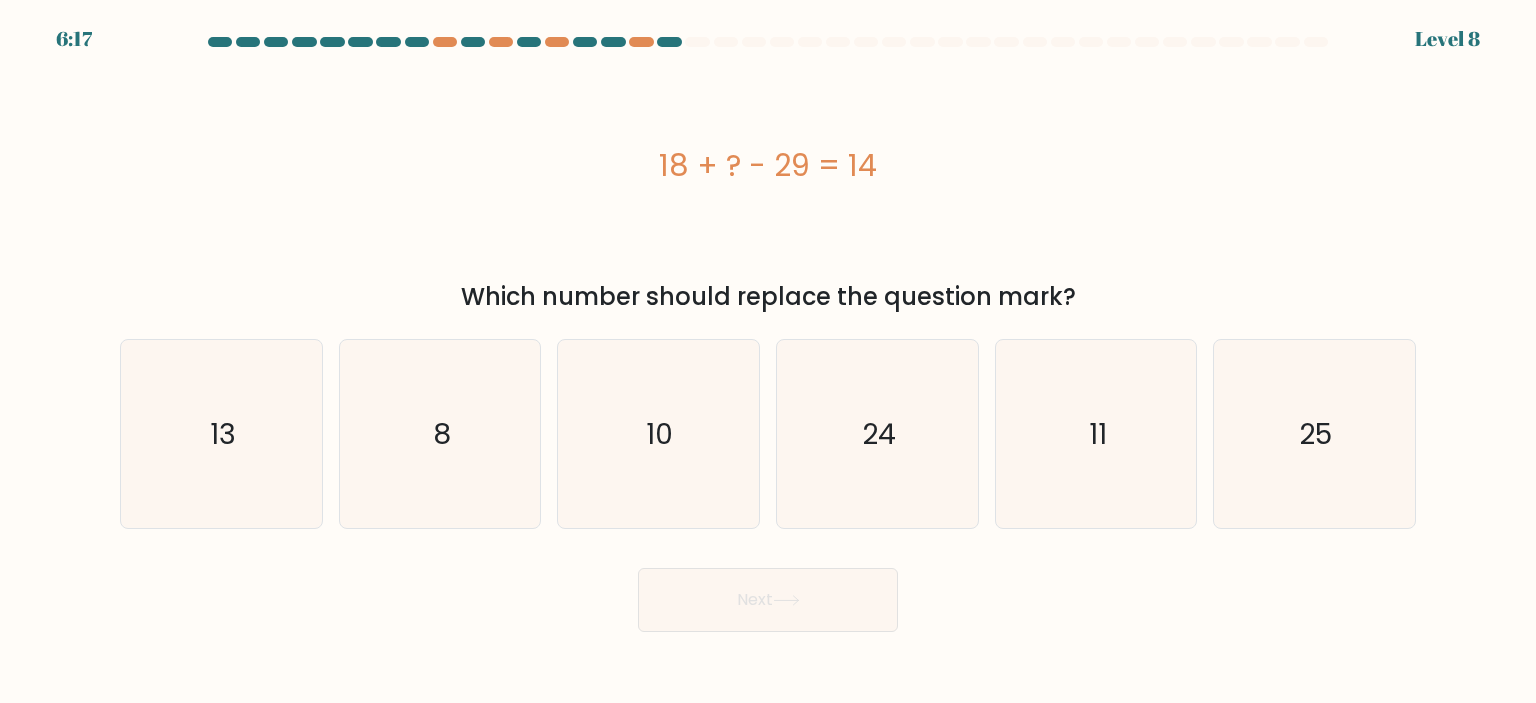 copy on "18 + ? - 29 = 14" 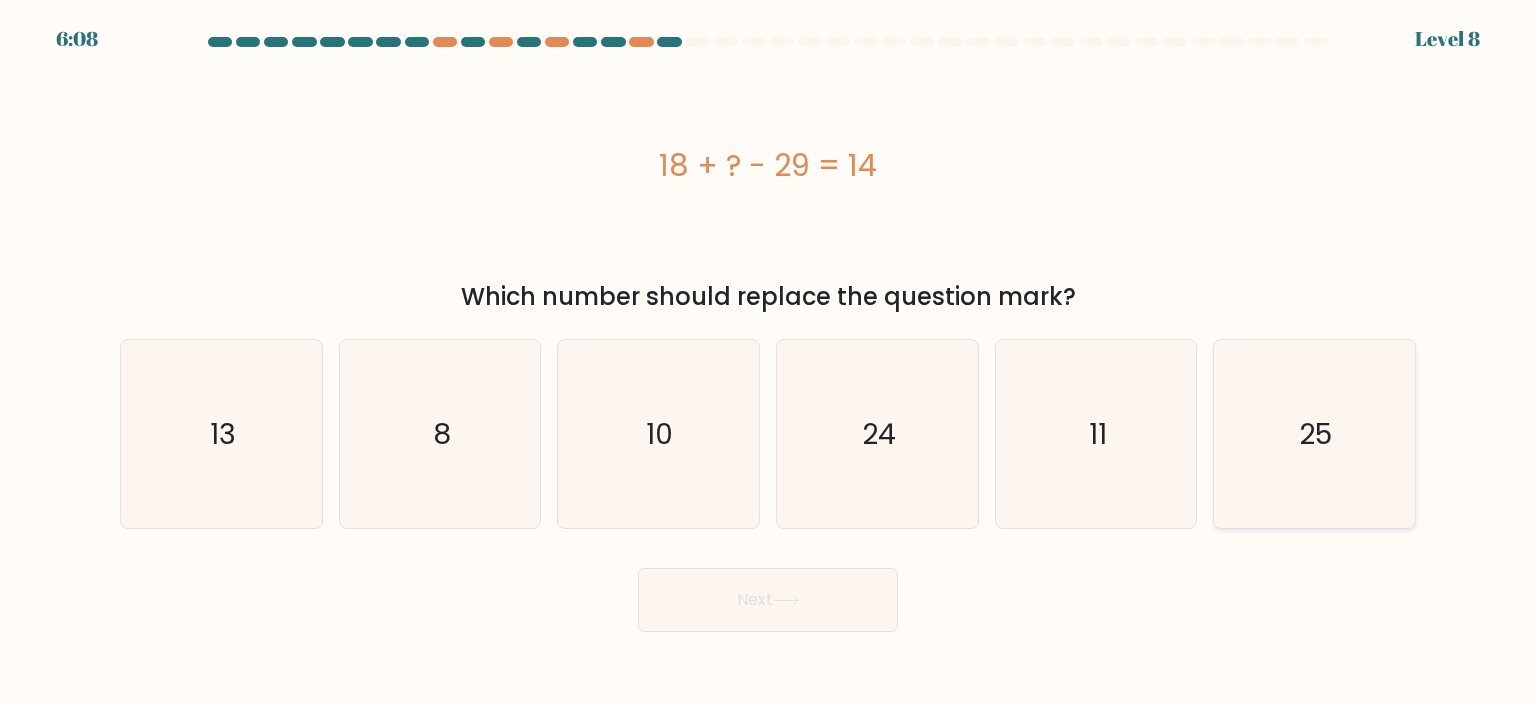 click on "25" 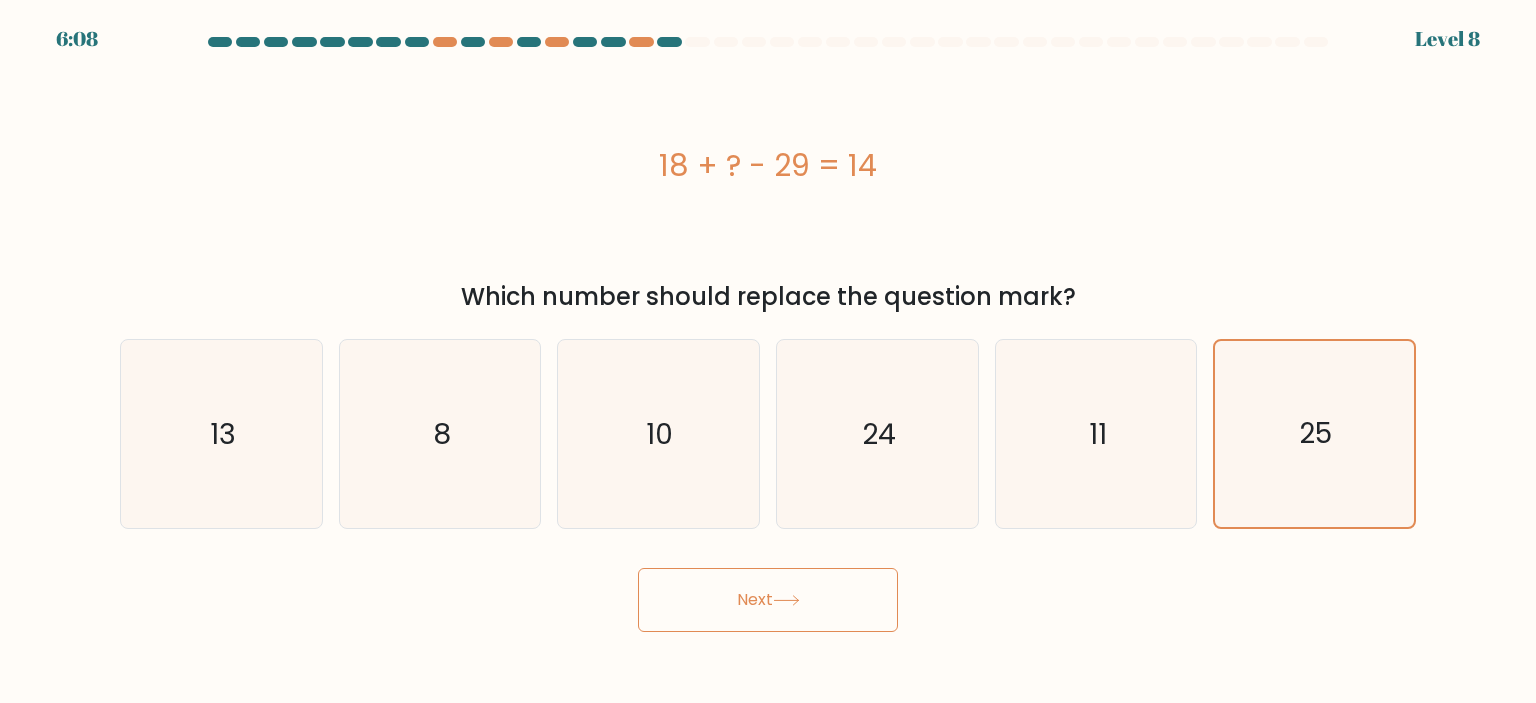 click on "Next" at bounding box center (768, 600) 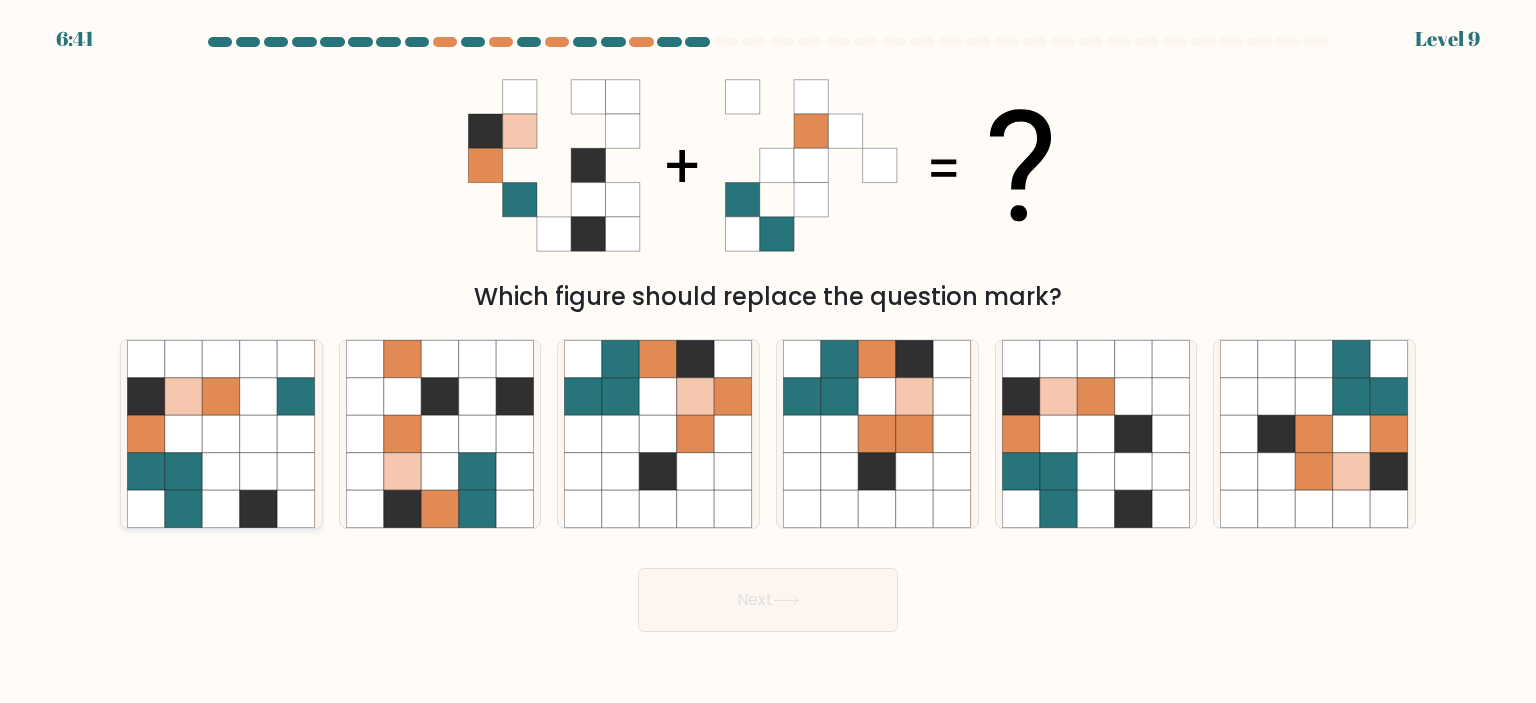 click 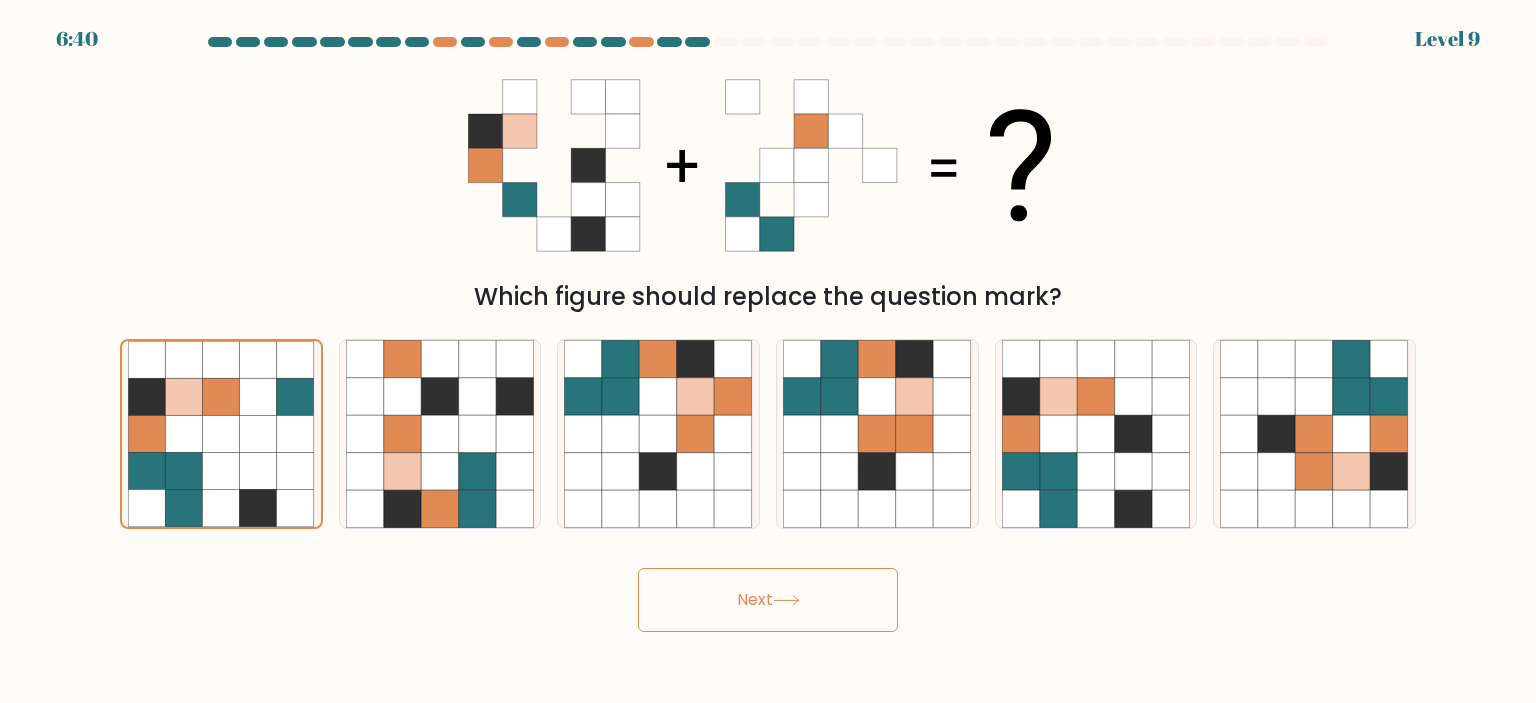 click on "Next" at bounding box center (768, 600) 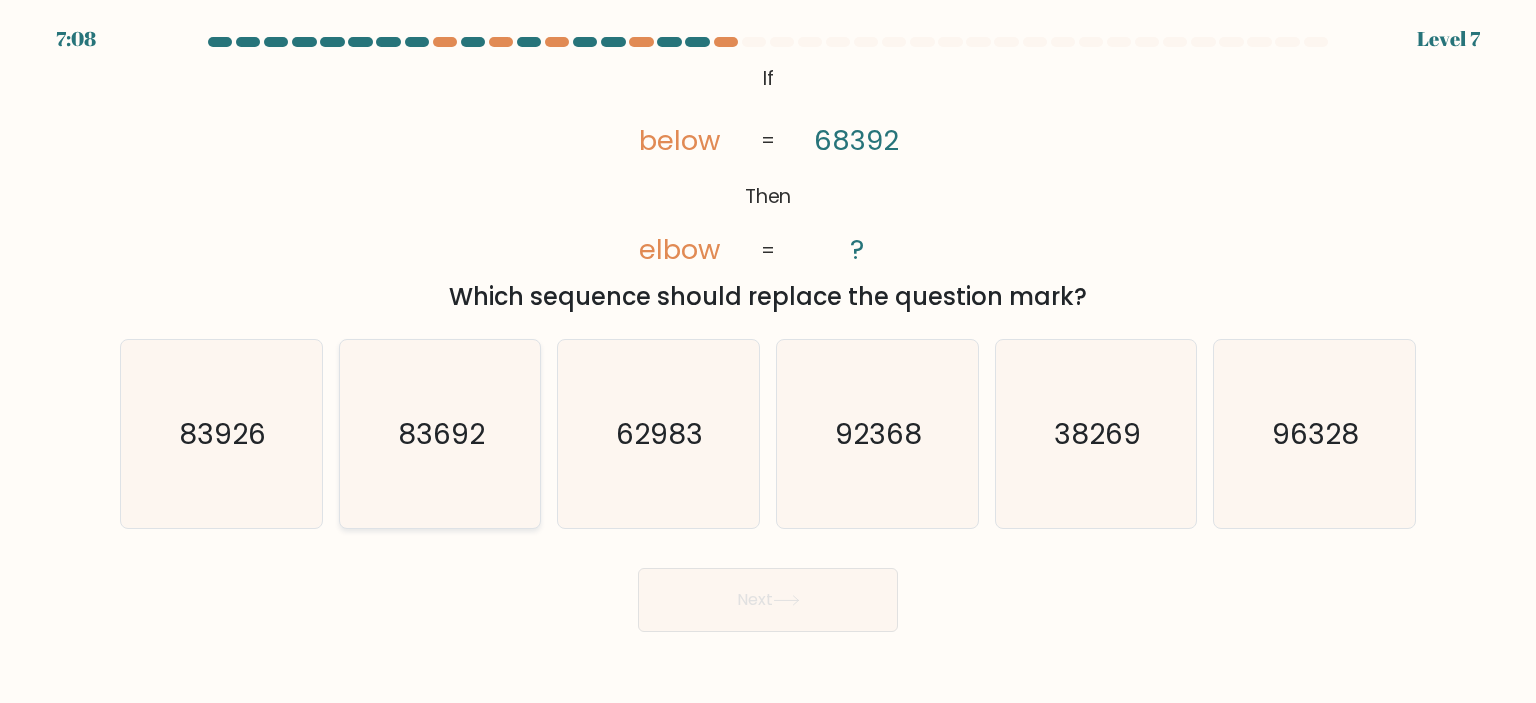 click on "83692" 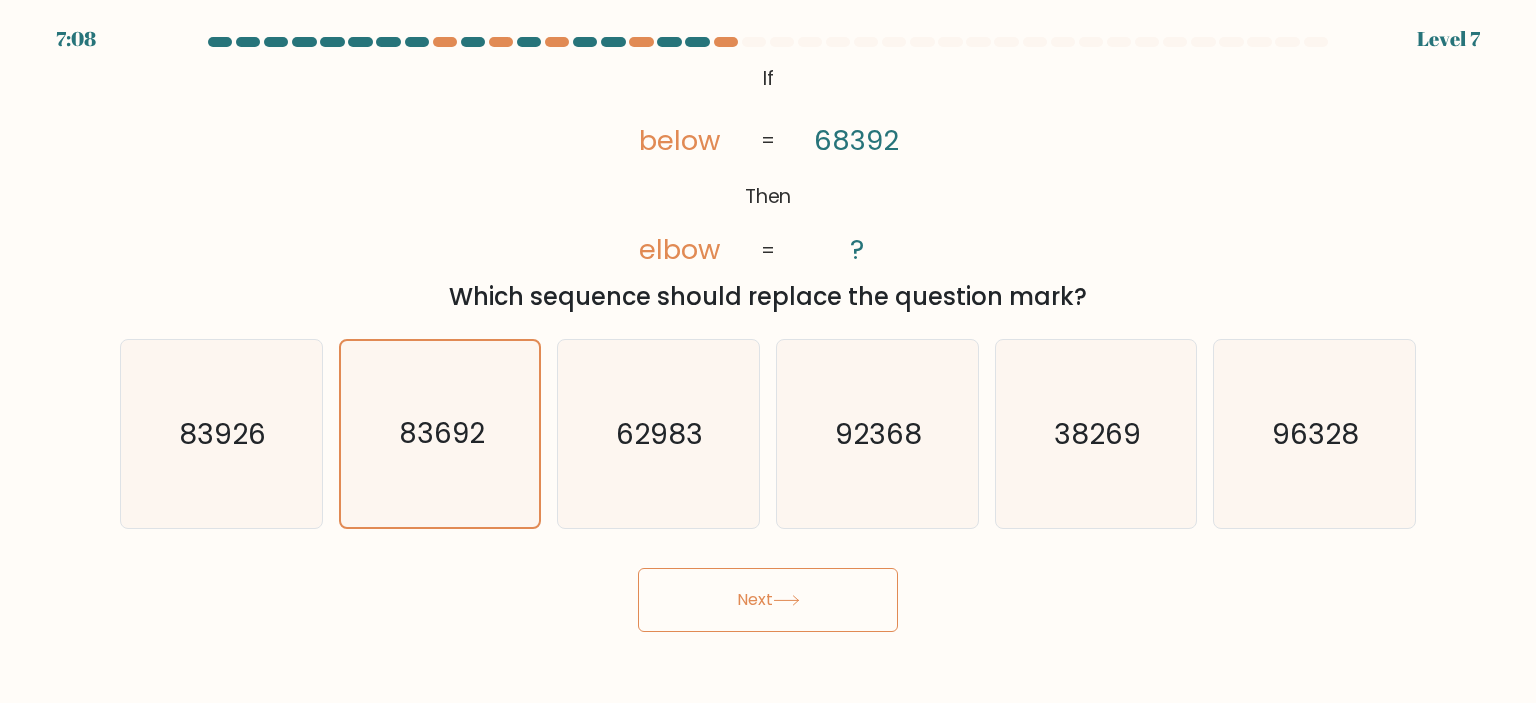 click on "Next" at bounding box center (768, 600) 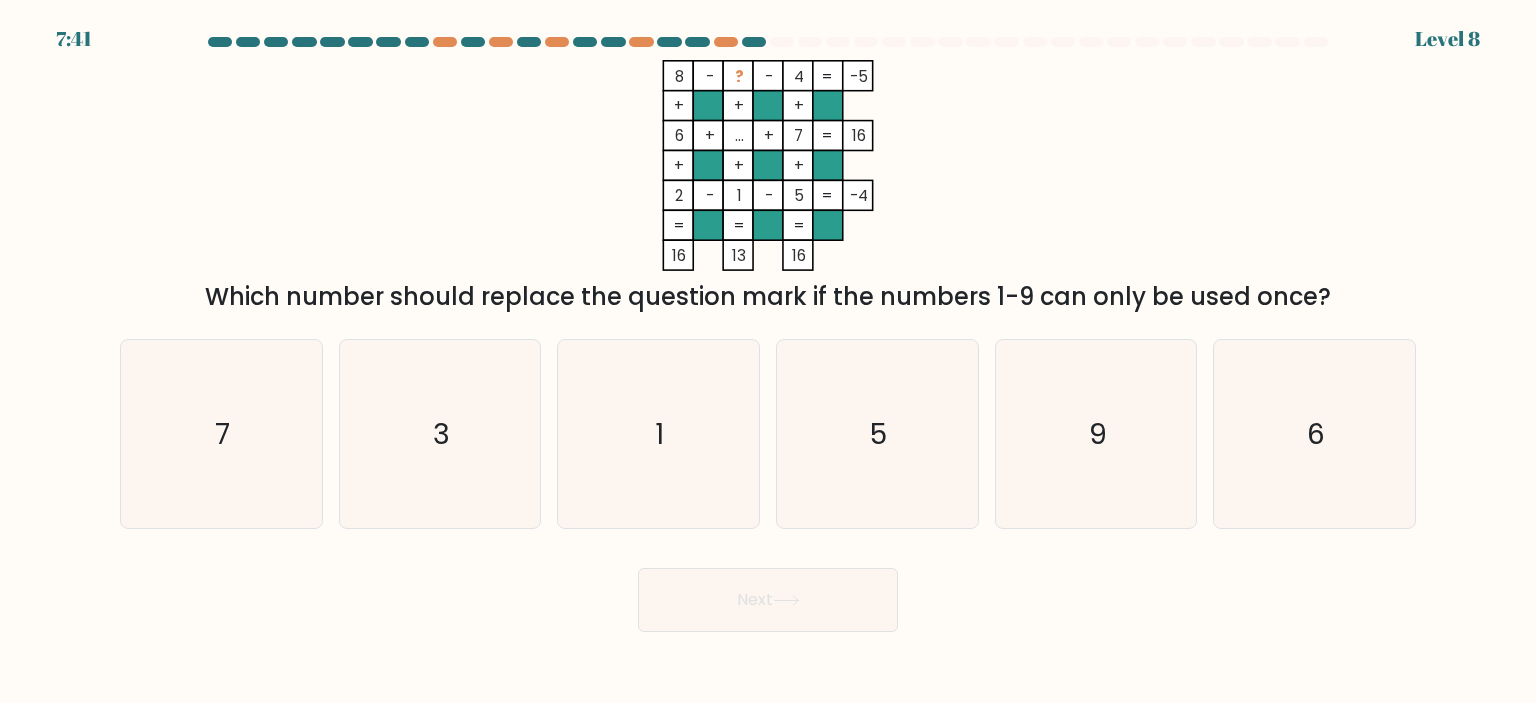 drag, startPoint x: 644, startPoint y: 61, endPoint x: 1342, endPoint y: 303, distance: 738.7611 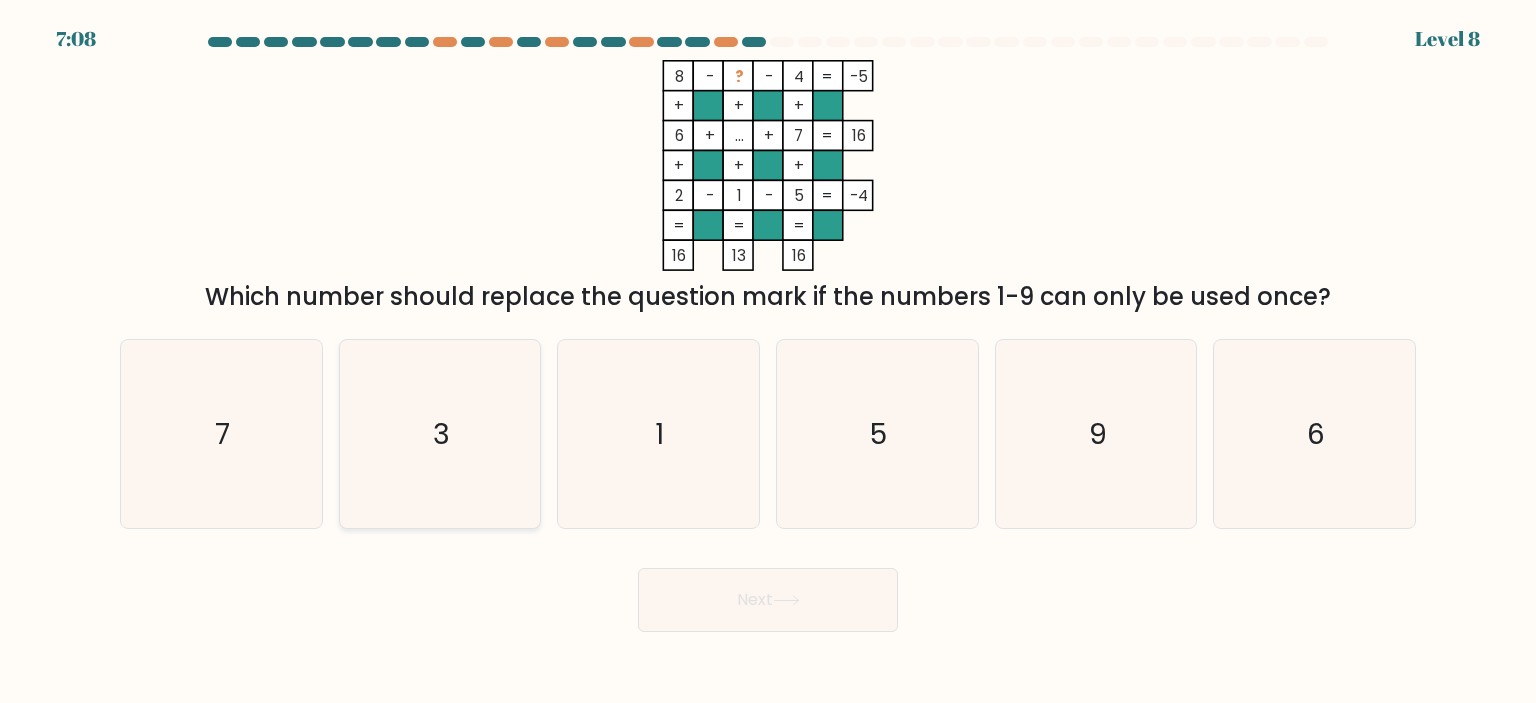 click on "3" 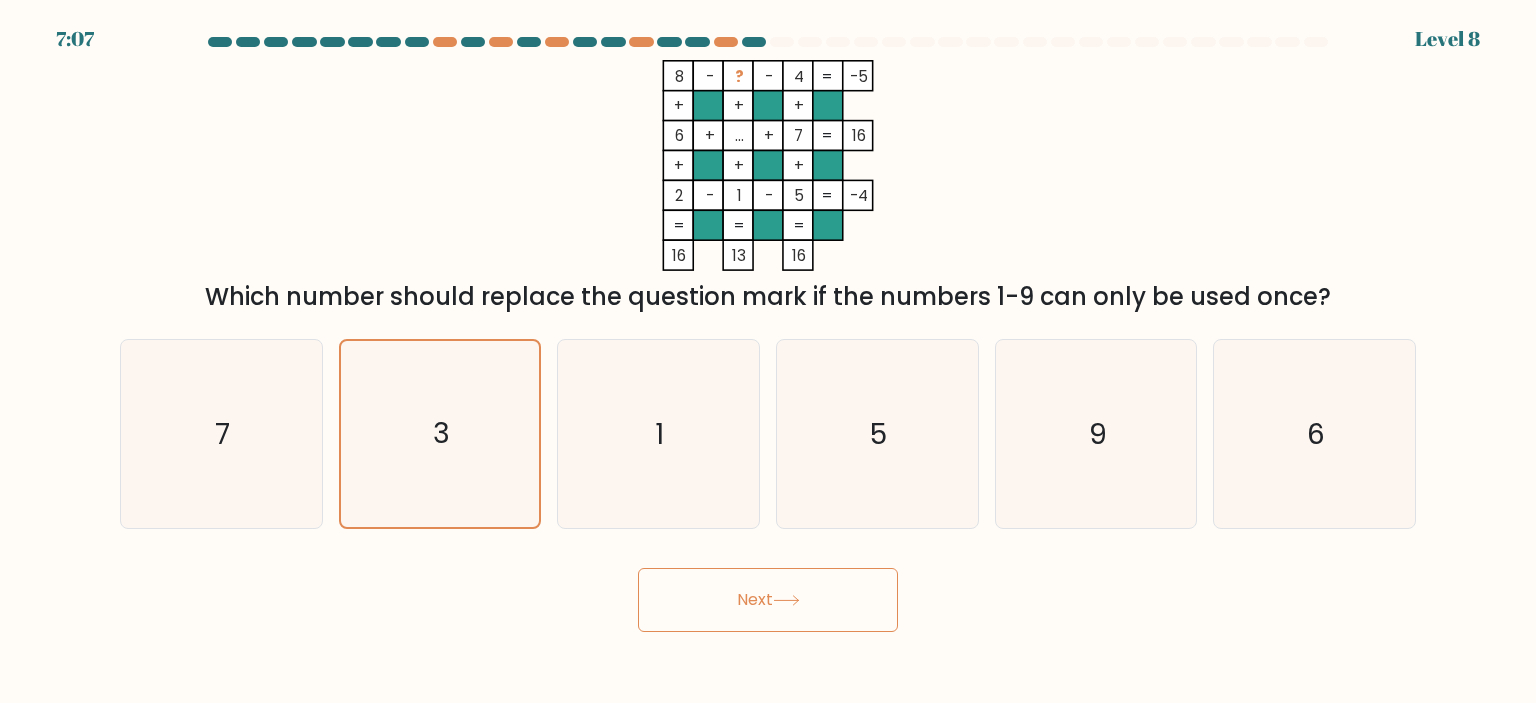 click on "Next" at bounding box center [768, 600] 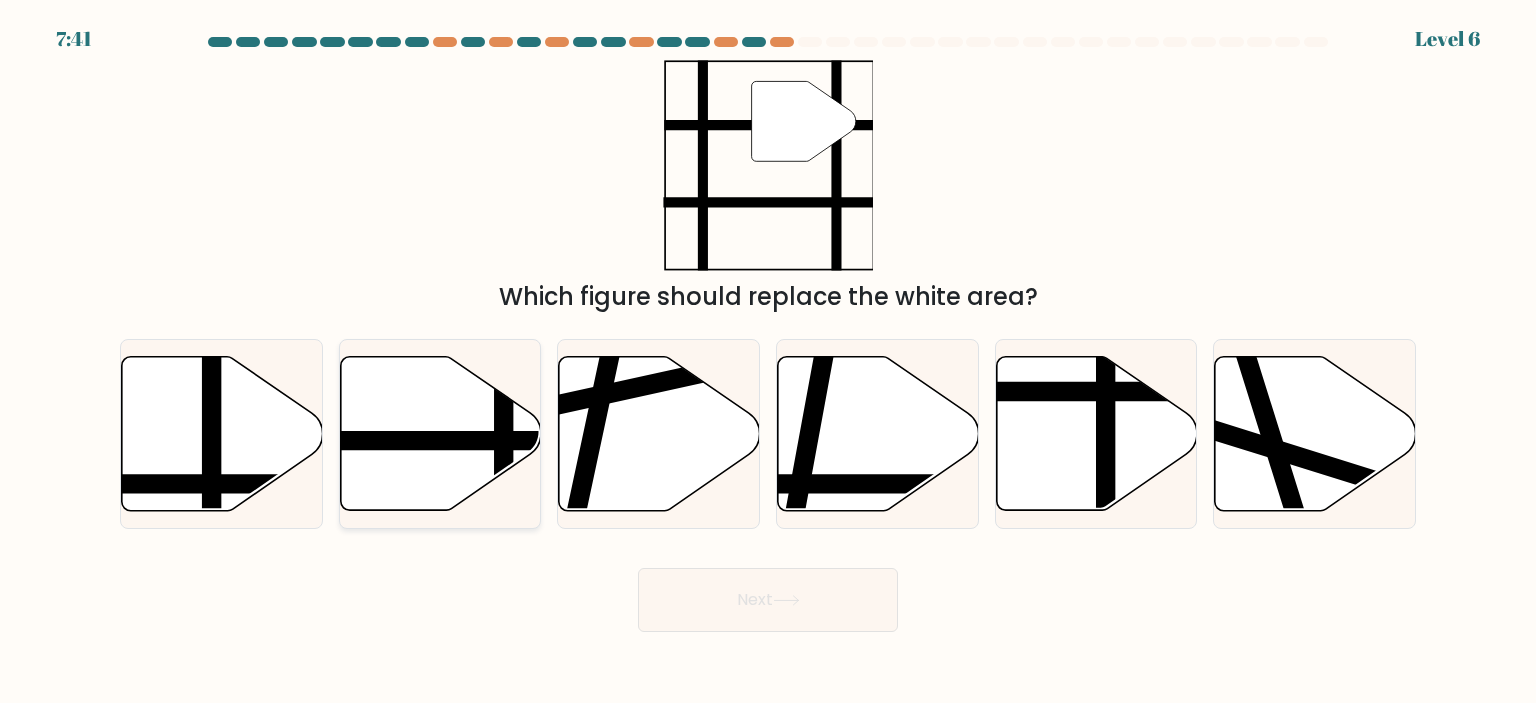 click 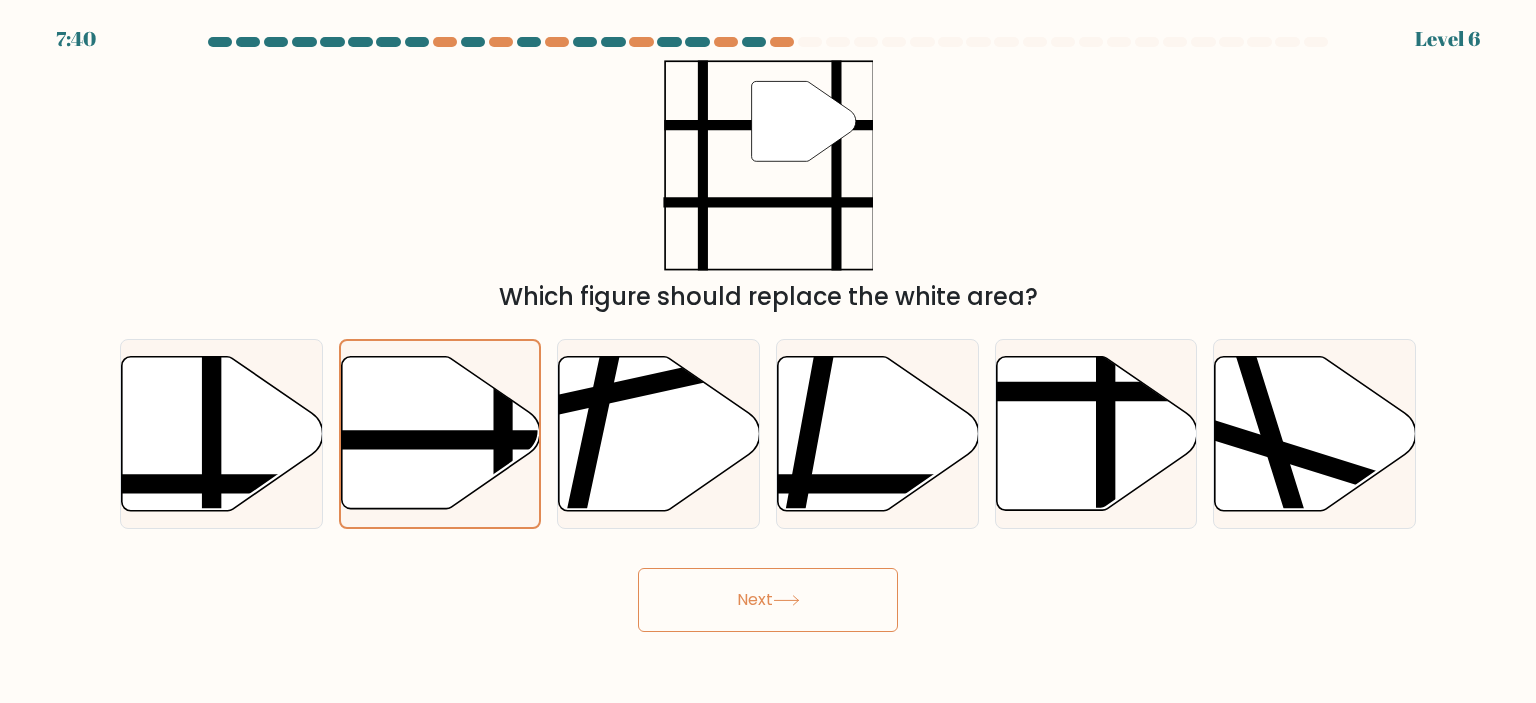 click 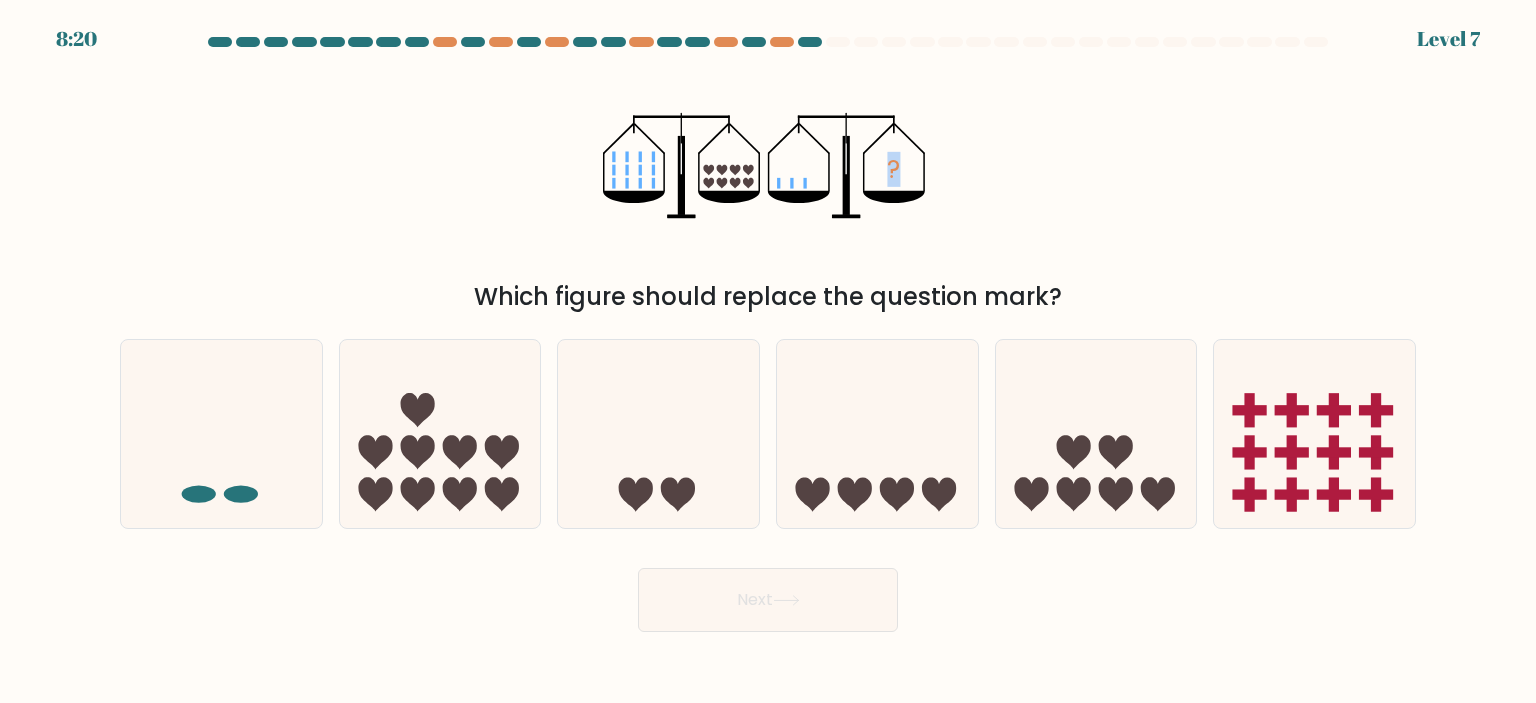drag, startPoint x: 593, startPoint y: 139, endPoint x: 1061, endPoint y: 217, distance: 474.45547 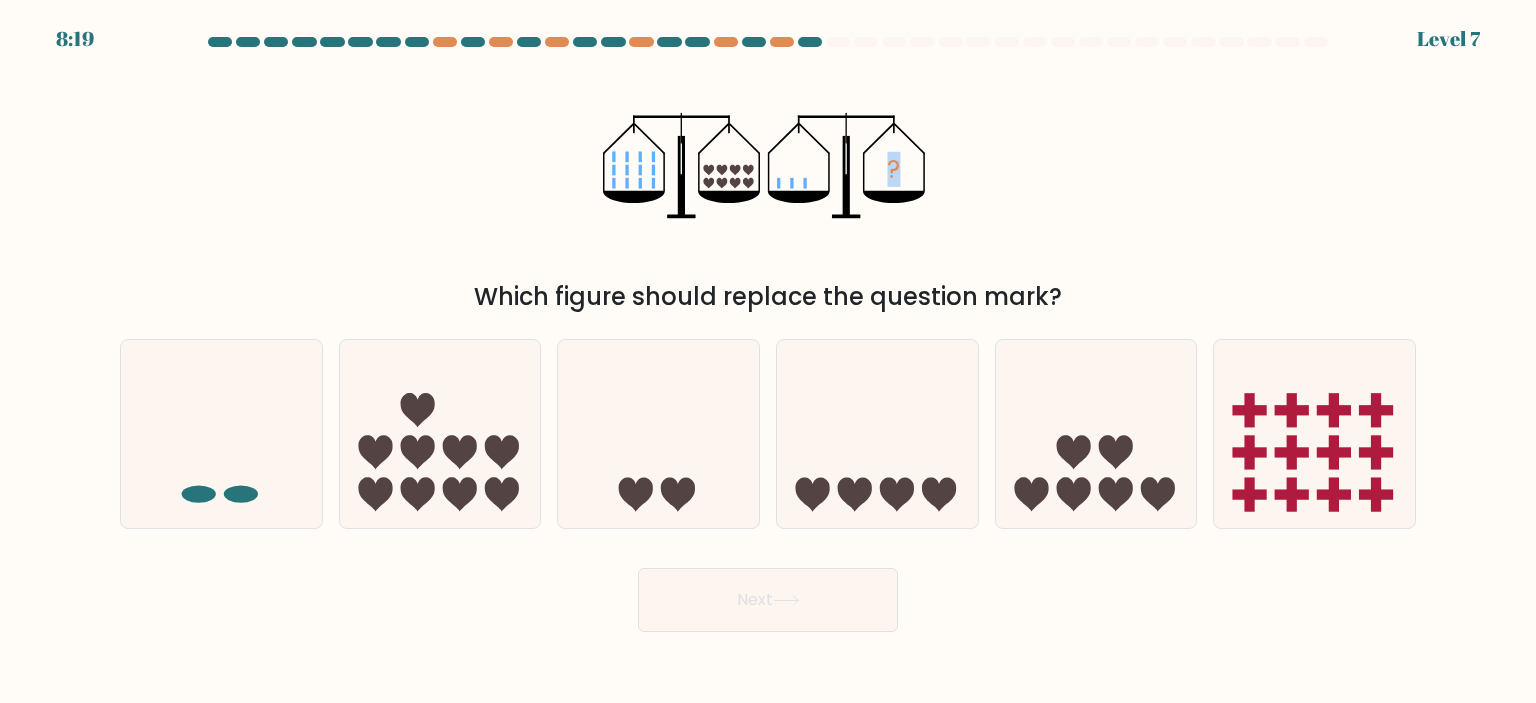 click on "?
Which figure should replace the question mark?" at bounding box center (768, 187) 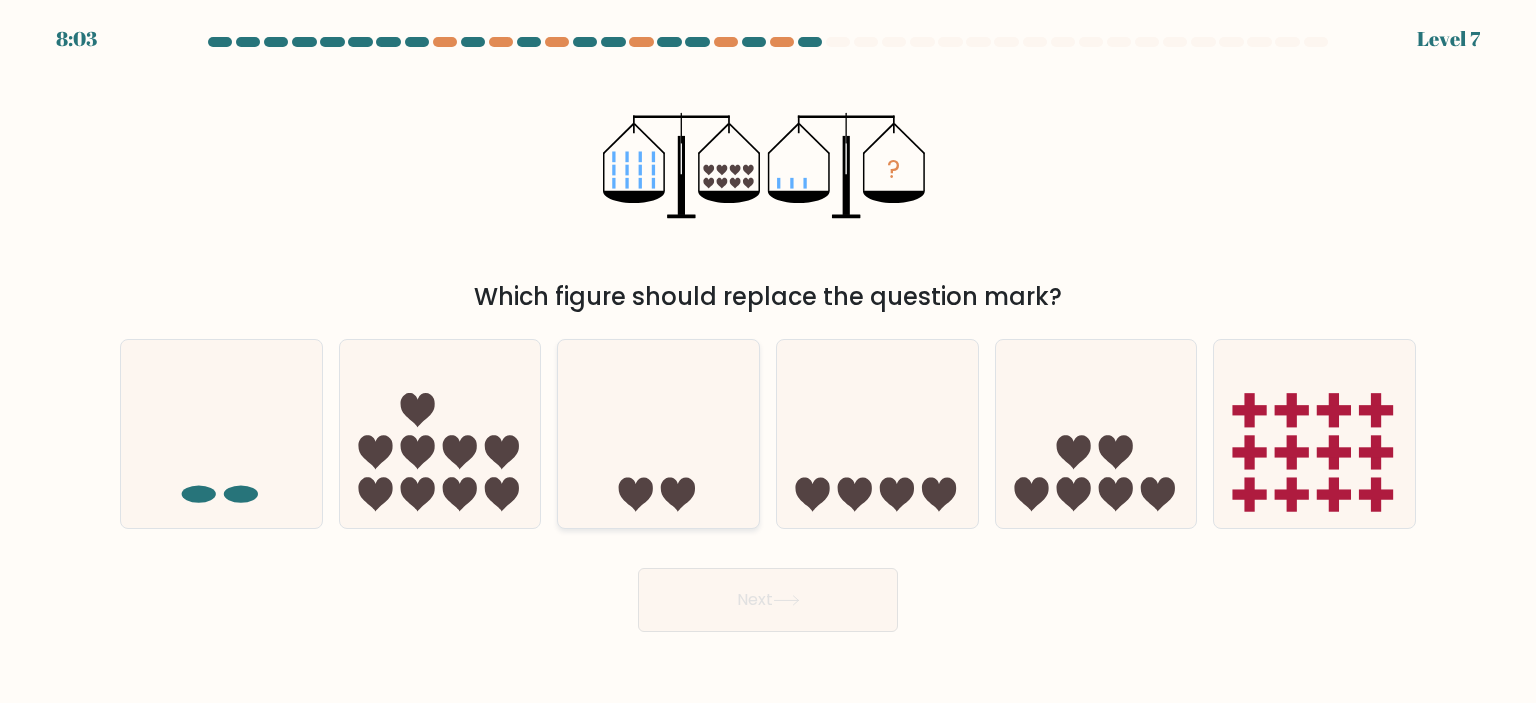 click 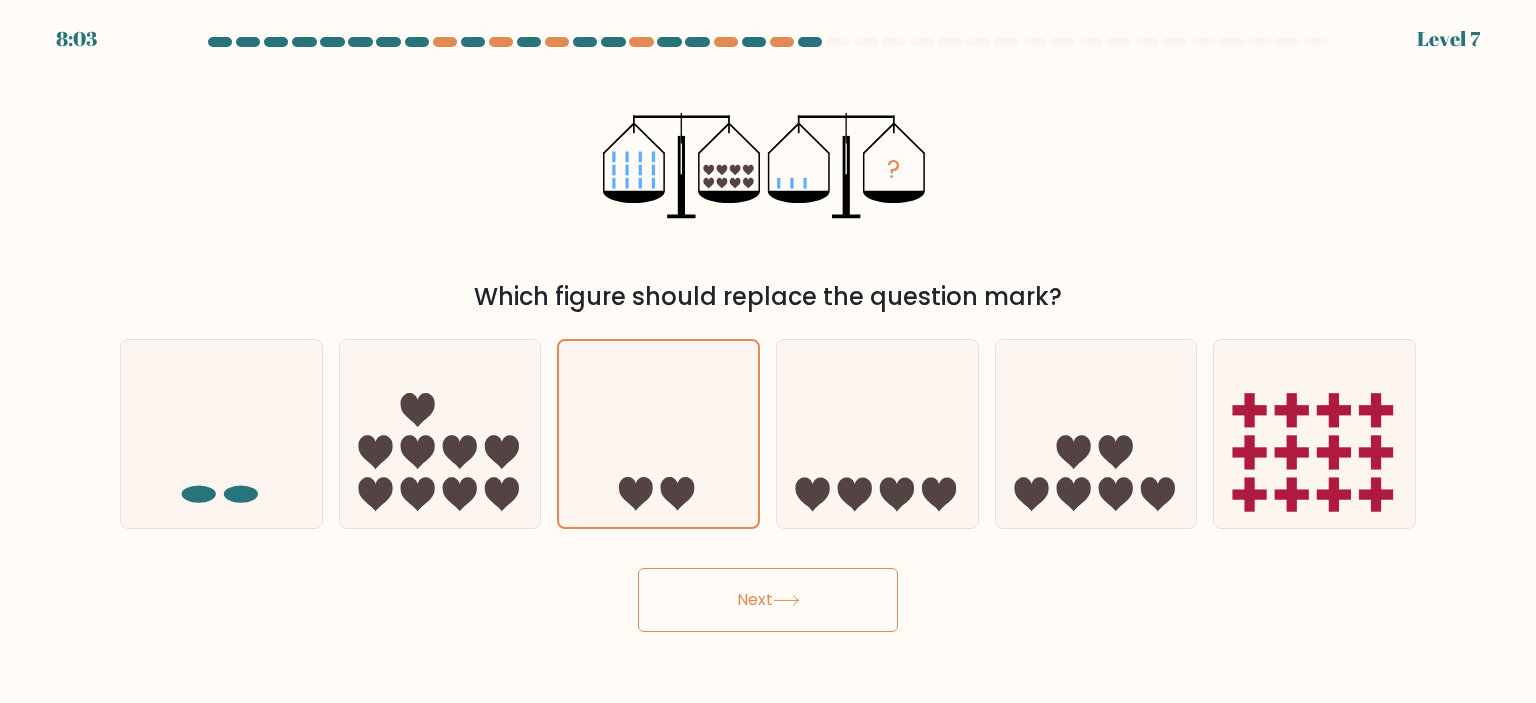 click on "Next" at bounding box center [768, 600] 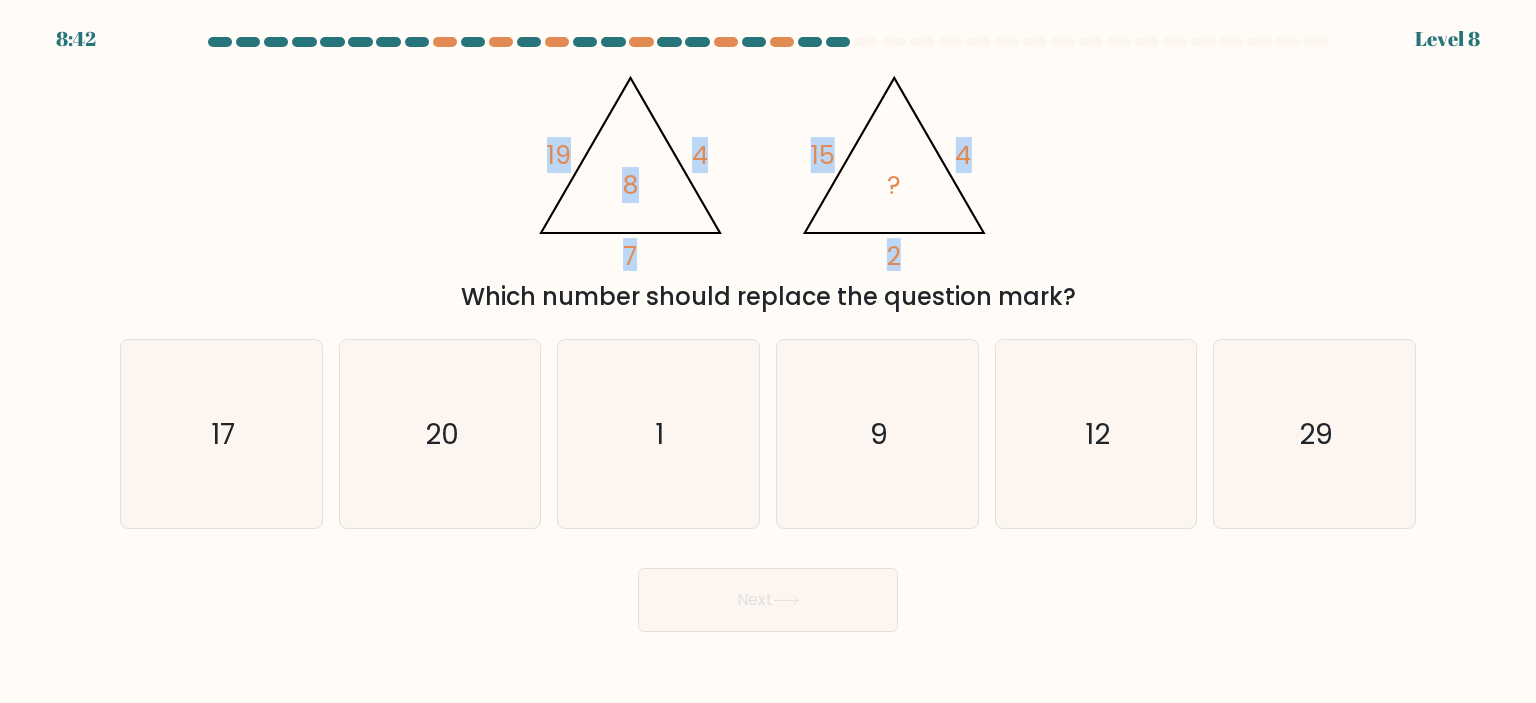 drag, startPoint x: 520, startPoint y: 91, endPoint x: 937, endPoint y: 245, distance: 444.52783 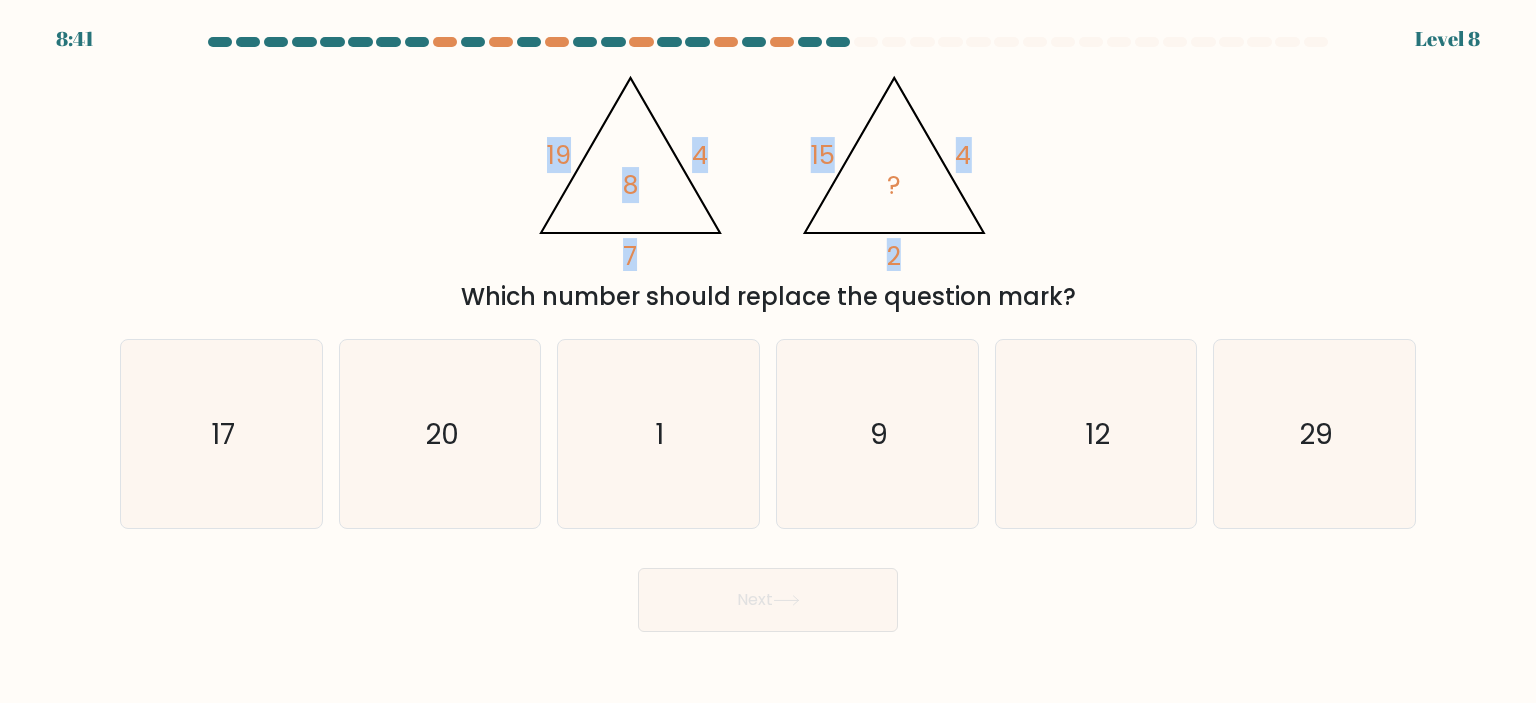 copy on "19       4       7       8                                       @import url('https://fonts.googleapis.com/css?family=Abril+Fatface:400,100,100italic,300,300italic,400italic,500,500italic,700,700italic,900,900italic');                        15       4       2" 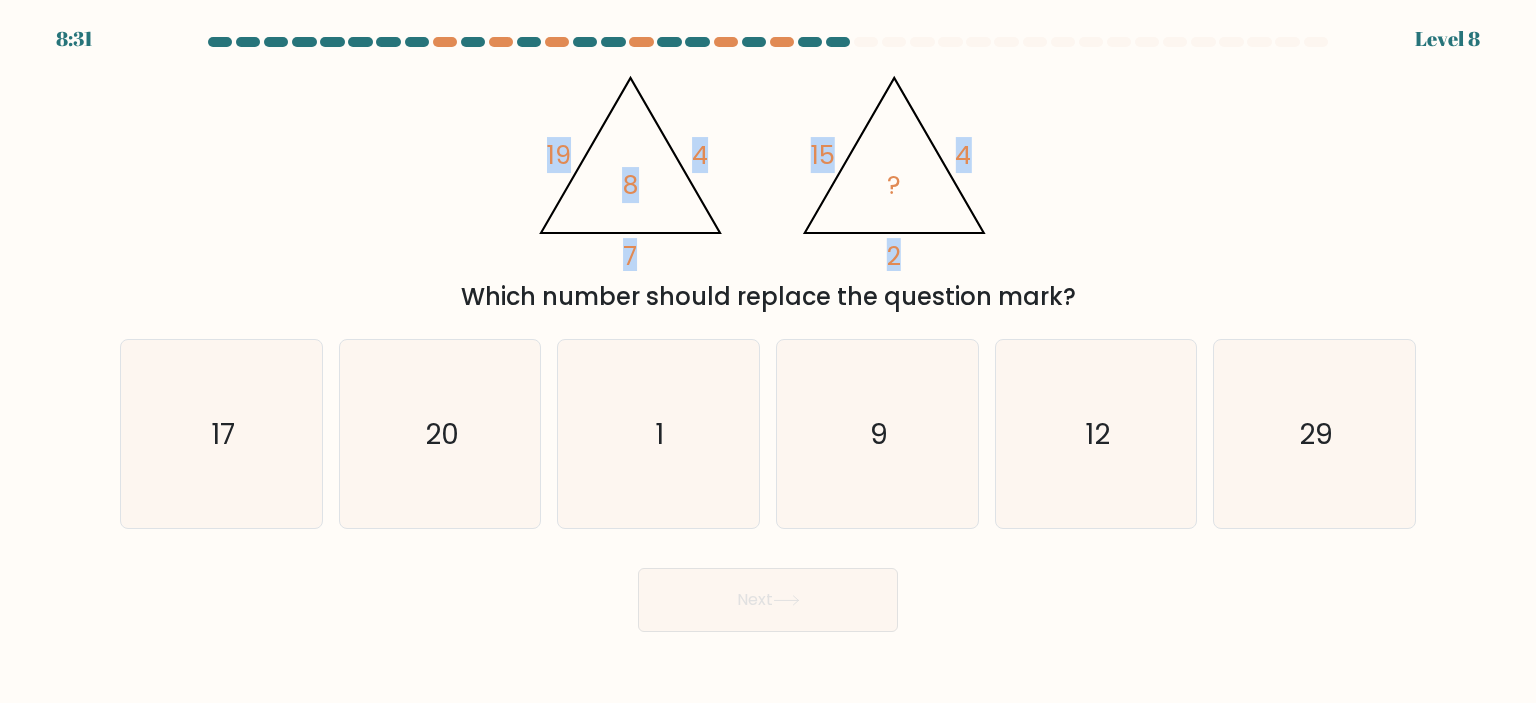 click on "@import url('https://fonts.googleapis.com/css?family=Abril+Fatface:400,100,100italic,300,300italic,400italic,500,500italic,700,700italic,900,900italic');                        19       4       7       8                                       @import url('https://fonts.googleapis.com/css?family=Abril+Fatface:400,100,100italic,300,300italic,400italic,500,500italic,700,700italic,900,900italic');                        15       4       2       ?" 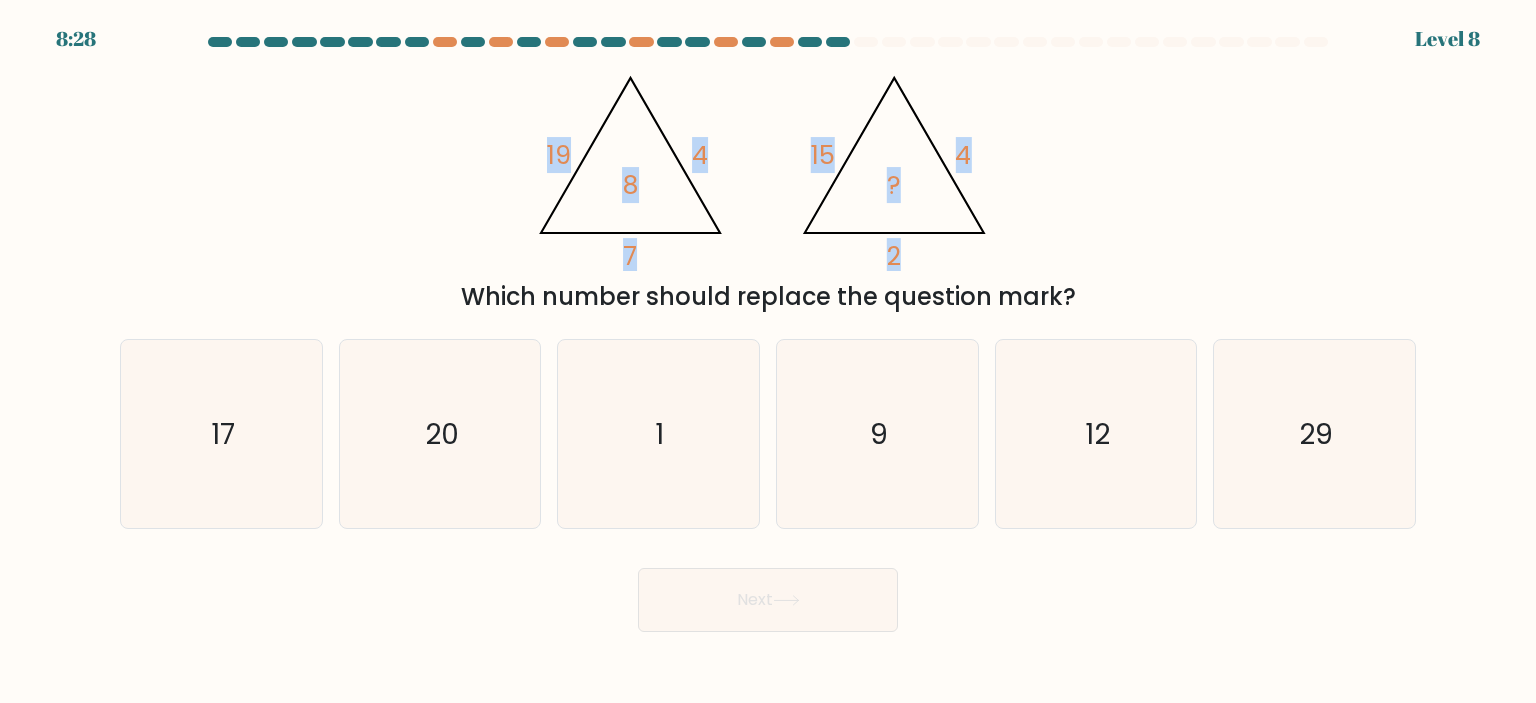 drag, startPoint x: 540, startPoint y: 151, endPoint x: 924, endPoint y: 193, distance: 386.29004 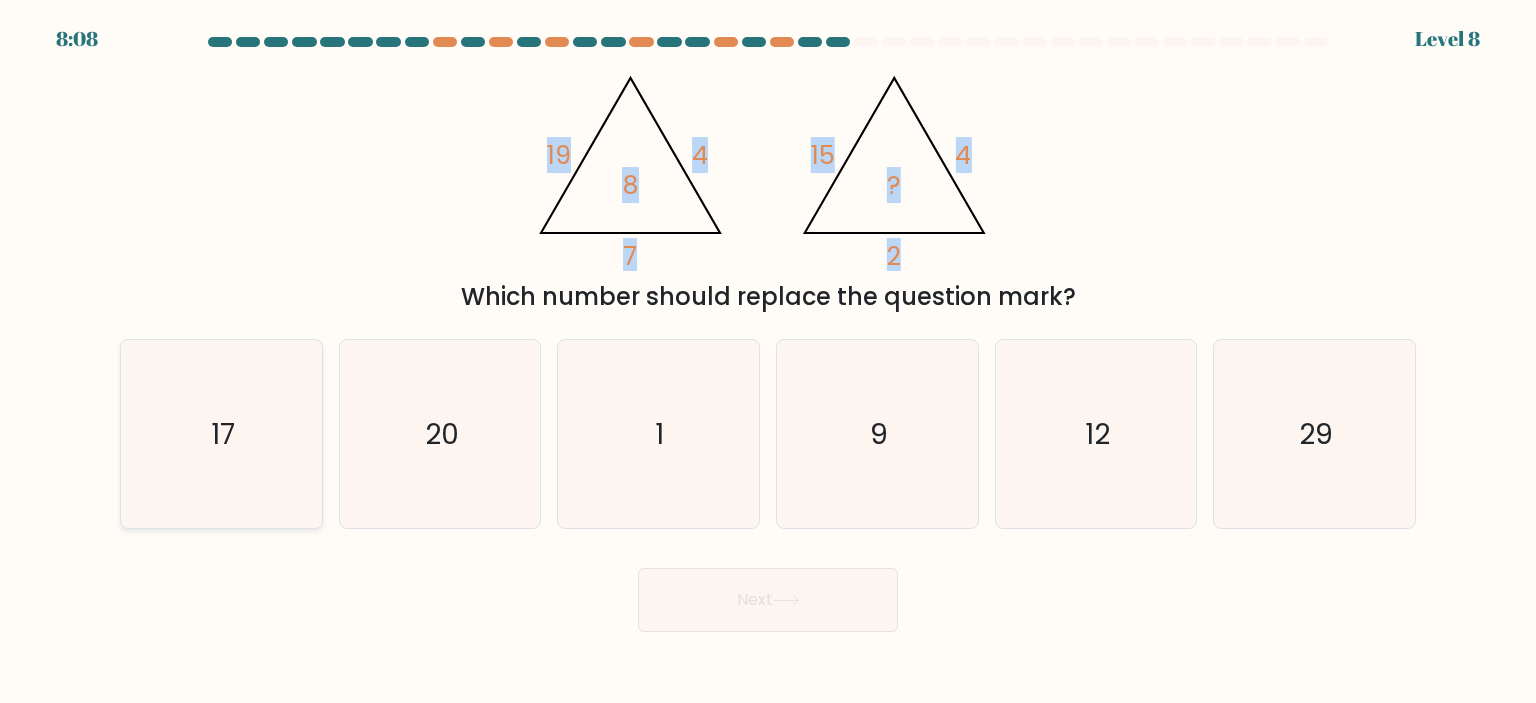 click on "17" 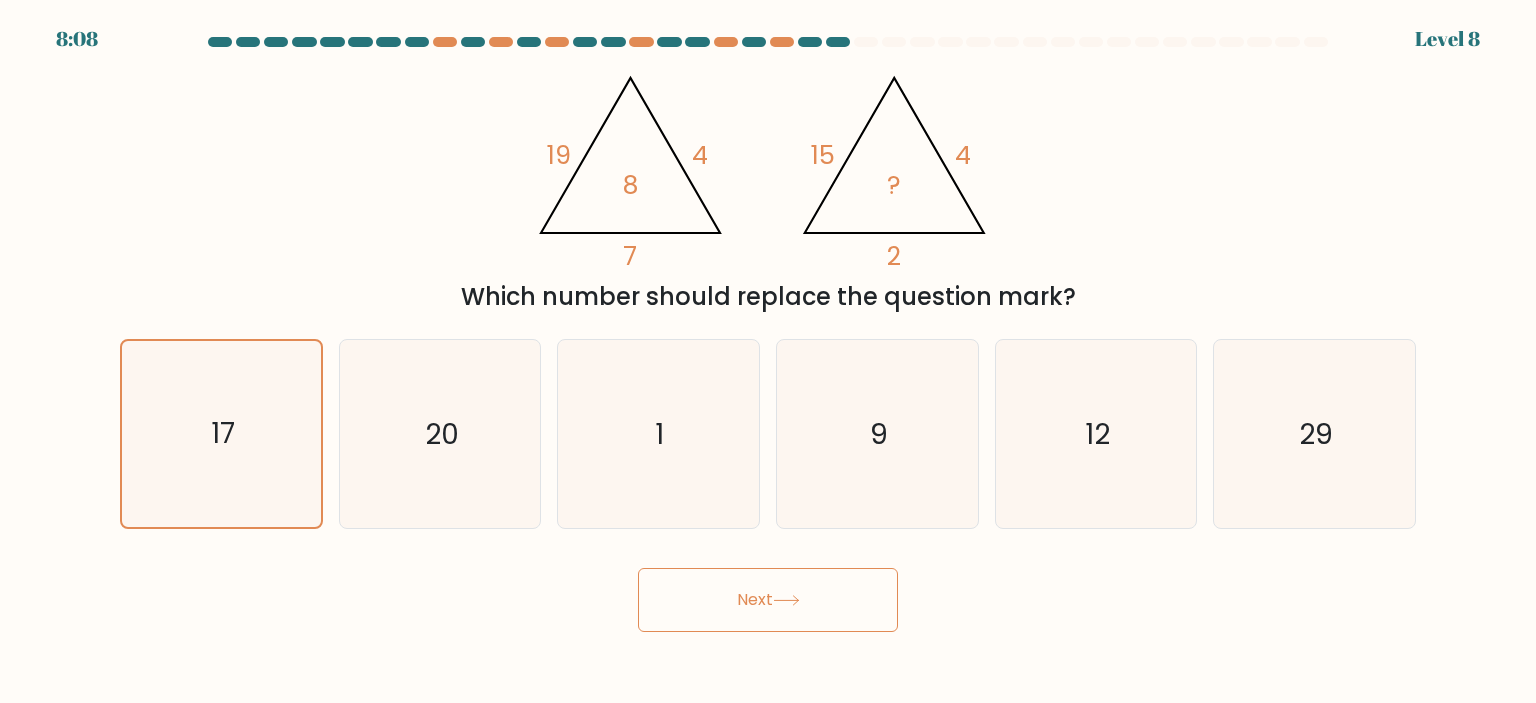 click on "Next" at bounding box center [768, 600] 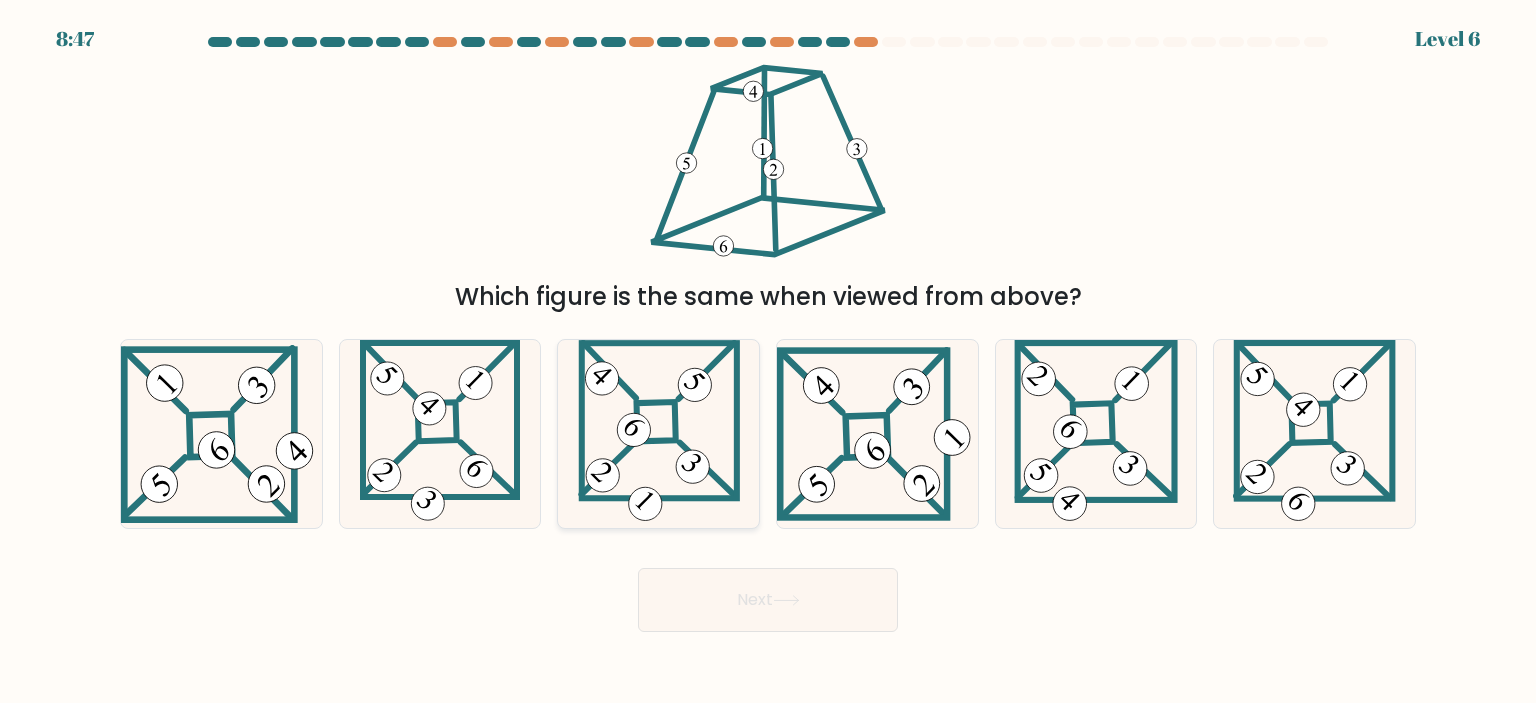 click 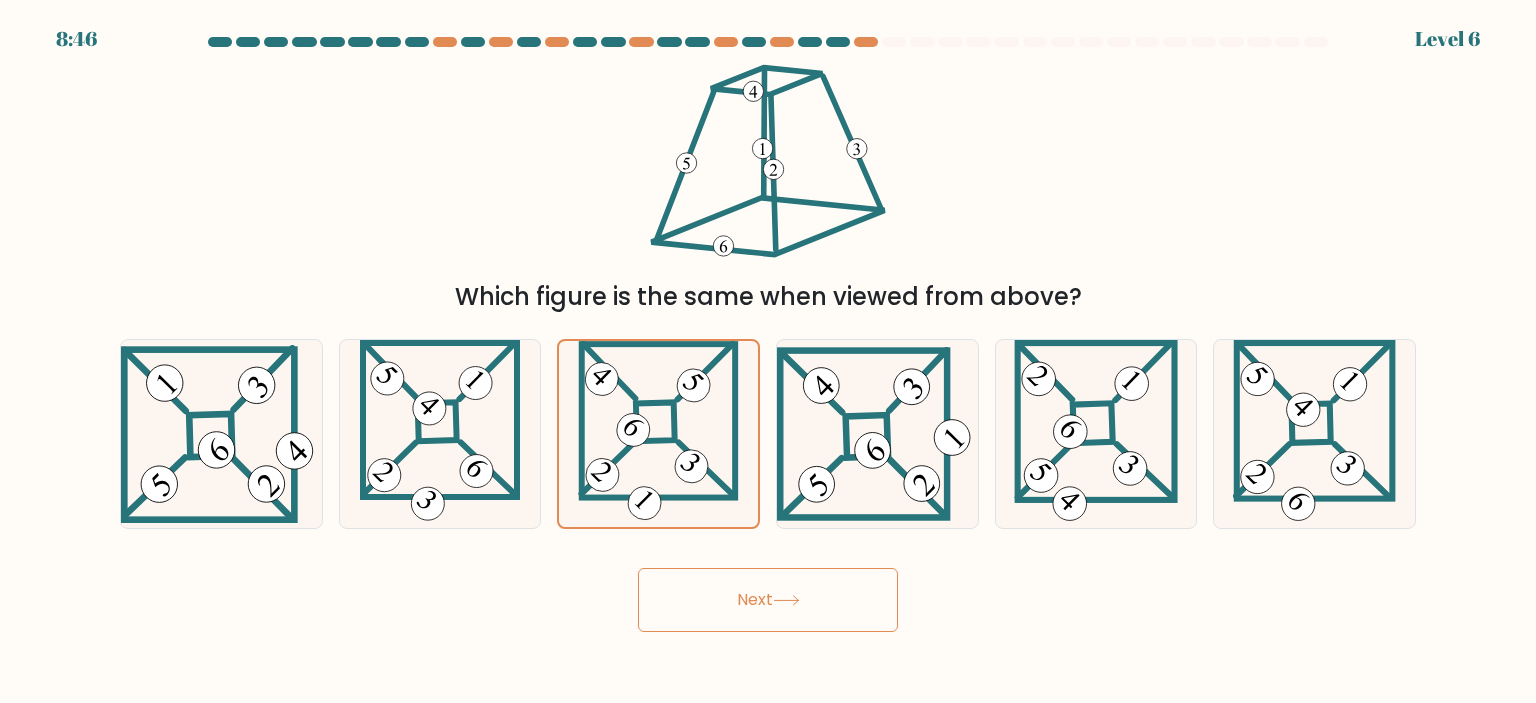 click on "Next" at bounding box center [768, 600] 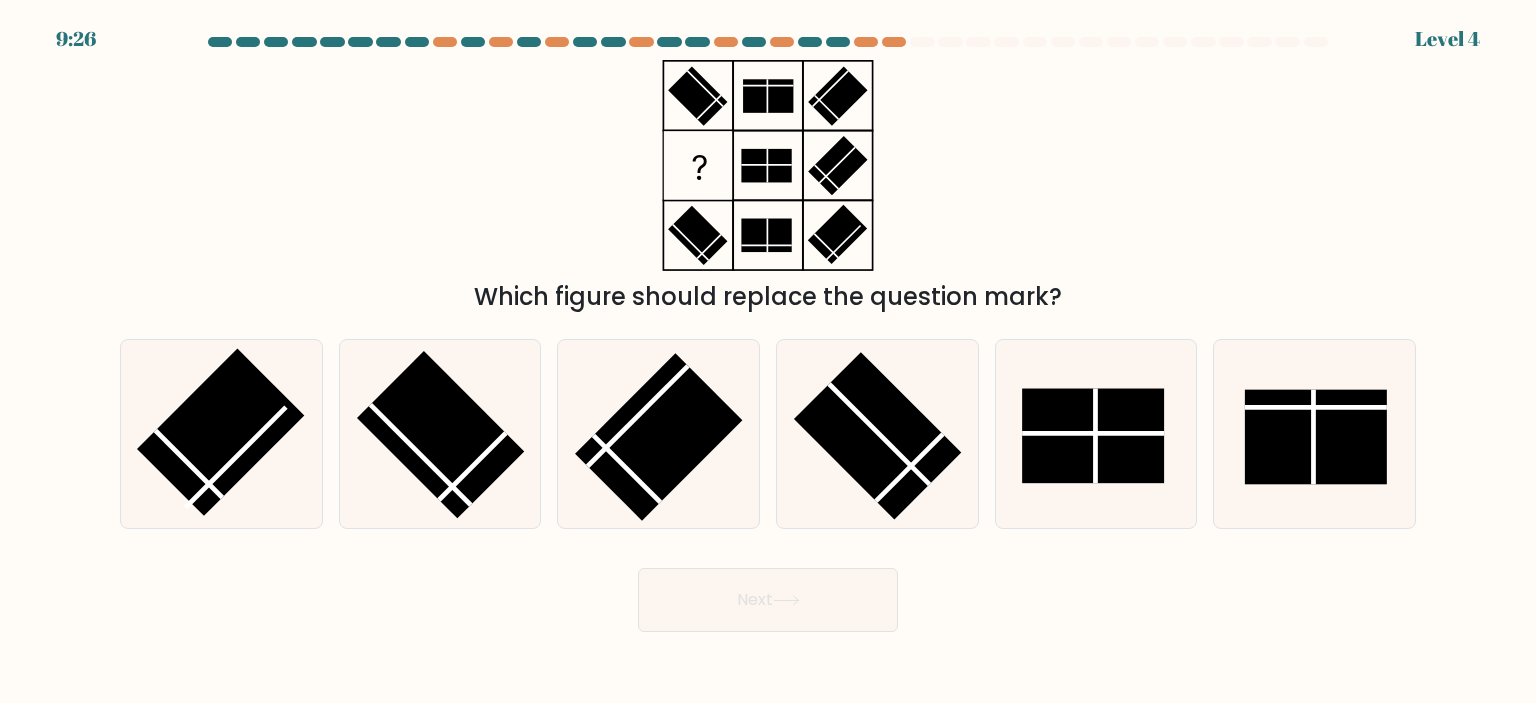 drag, startPoint x: 632, startPoint y: 82, endPoint x: 845, endPoint y: 237, distance: 263.4274 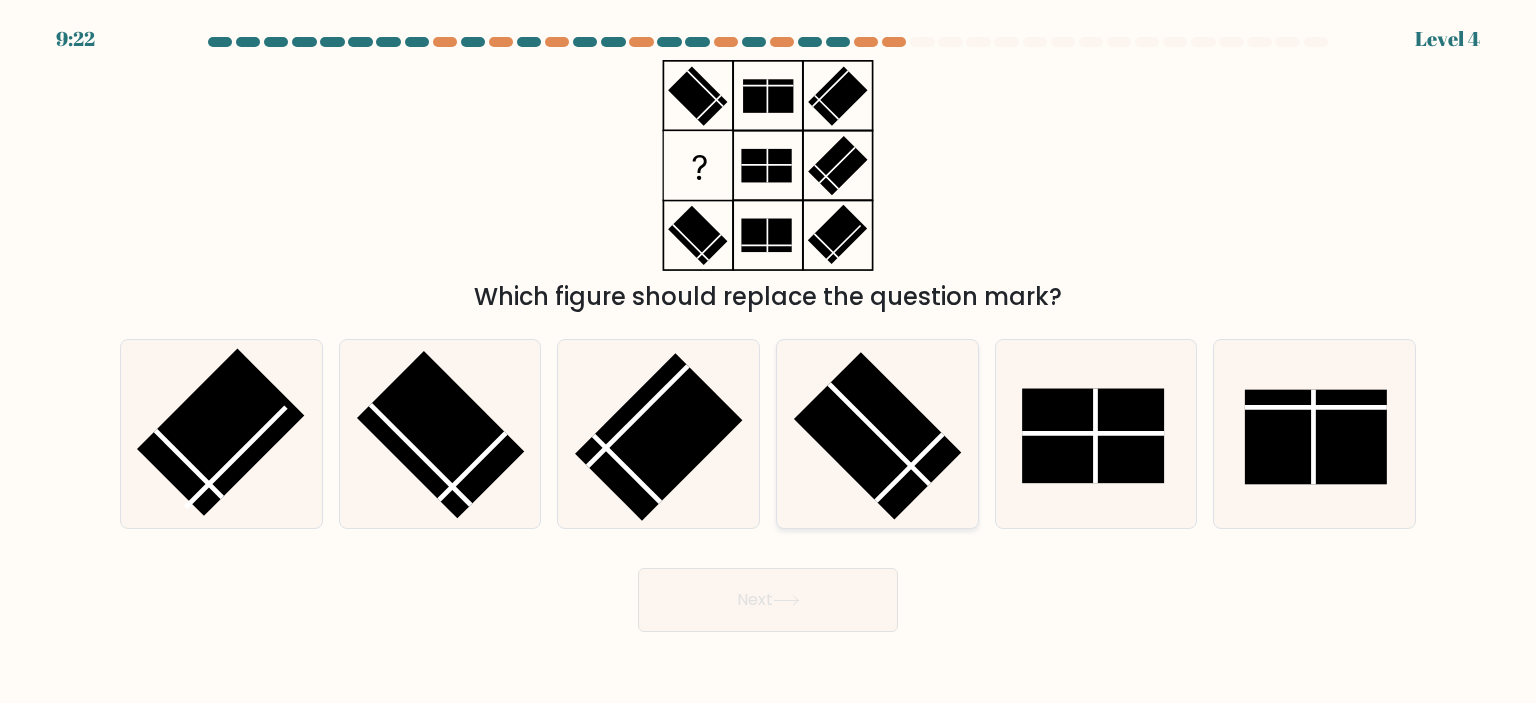 click 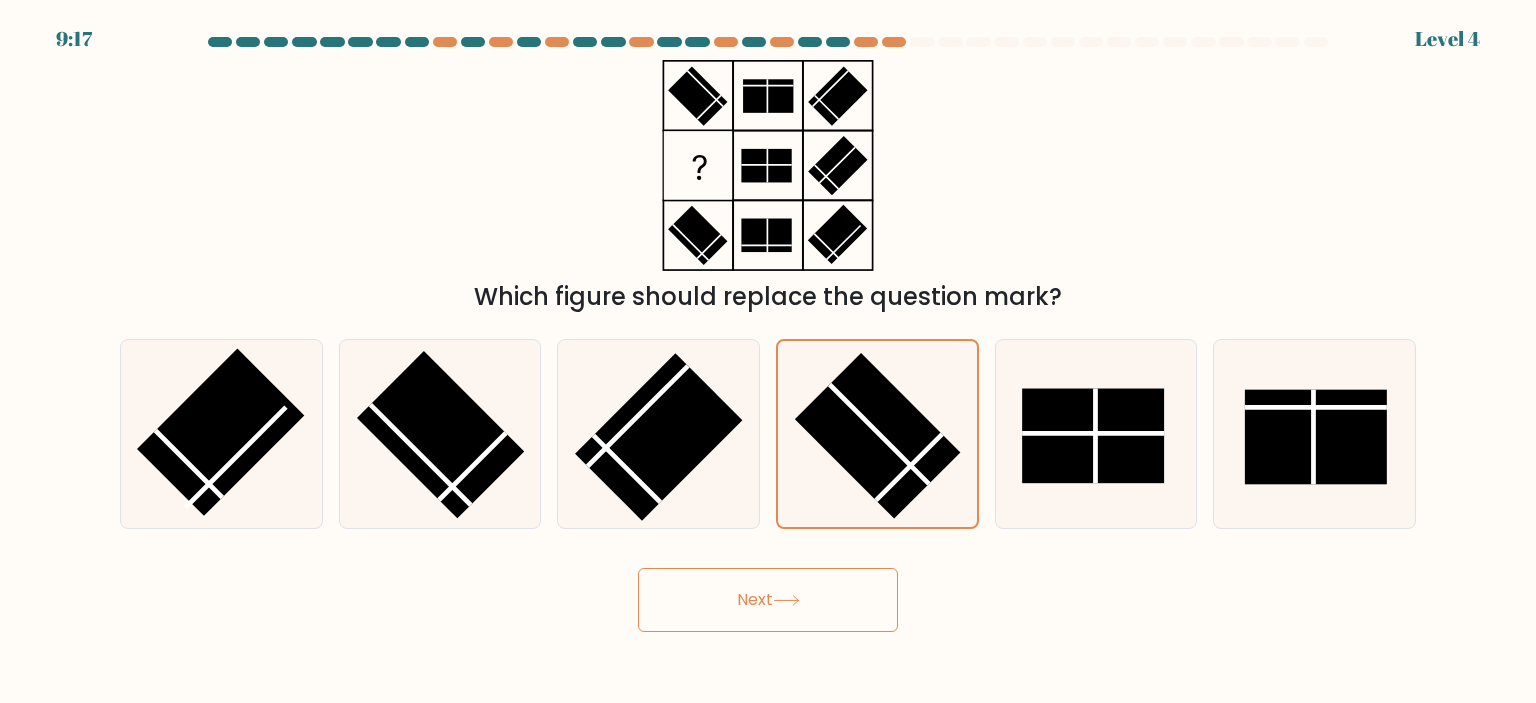 click on "Next" at bounding box center (768, 600) 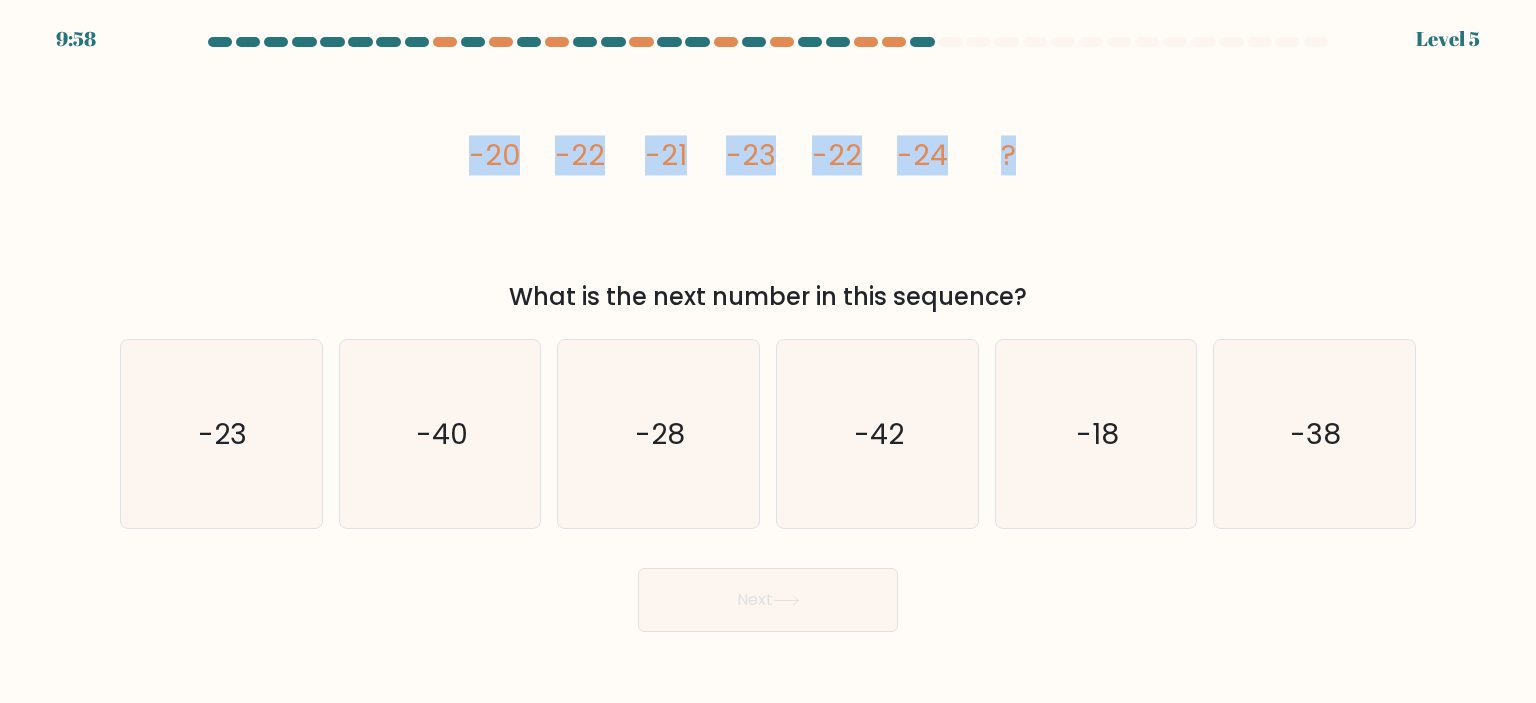 drag, startPoint x: 431, startPoint y: 147, endPoint x: 1061, endPoint y: 214, distance: 633.5527 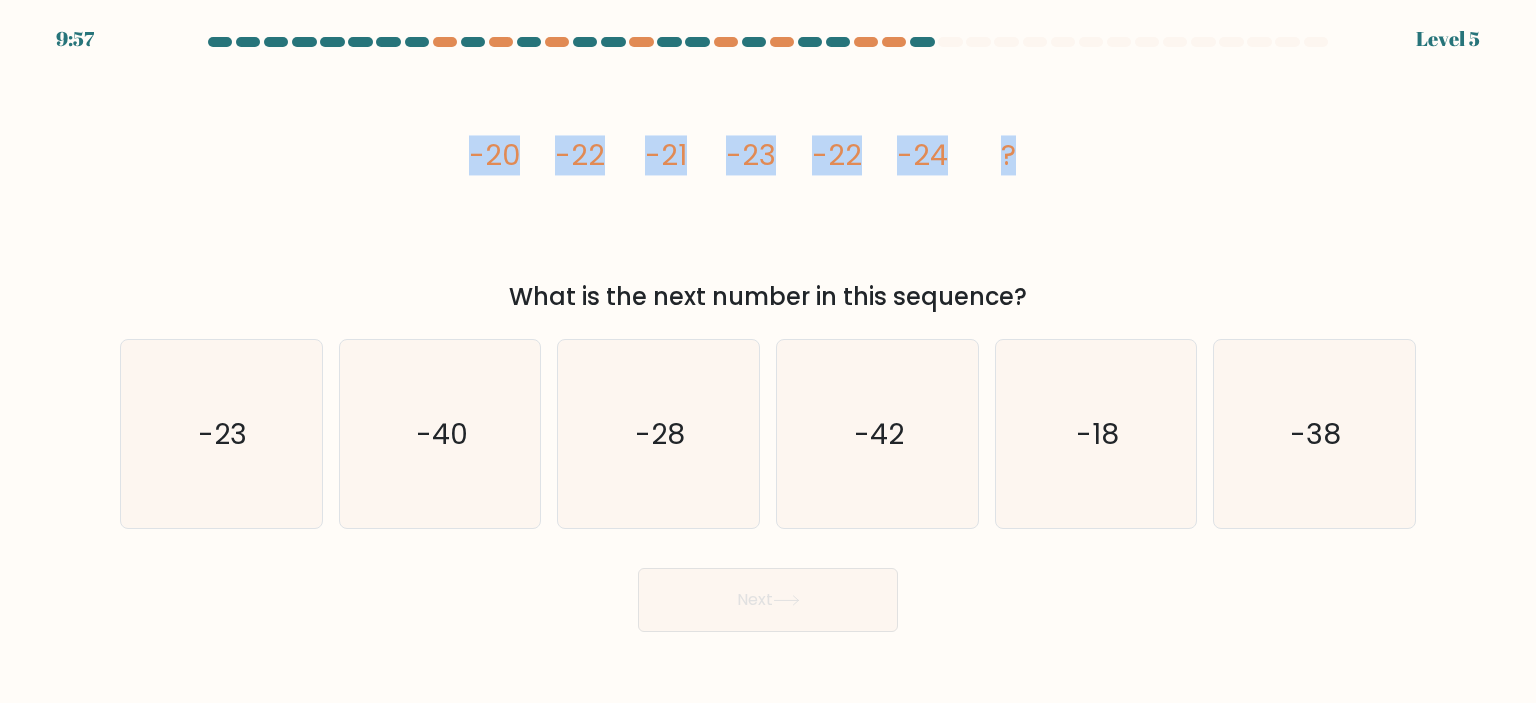 copy on "-20
-22
-21
-23
-22
-24
?" 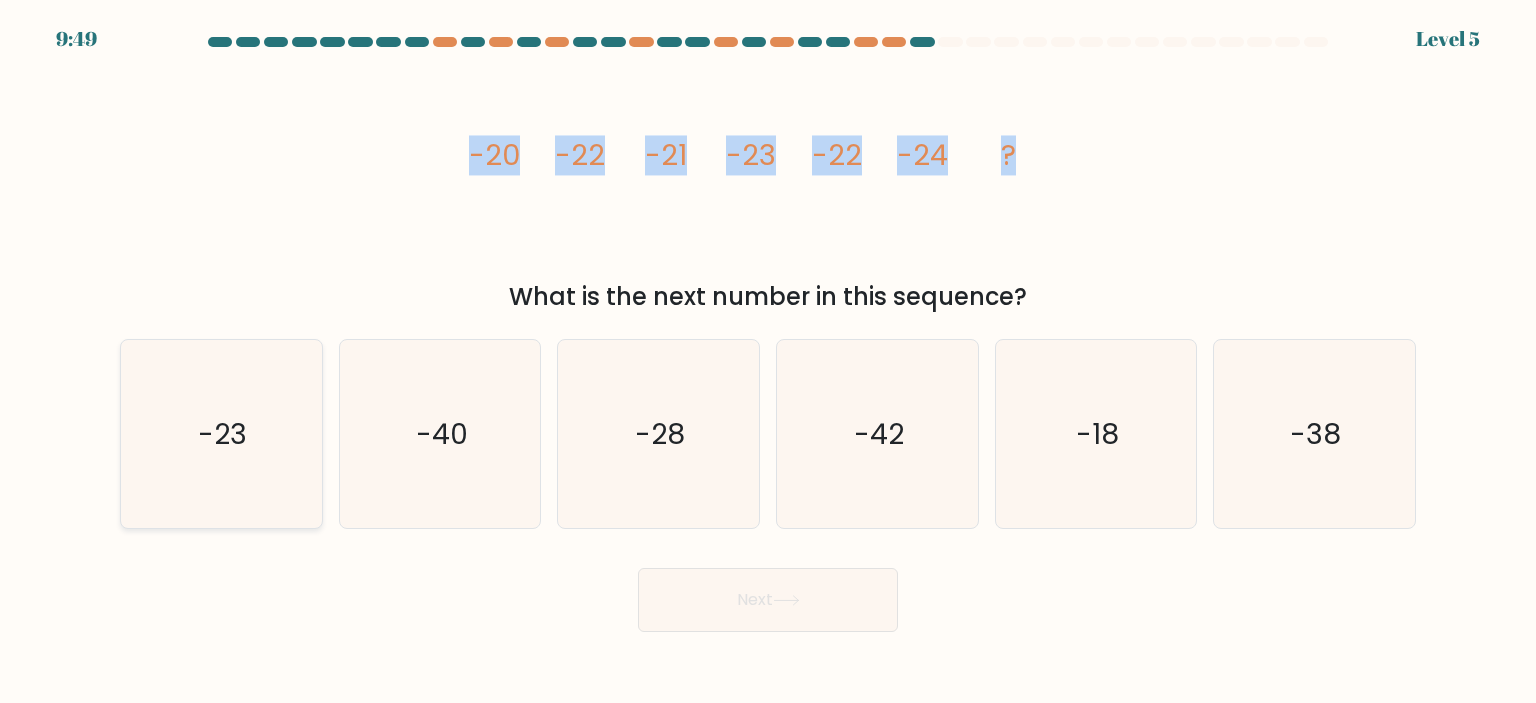 click on "-23" 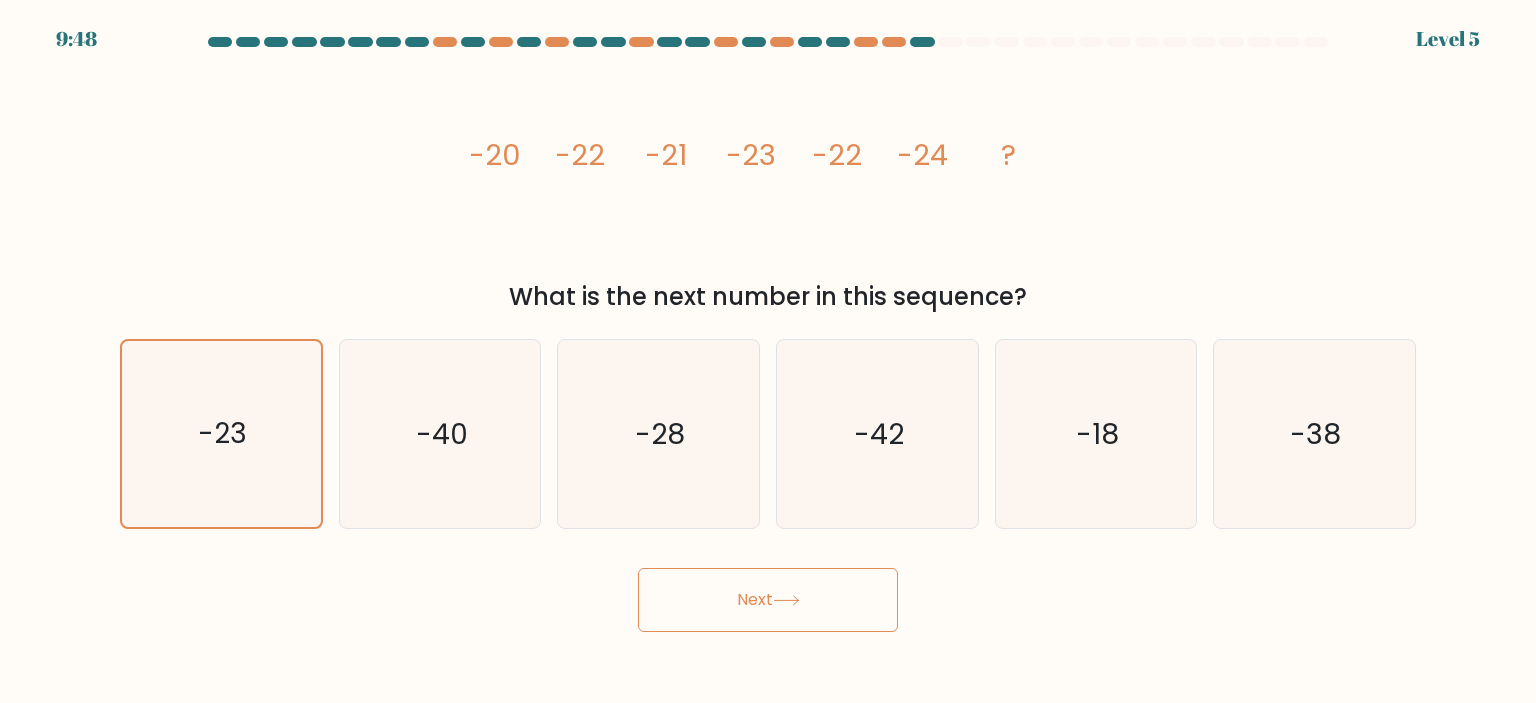 click on "Next" at bounding box center [768, 600] 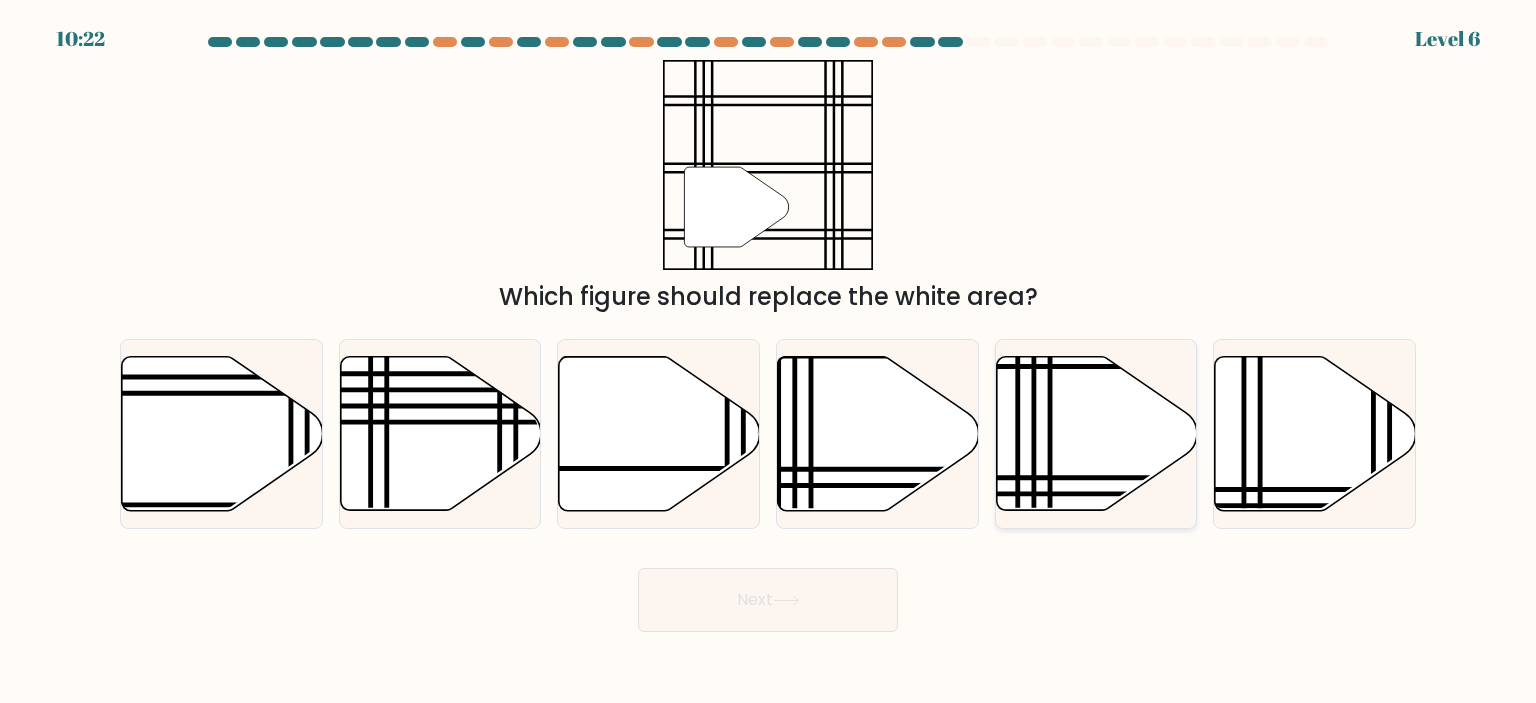 click 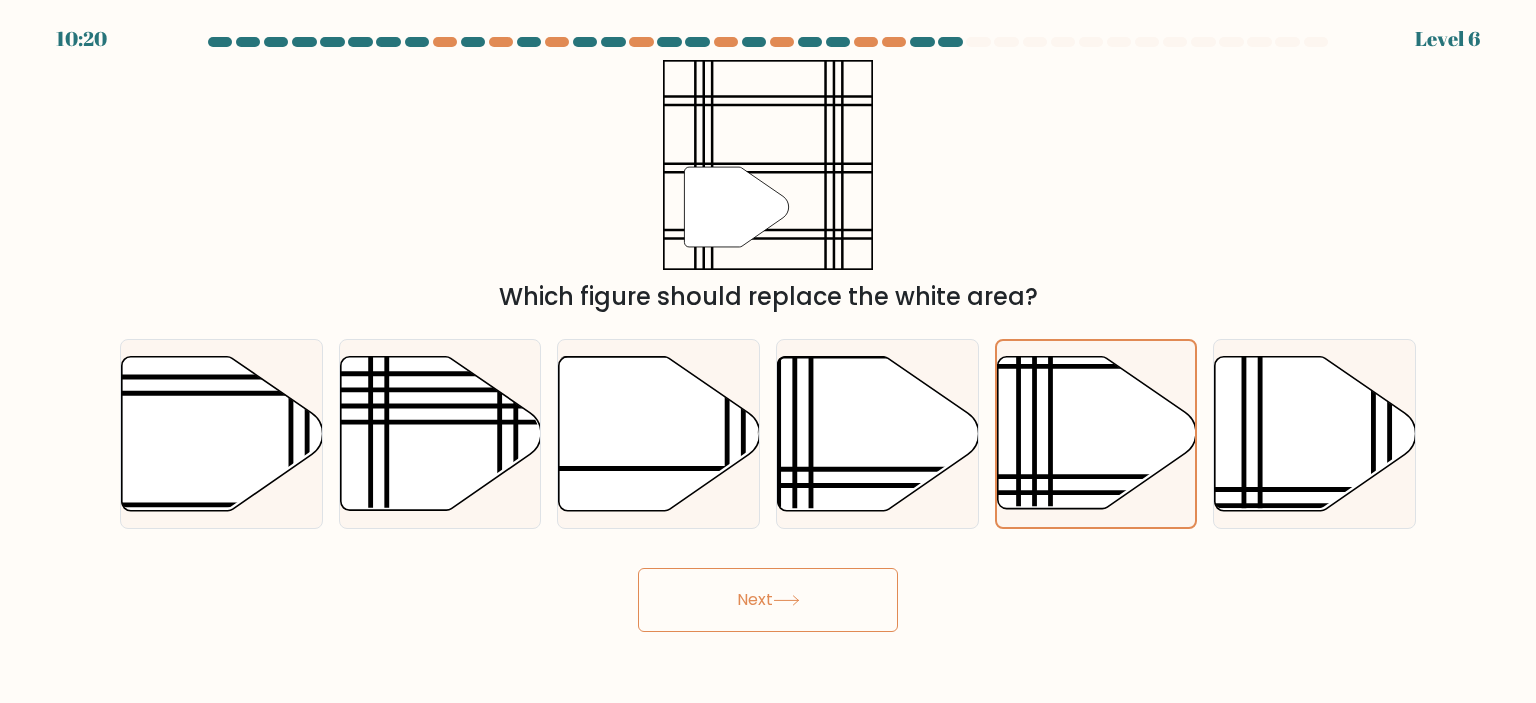 click on "Next" at bounding box center (768, 600) 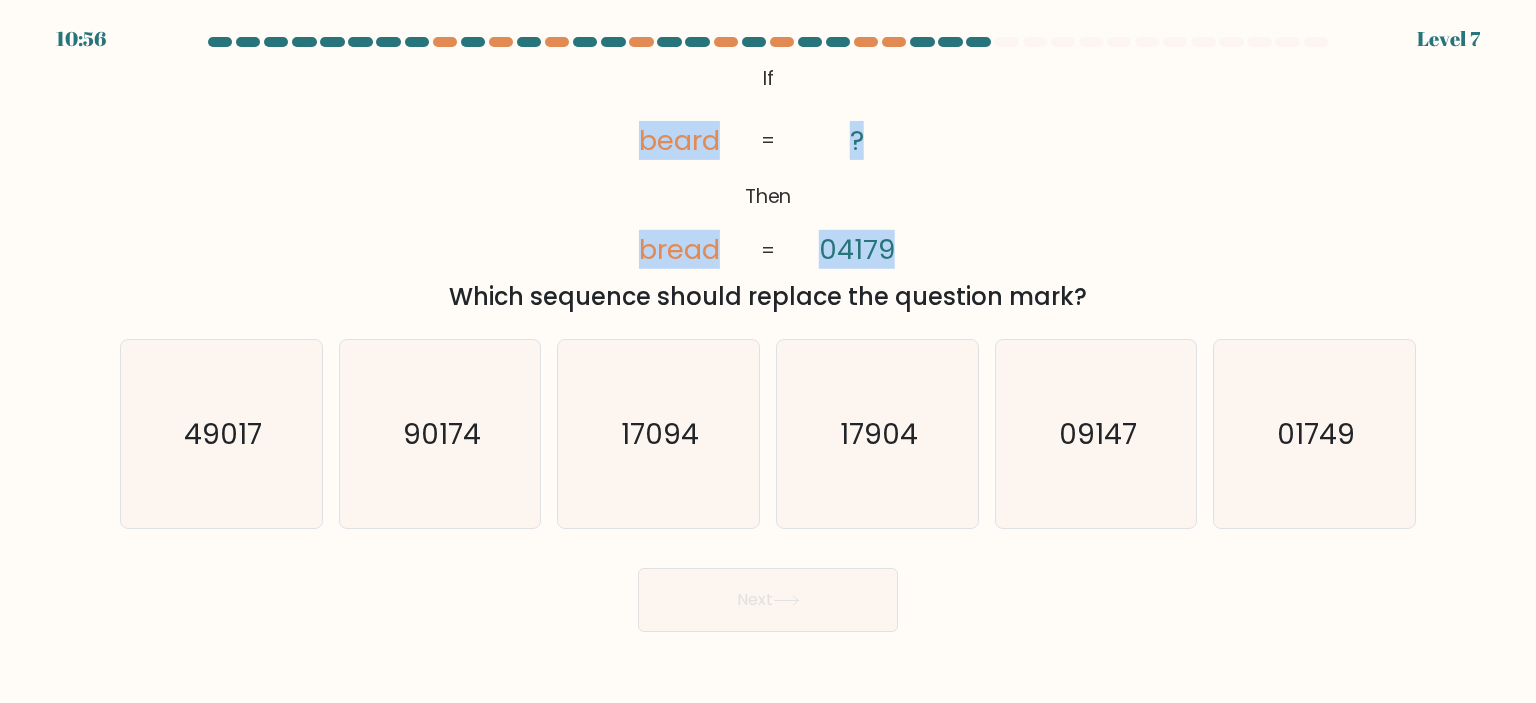 drag, startPoint x: 623, startPoint y: 139, endPoint x: 936, endPoint y: 239, distance: 328.58636 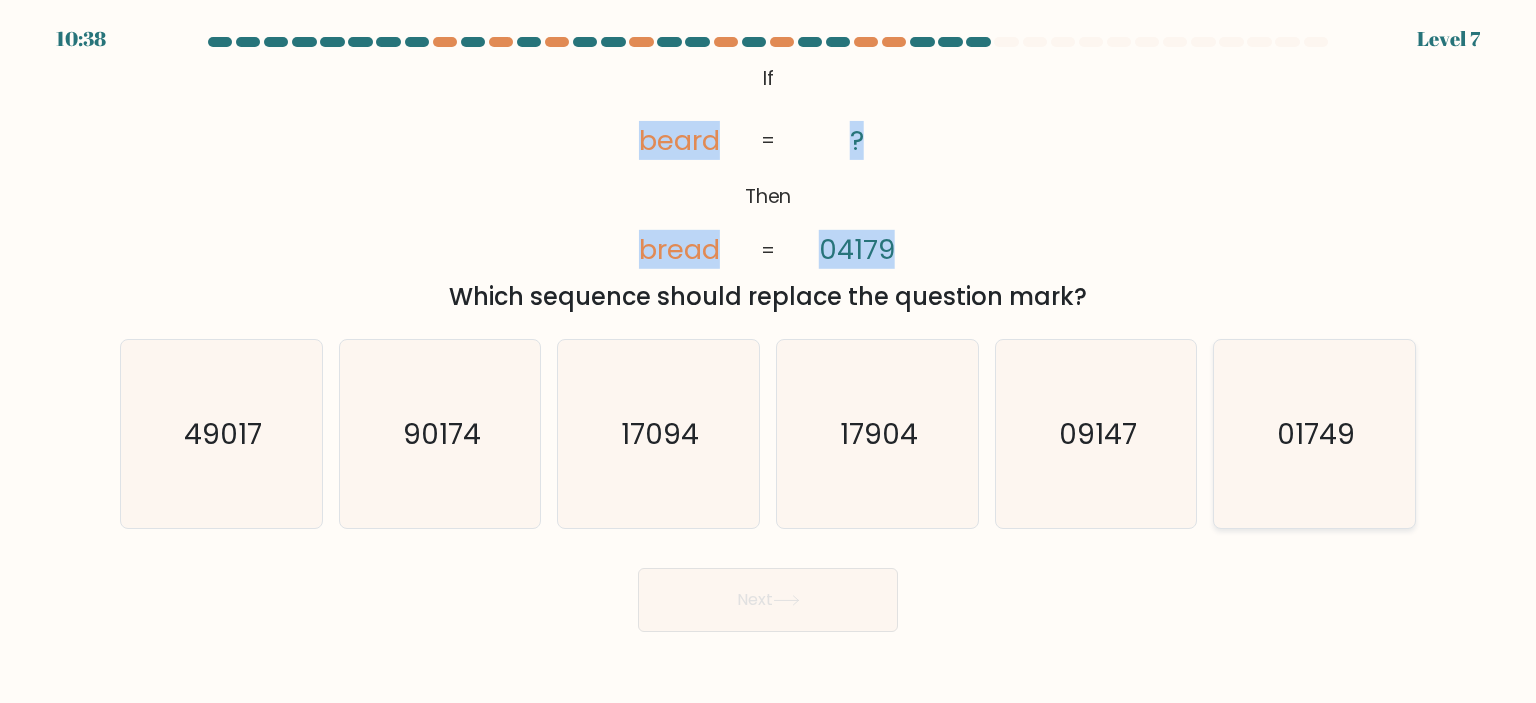 click on "01749" 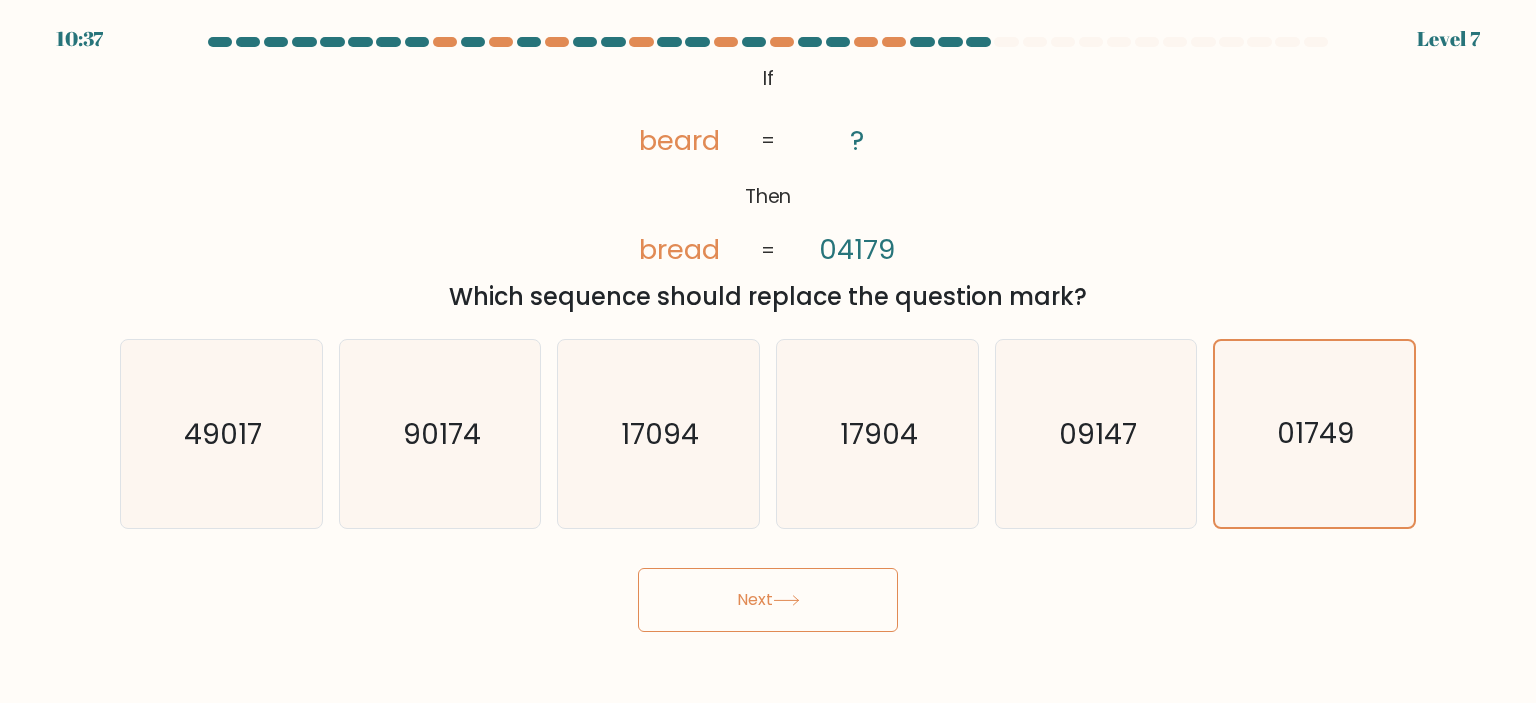 click on "Next" at bounding box center [768, 600] 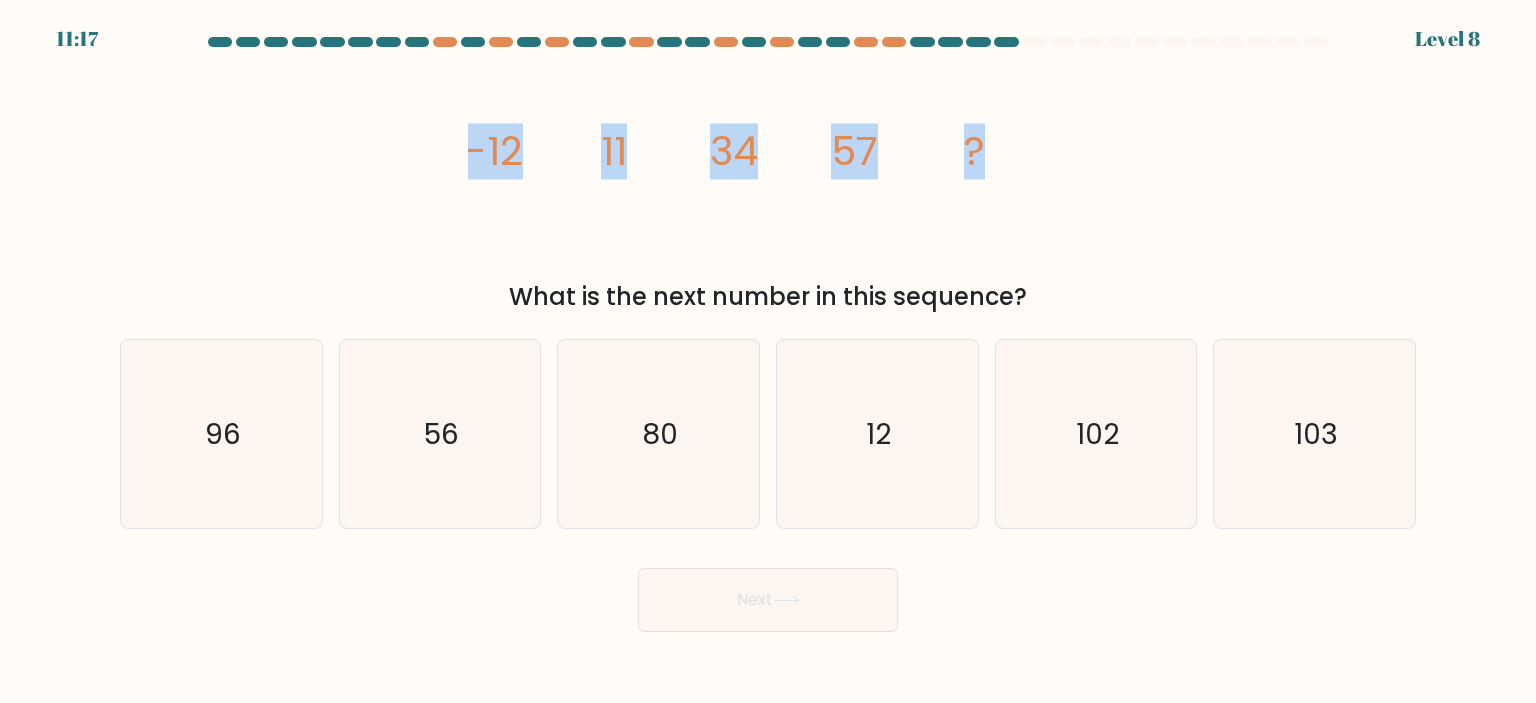 drag, startPoint x: 432, startPoint y: 150, endPoint x: 1004, endPoint y: 164, distance: 572.1713 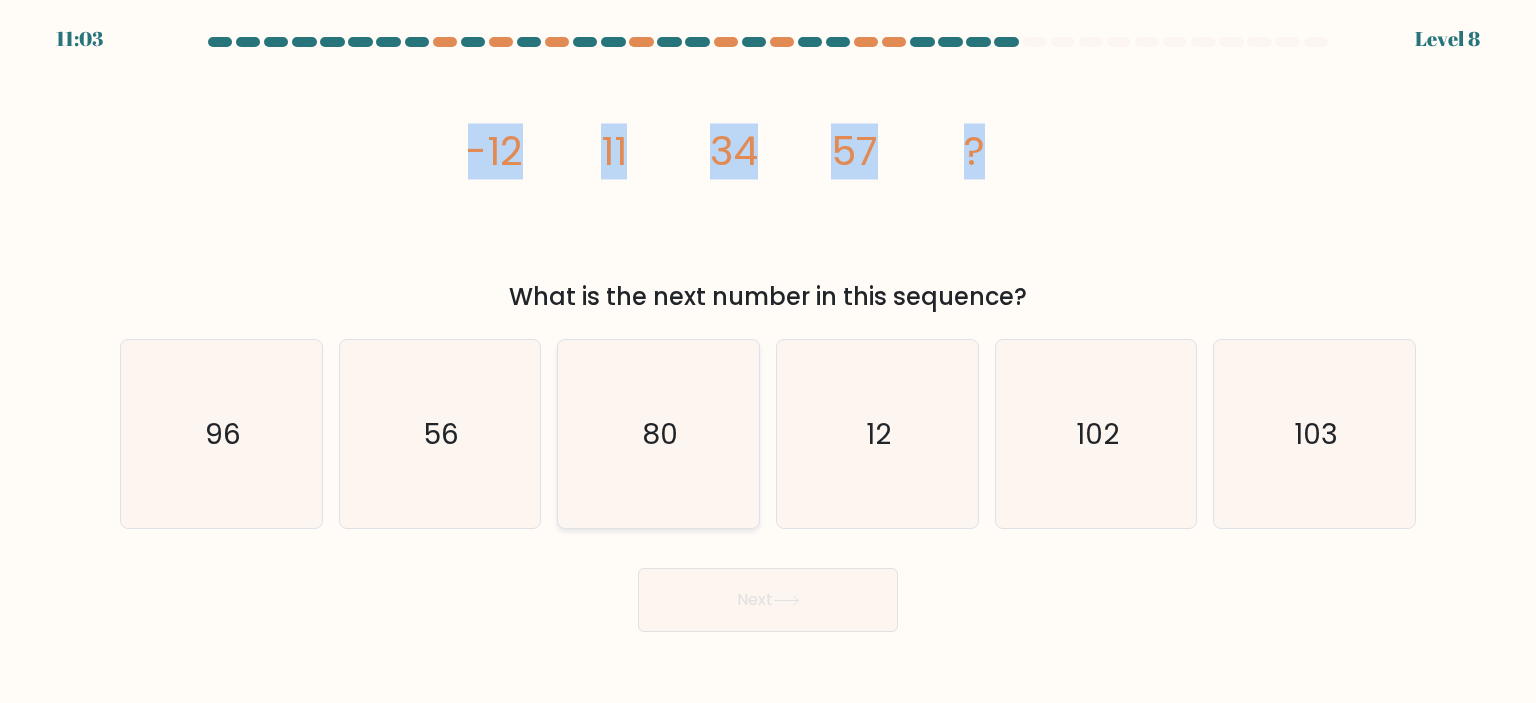 click on "80" 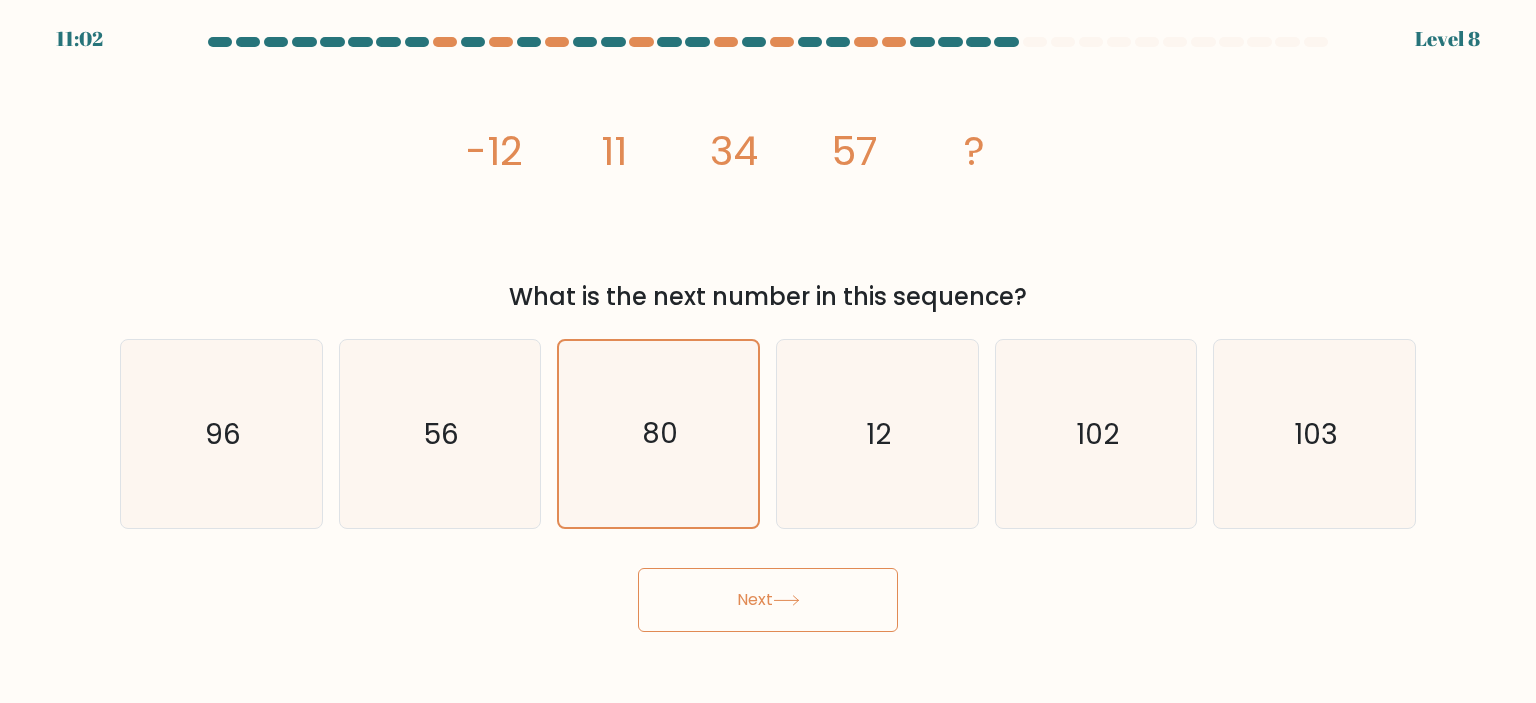 click on "Next" at bounding box center [768, 600] 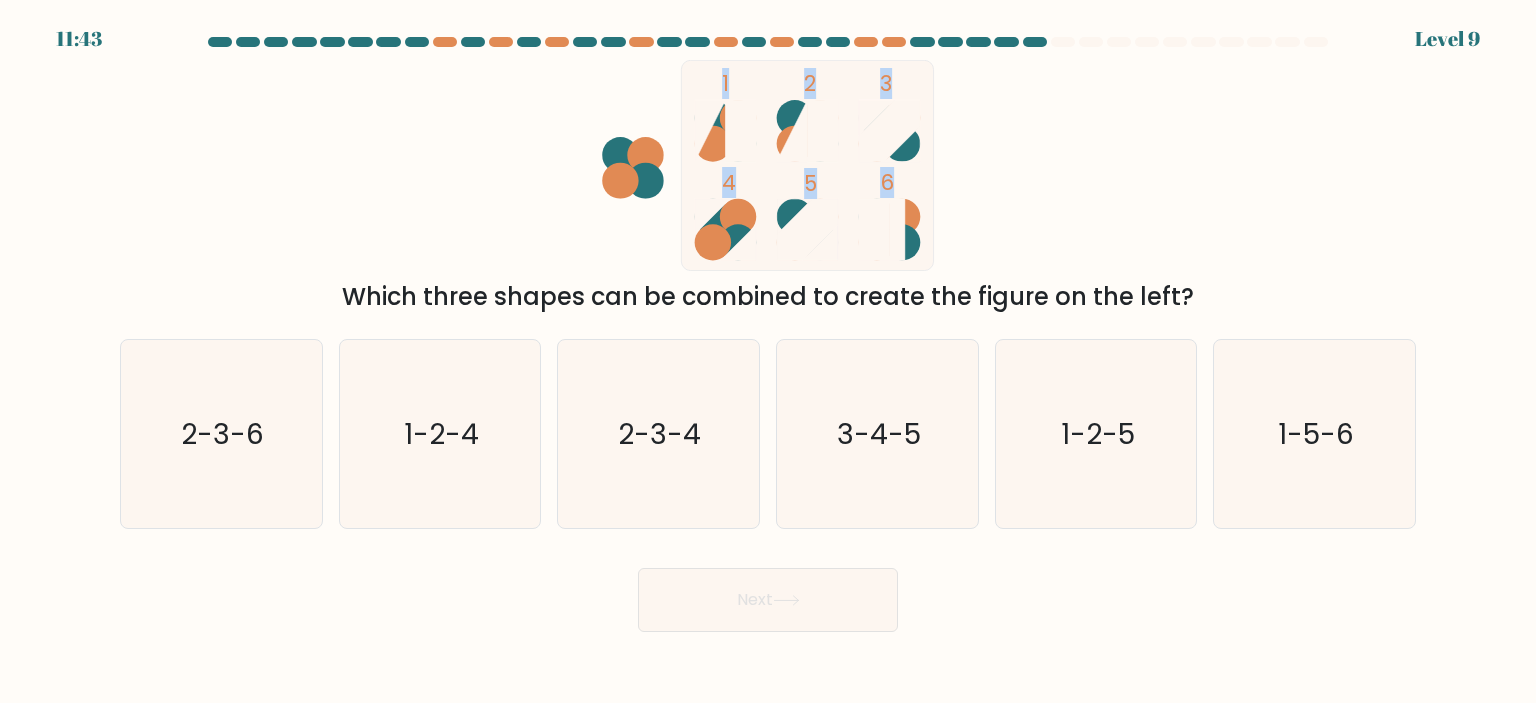 drag, startPoint x: 568, startPoint y: 84, endPoint x: 1020, endPoint y: 222, distance: 472.59708 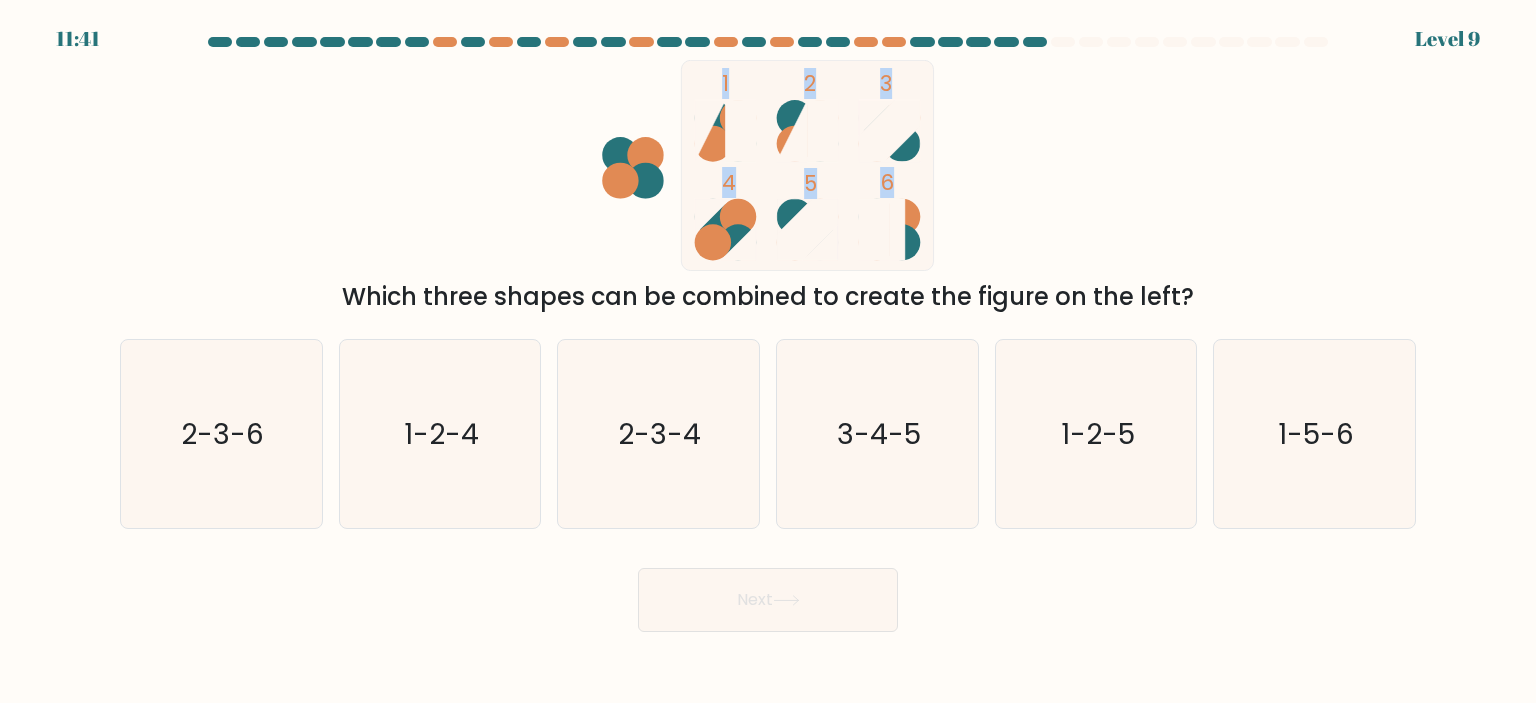 click on "1
2
3
4
5
6" 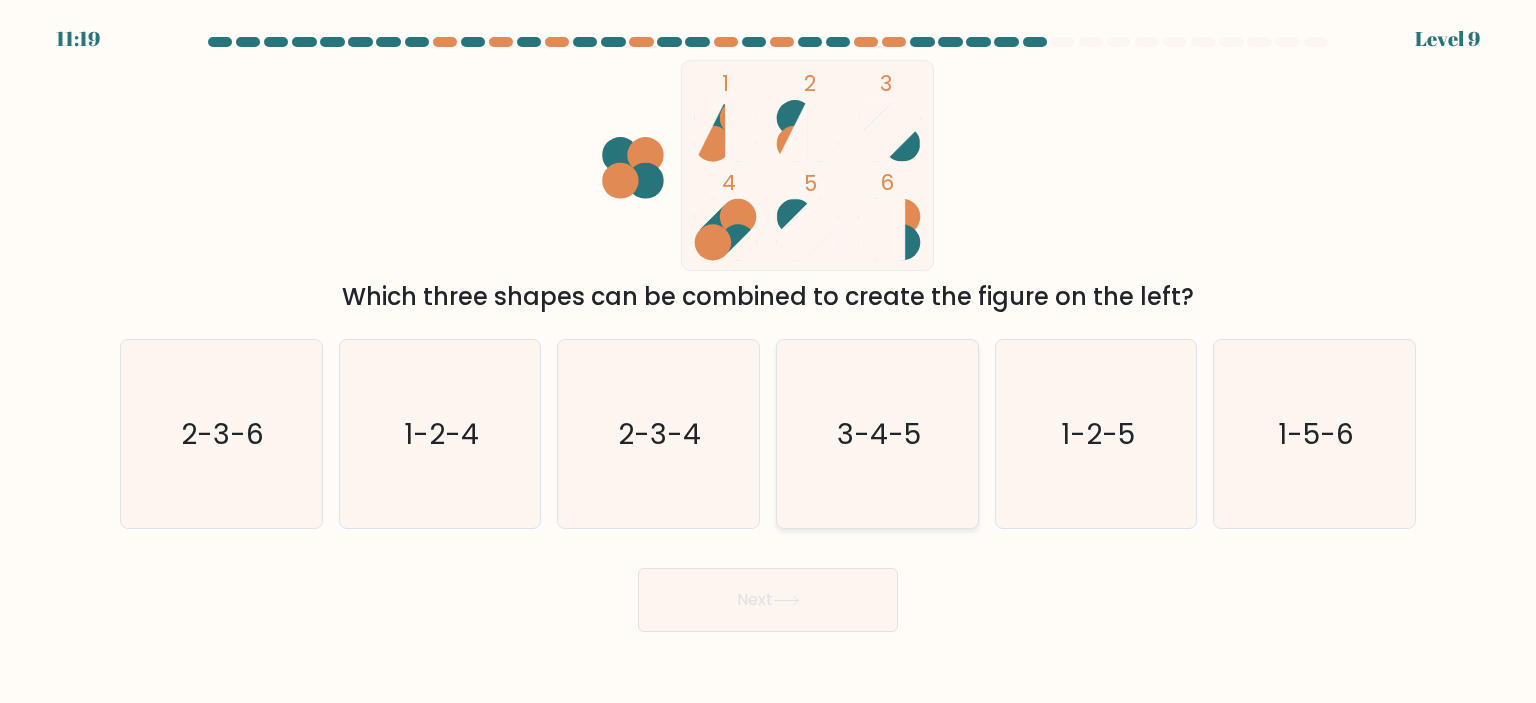 click on "3-4-5" 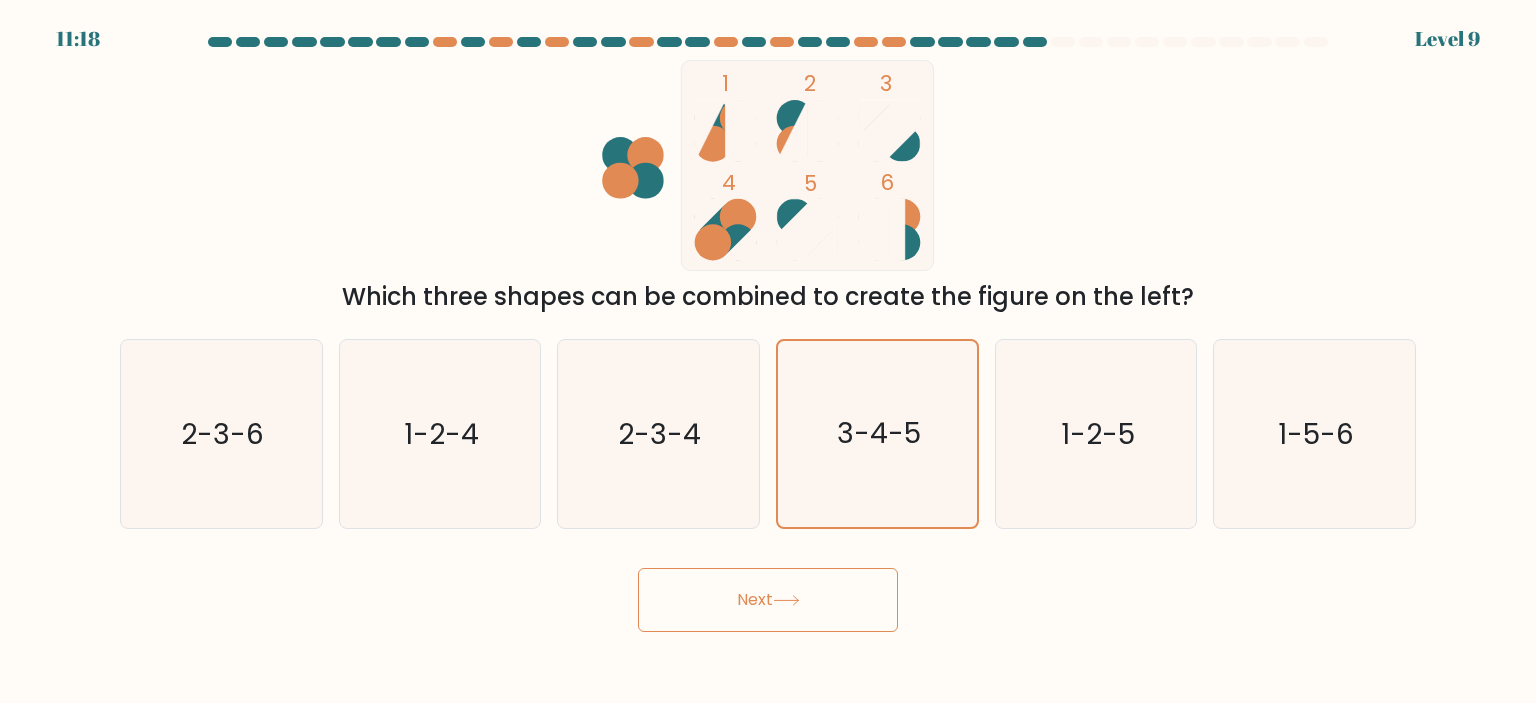 click on "Next" at bounding box center [768, 600] 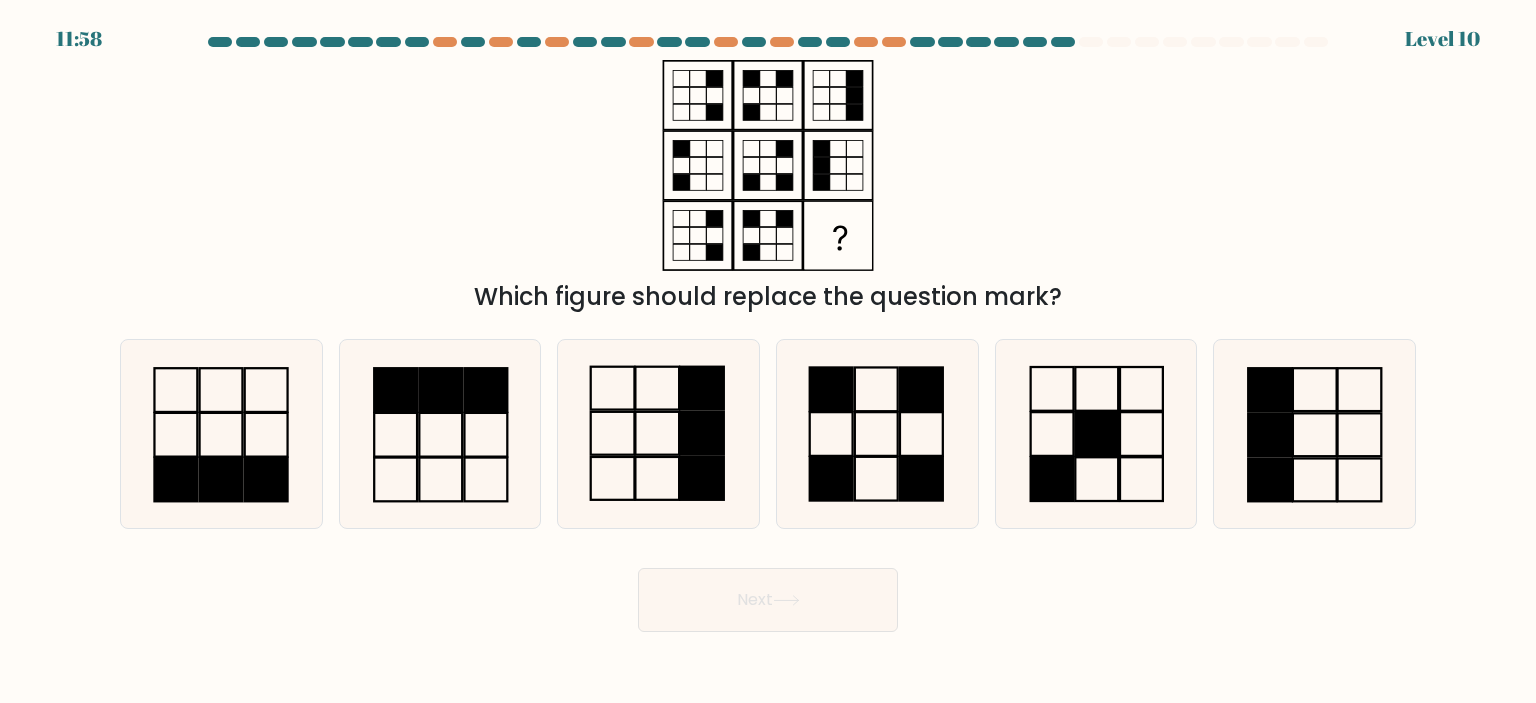 drag, startPoint x: 633, startPoint y: 148, endPoint x: 810, endPoint y: 188, distance: 181.4635 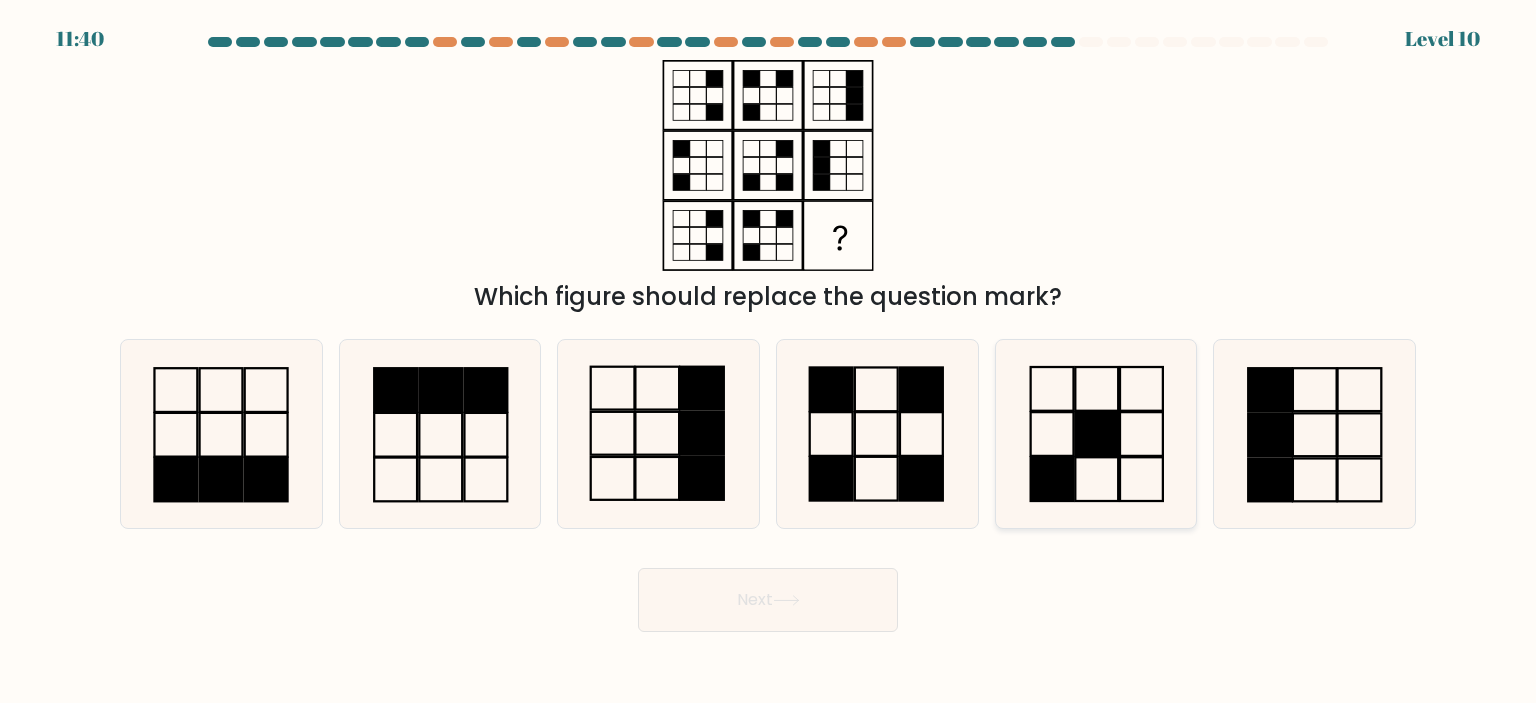 click 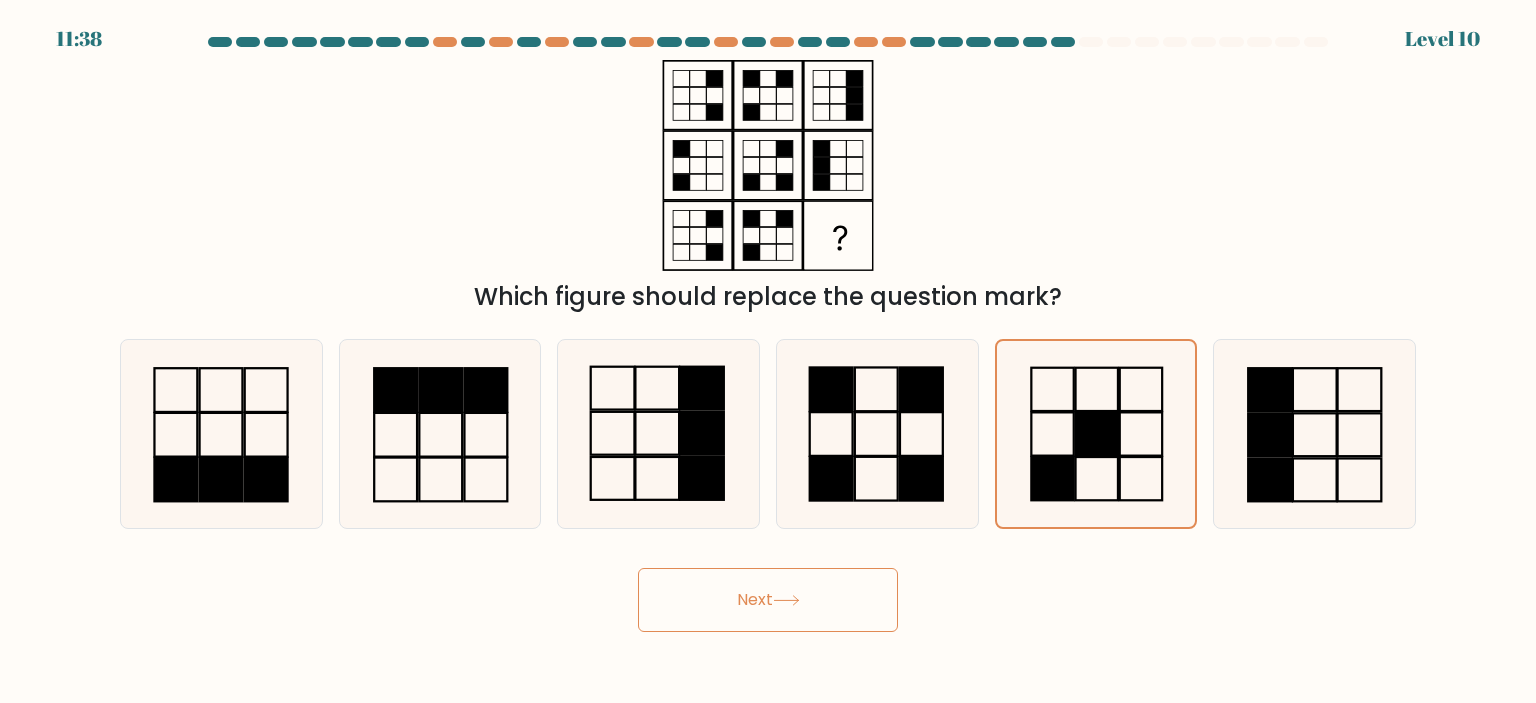click 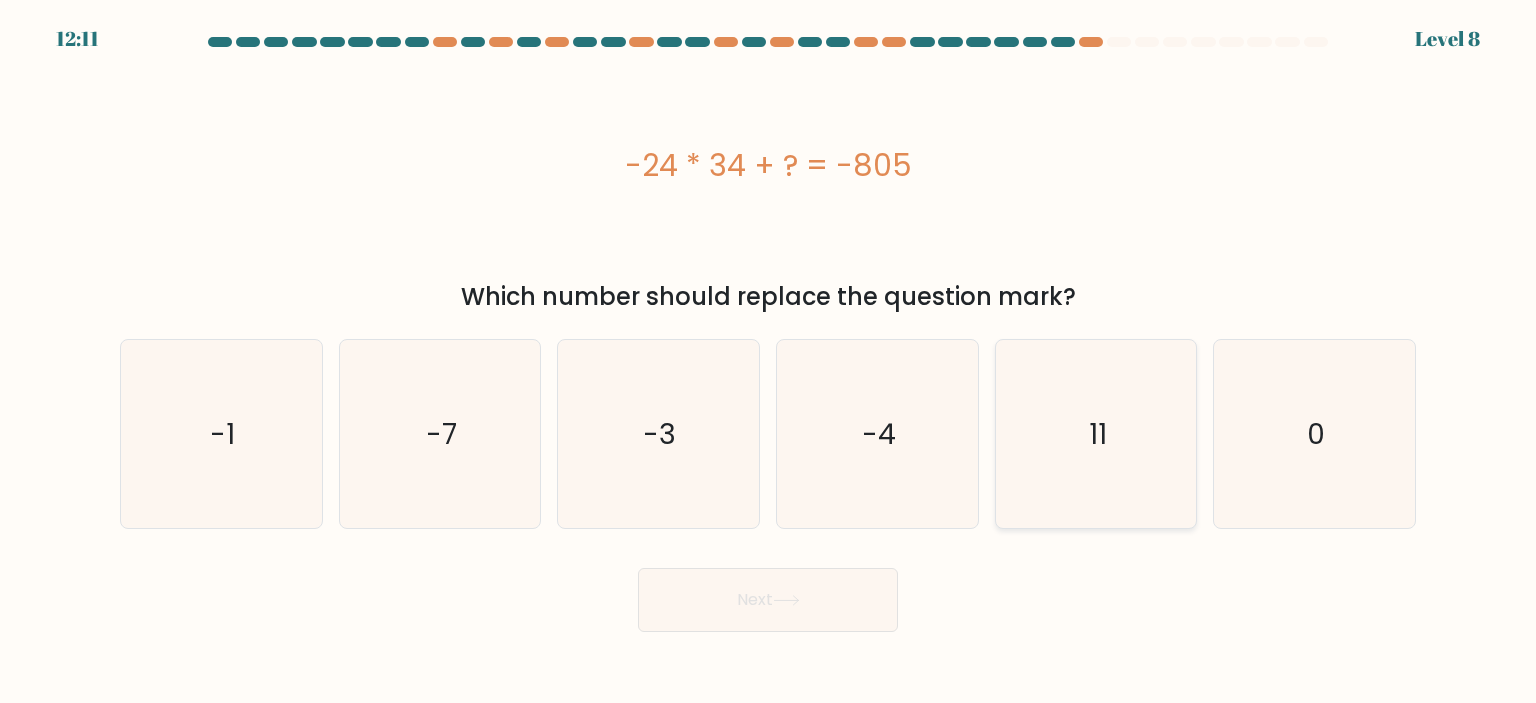 click on "11" 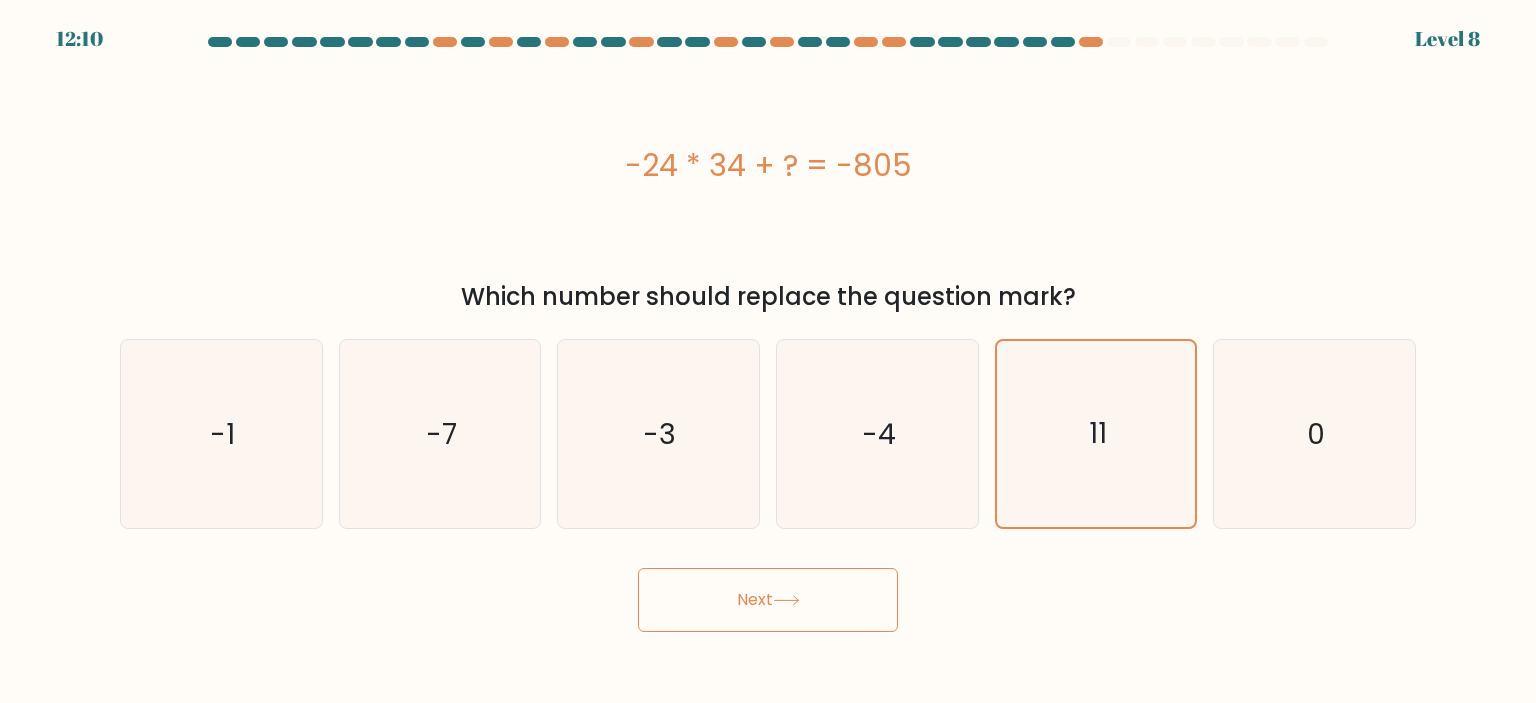 click on "Next" at bounding box center (768, 600) 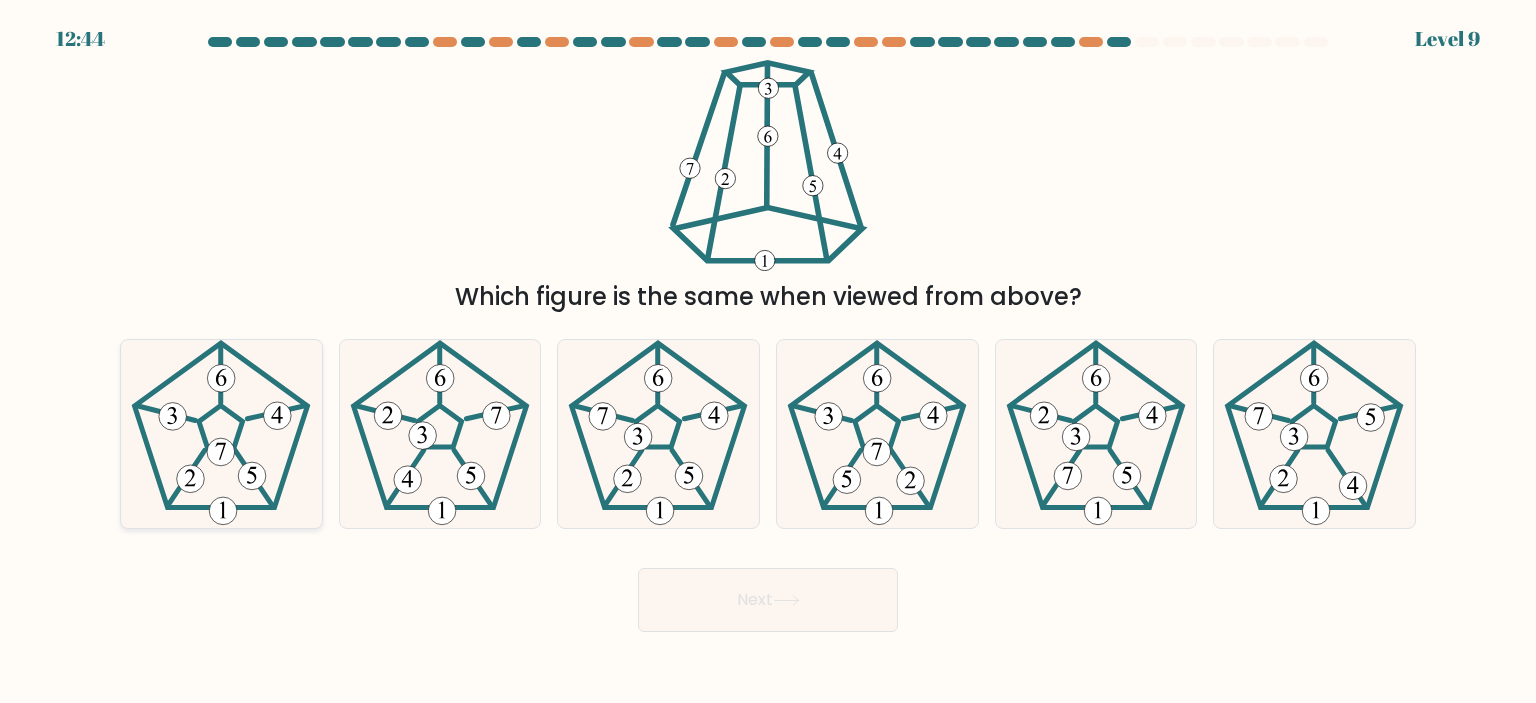 click 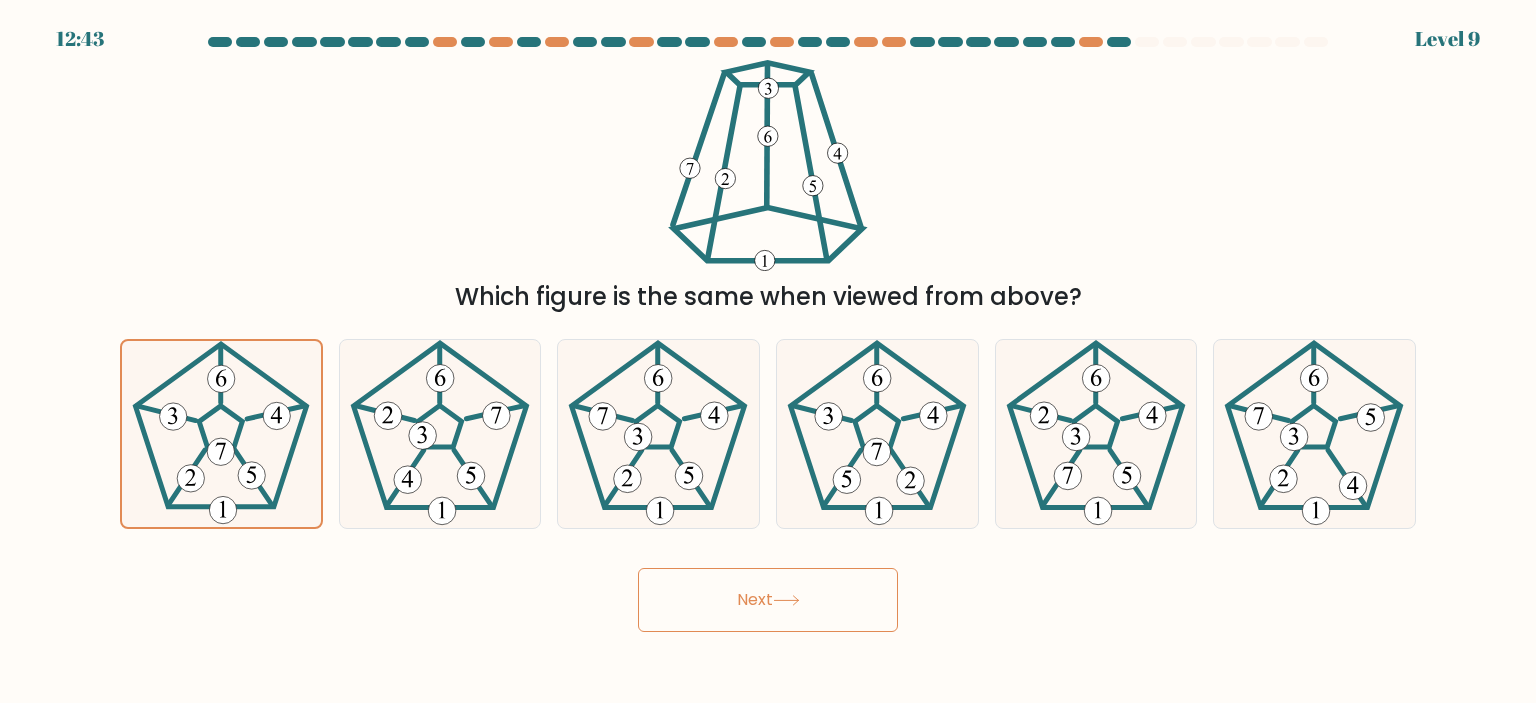 click on "Next" at bounding box center [768, 600] 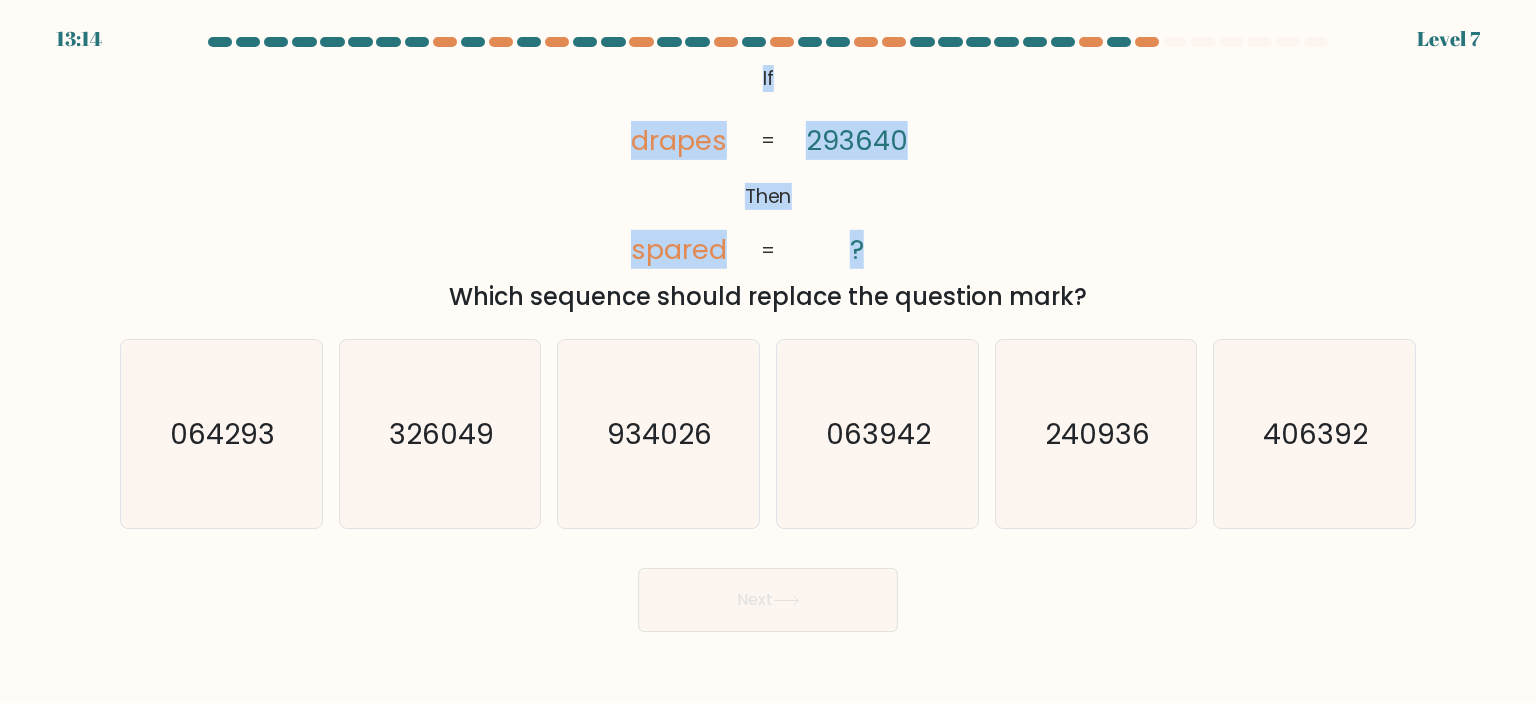 drag, startPoint x: 740, startPoint y: 75, endPoint x: 878, endPoint y: 255, distance: 226.8127 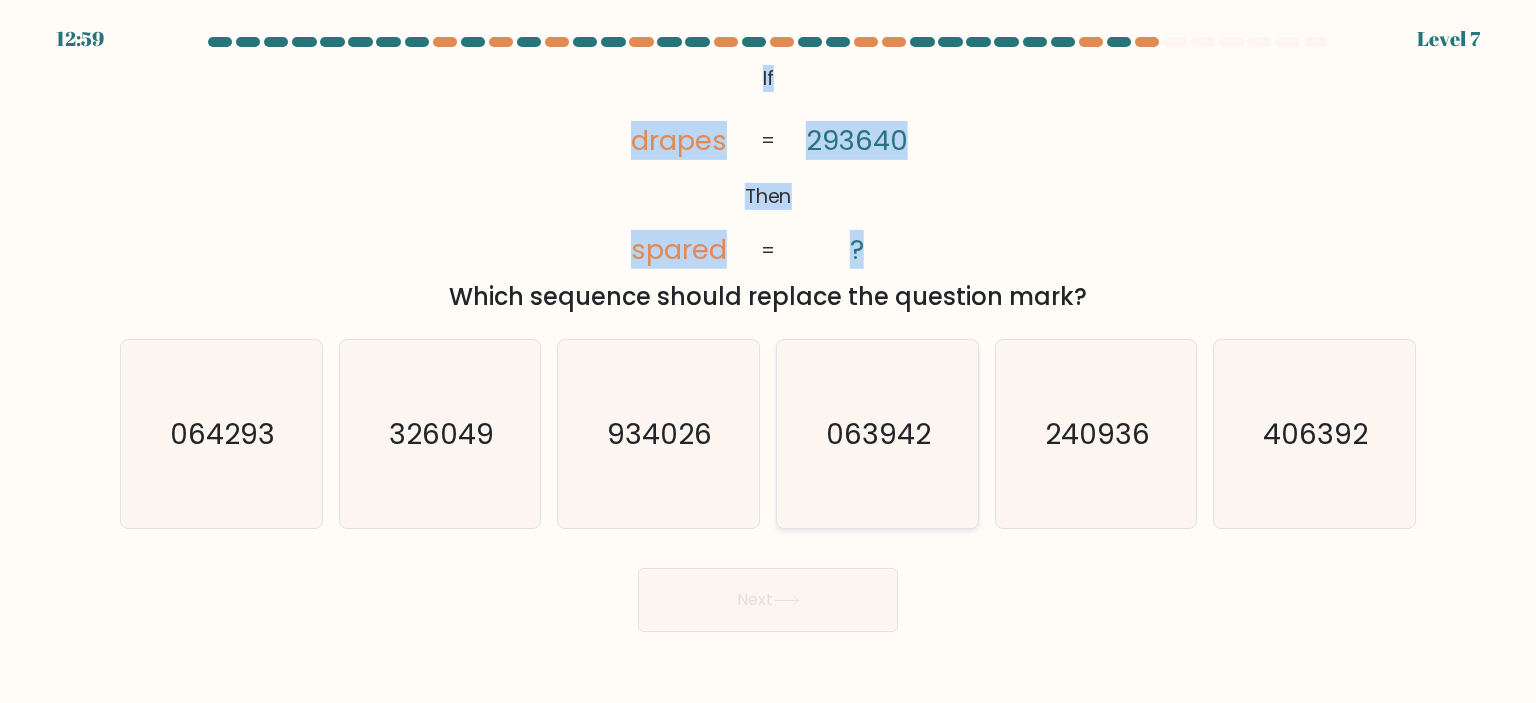 click on "063942" 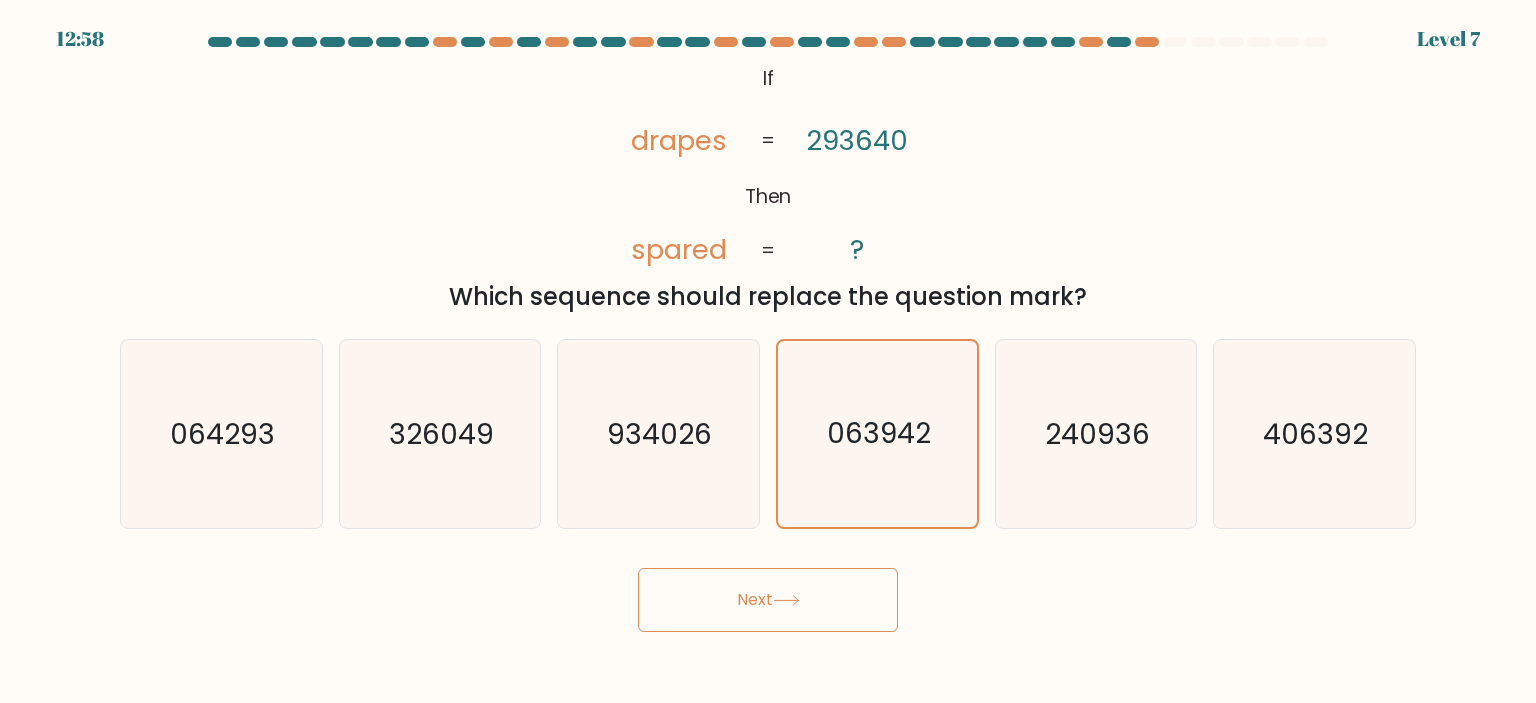 click on "Next" at bounding box center (768, 600) 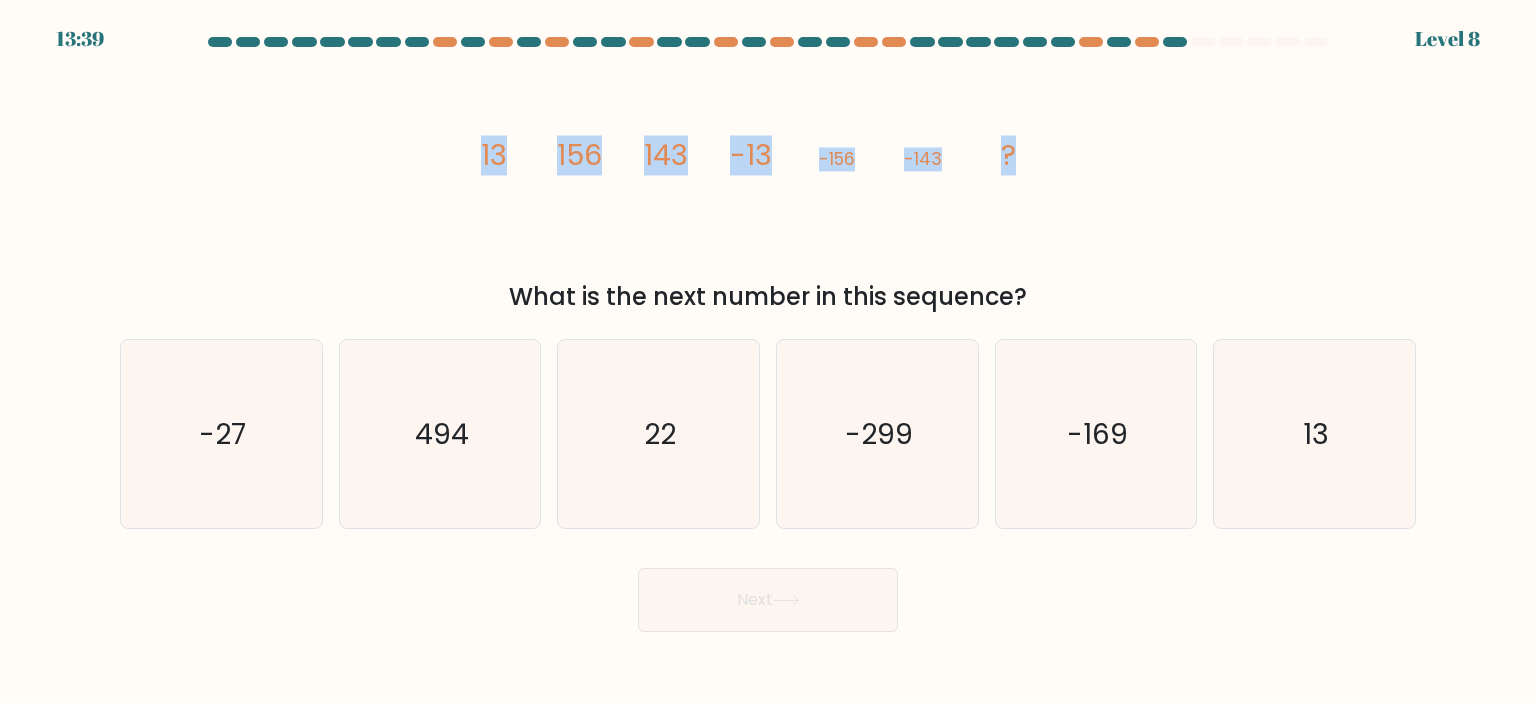 drag, startPoint x: 470, startPoint y: 148, endPoint x: 1069, endPoint y: 186, distance: 600.2041 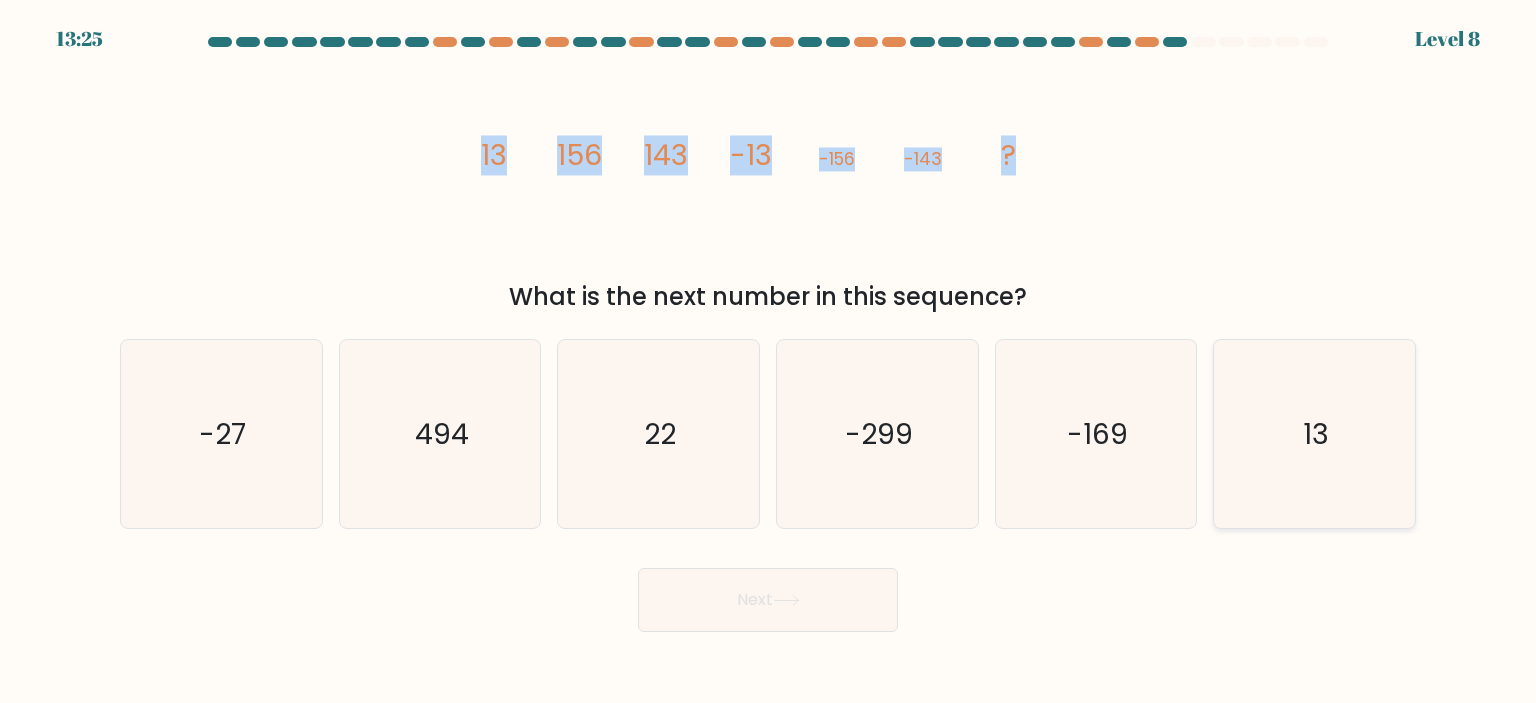 click on "13" 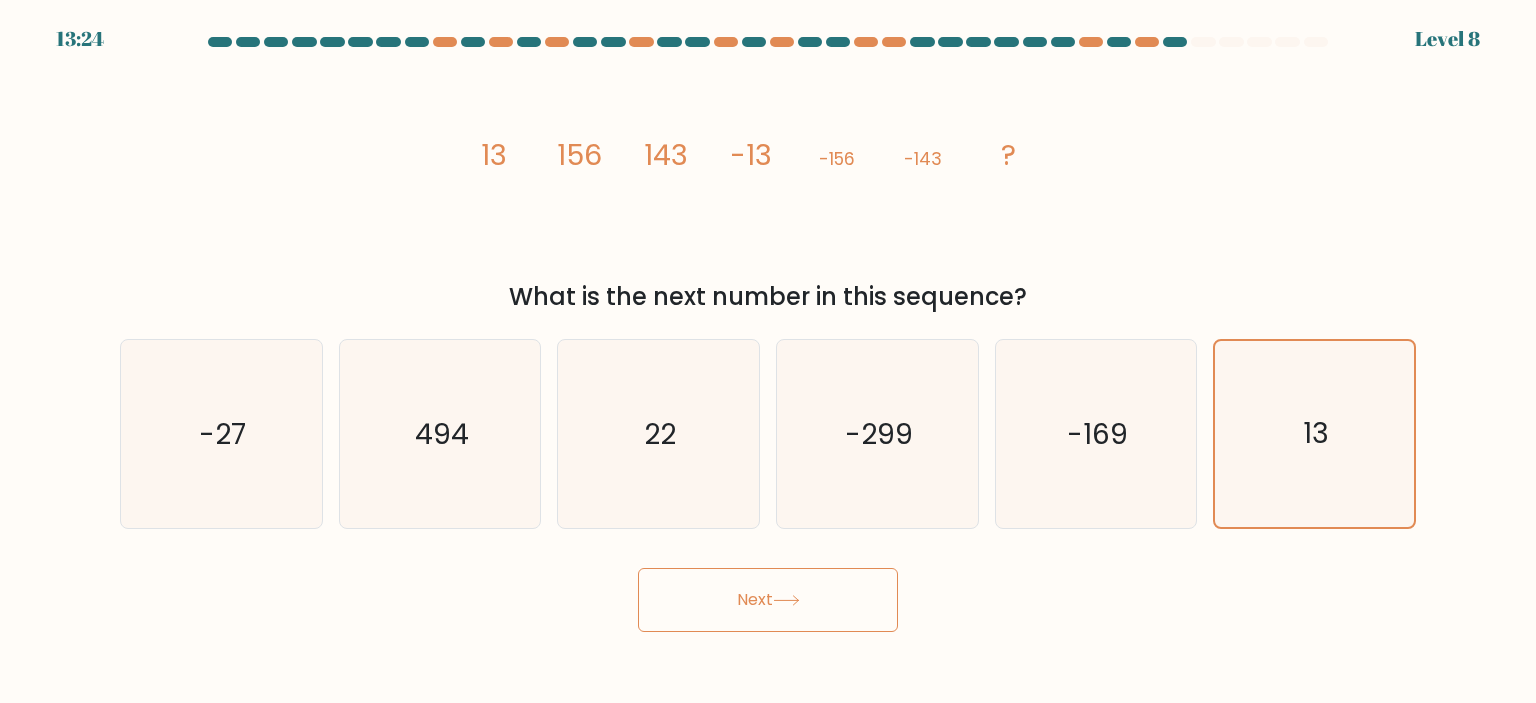 click on "Next" at bounding box center (768, 600) 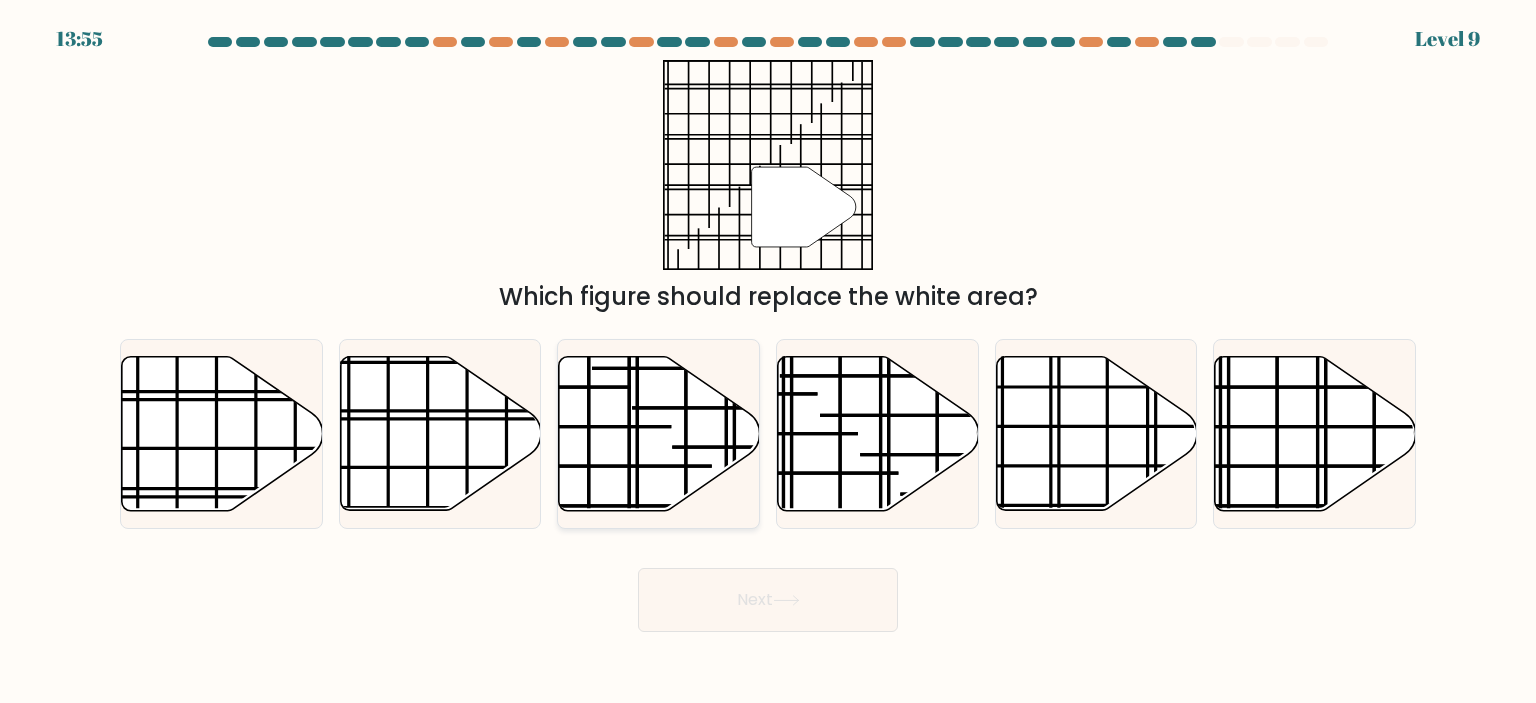 click 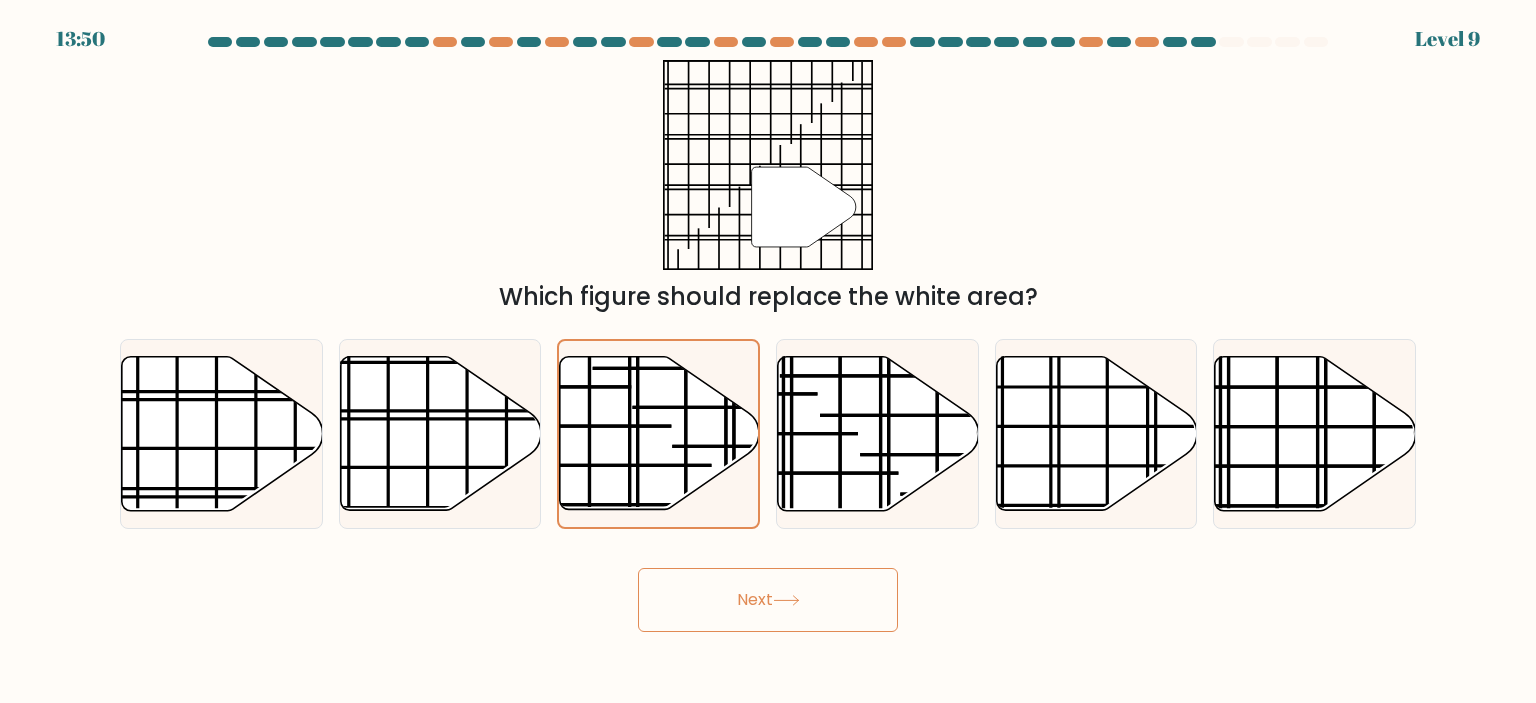 click on "Next" at bounding box center (768, 600) 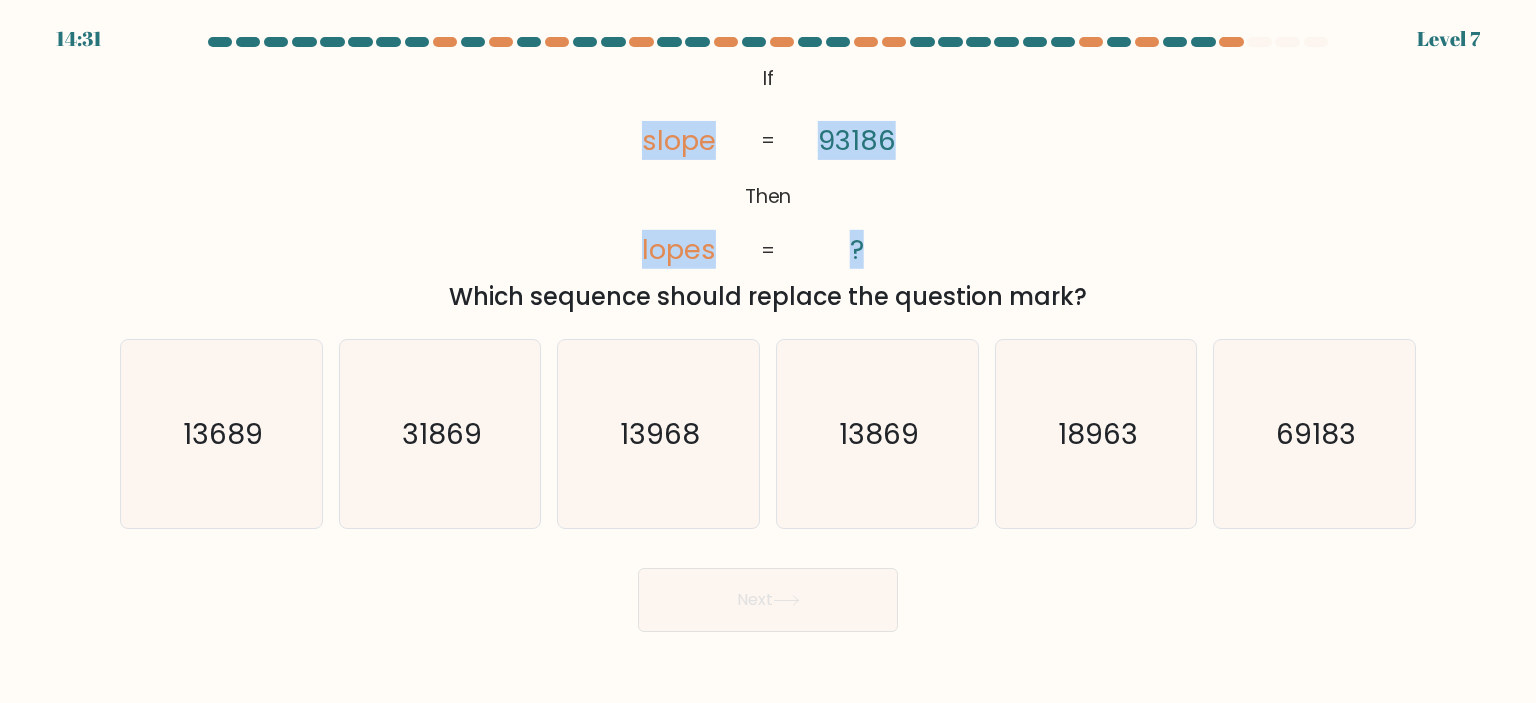 drag, startPoint x: 614, startPoint y: 144, endPoint x: 916, endPoint y: 251, distance: 320.39508 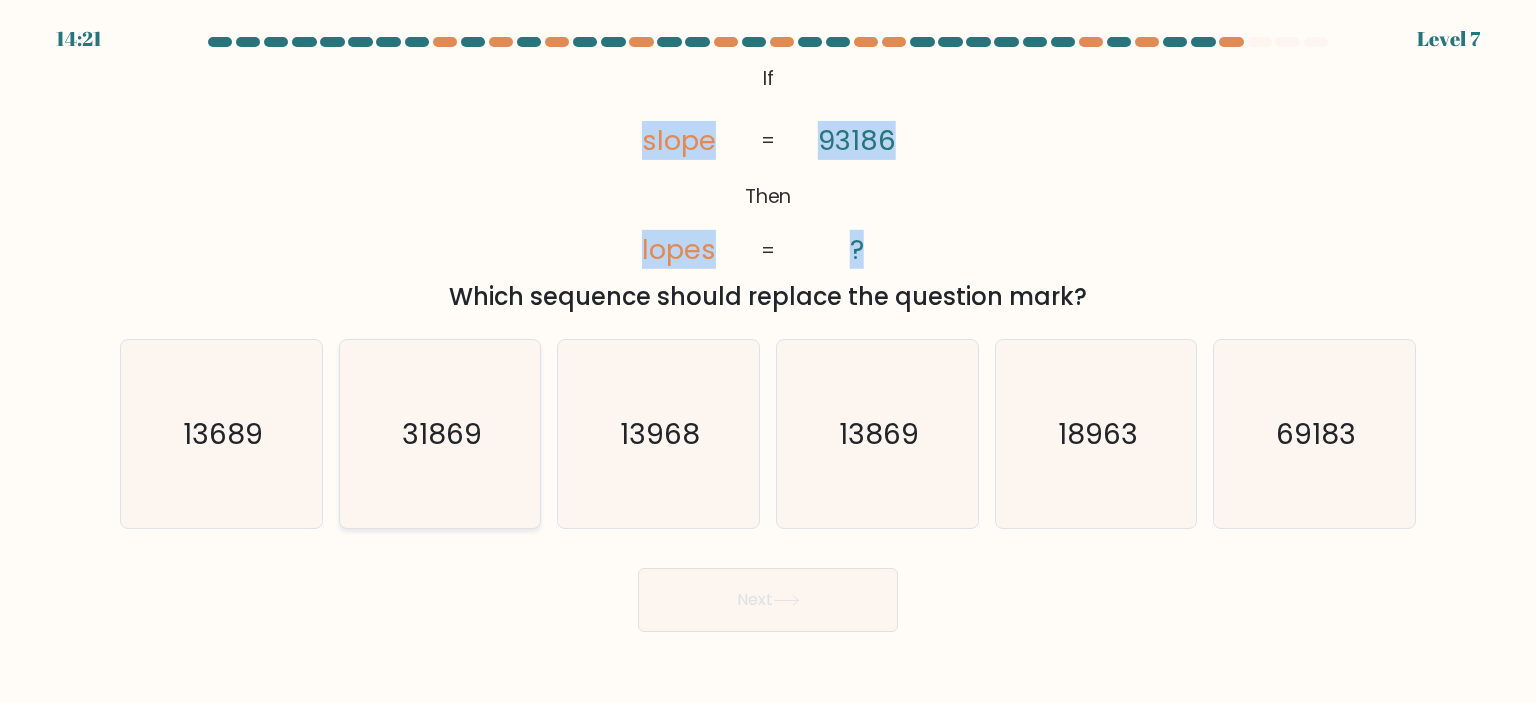 click on "31869" 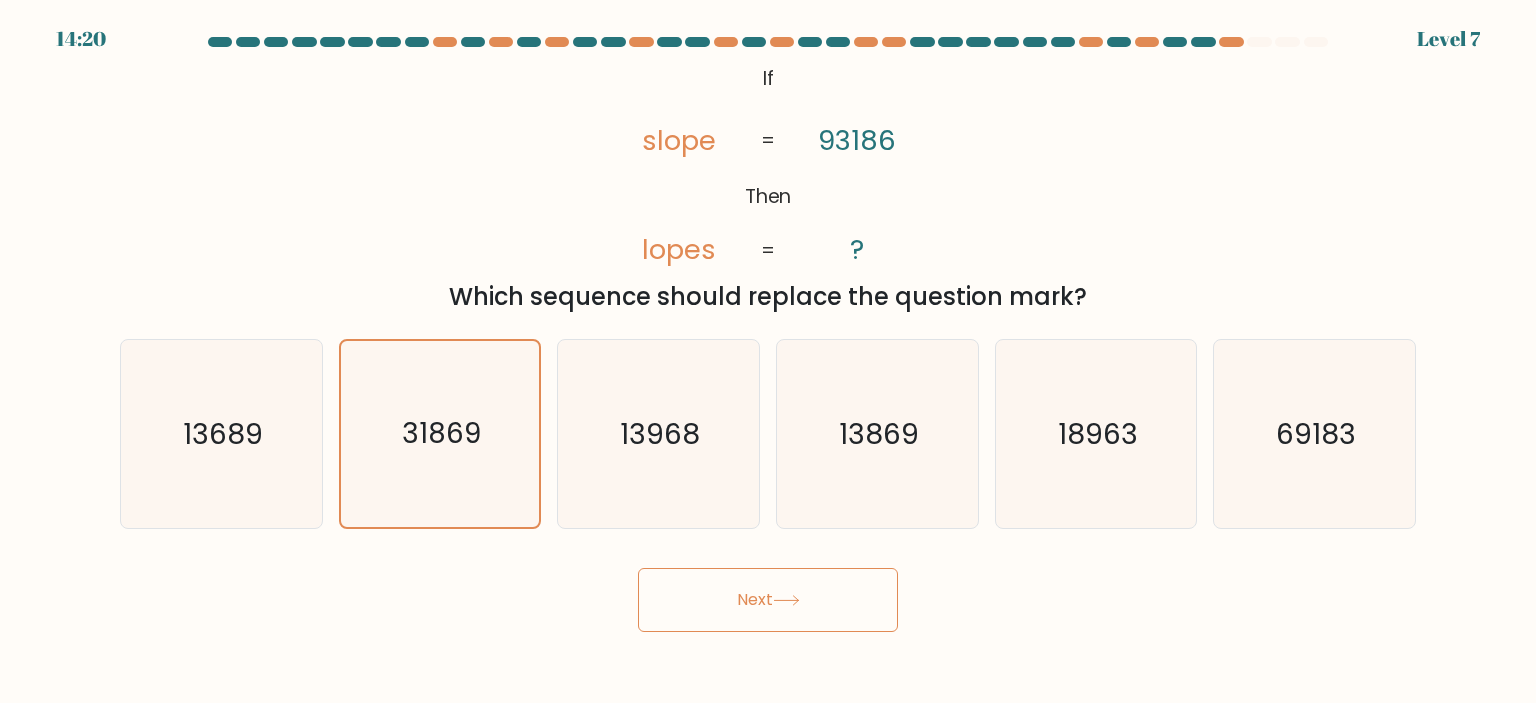 click on "Next" at bounding box center [768, 600] 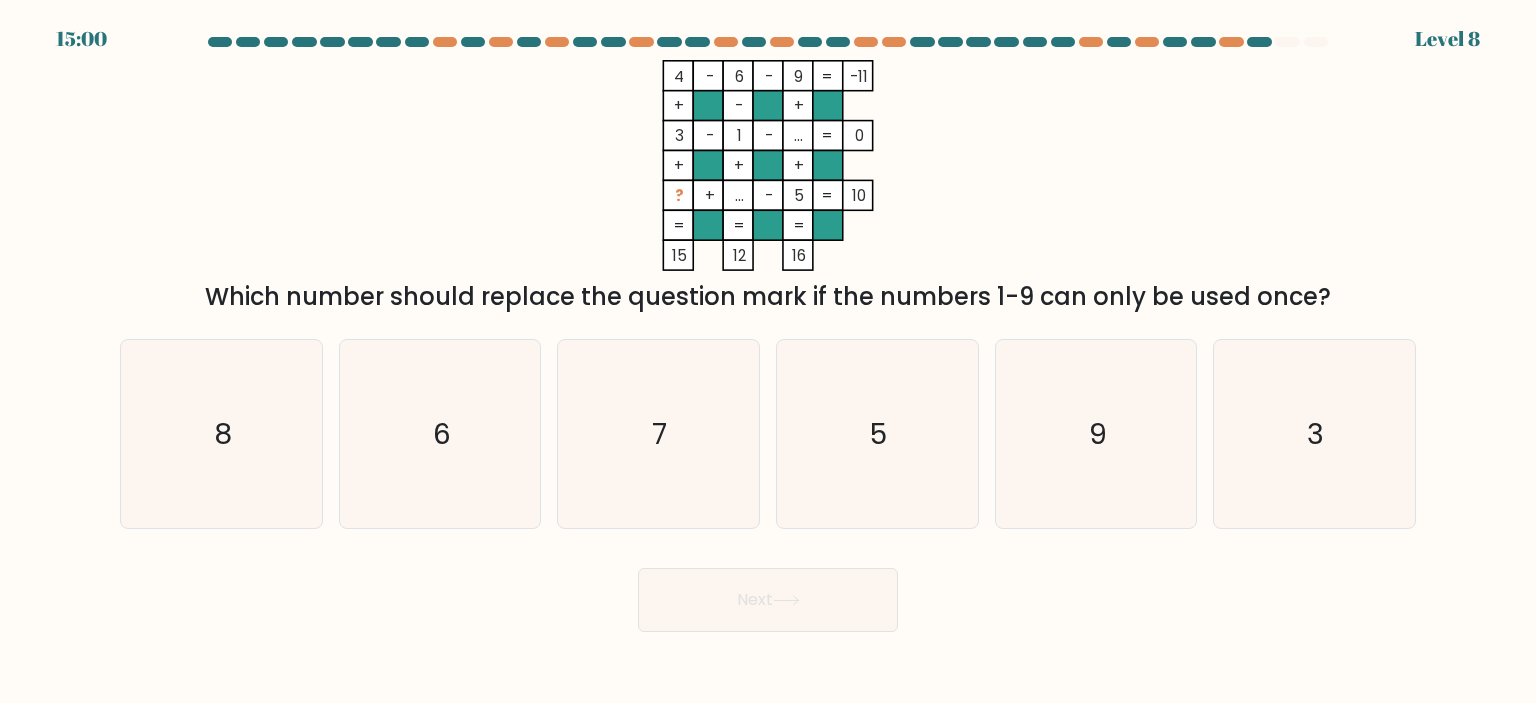 drag, startPoint x: 646, startPoint y: 79, endPoint x: 816, endPoint y: 98, distance: 171.05847 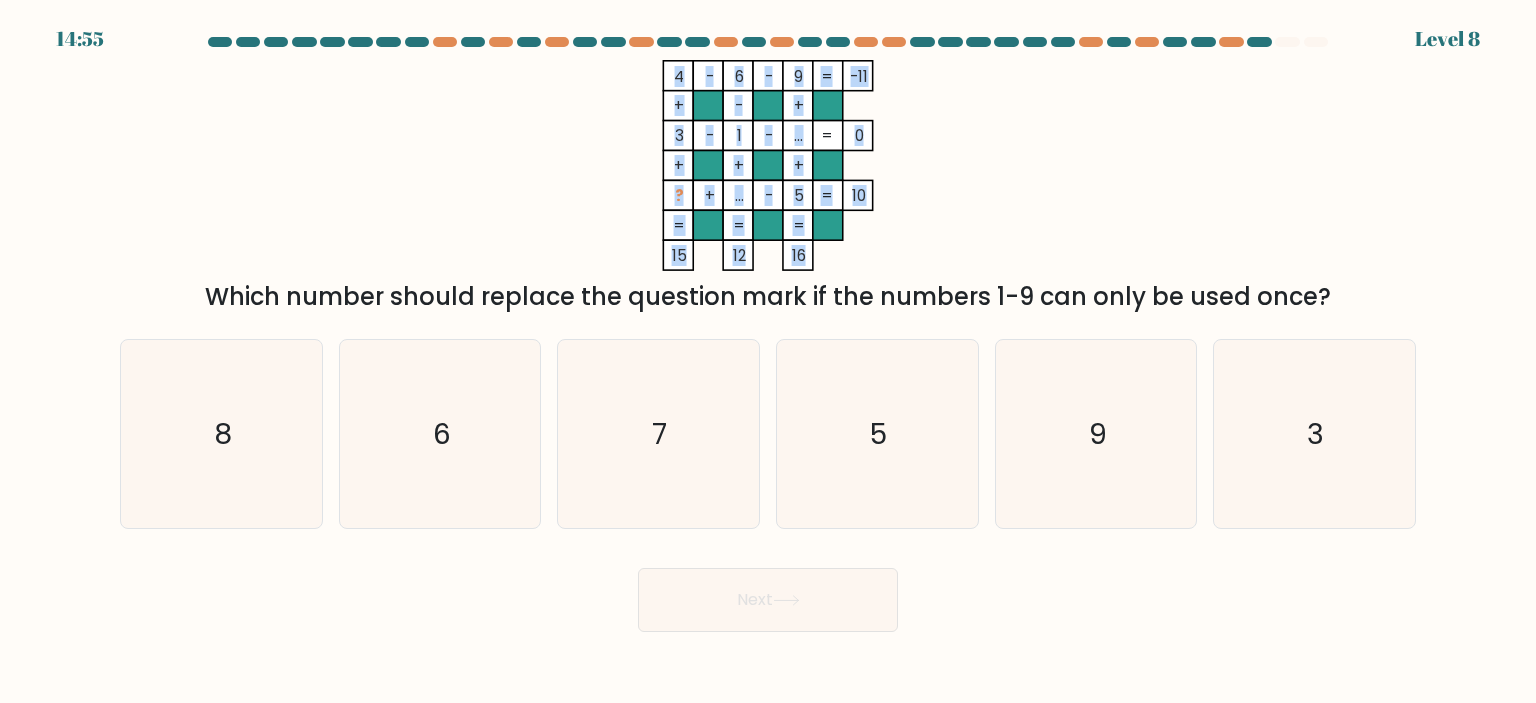 drag, startPoint x: 668, startPoint y: 72, endPoint x: 804, endPoint y: 257, distance: 229.61053 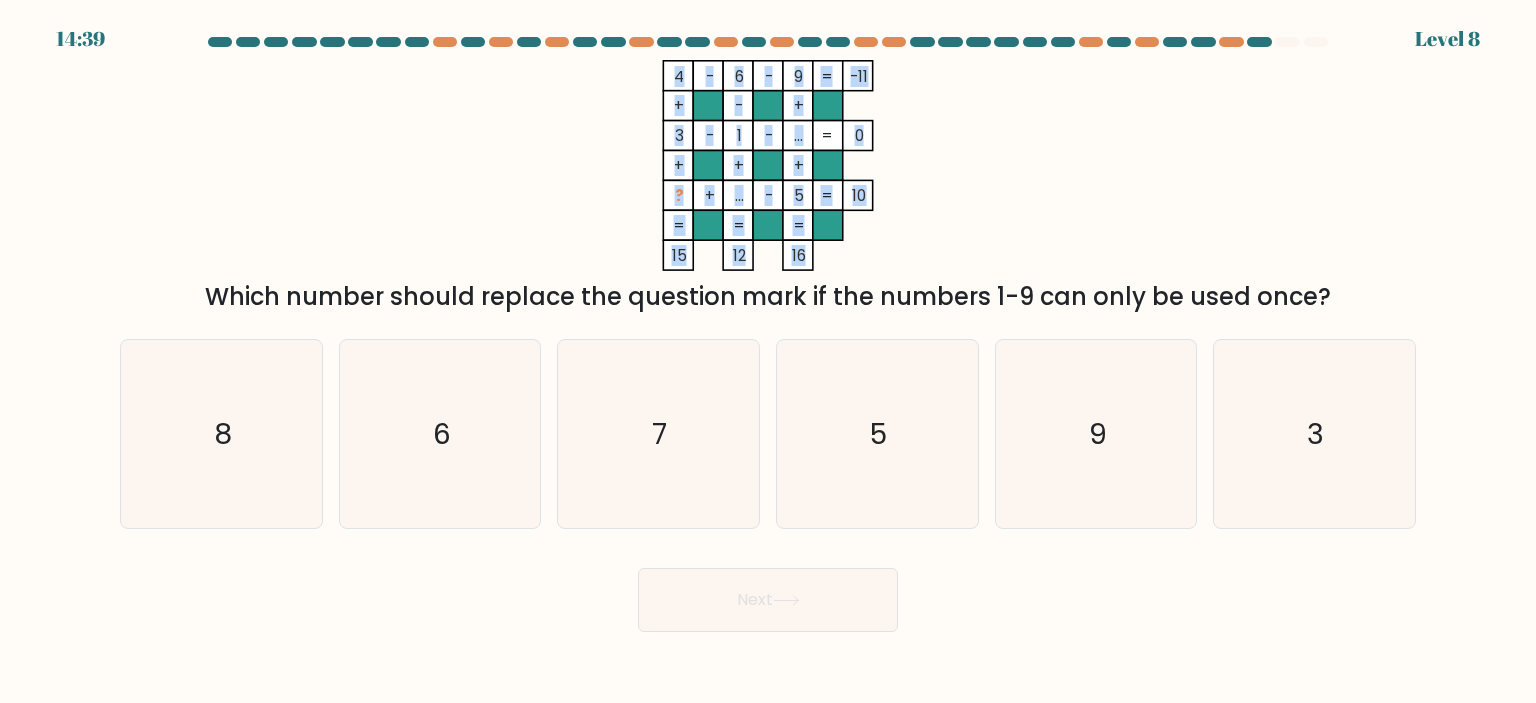 click on "4    -    6    -    9    -11    +    -    +    3    -    1    -    ...    0    +    +    +    ?    +    ...    -    5    =   10    =   =   =   =   15    12    16    =" 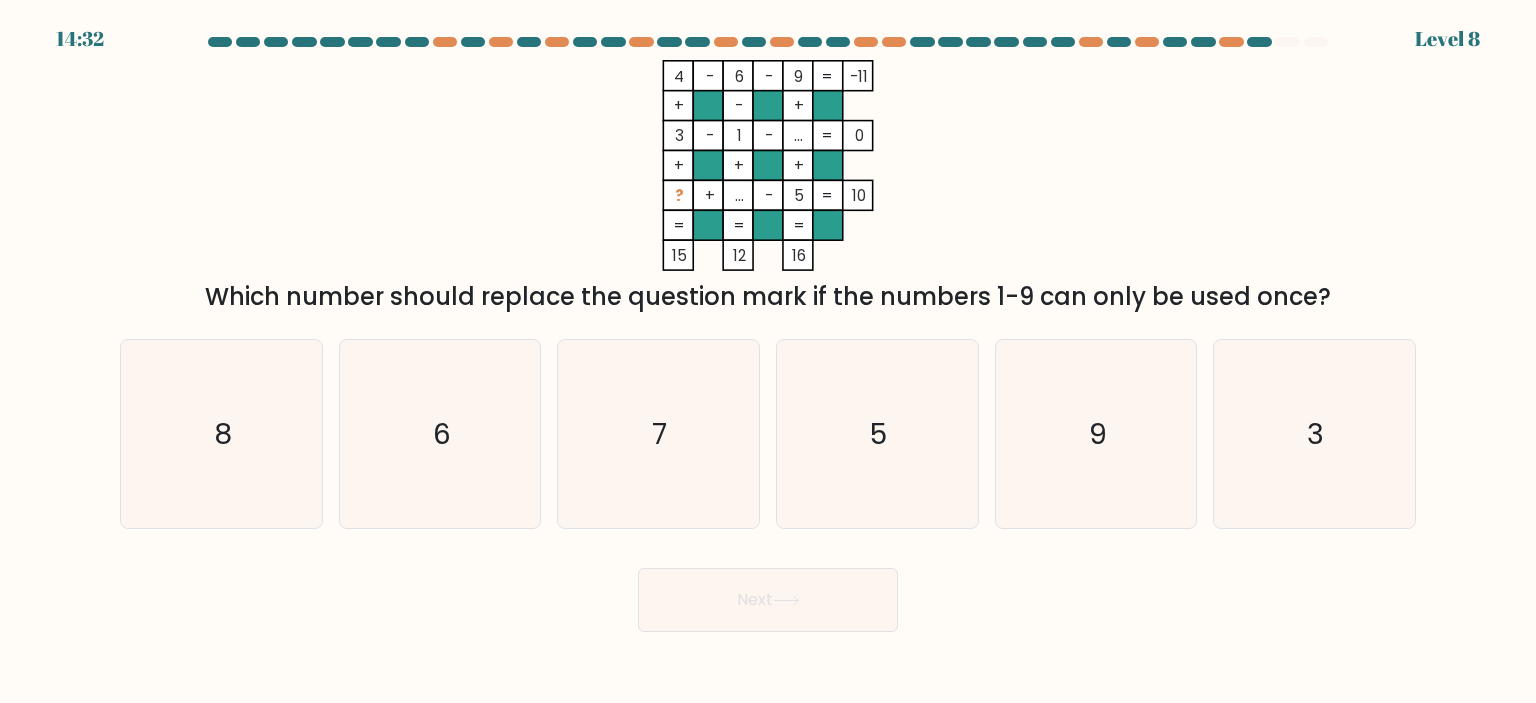 drag, startPoint x: 666, startPoint y: 77, endPoint x: 1367, endPoint y: 311, distance: 739.02435 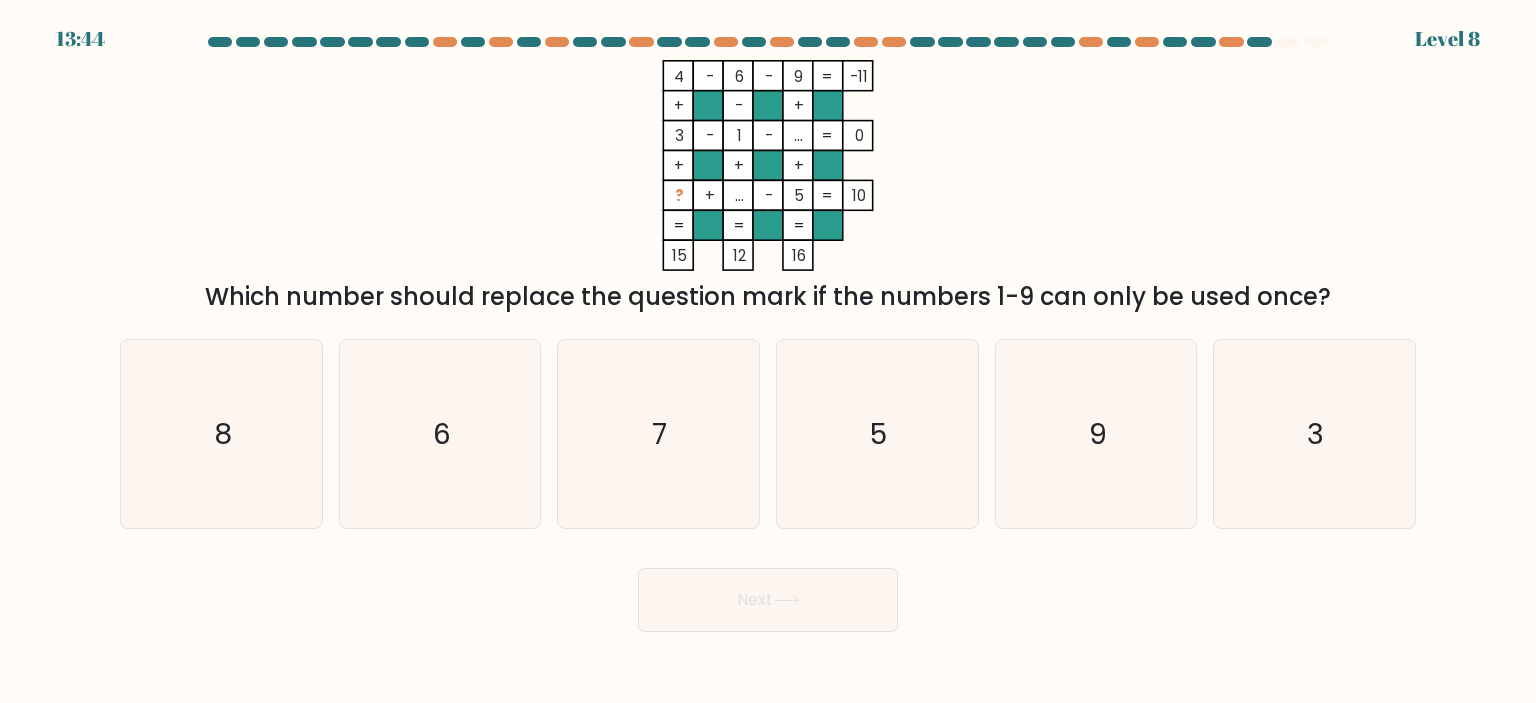 click on "4    -    6    -    9    -11    +    -    +    3    -    1    -    ...    0    +    +    +    ?    +    ...    -    5    =   10    =   =   =   =   15    12    16    =
Which number should replace the question mark if the numbers 1-9 can only be used once?" at bounding box center (768, 187) 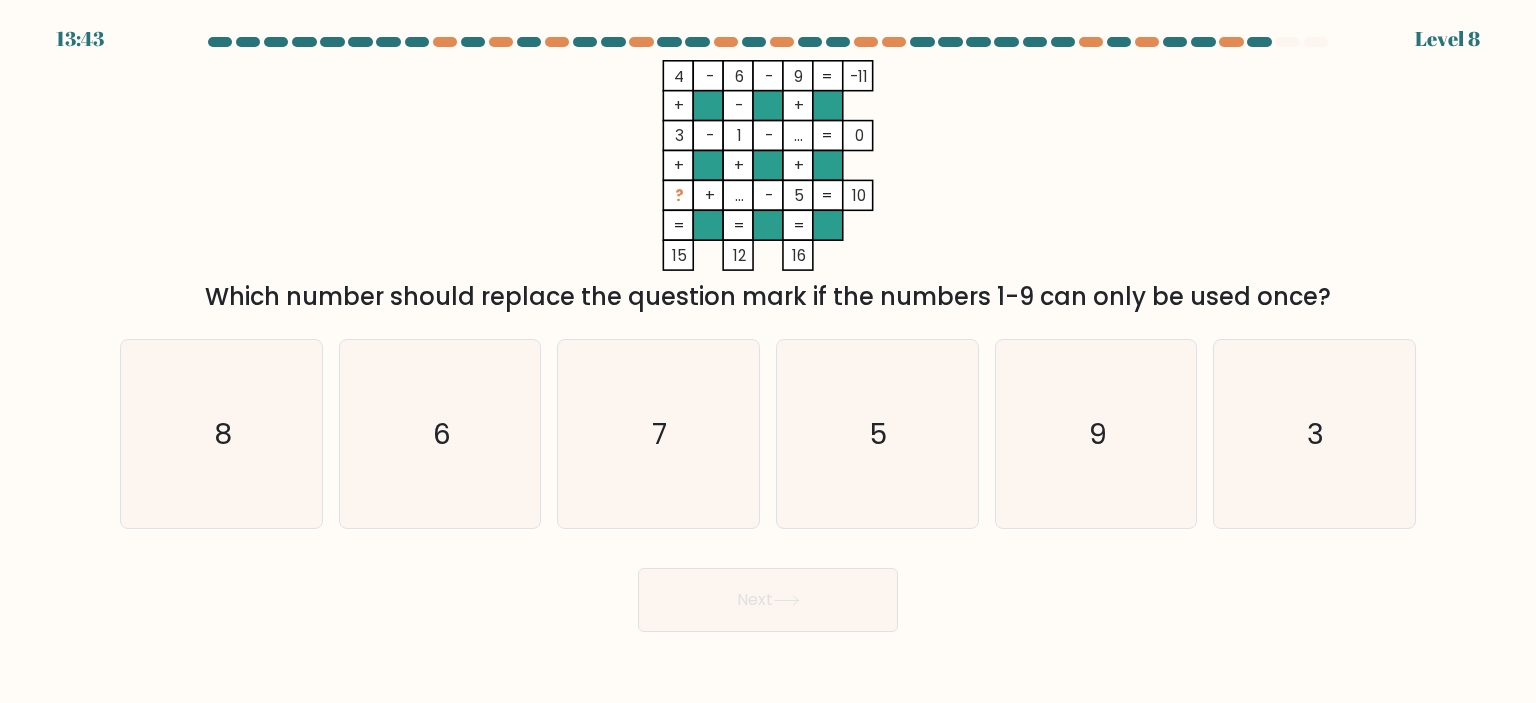 click on "..." 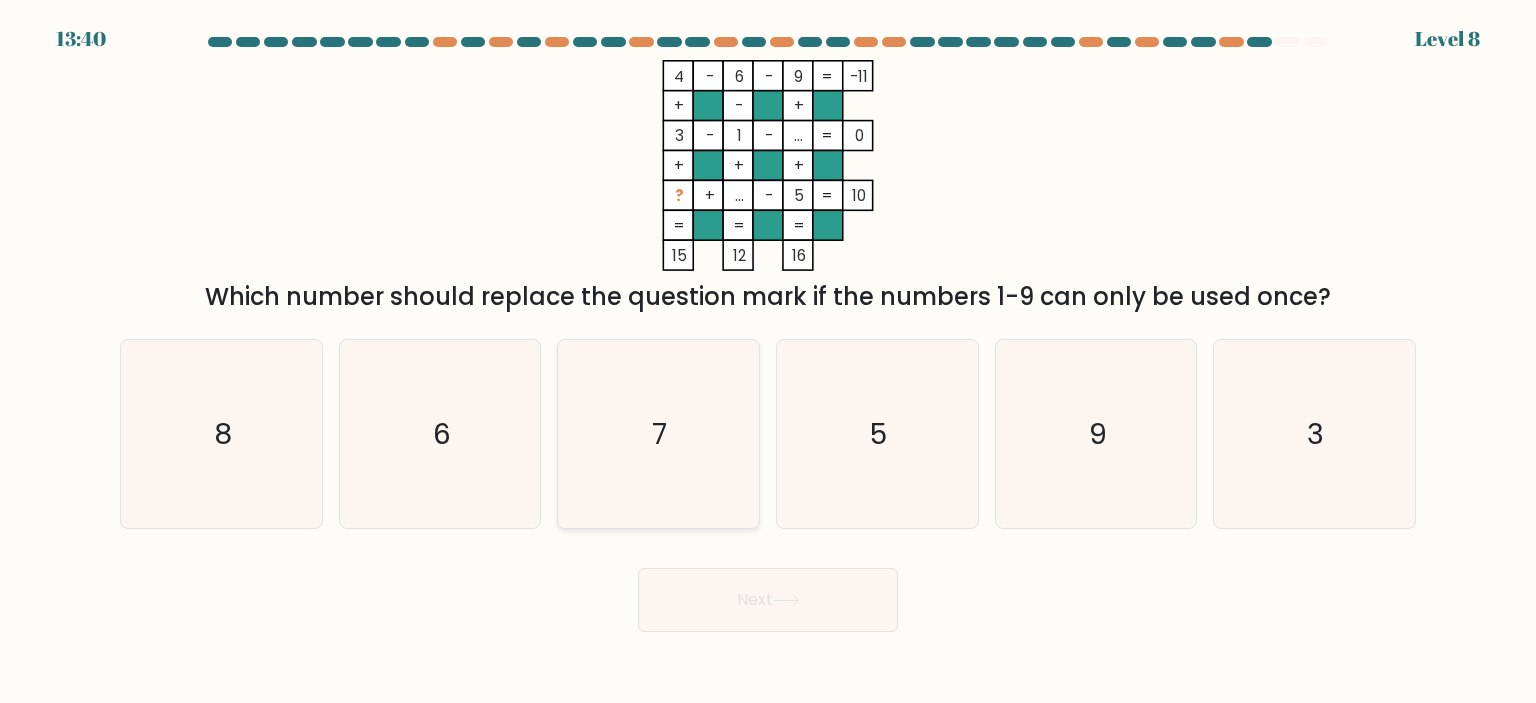 click on "7" 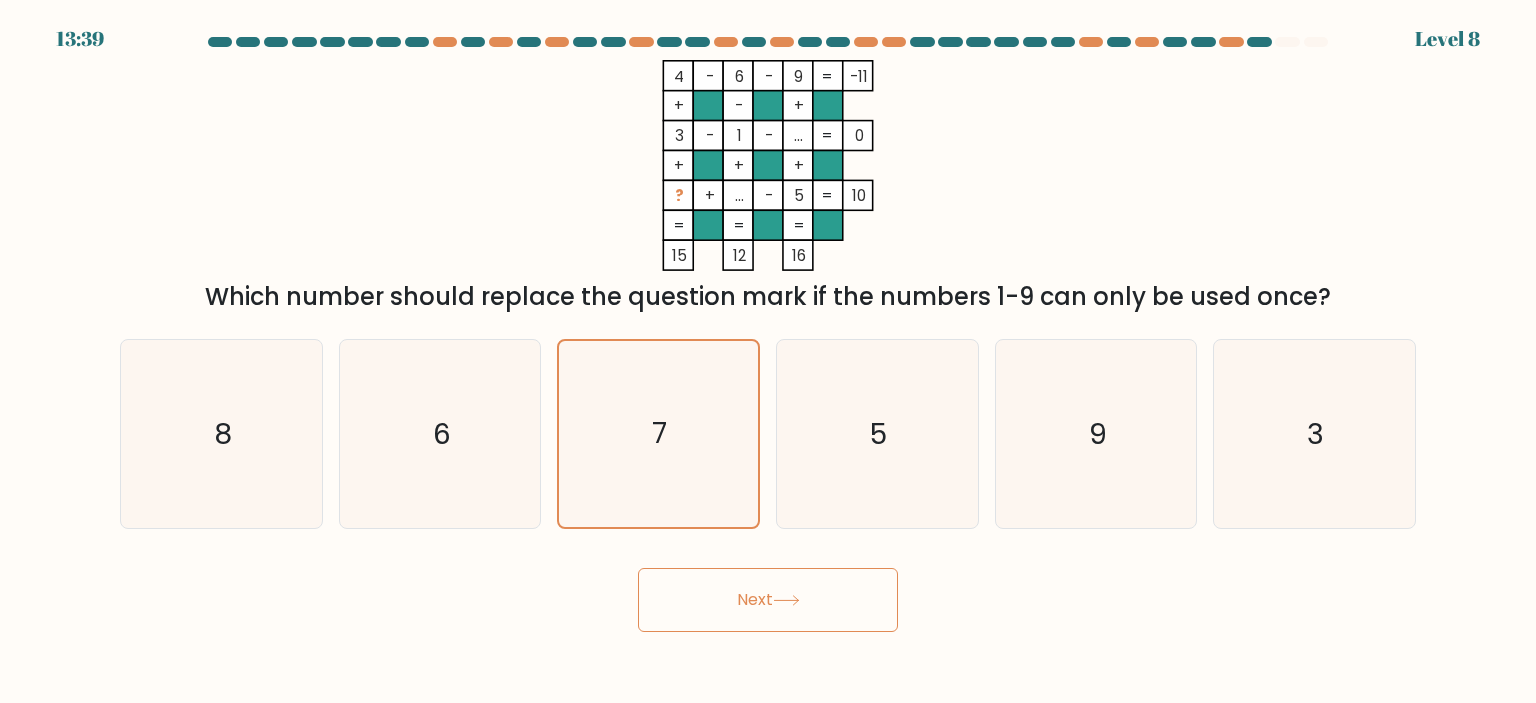 click on "Next" at bounding box center [768, 600] 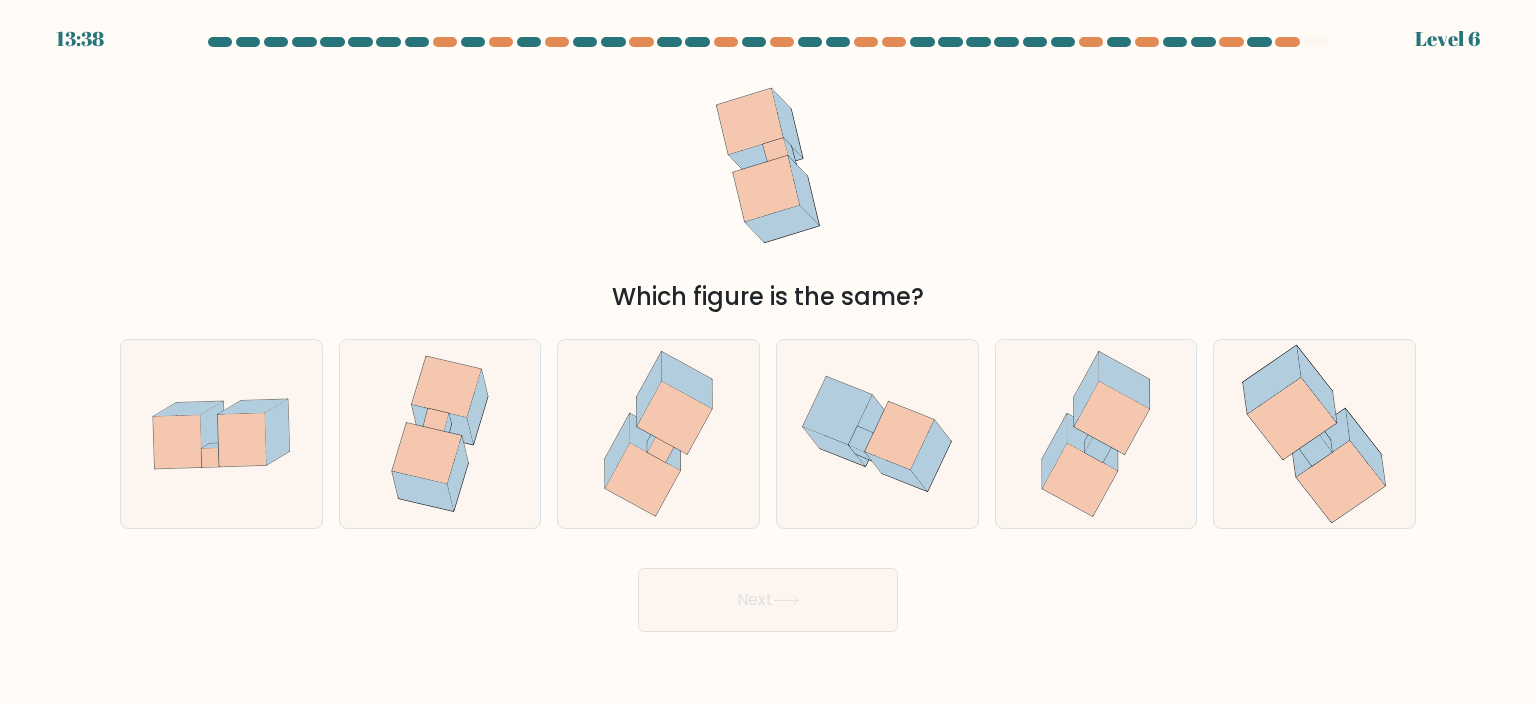 click on "Next" at bounding box center [768, 600] 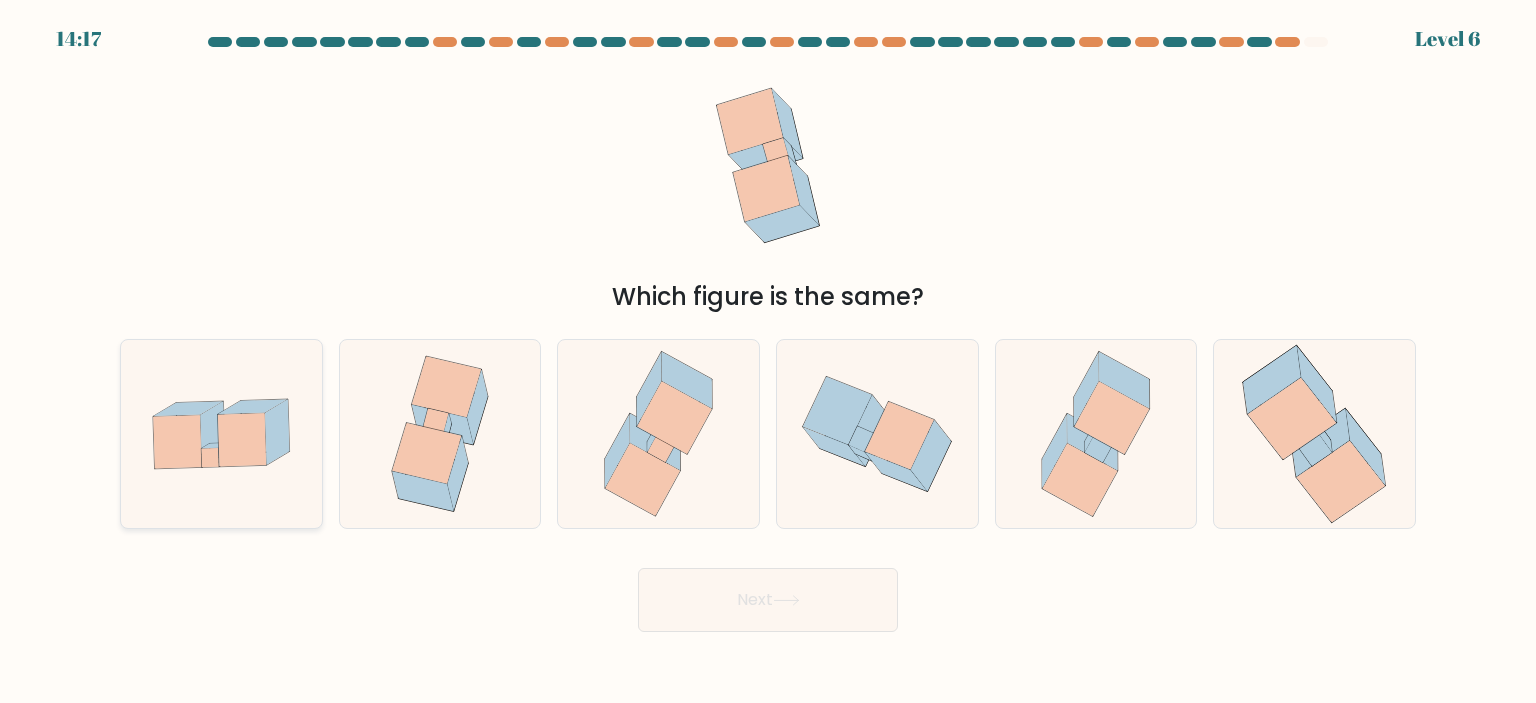 click 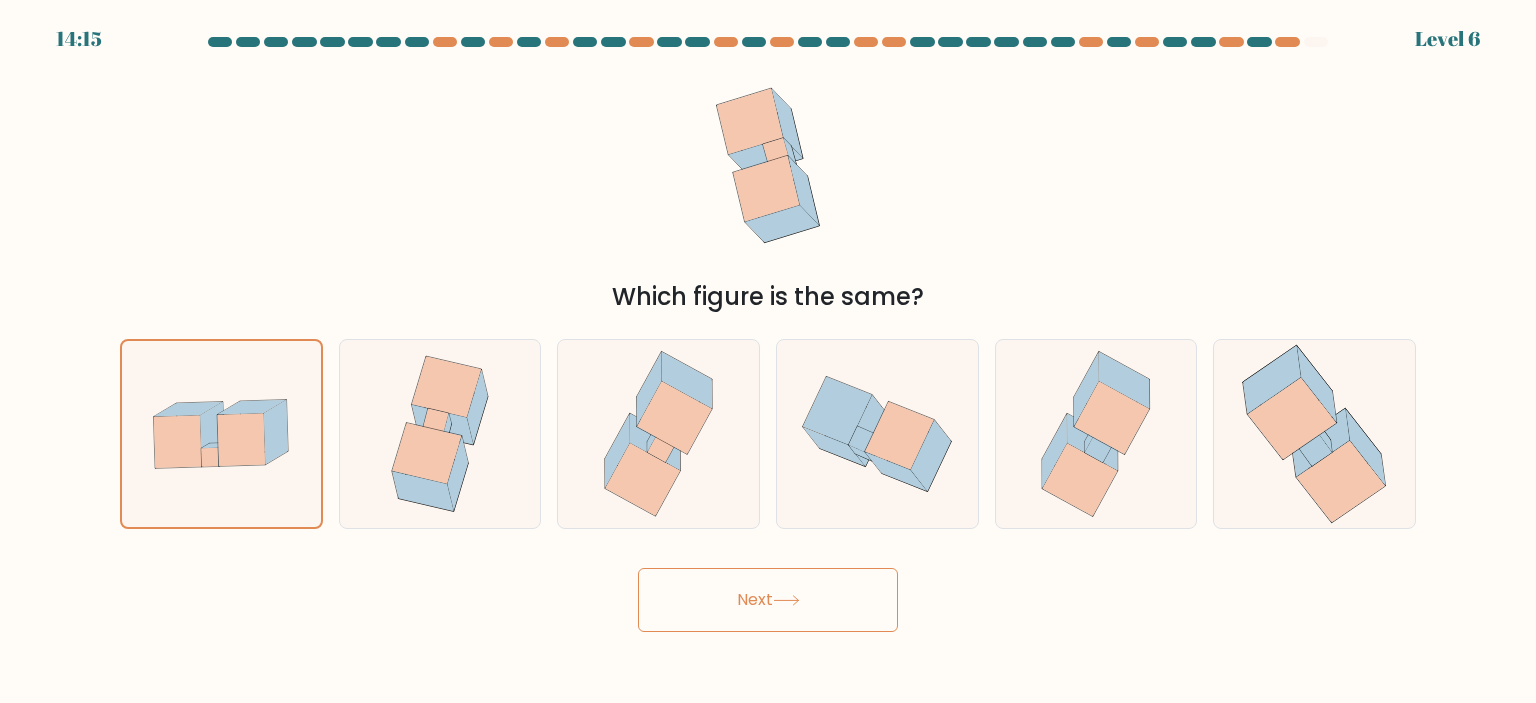 click on "Next" at bounding box center (768, 600) 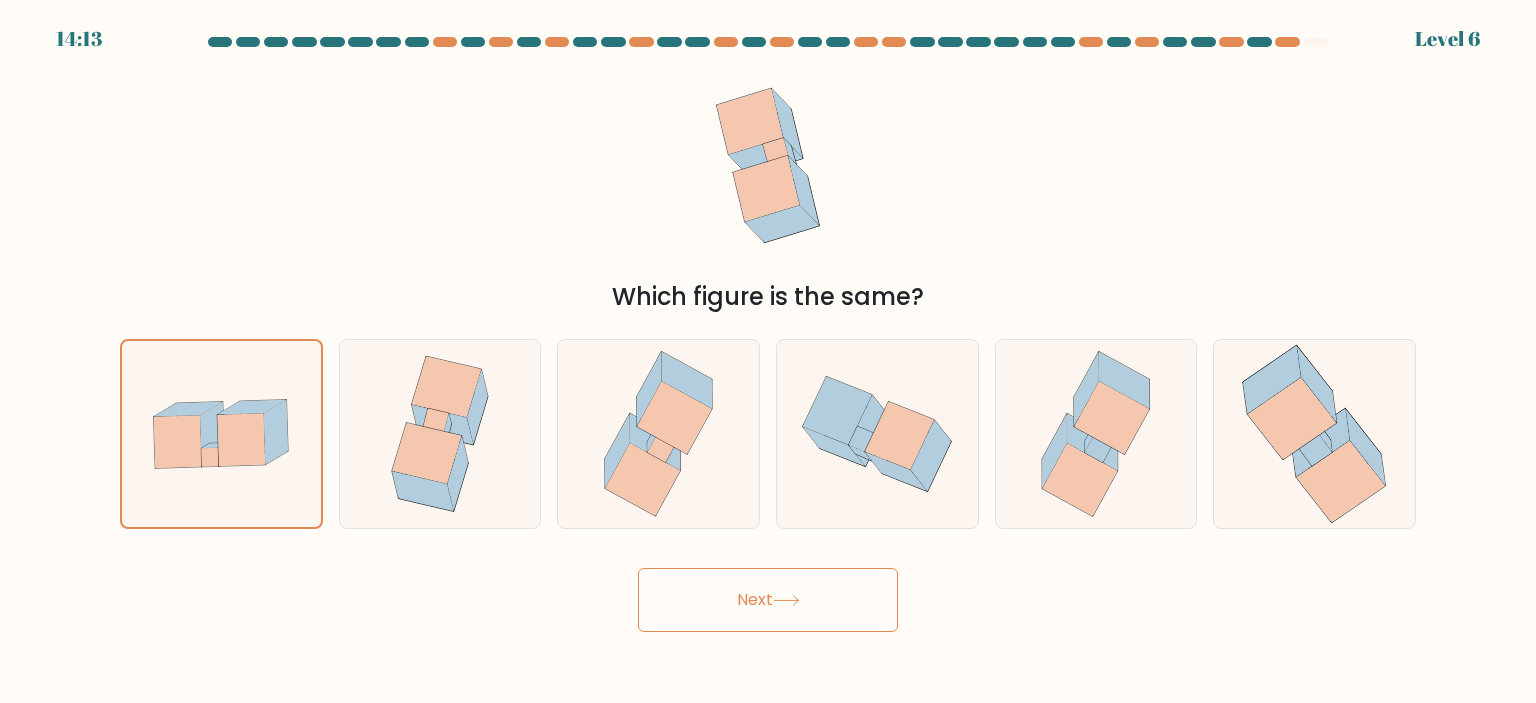 click on "Next" at bounding box center [768, 600] 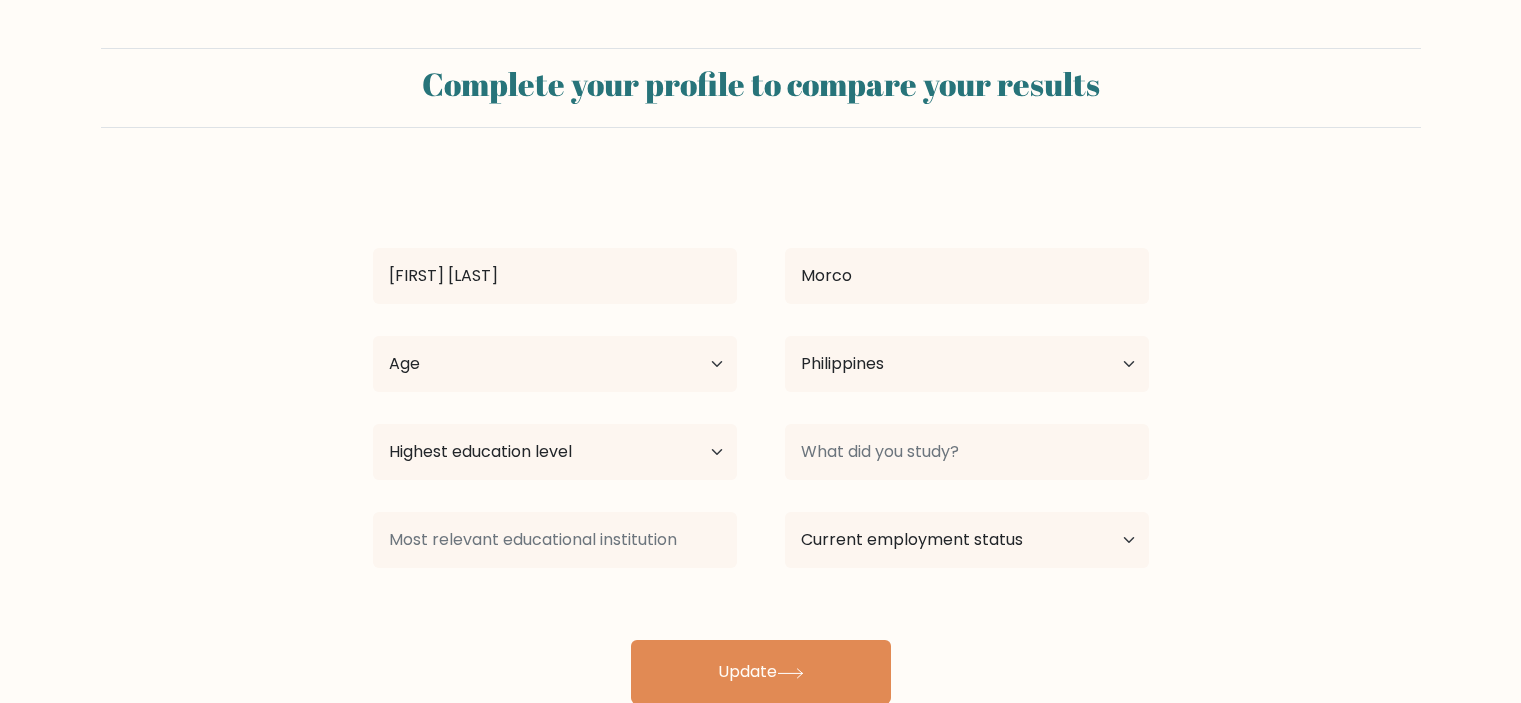 select on "PH" 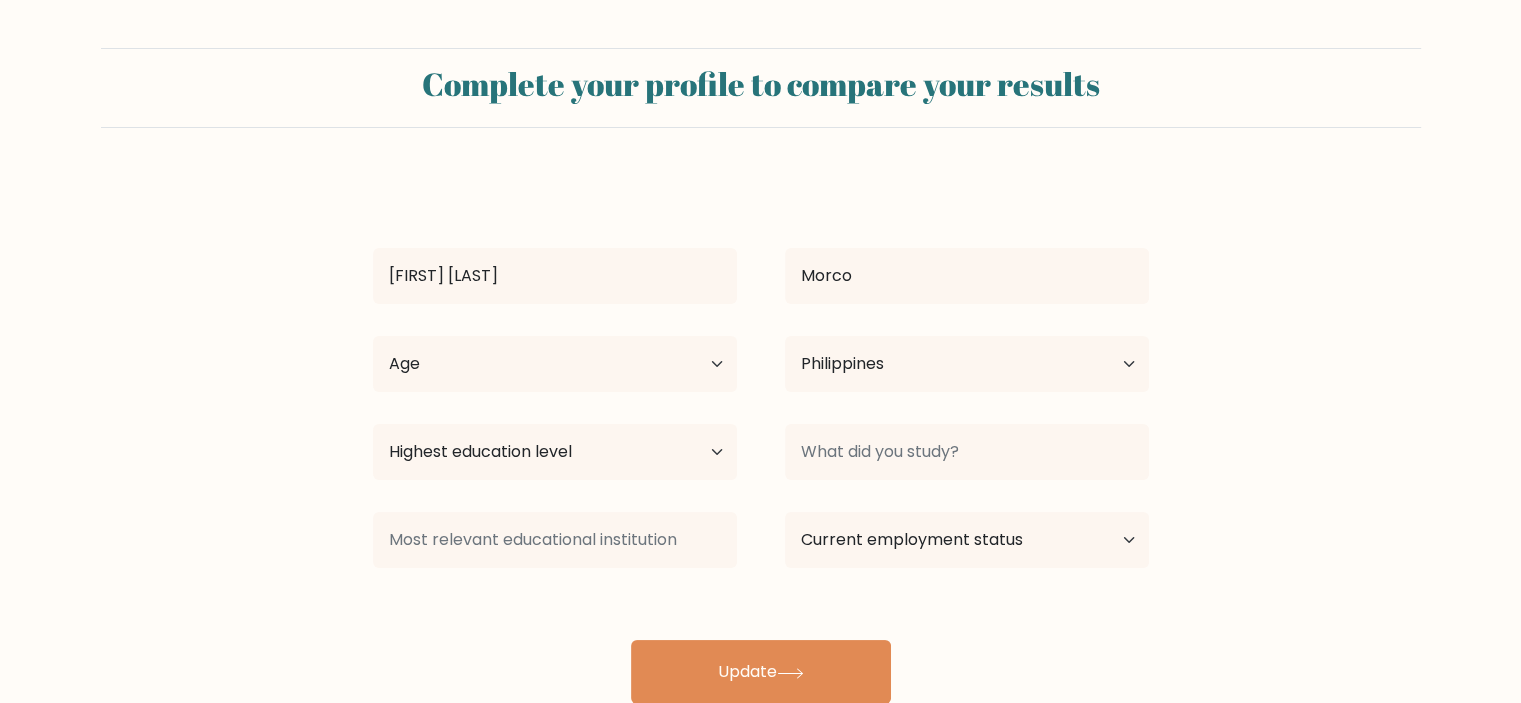 scroll, scrollTop: 55, scrollLeft: 0, axis: vertical 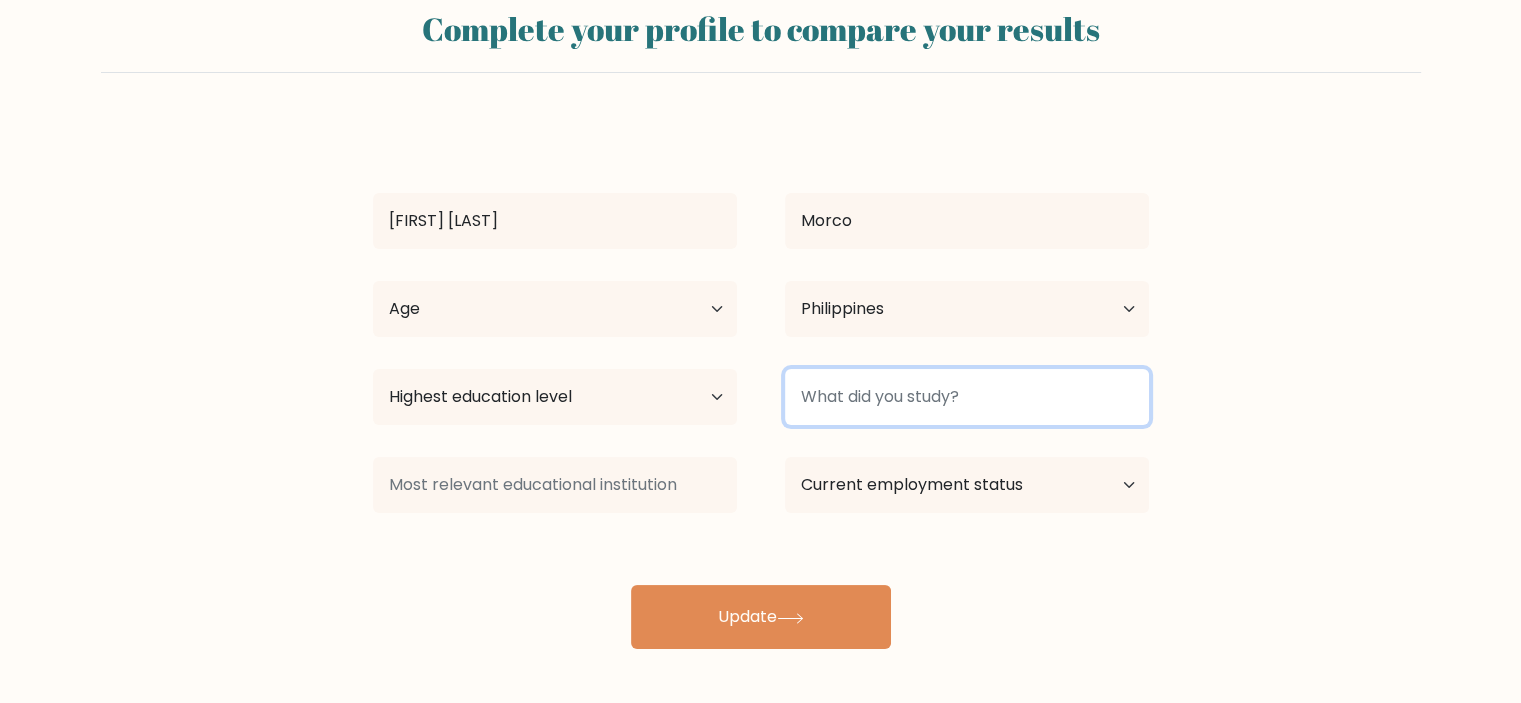 click at bounding box center [967, 397] 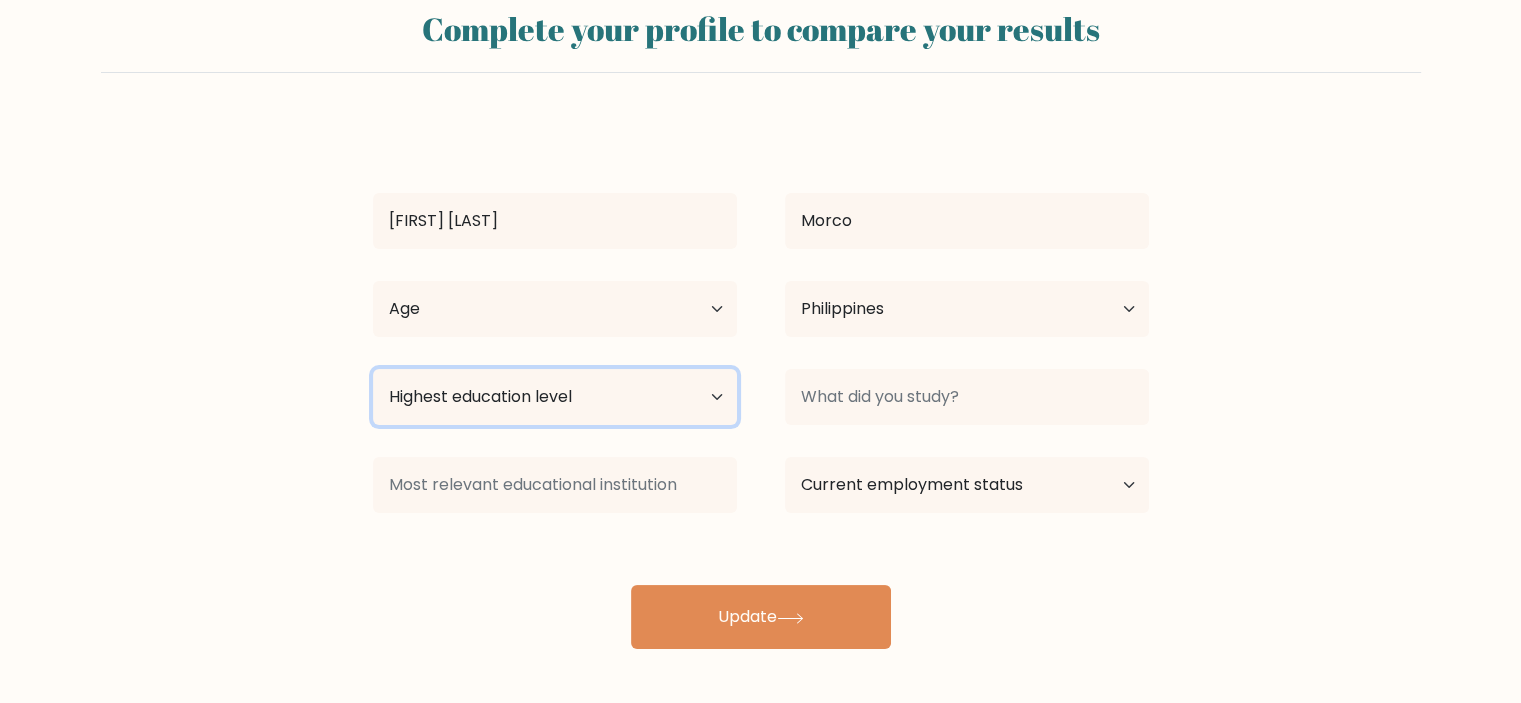 click on "Highest education level
No schooling
Primary
Lower Secondary
Upper Secondary
Occupation Specific
Bachelor's degree
Master's degree
Doctoral degree" at bounding box center (555, 397) 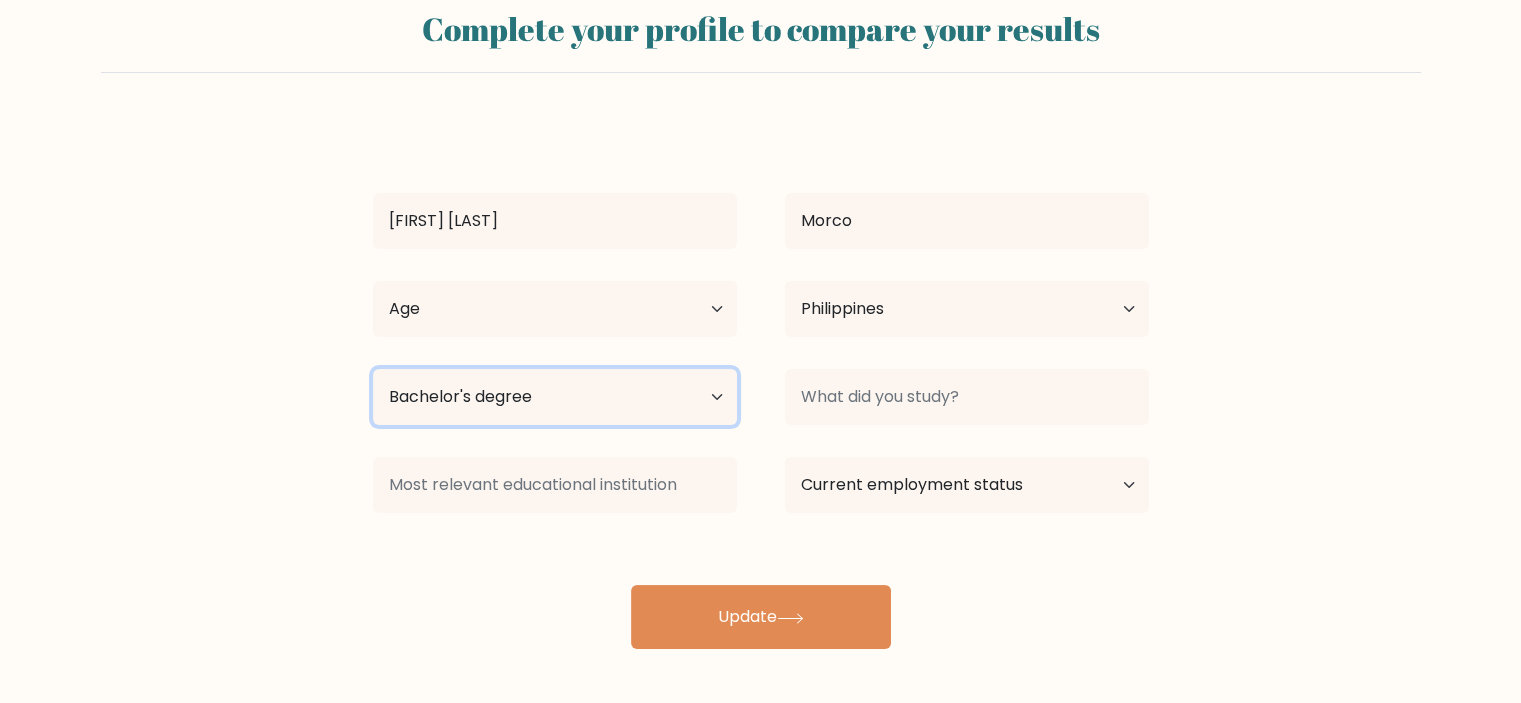 click on "Highest education level
No schooling
Primary
Lower Secondary
Upper Secondary
Occupation Specific
Bachelor's degree
Master's degree
Doctoral degree" at bounding box center (555, 397) 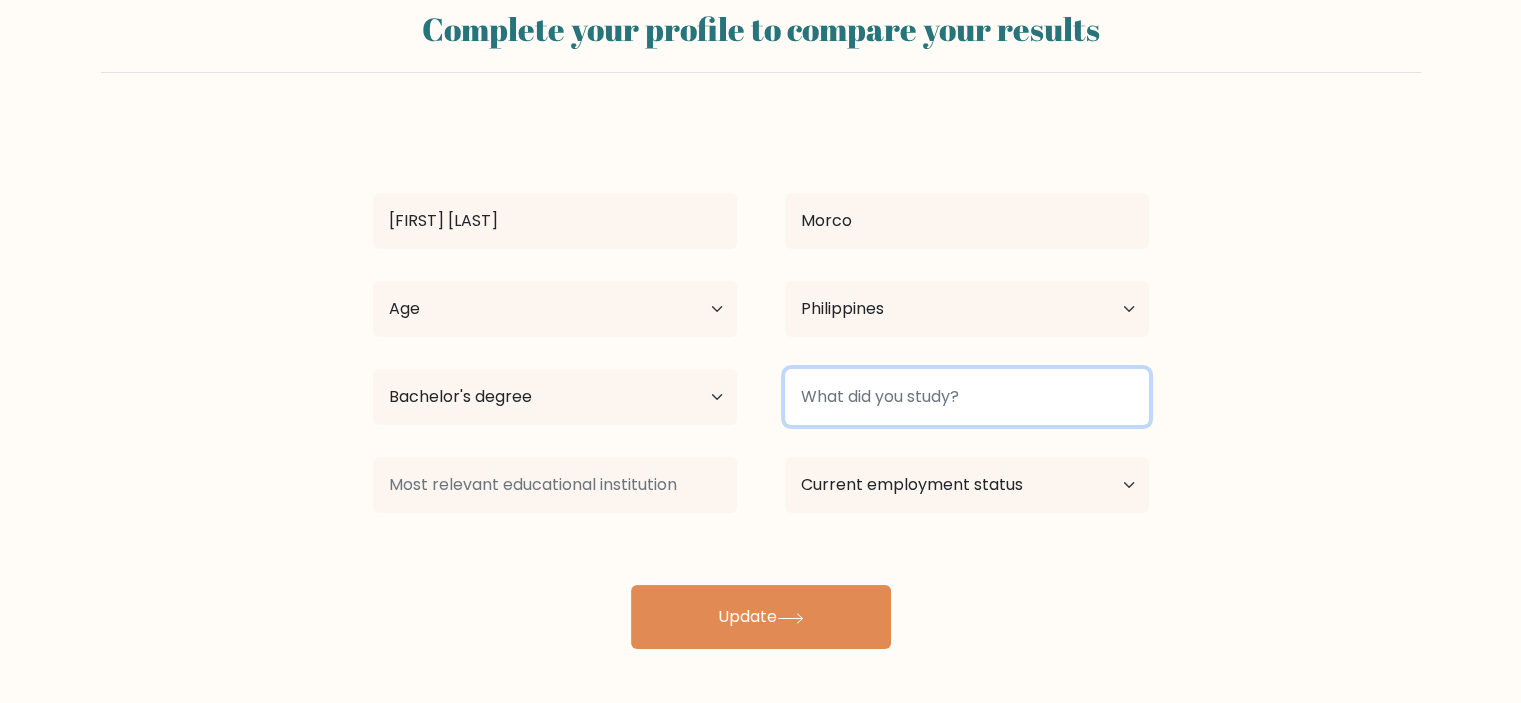 click at bounding box center [967, 397] 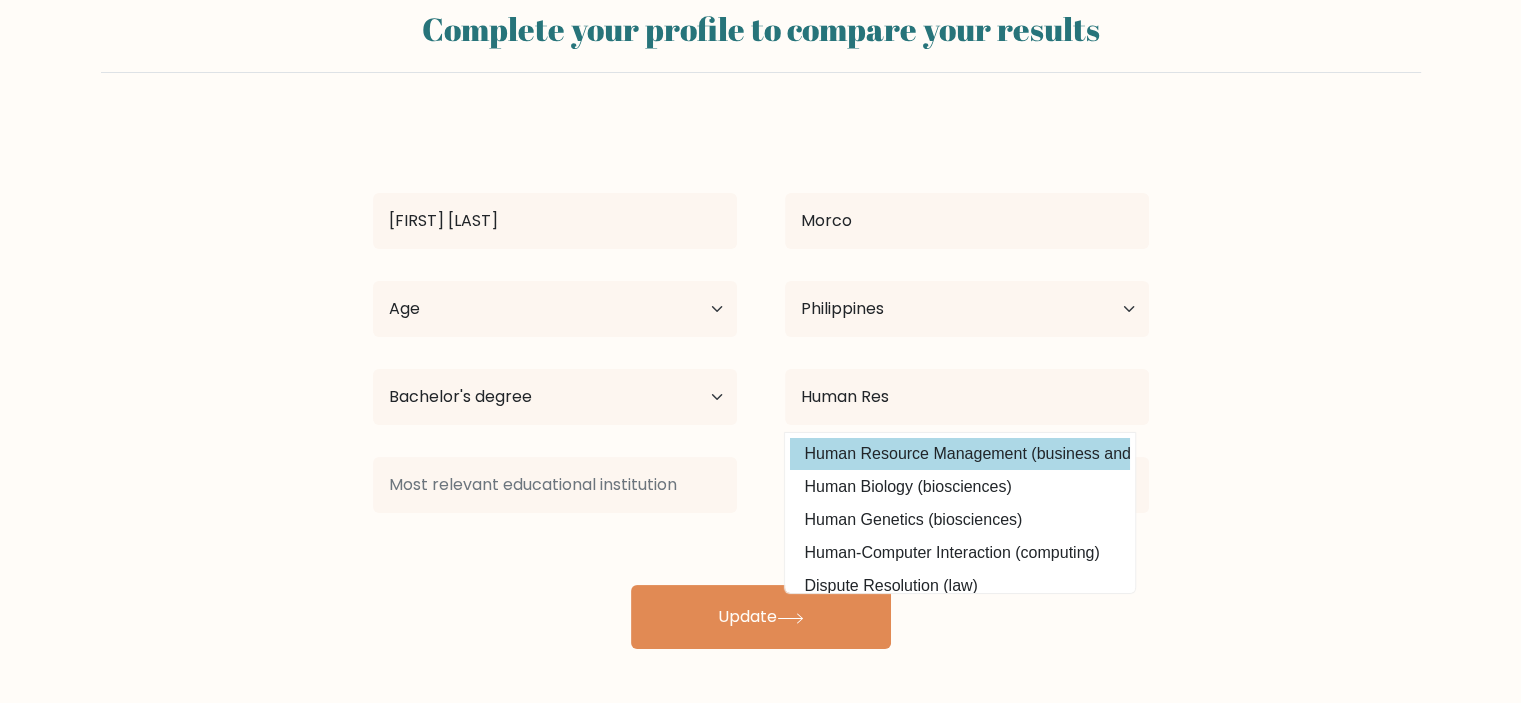 click on "Human Resource Management (business and management)" at bounding box center (960, 454) 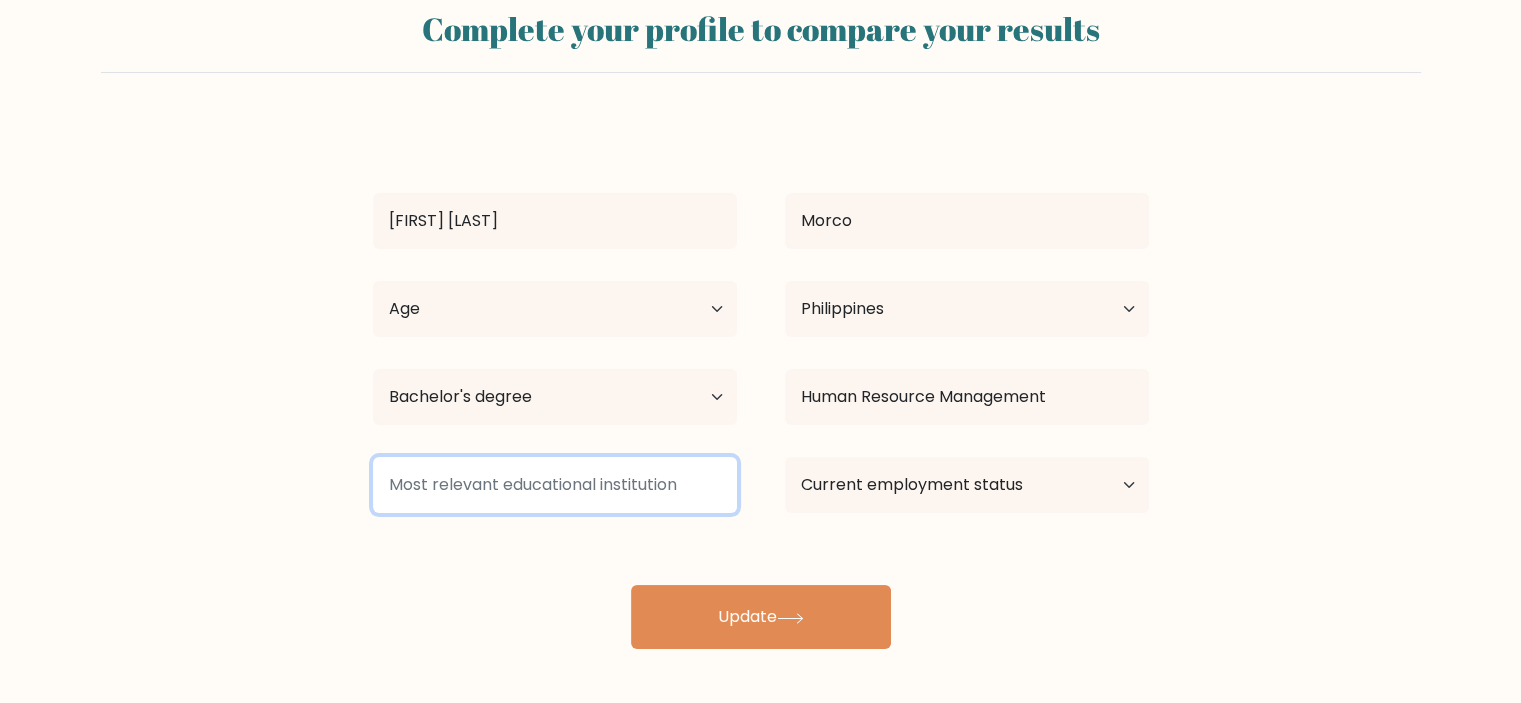 click at bounding box center [555, 485] 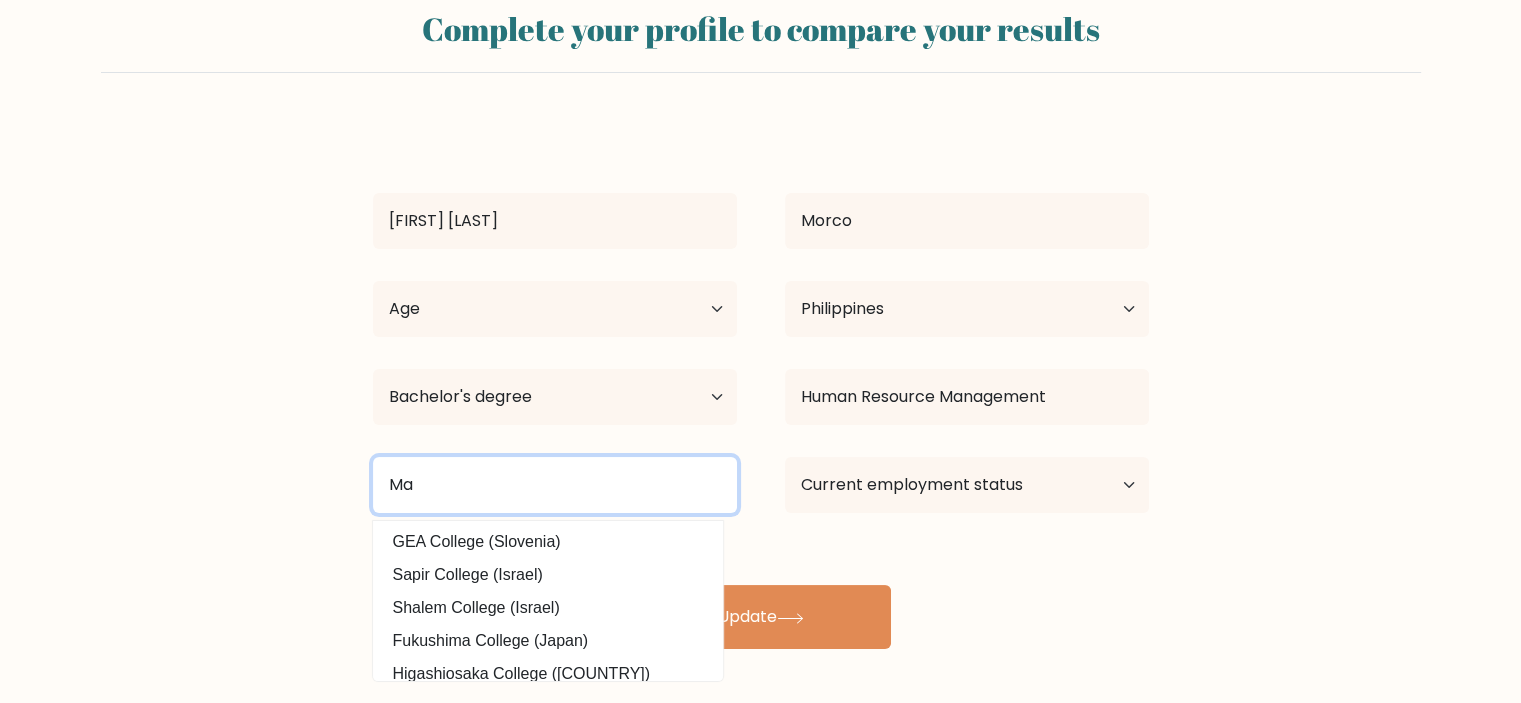 type on "M" 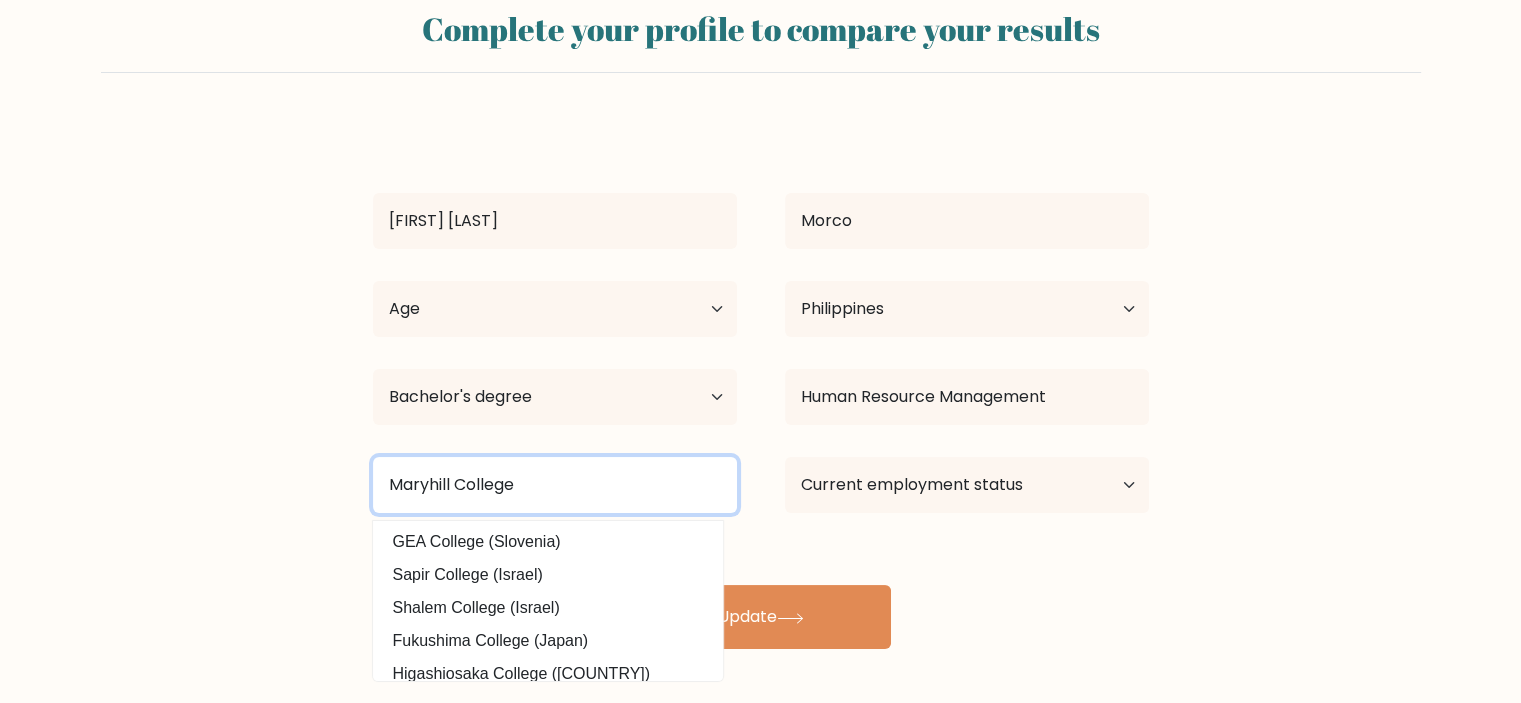 type on "Maryhill College" 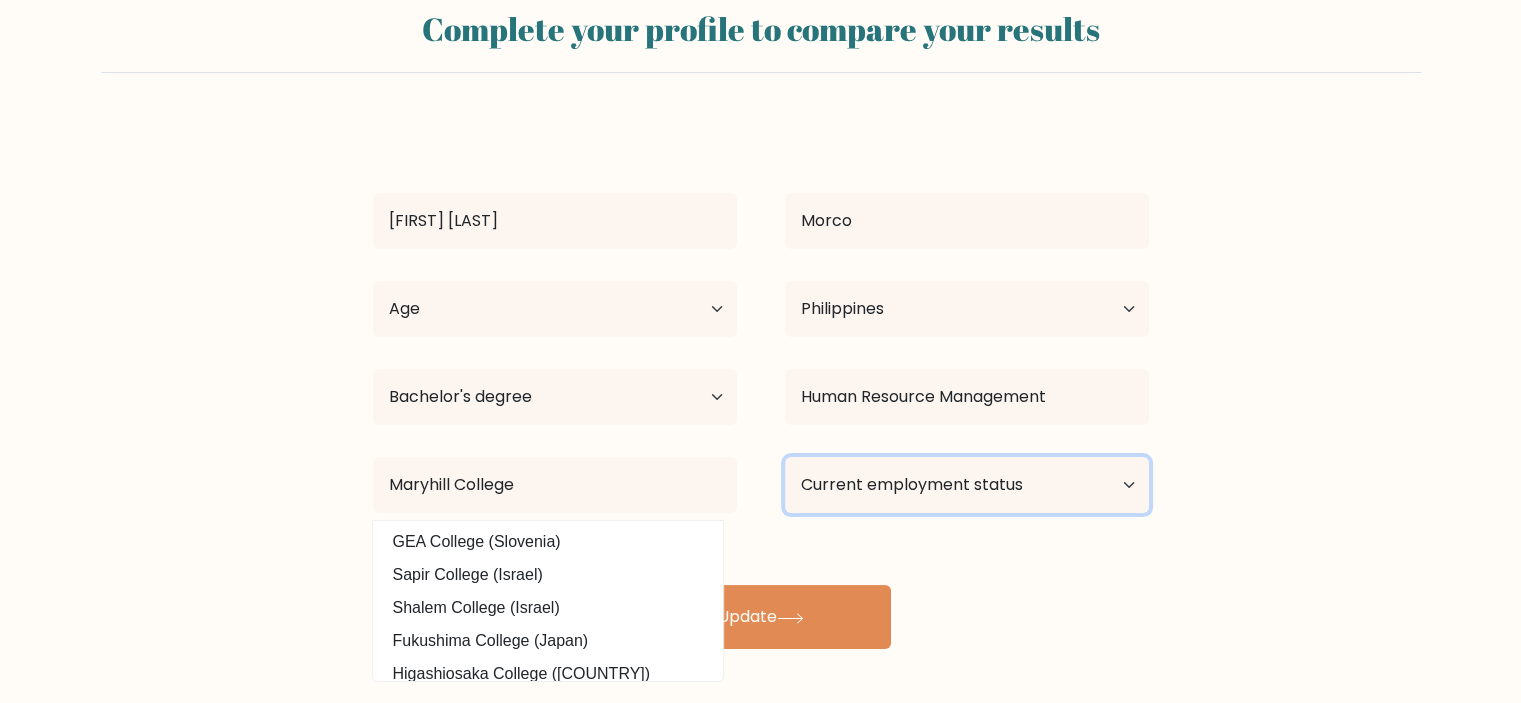 click on "Current employment status
Employed
Student
Retired
Other / prefer not to answer" at bounding box center (967, 485) 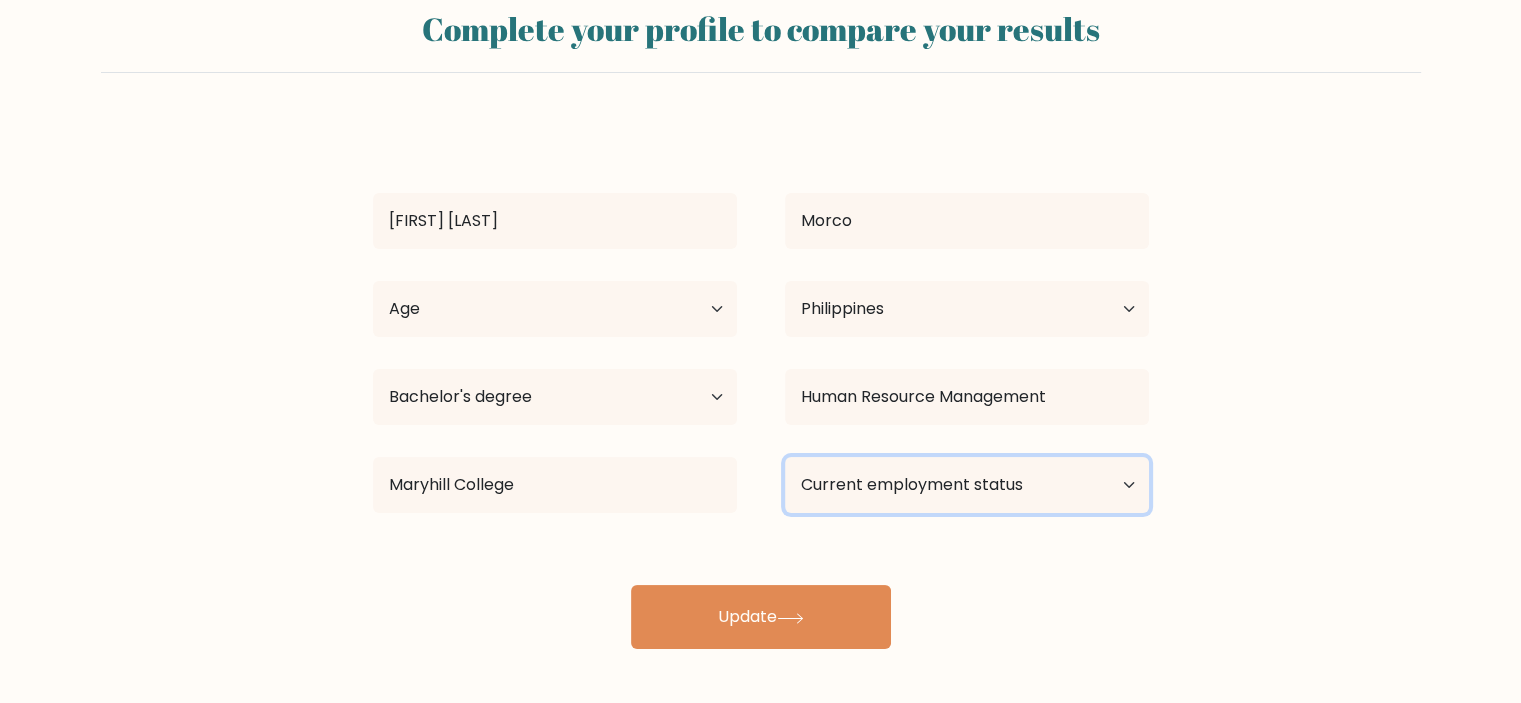 select on "other" 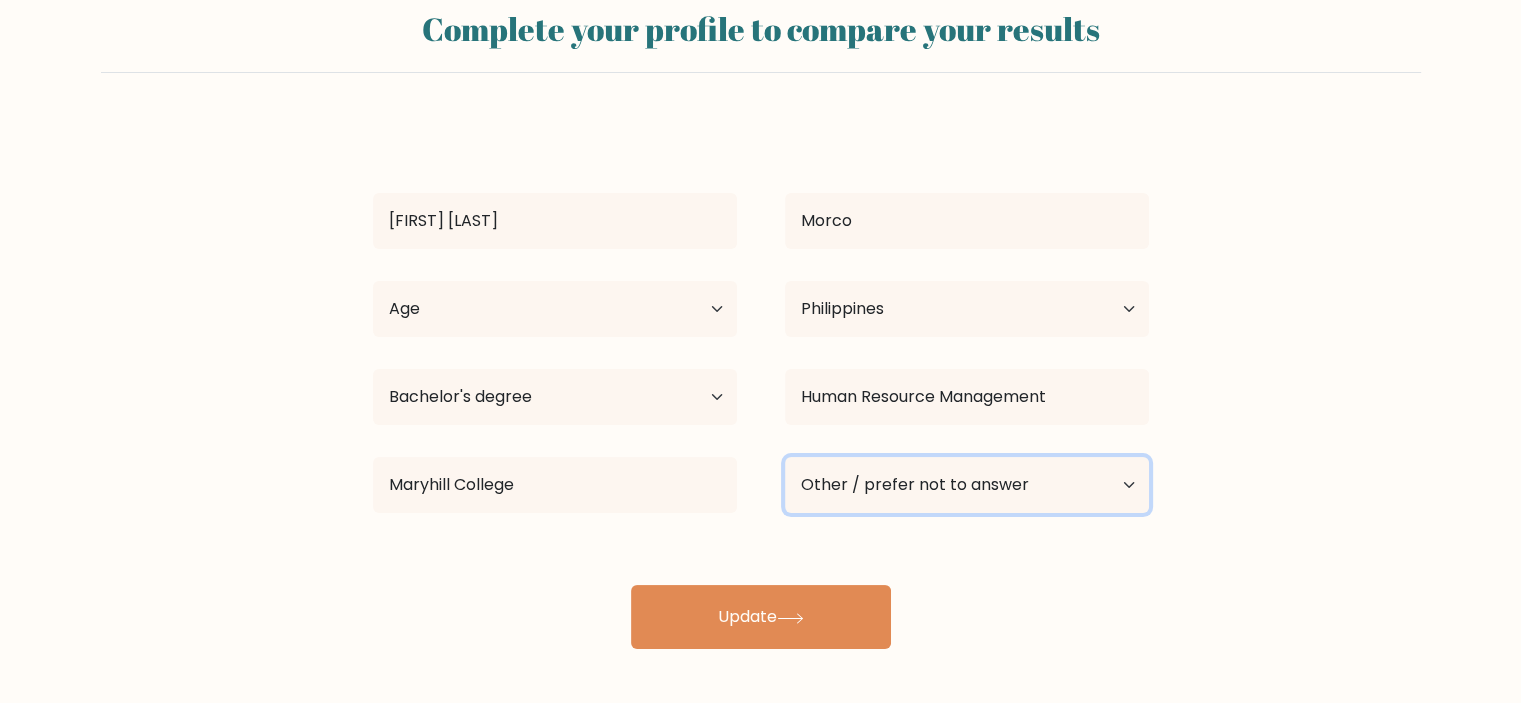 click on "Current employment status
Employed
Student
Retired
Other / prefer not to answer" at bounding box center (967, 485) 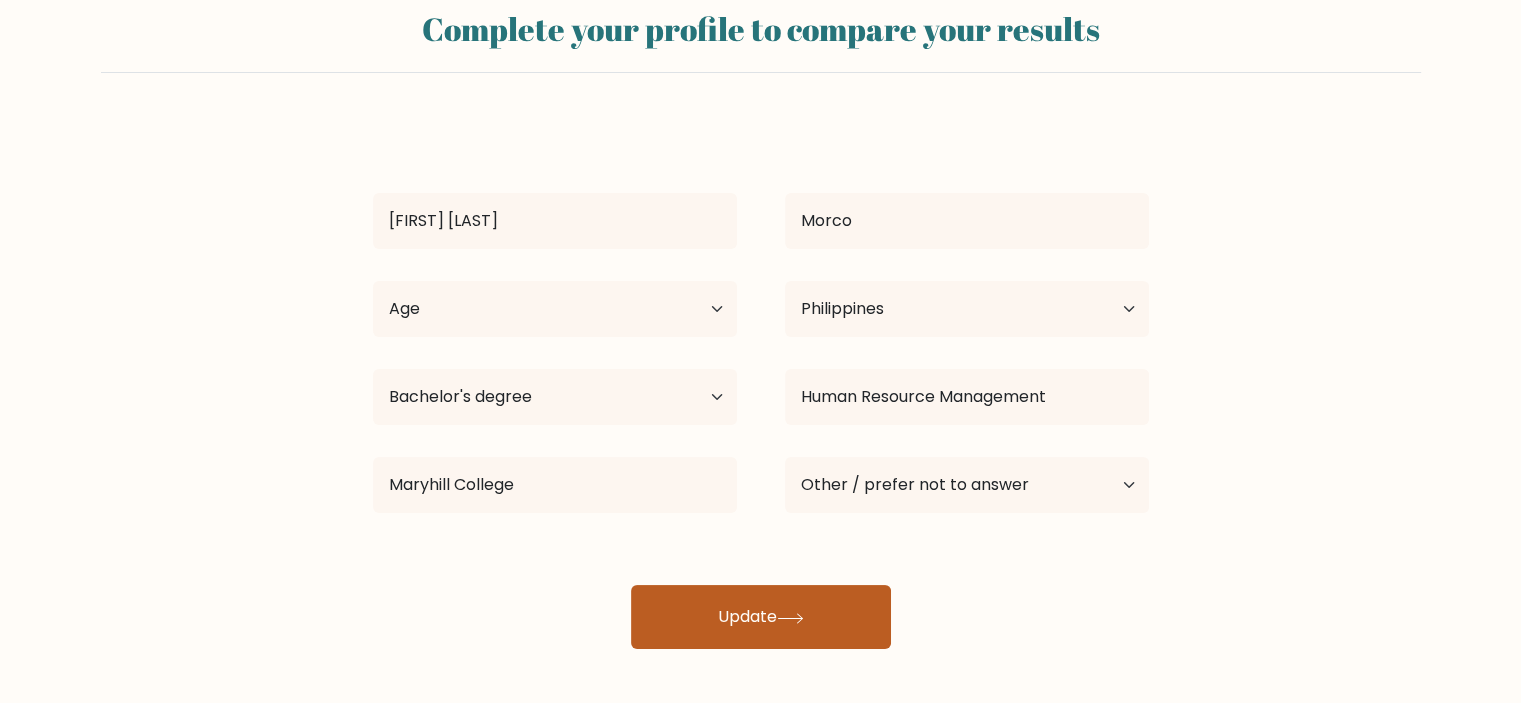 click on "Update" at bounding box center (761, 617) 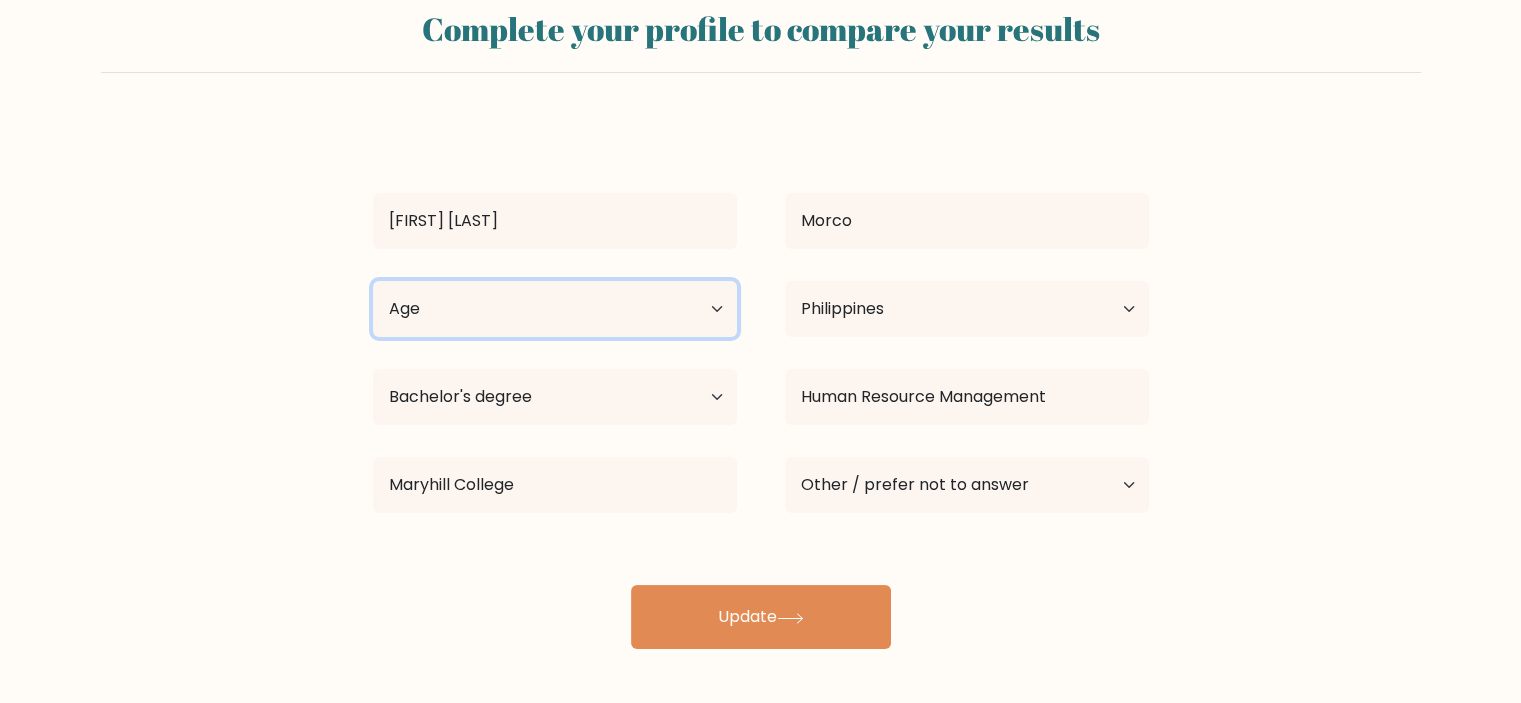 click on "Age
Under 18 years old
18-24 years old
25-34 years old
35-44 years old
45-54 years old
55-64 years old
65 years old and above" at bounding box center (555, 309) 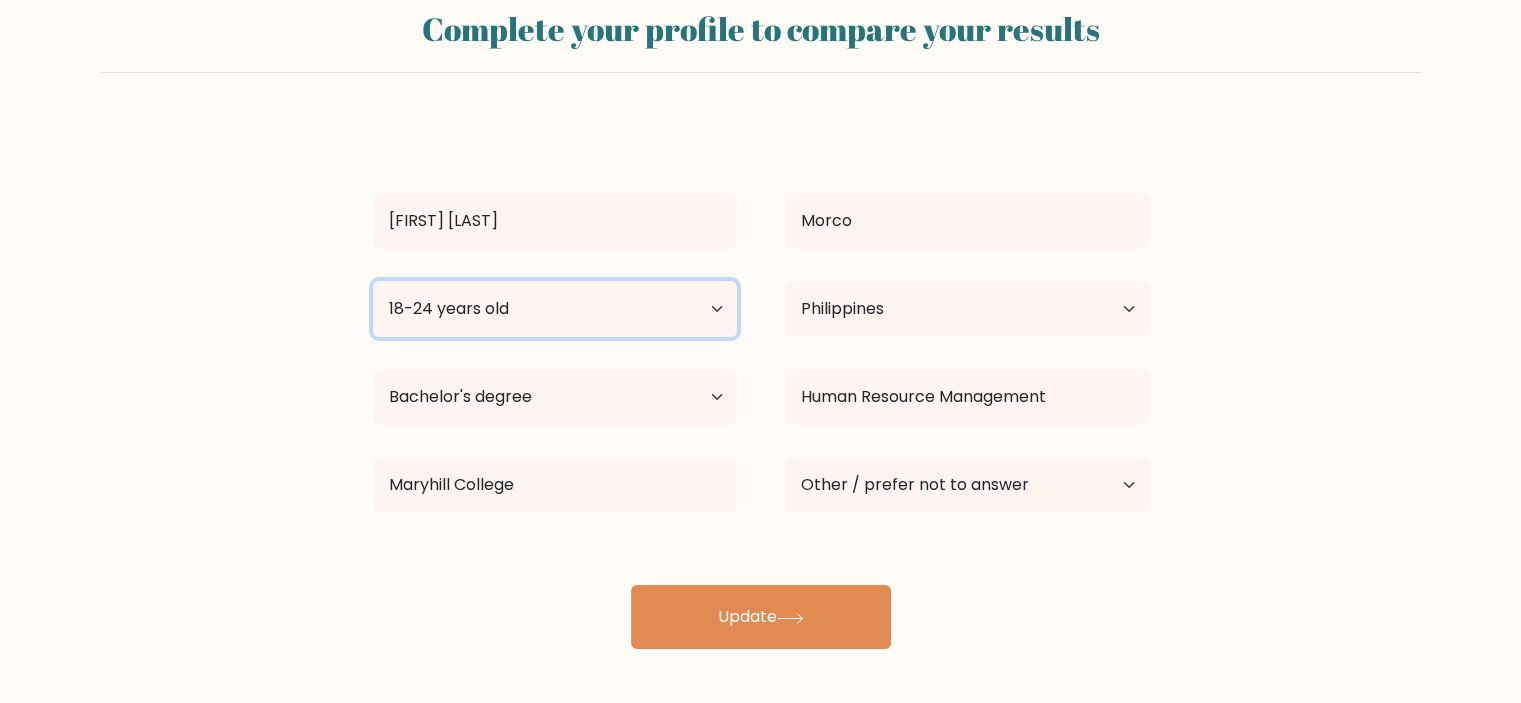 click on "Age
Under 18 years old
18-24 years old
25-34 years old
35-44 years old
45-54 years old
55-64 years old
65 years old and above" at bounding box center (555, 309) 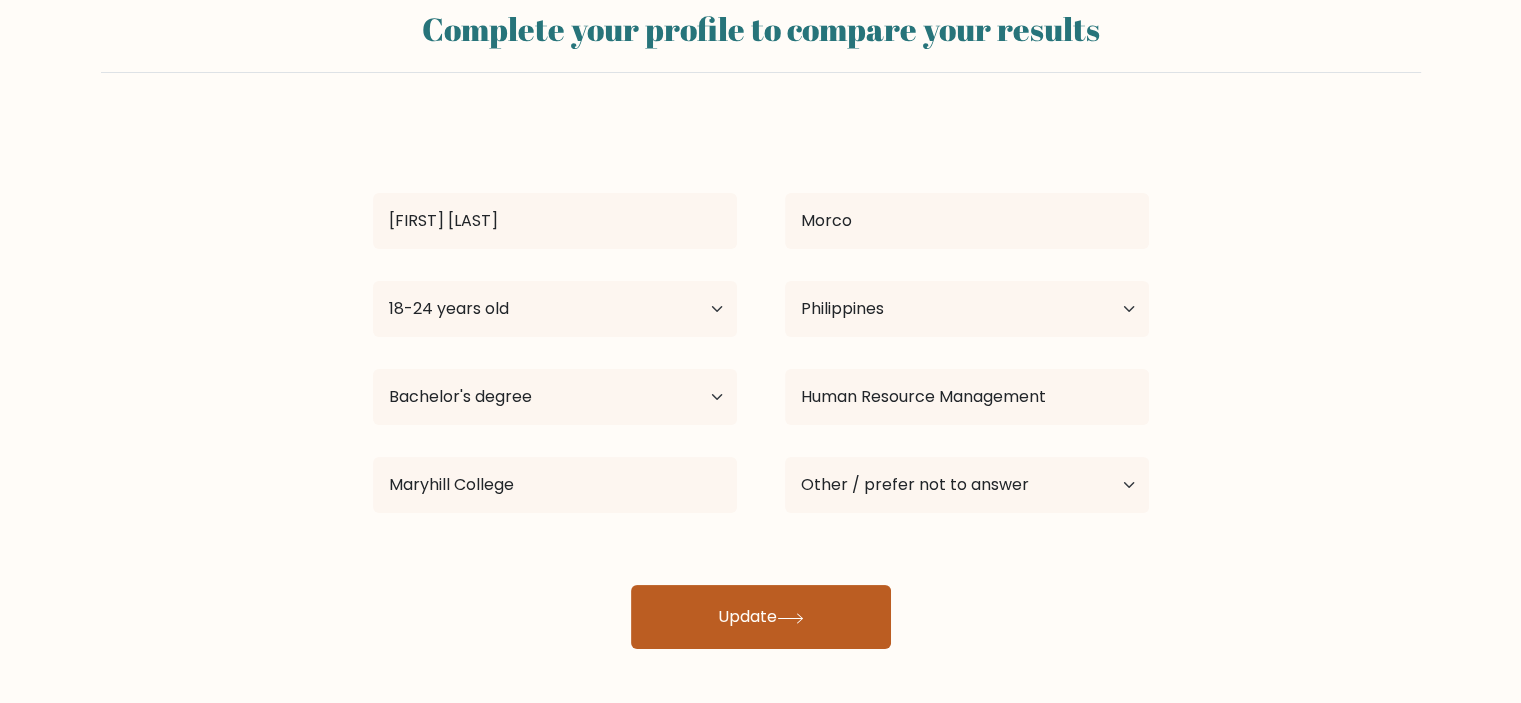 click on "Update" at bounding box center [761, 617] 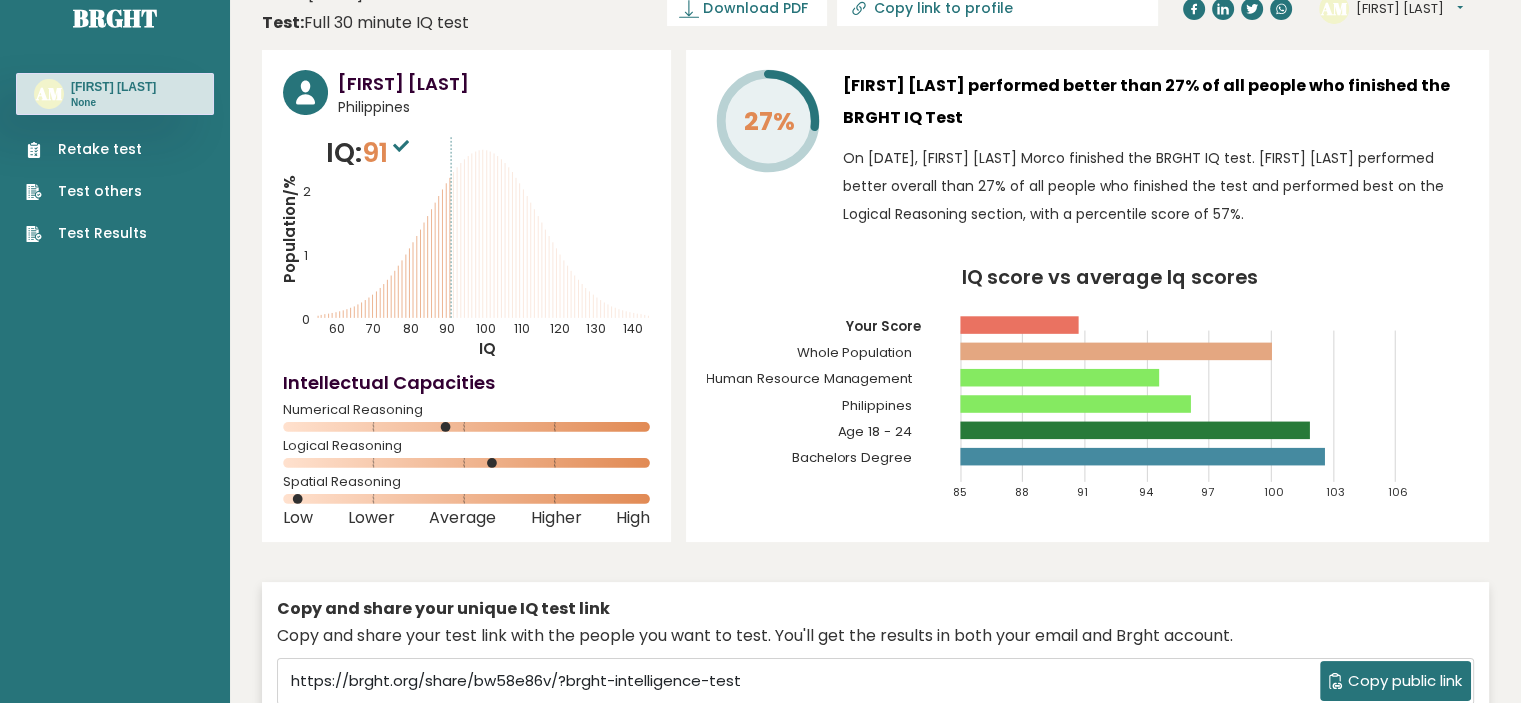 scroll, scrollTop: 0, scrollLeft: 0, axis: both 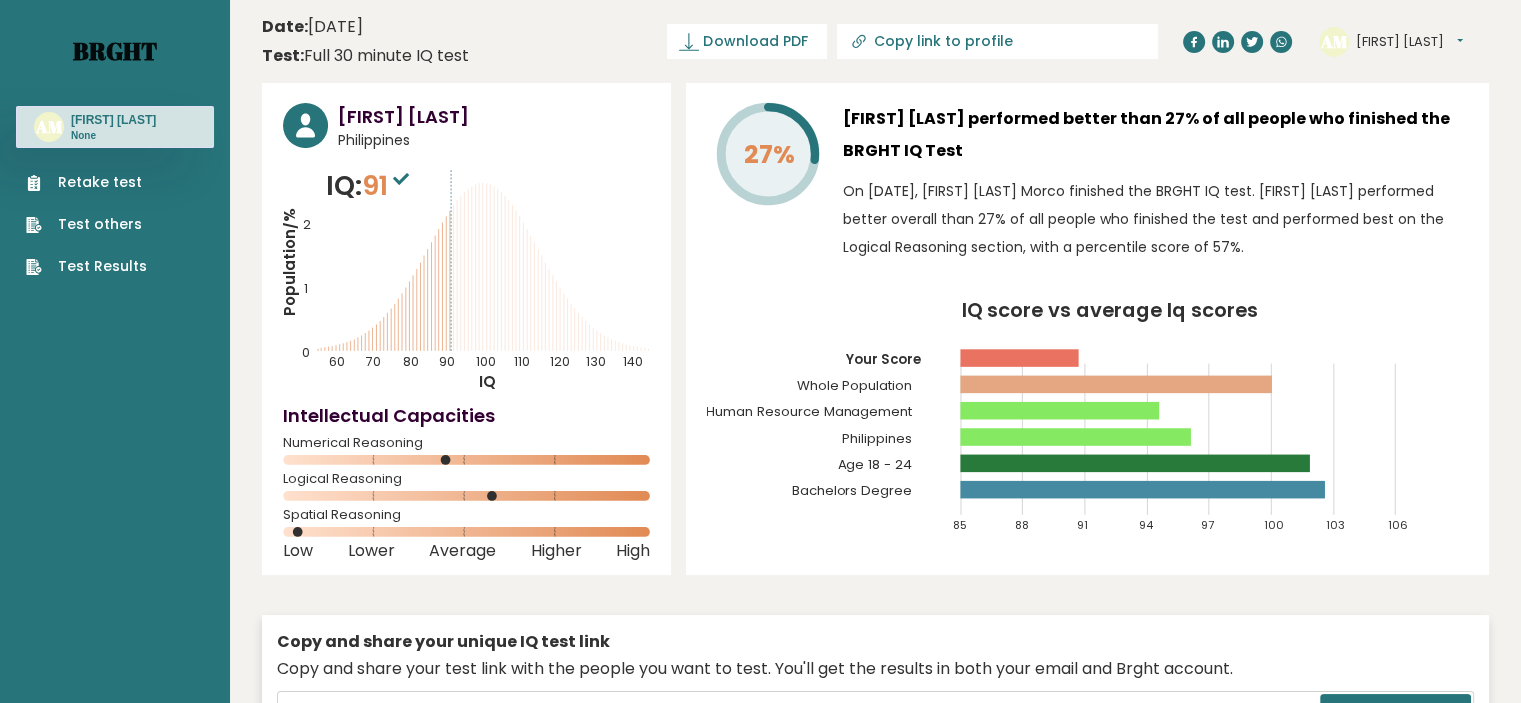 click on "Brght" at bounding box center [115, 51] 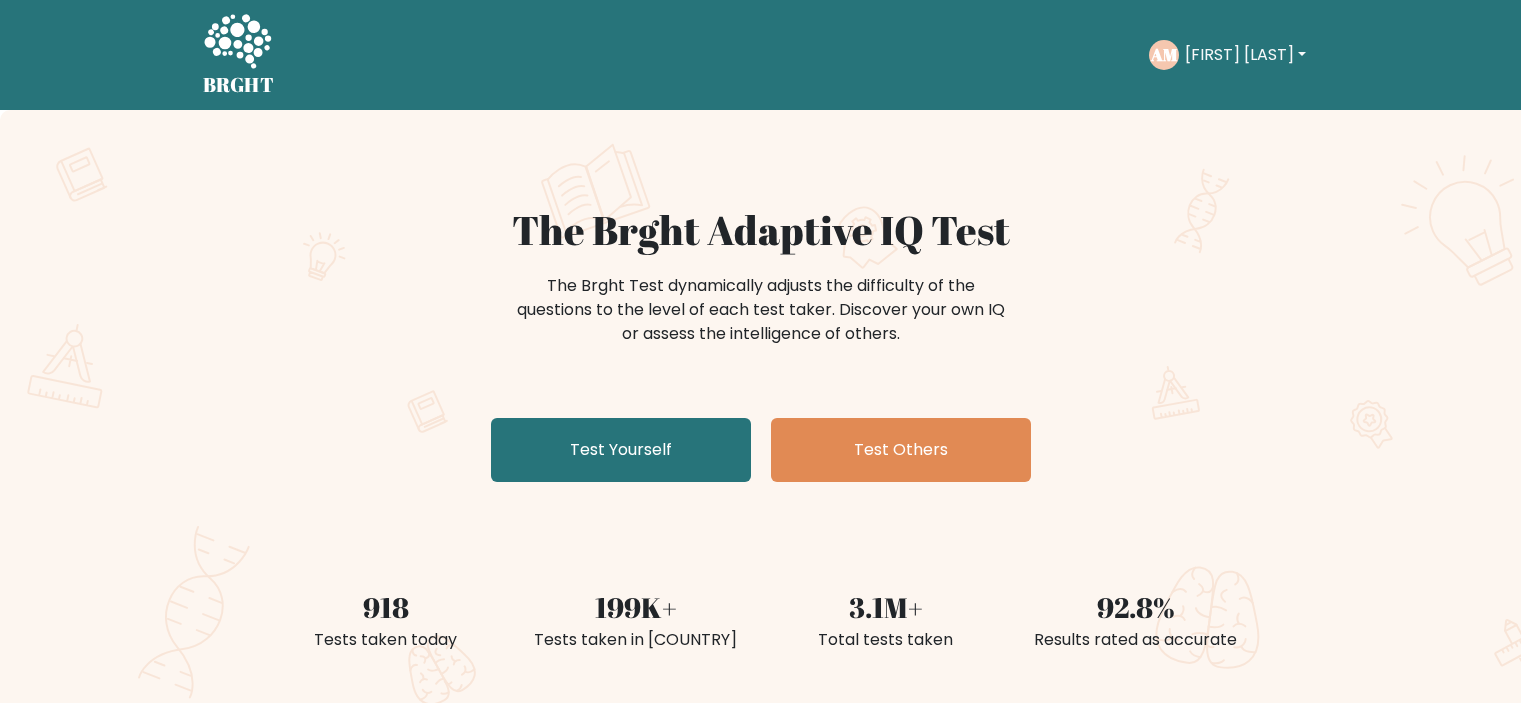 scroll, scrollTop: 0, scrollLeft: 0, axis: both 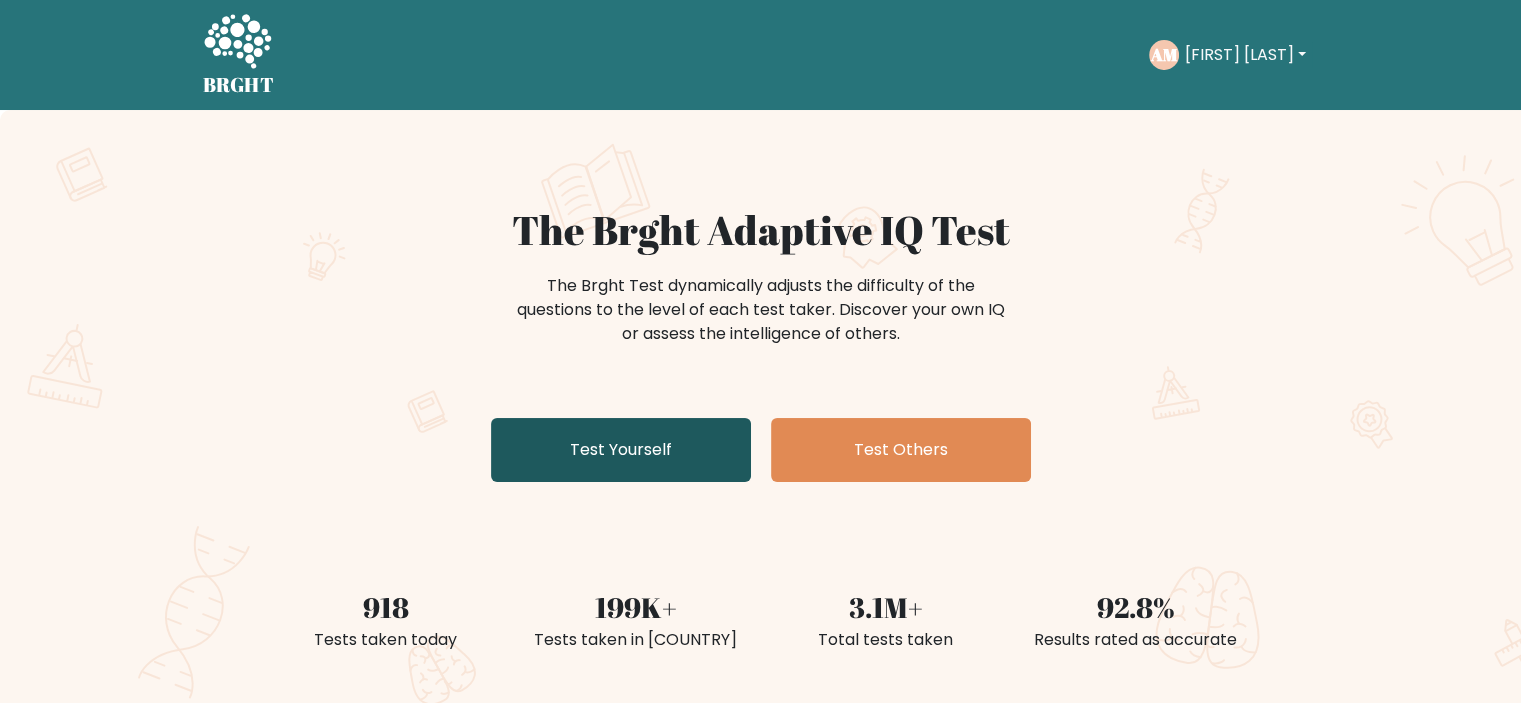 click on "Test Yourself" at bounding box center [621, 450] 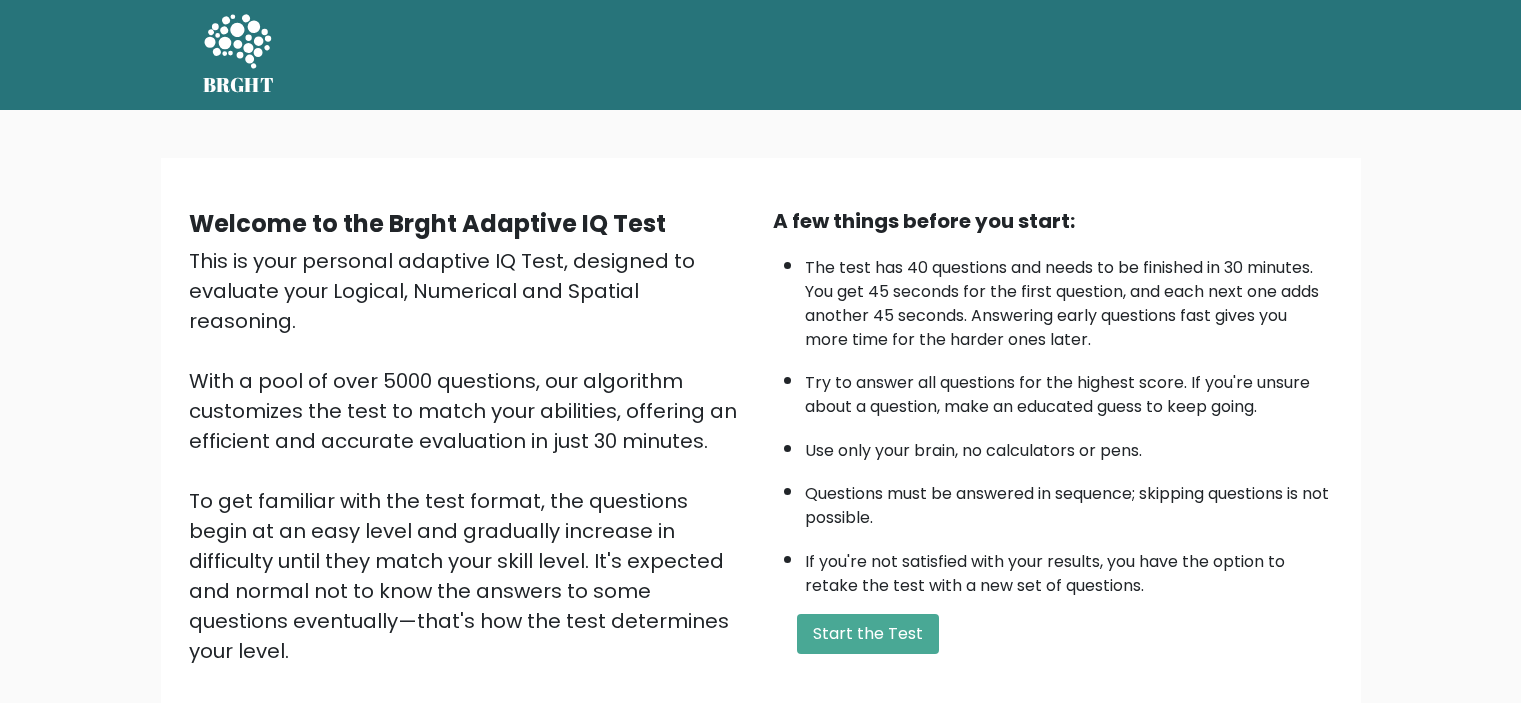 scroll, scrollTop: 0, scrollLeft: 0, axis: both 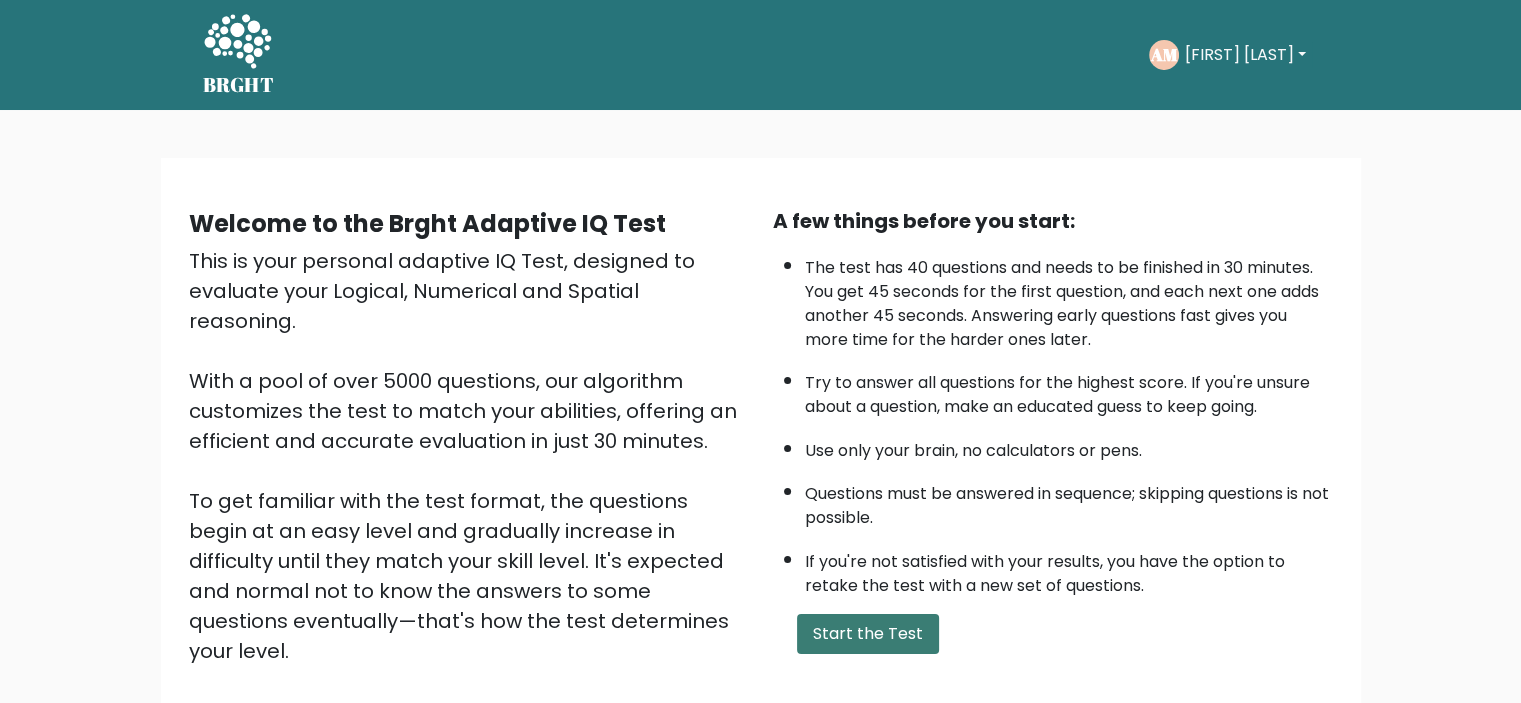 click on "Start the Test" at bounding box center (868, 634) 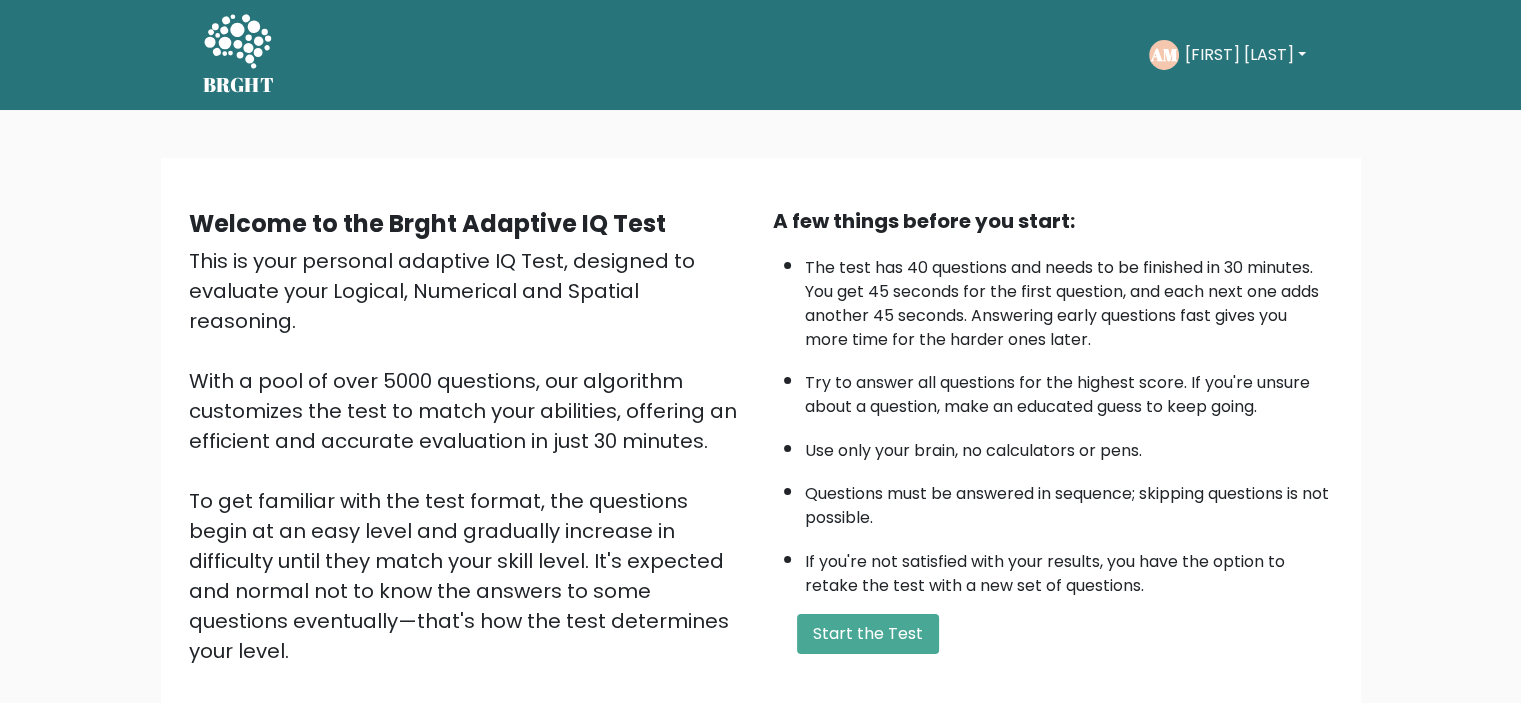 click on "[FIRST] [LAST]" at bounding box center [1245, 55] 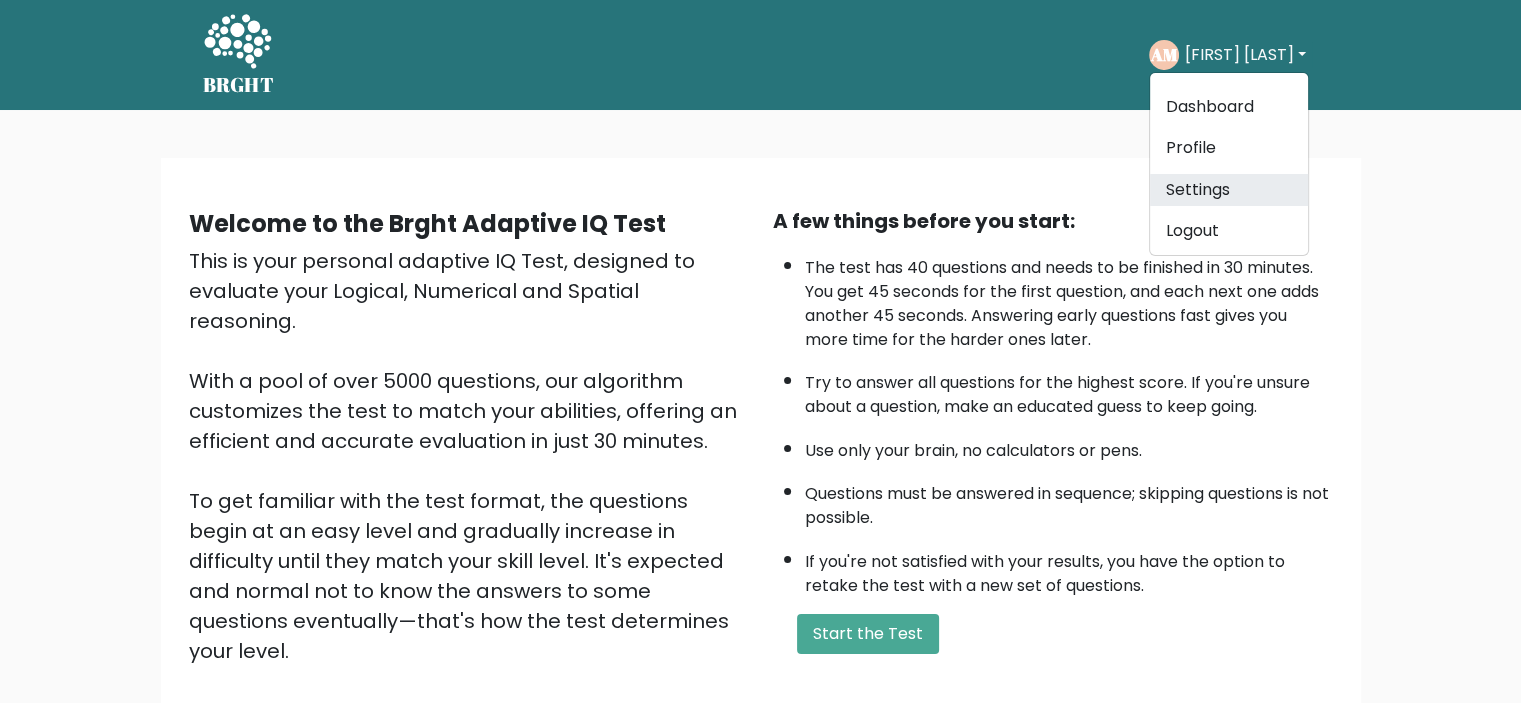 click on "Settings" at bounding box center [1229, 190] 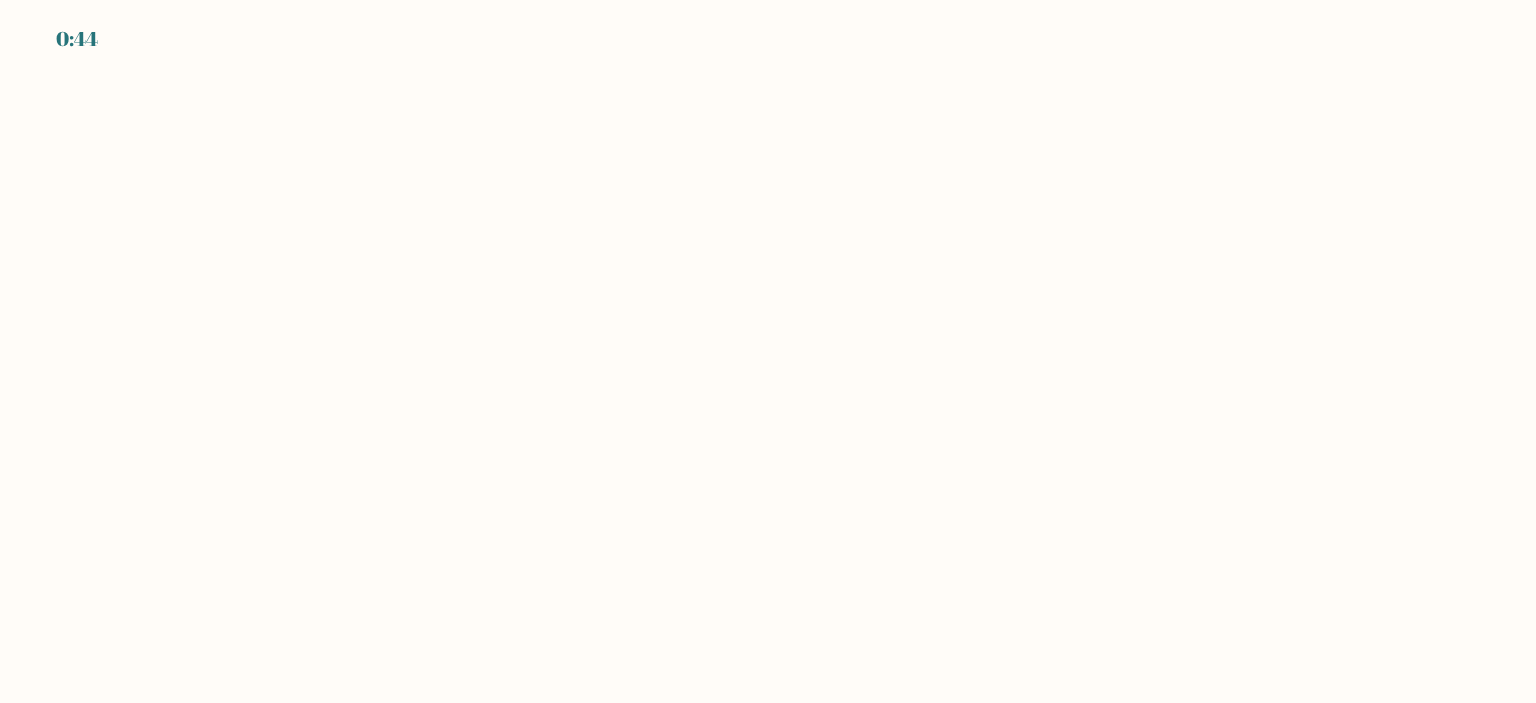scroll, scrollTop: 0, scrollLeft: 0, axis: both 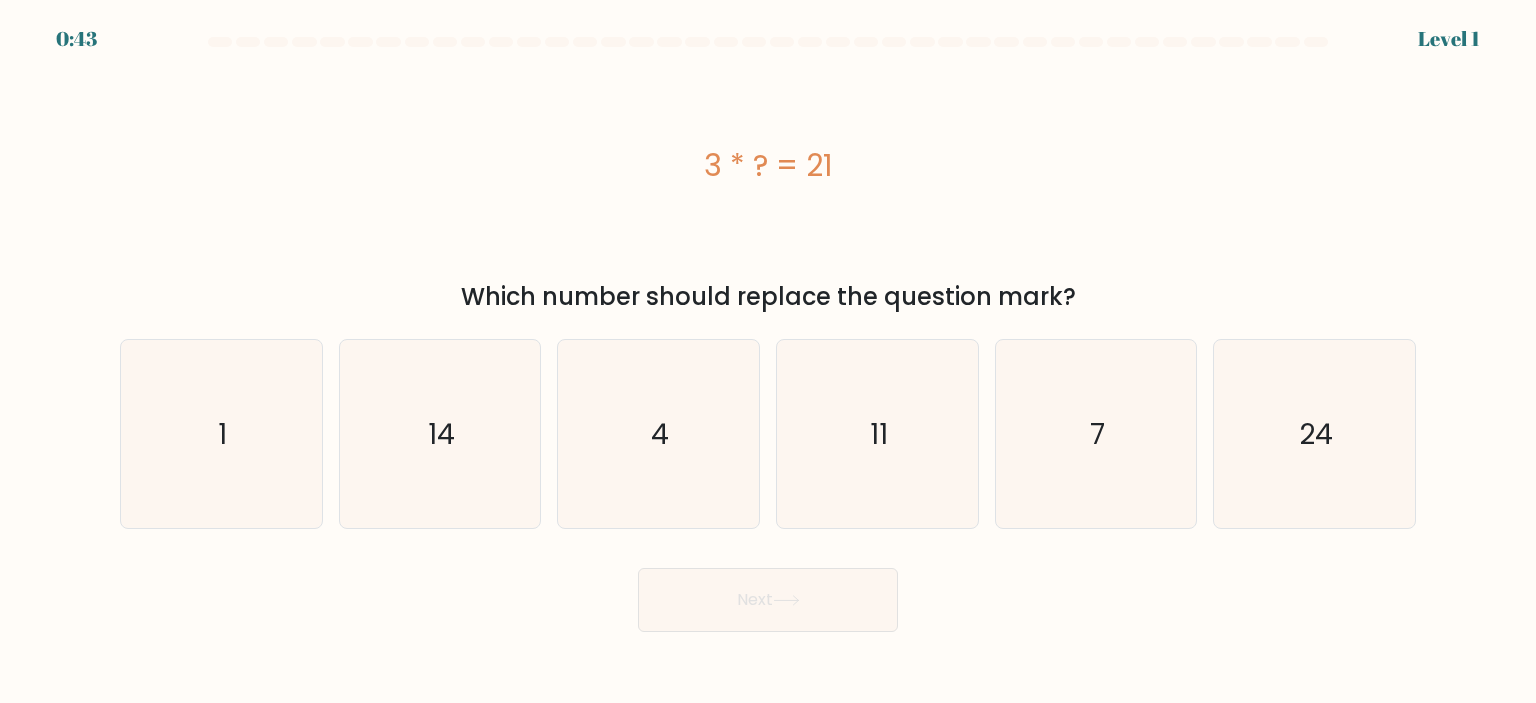 click on "Next" at bounding box center (768, 600) 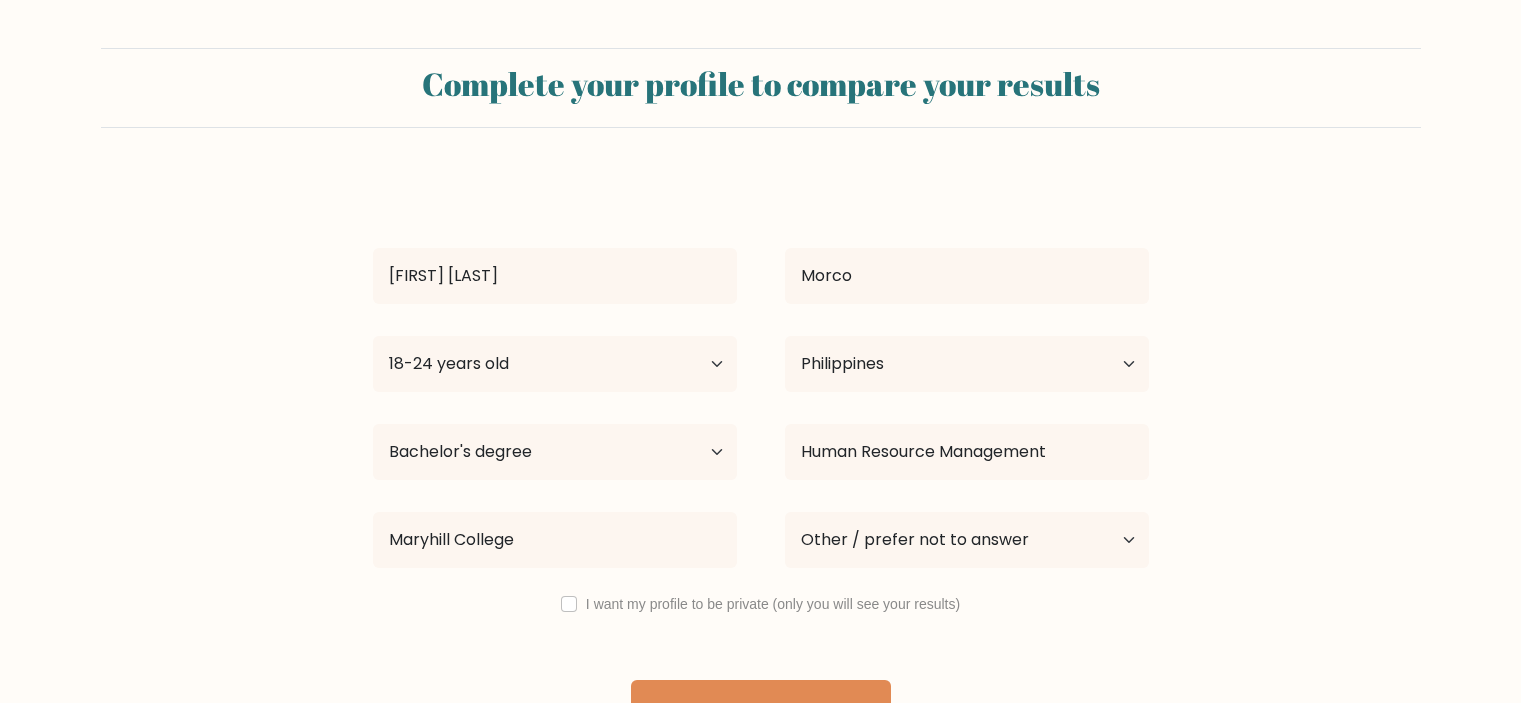 select on "18_24" 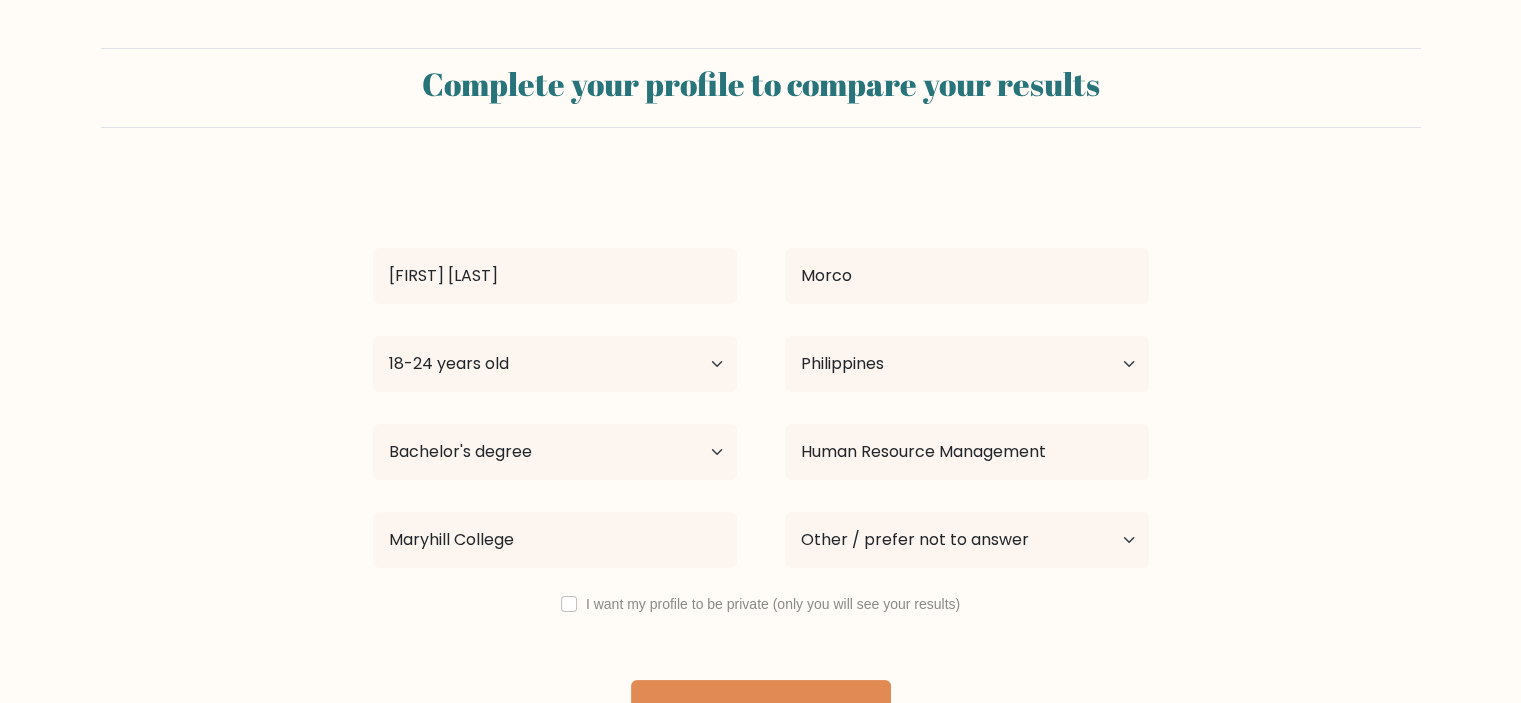 scroll, scrollTop: 55, scrollLeft: 0, axis: vertical 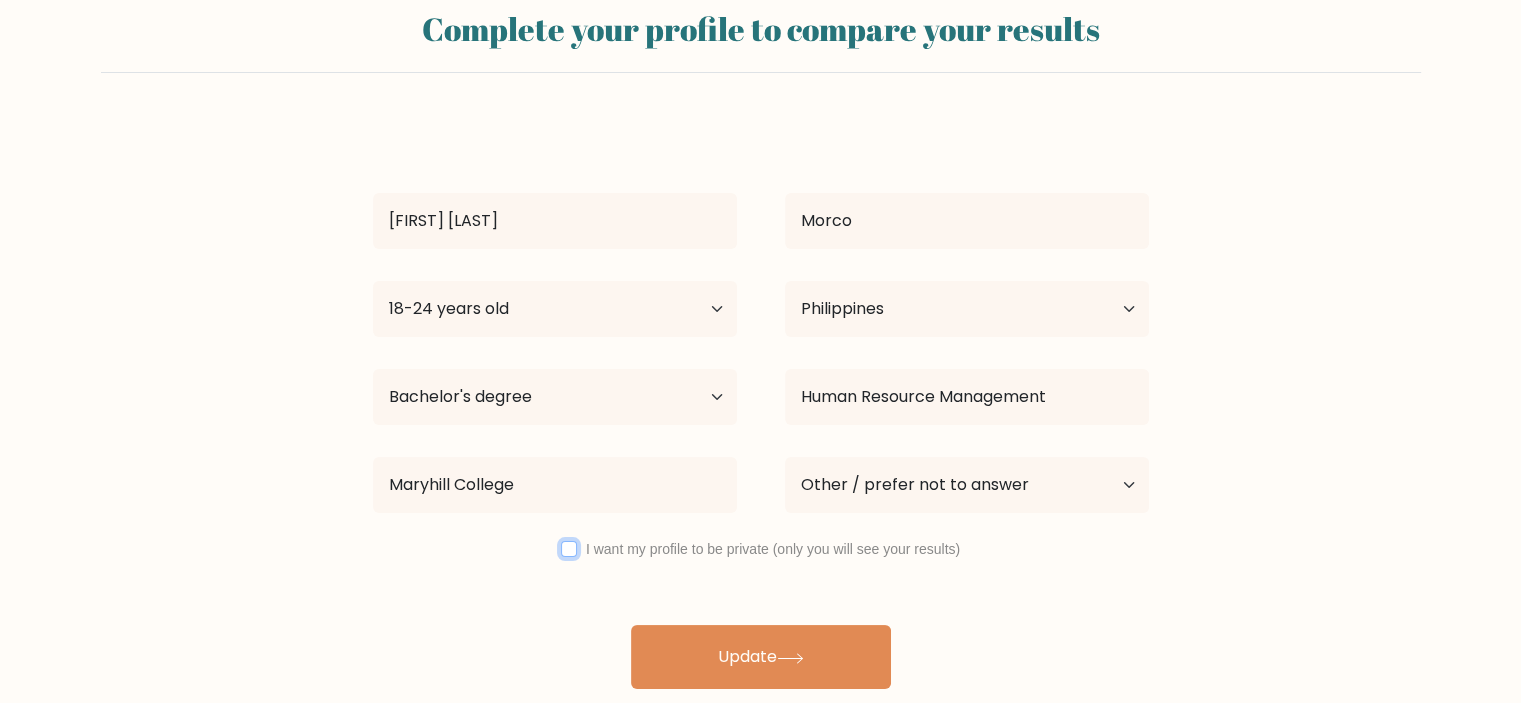 click at bounding box center [569, 549] 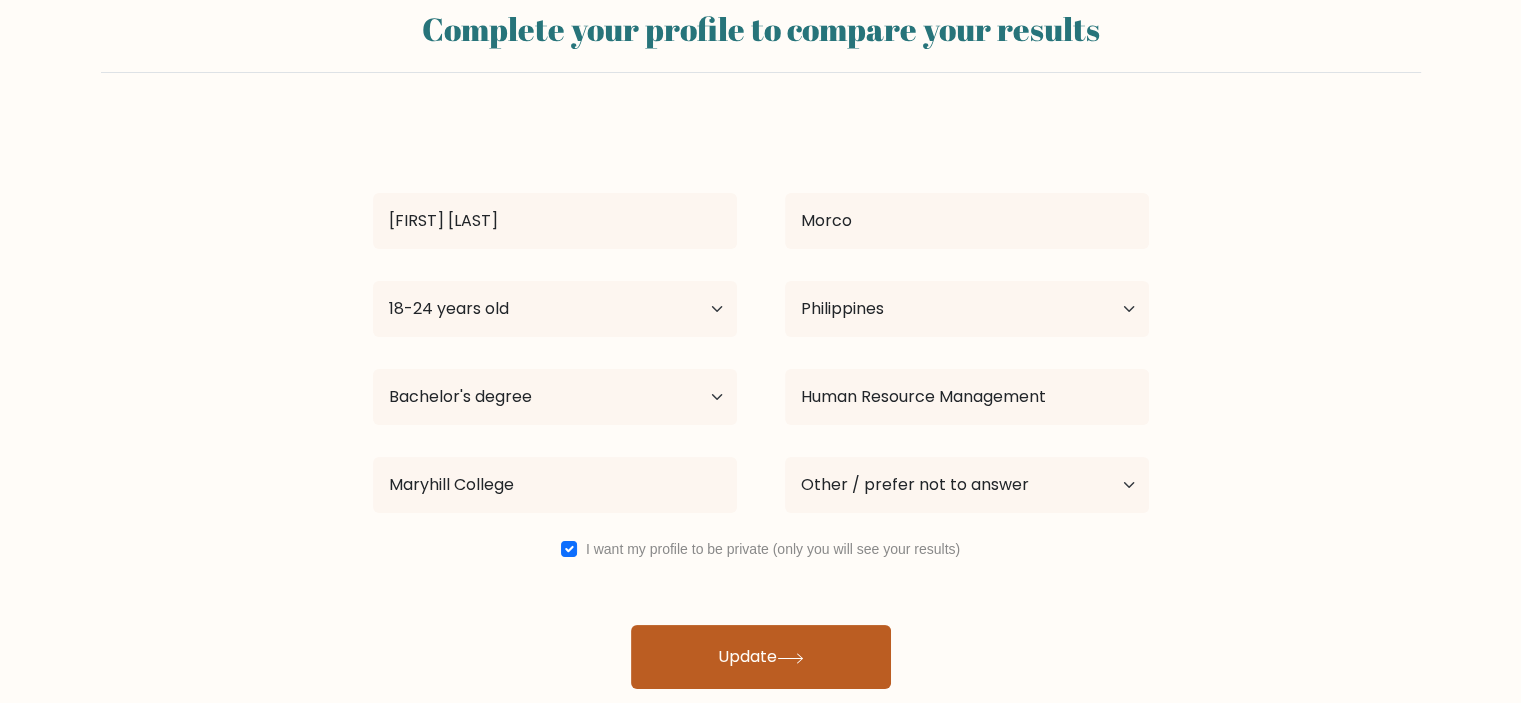 click on "Update" at bounding box center [761, 657] 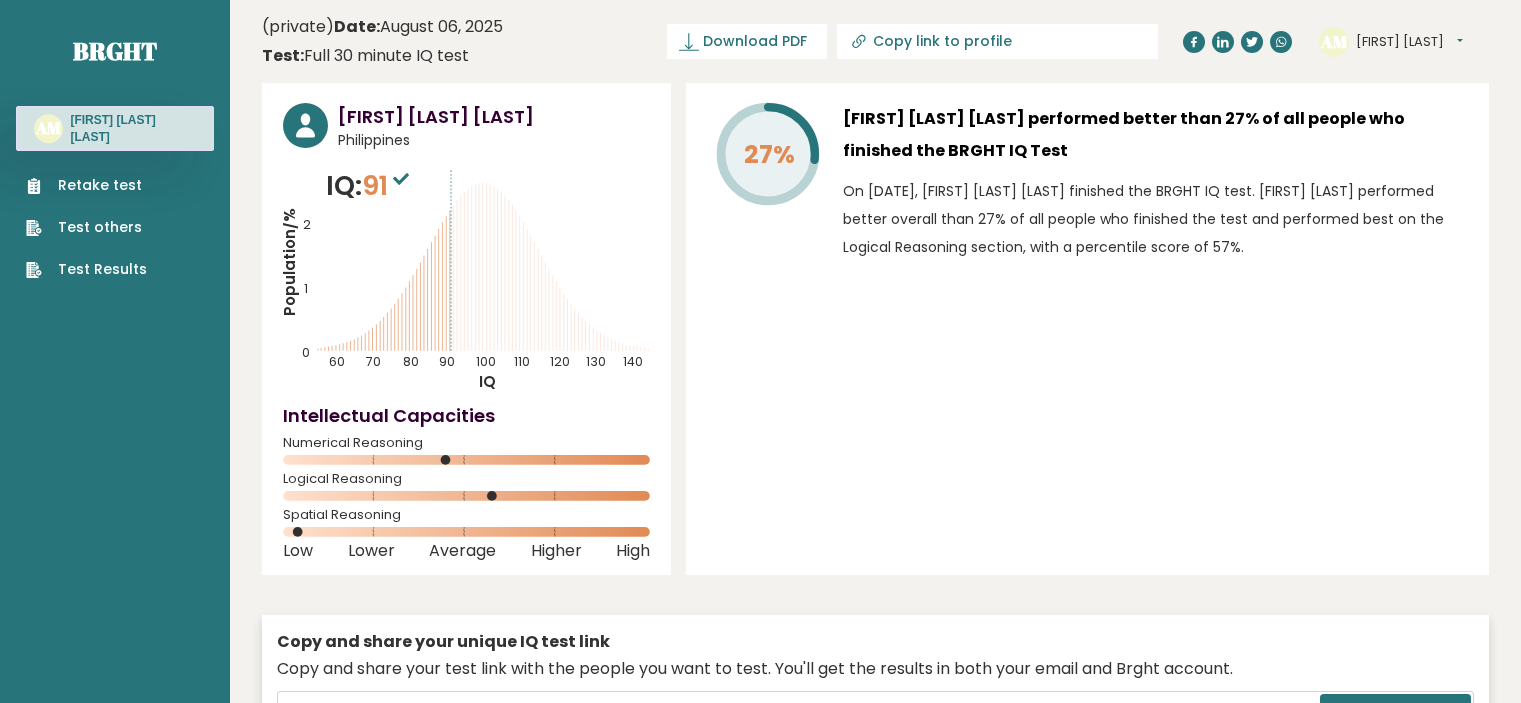 scroll, scrollTop: 0, scrollLeft: 0, axis: both 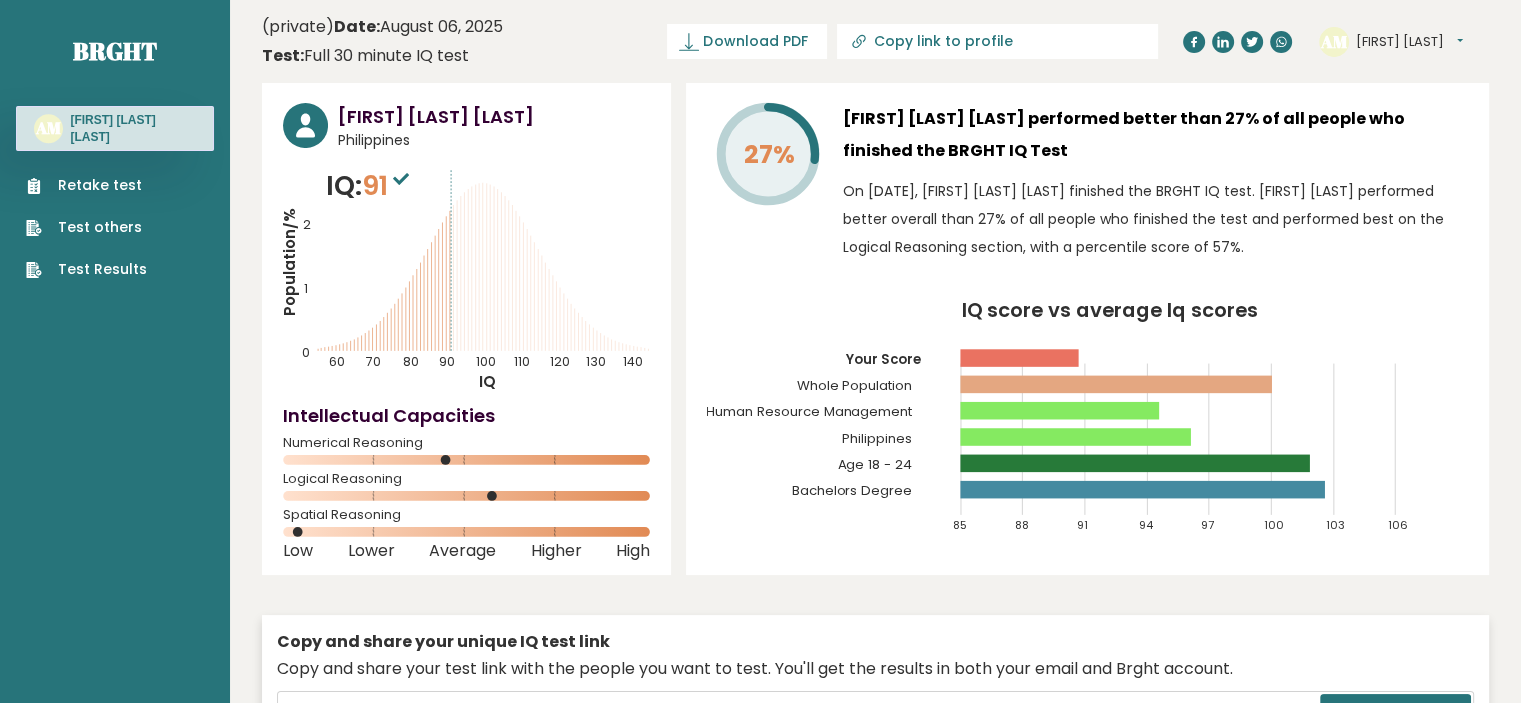 click on "[FIRST] [LAST]" at bounding box center [1409, 42] 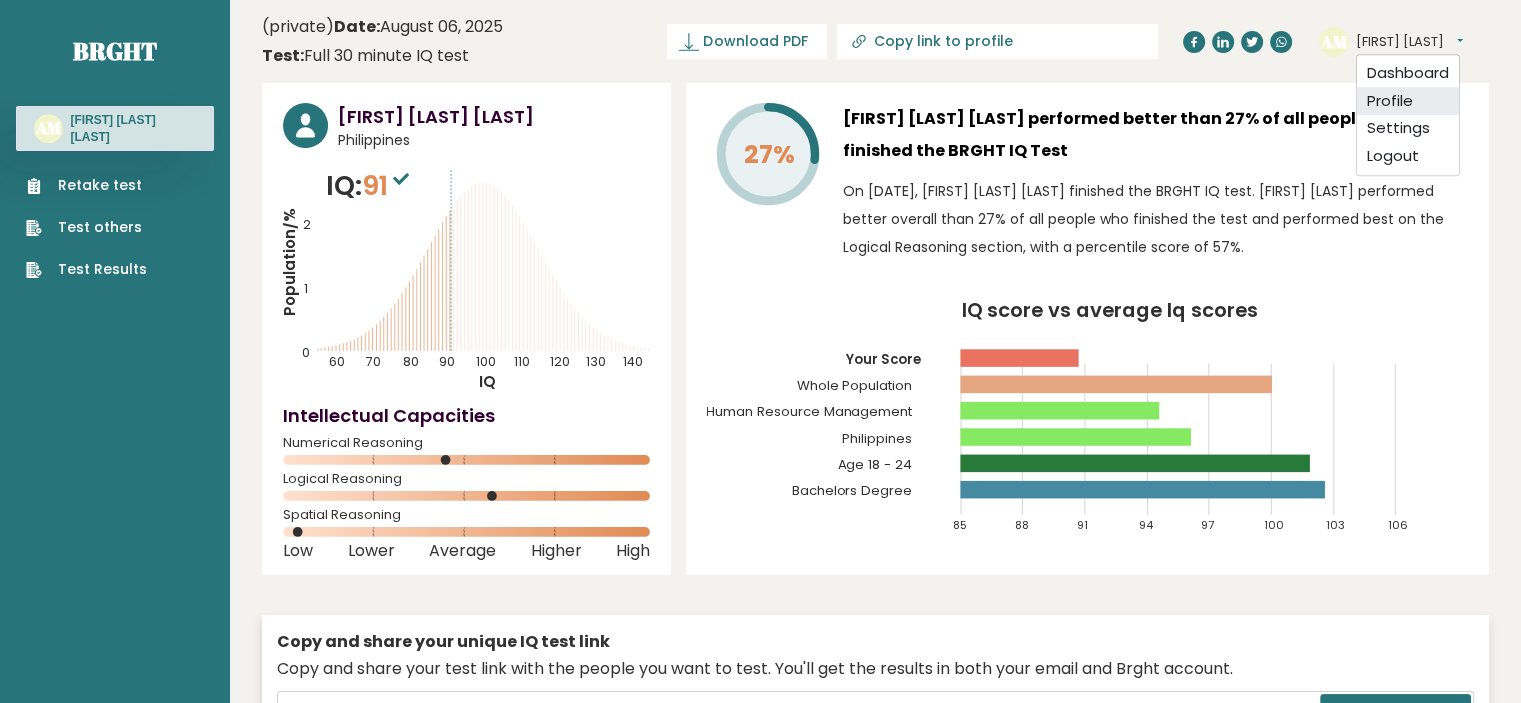 click on "Profile" at bounding box center (1408, 101) 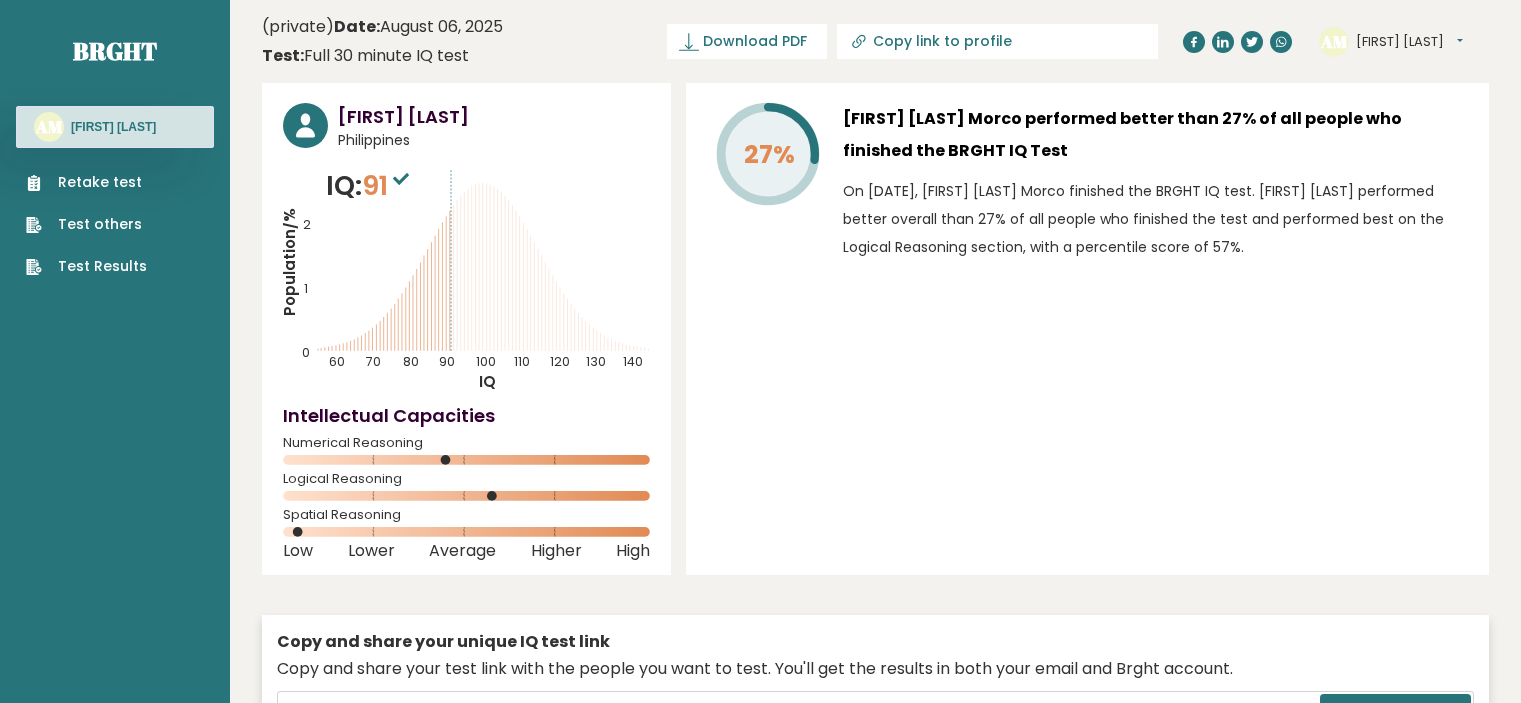 scroll, scrollTop: 0, scrollLeft: 0, axis: both 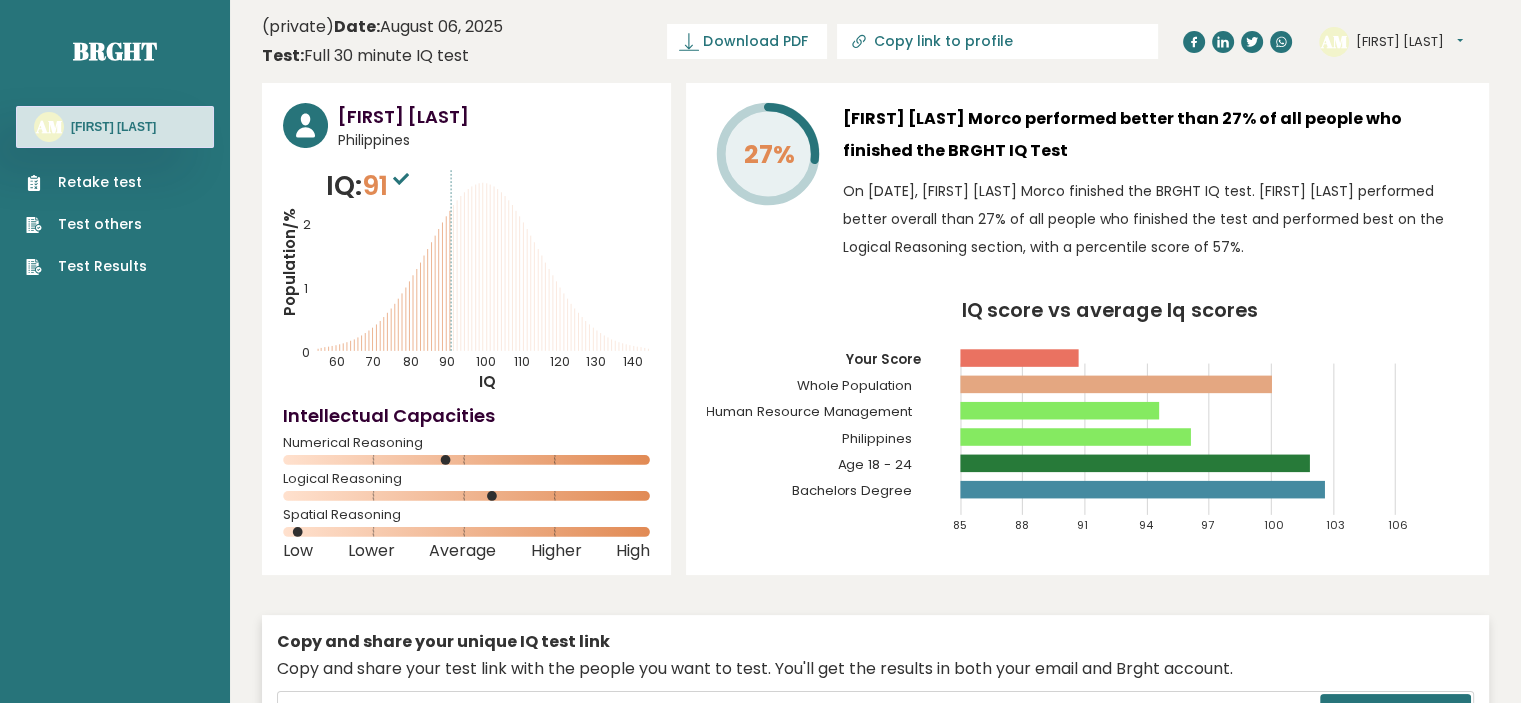 click on "[FIRST] [LAST]" at bounding box center [1409, 42] 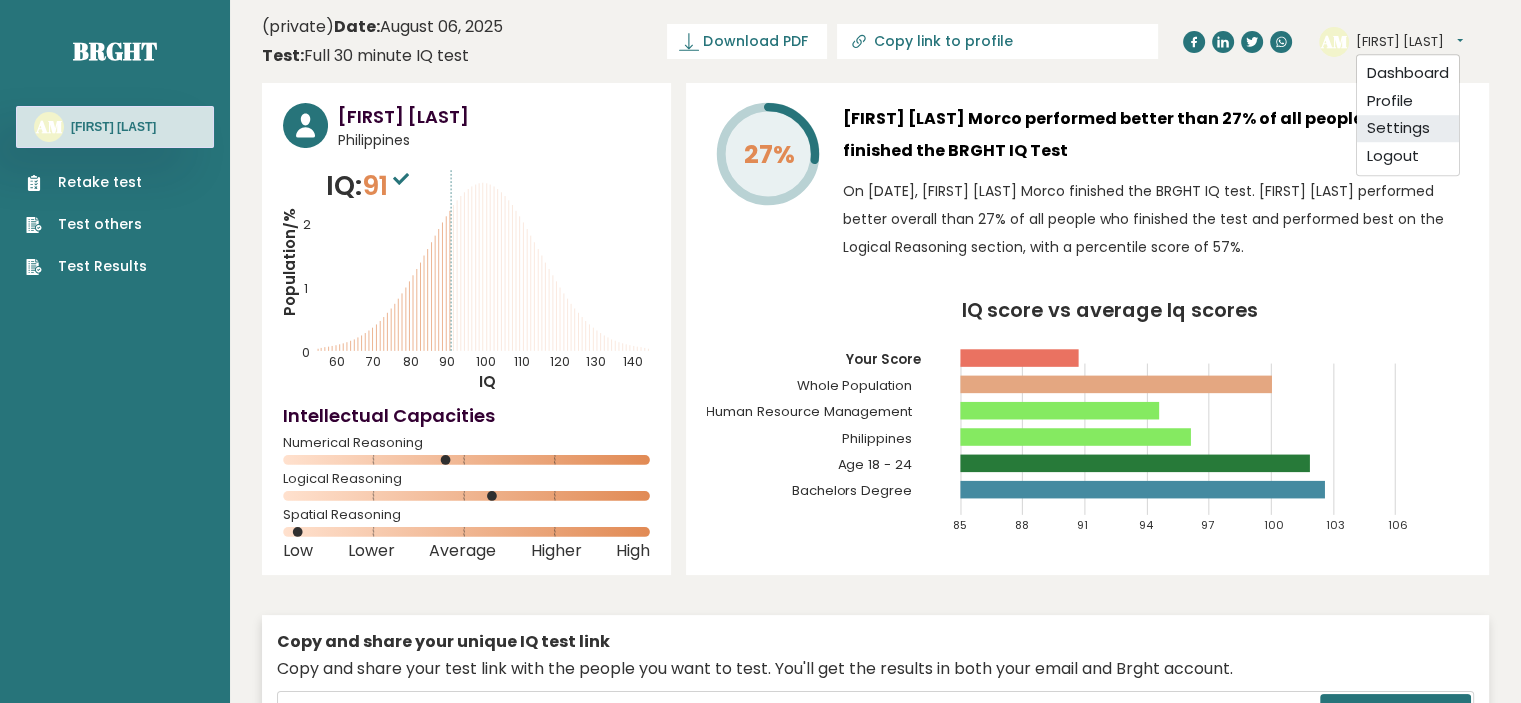 click on "Settings" at bounding box center [1408, 129] 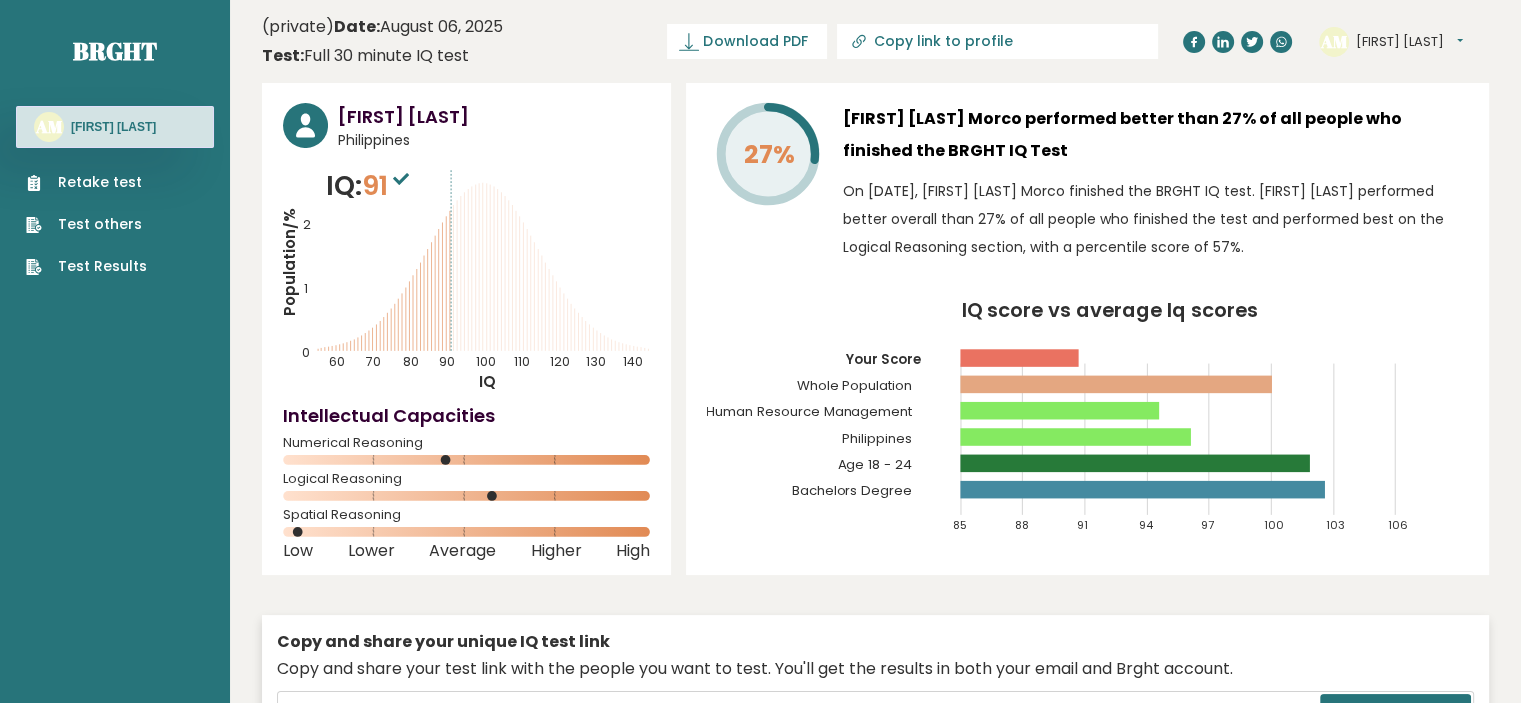 click on "[FIRST] [LAST]" at bounding box center [1409, 42] 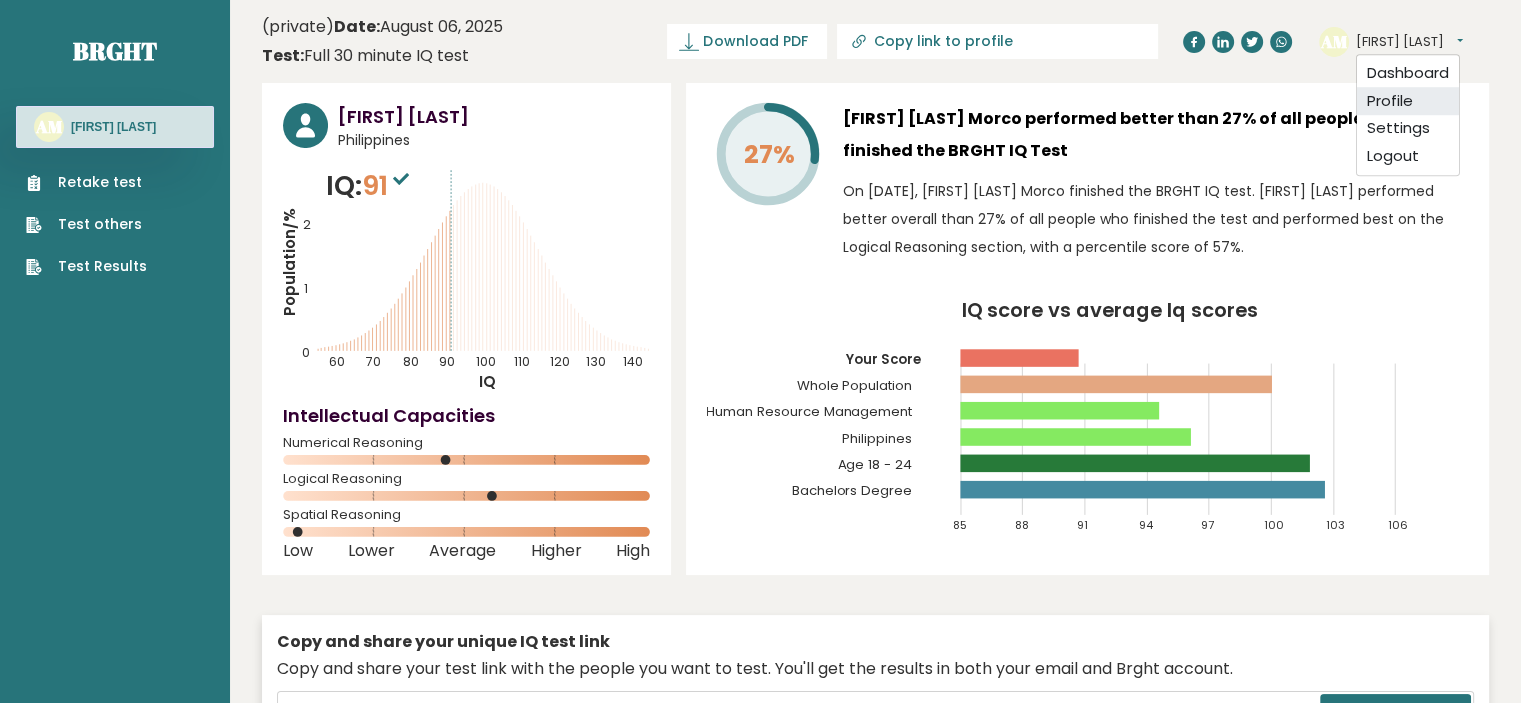 click on "Profile" at bounding box center [1408, 101] 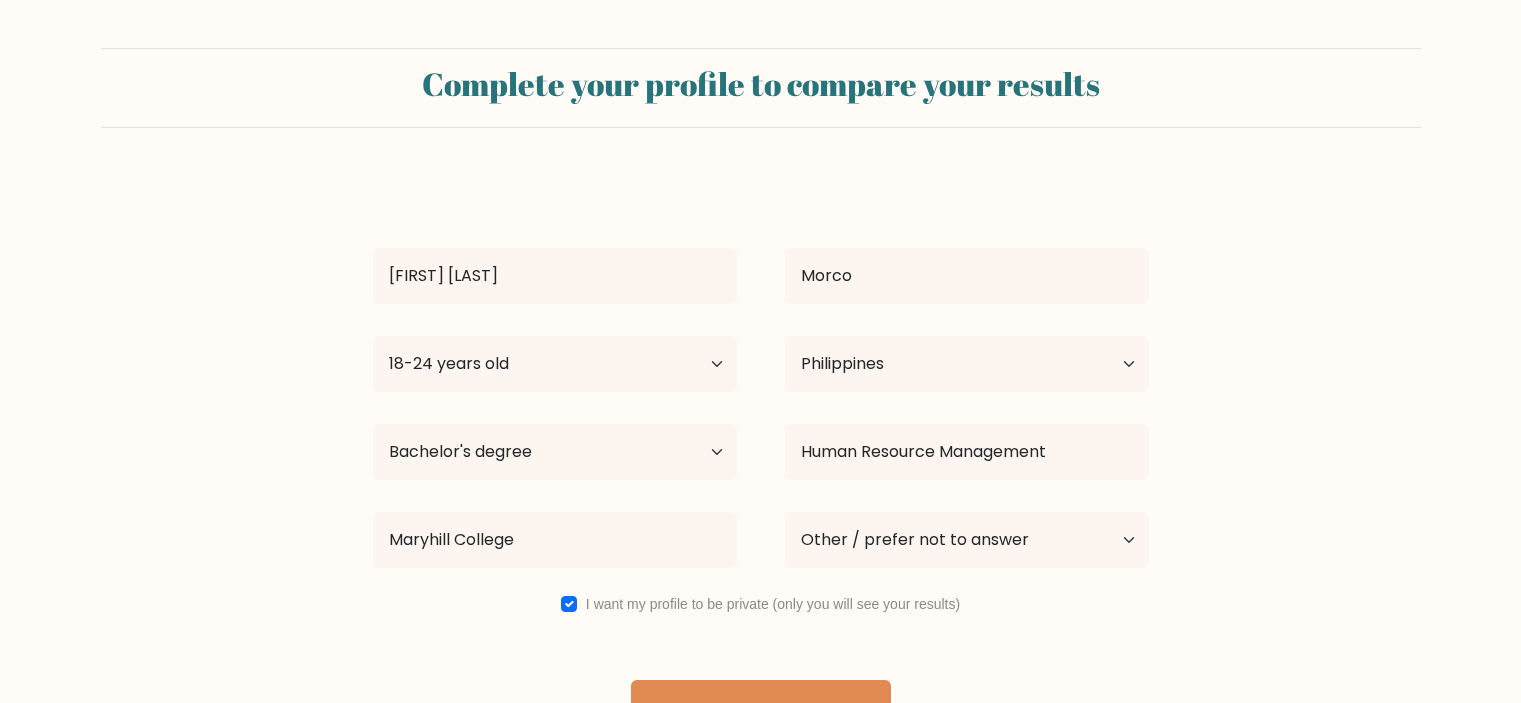 select on "18_24" 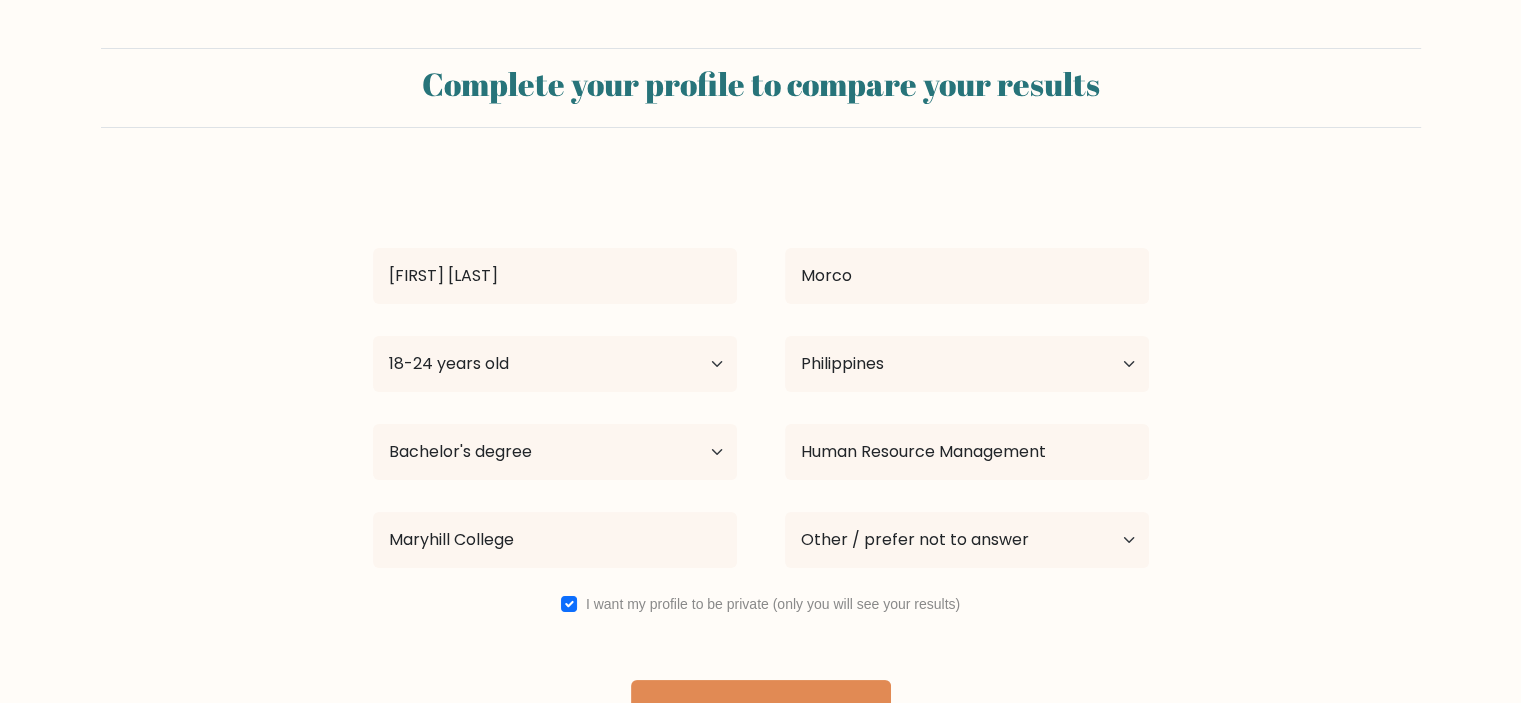 scroll, scrollTop: 55, scrollLeft: 0, axis: vertical 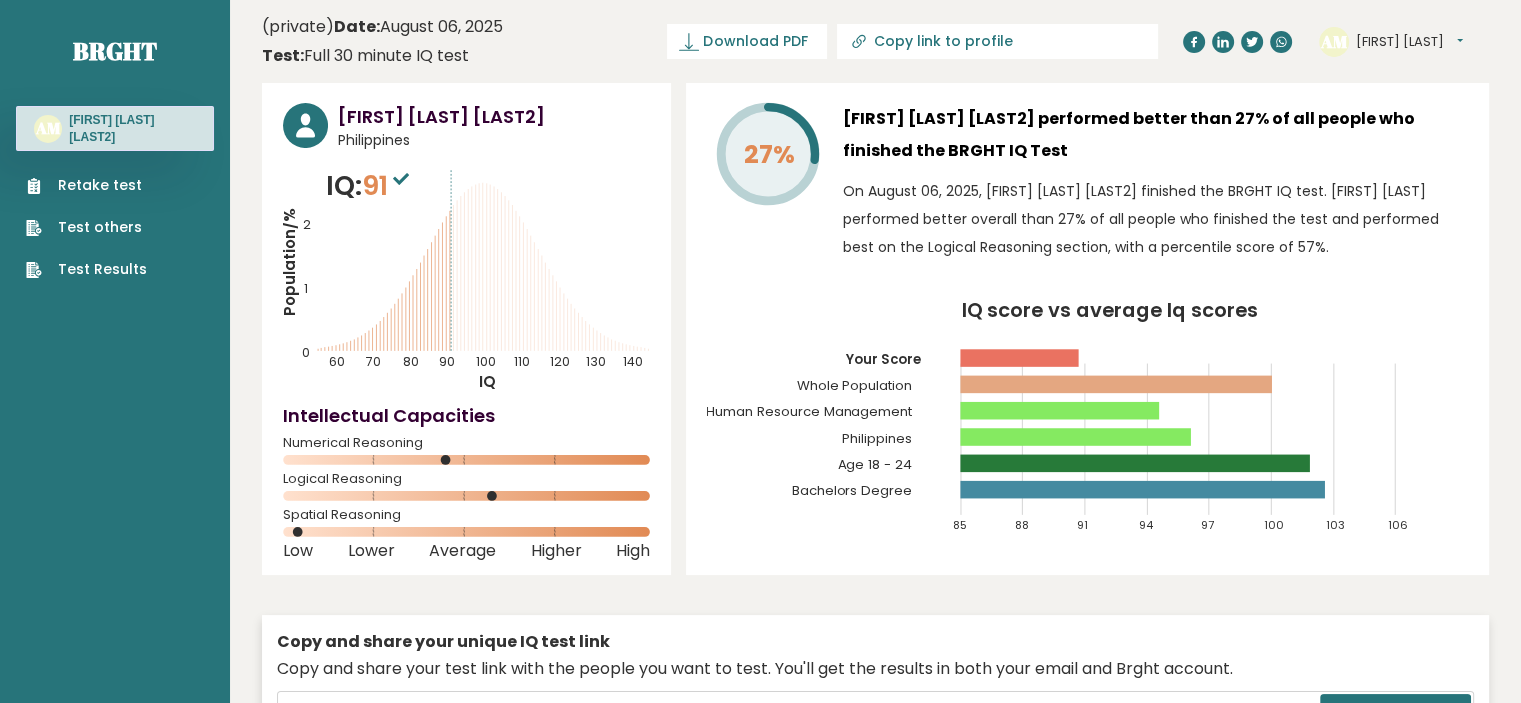 click on "Retake test
Test others
Test Results" at bounding box center [115, 215] 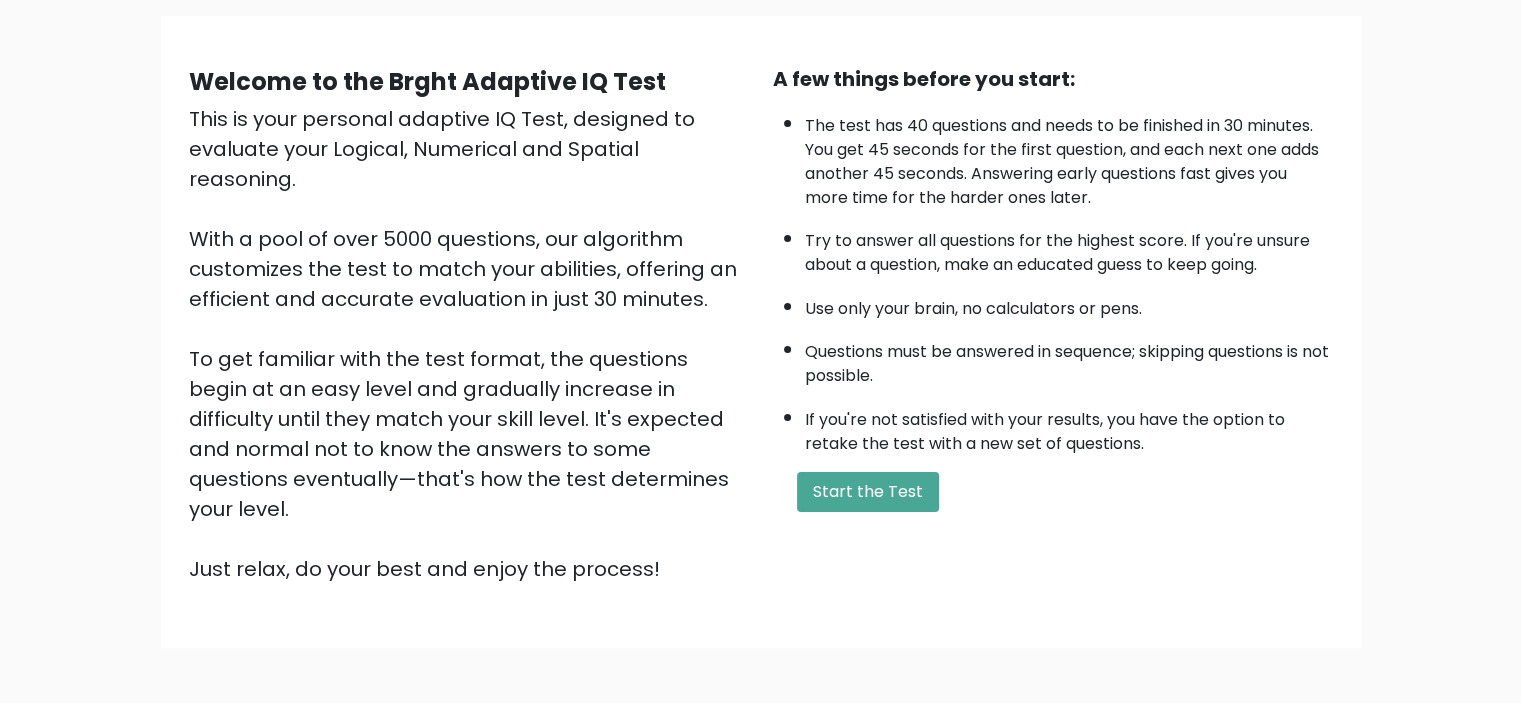 scroll, scrollTop: 0, scrollLeft: 0, axis: both 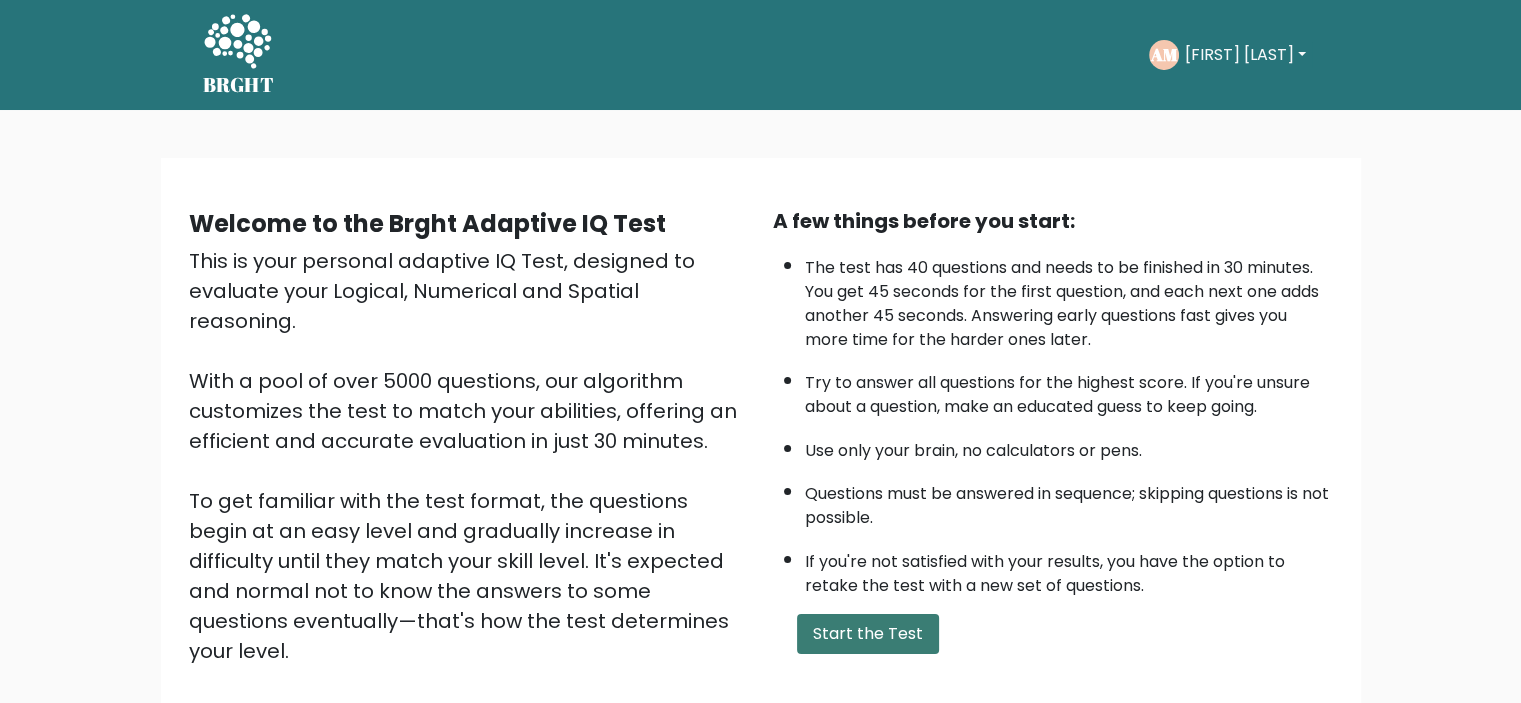 click on "Start the Test" at bounding box center [868, 634] 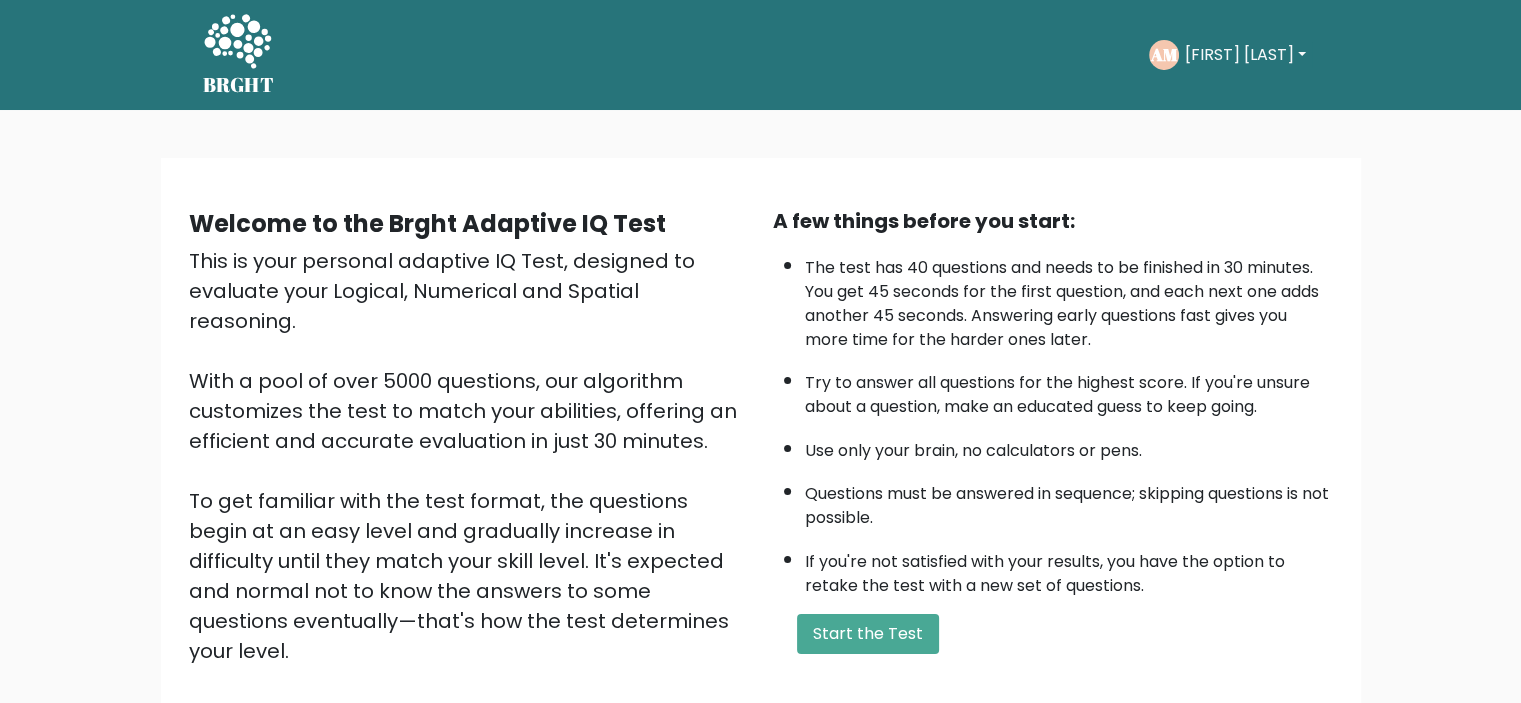 click on "[FIRST] [LAST]" at bounding box center (1245, 55) 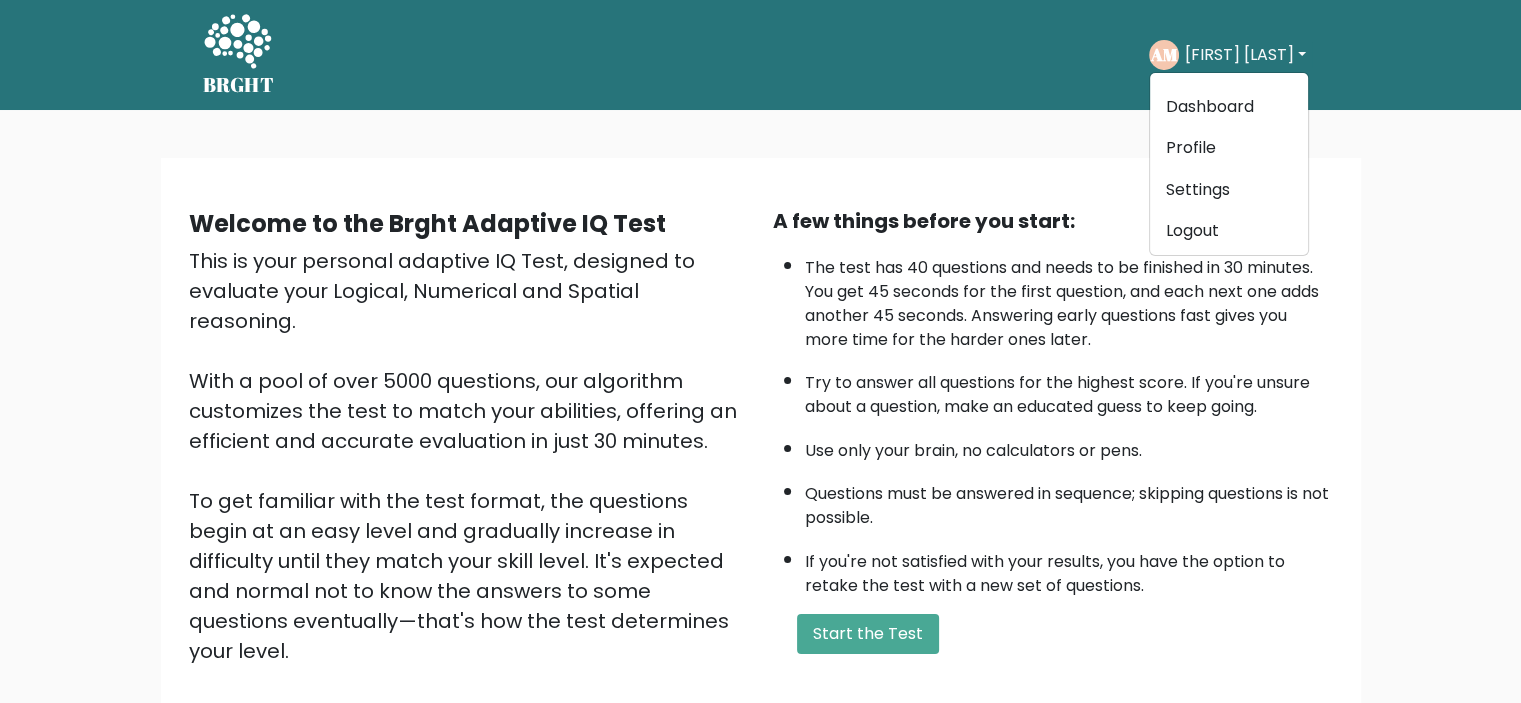 click on "Welcome to the Brght Adaptive IQ Test
This is your personal adaptive IQ Test, designed to evaluate your Logical, Numerical and Spatial reasoning.
With a pool of over 5000 questions, our algorithm customizes the test to match your abilities, offering an efficient and accurate evaluation in just 30 minutes.
To get familiar with the test format, the questions begin at an easy level and gradually increase in difficulty until they match your skill level. It's expected and normal not to know the answers to some questions eventually—that's how the test determines your level.
Just relax, do your best and enjoy the process!" at bounding box center (760, 482) 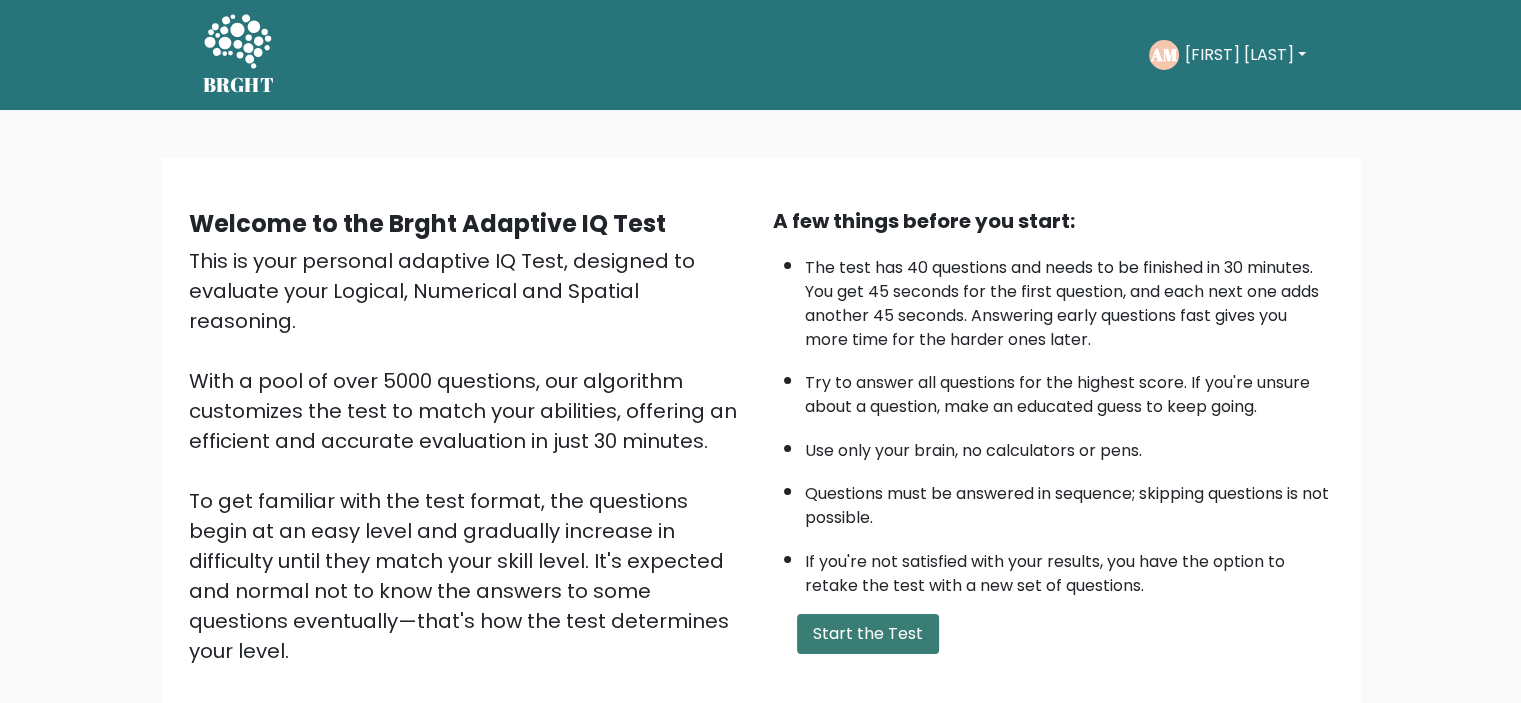 click on "Start the Test" at bounding box center (868, 634) 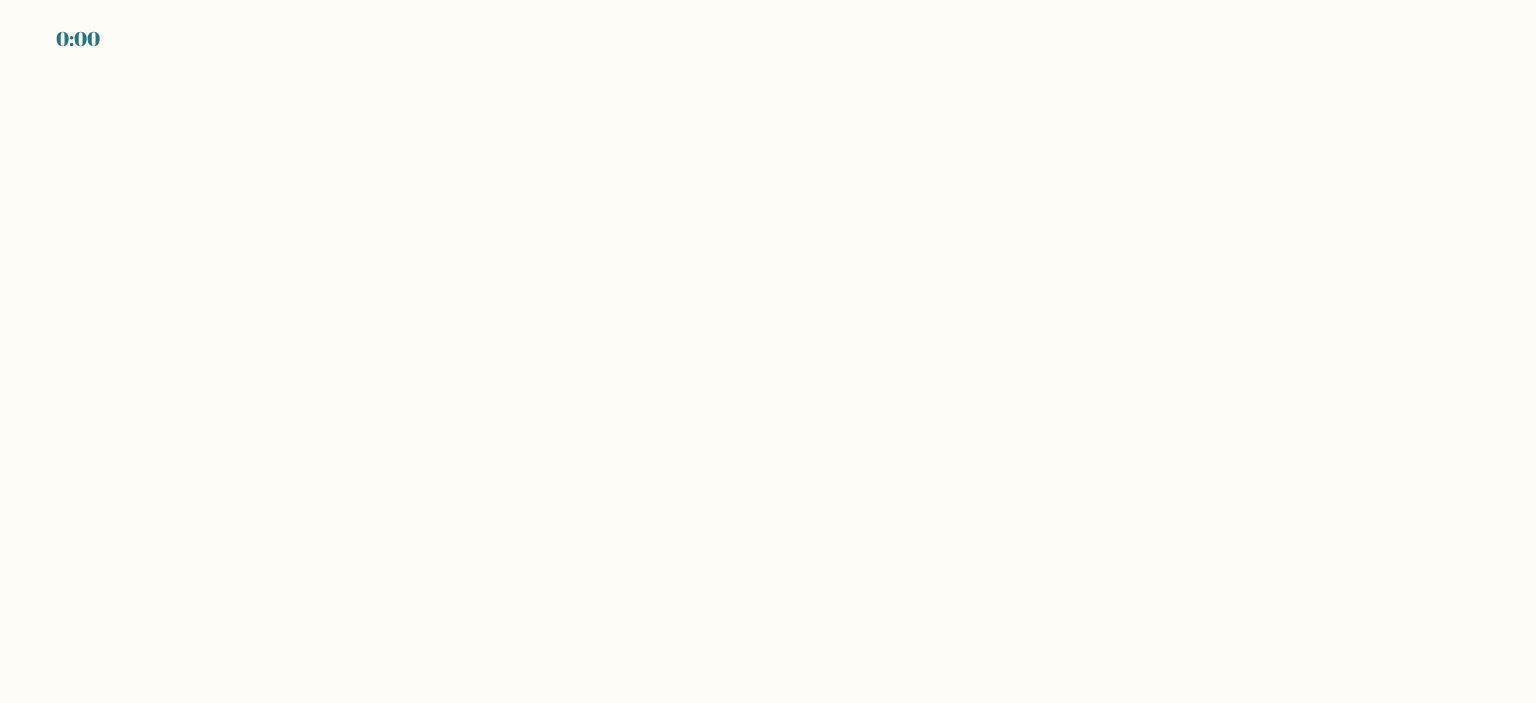 scroll, scrollTop: 0, scrollLeft: 0, axis: both 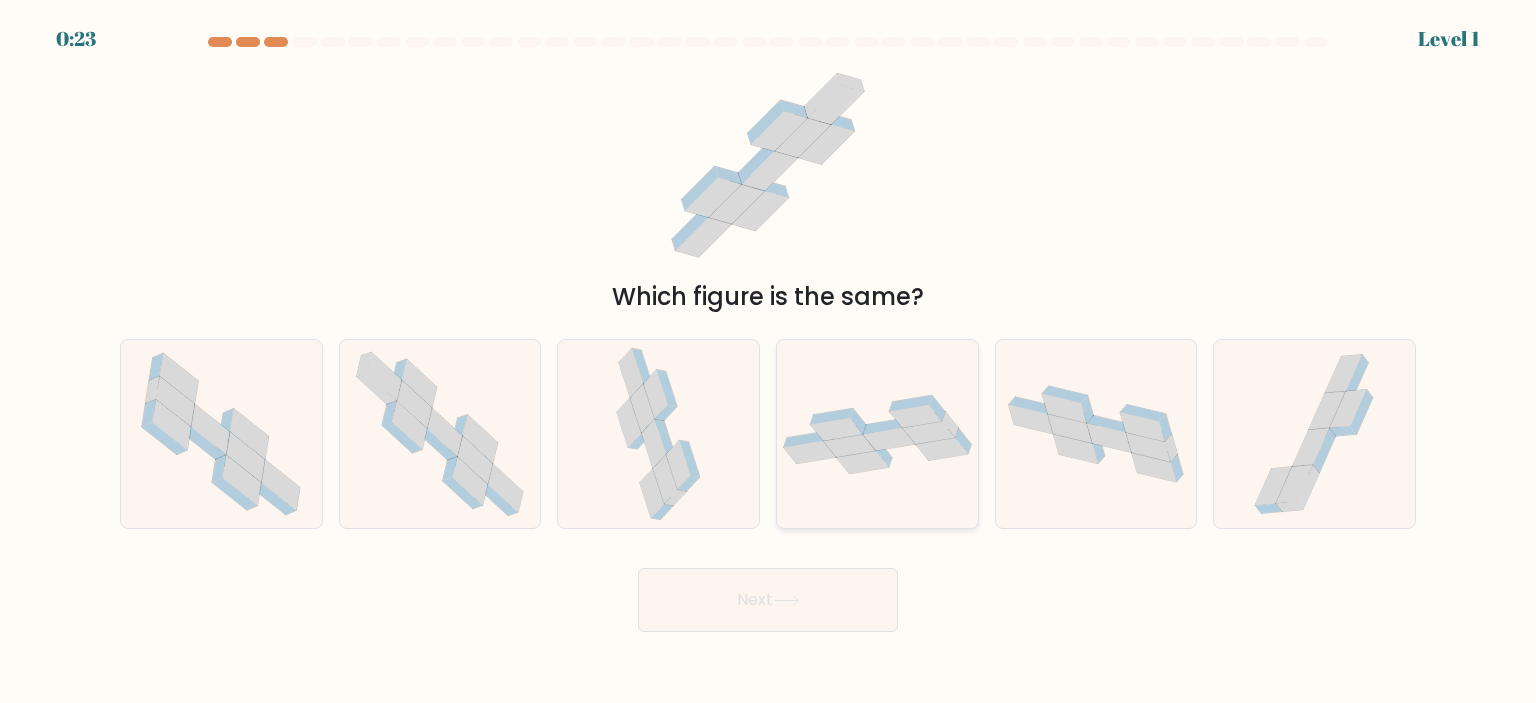 click 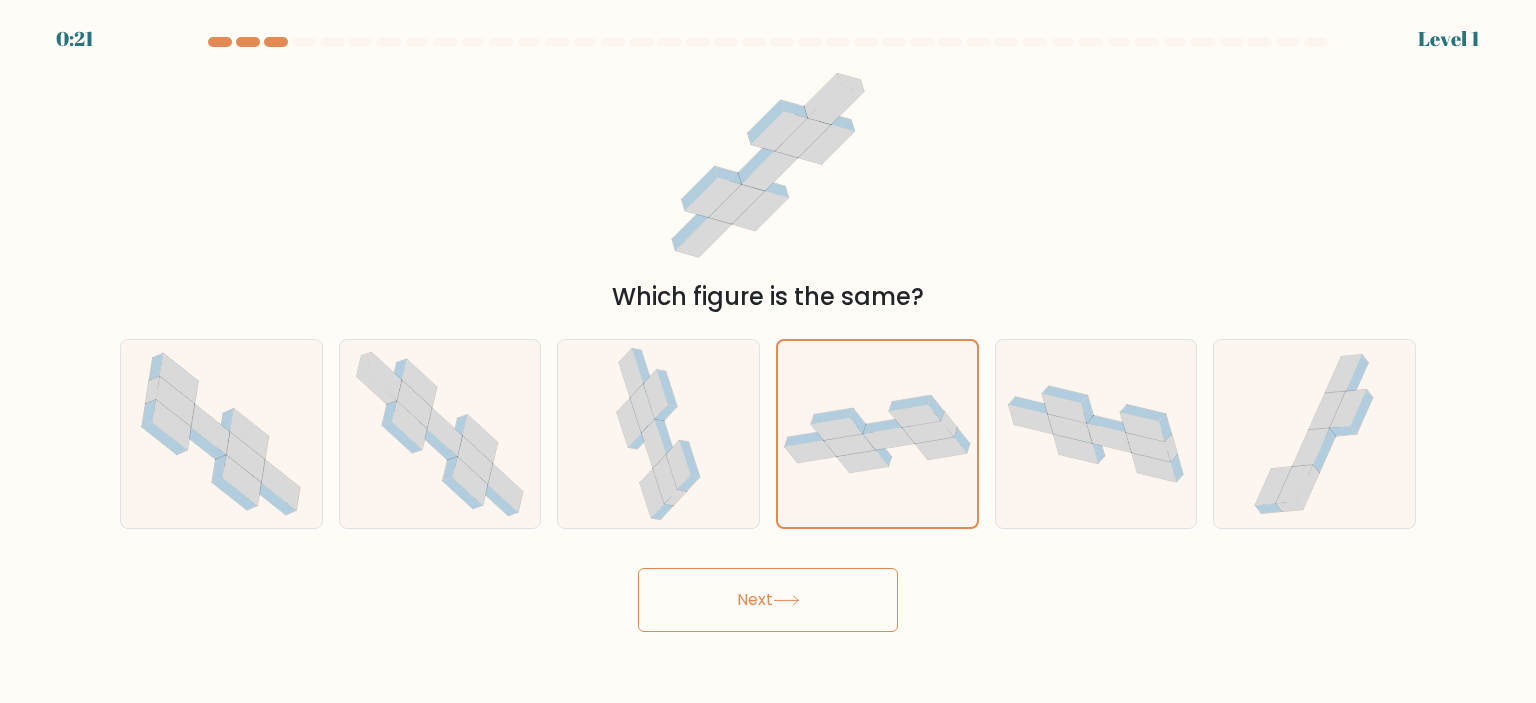 click on "Next" at bounding box center (768, 600) 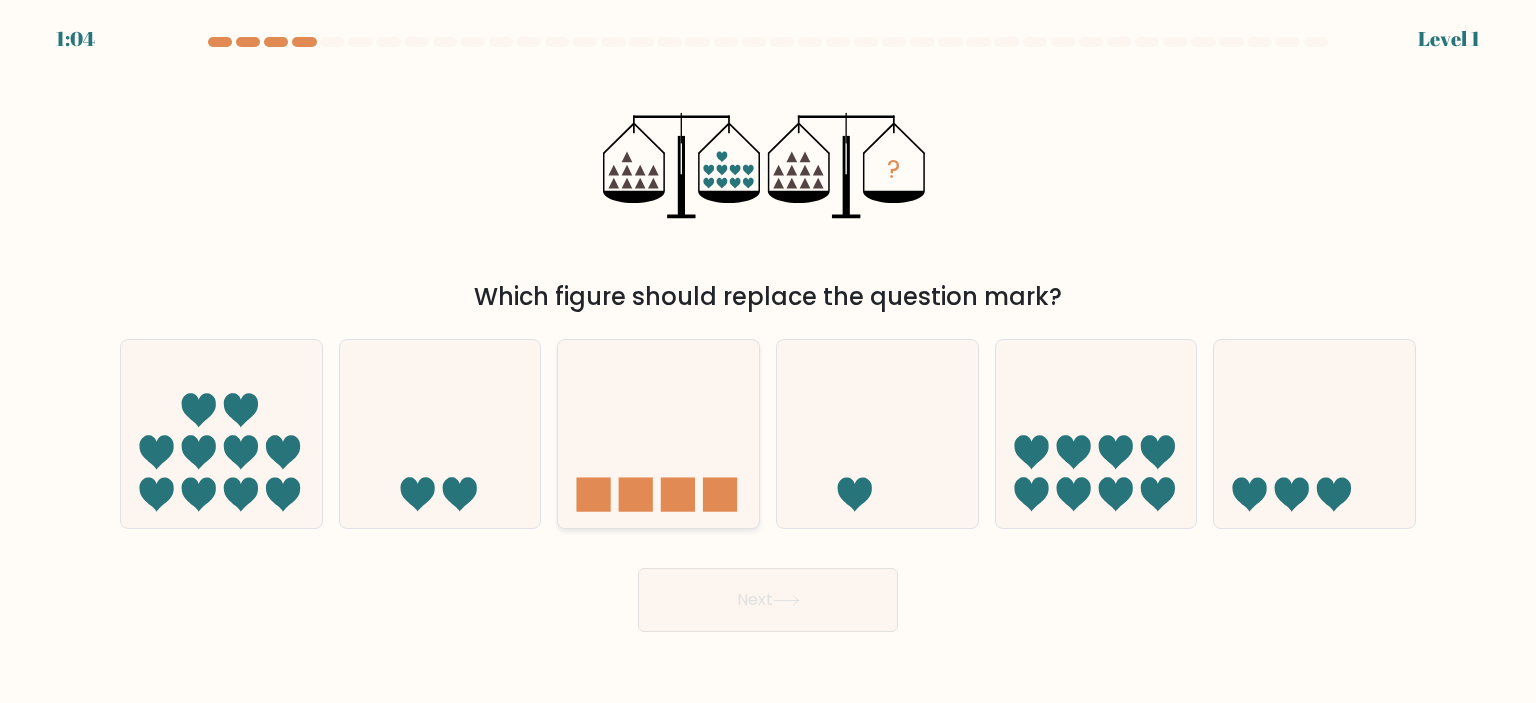 click 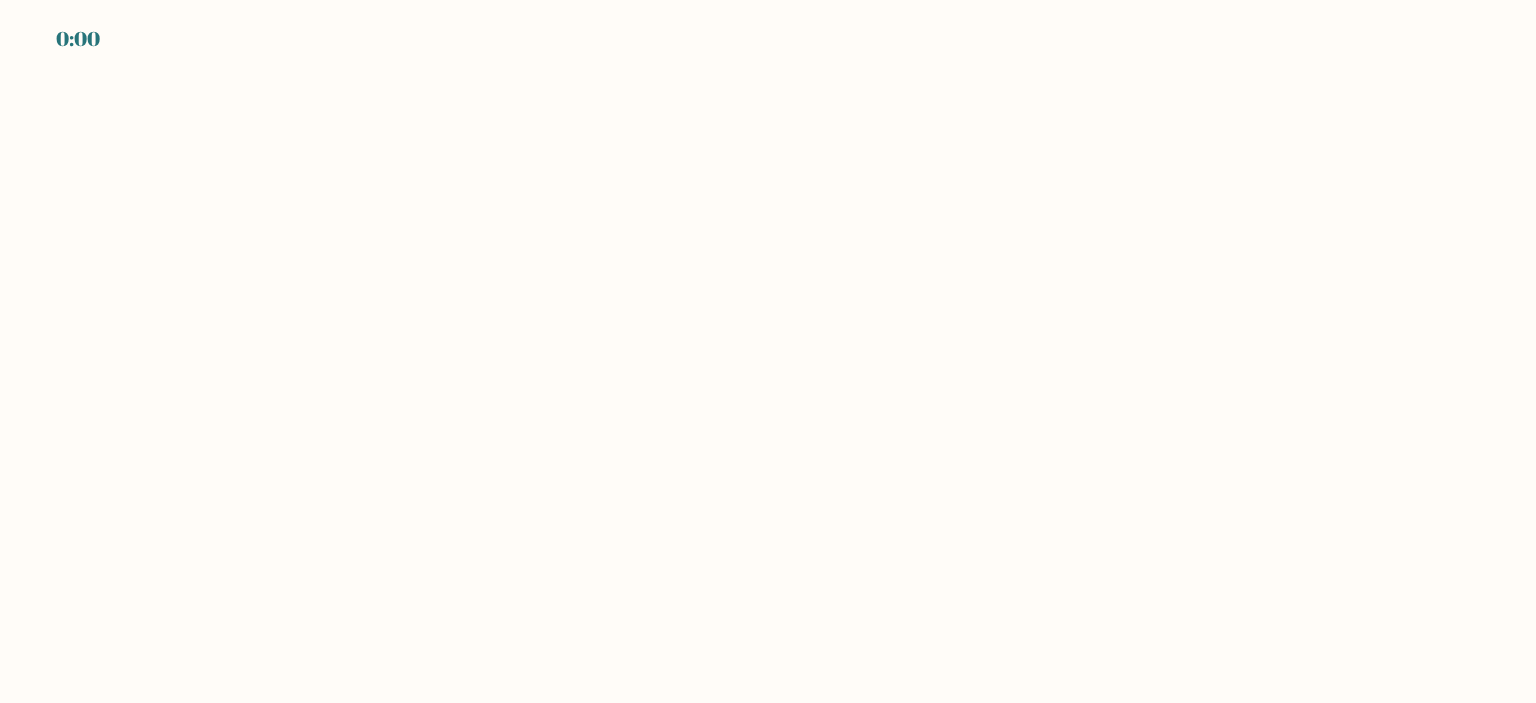 scroll, scrollTop: 0, scrollLeft: 0, axis: both 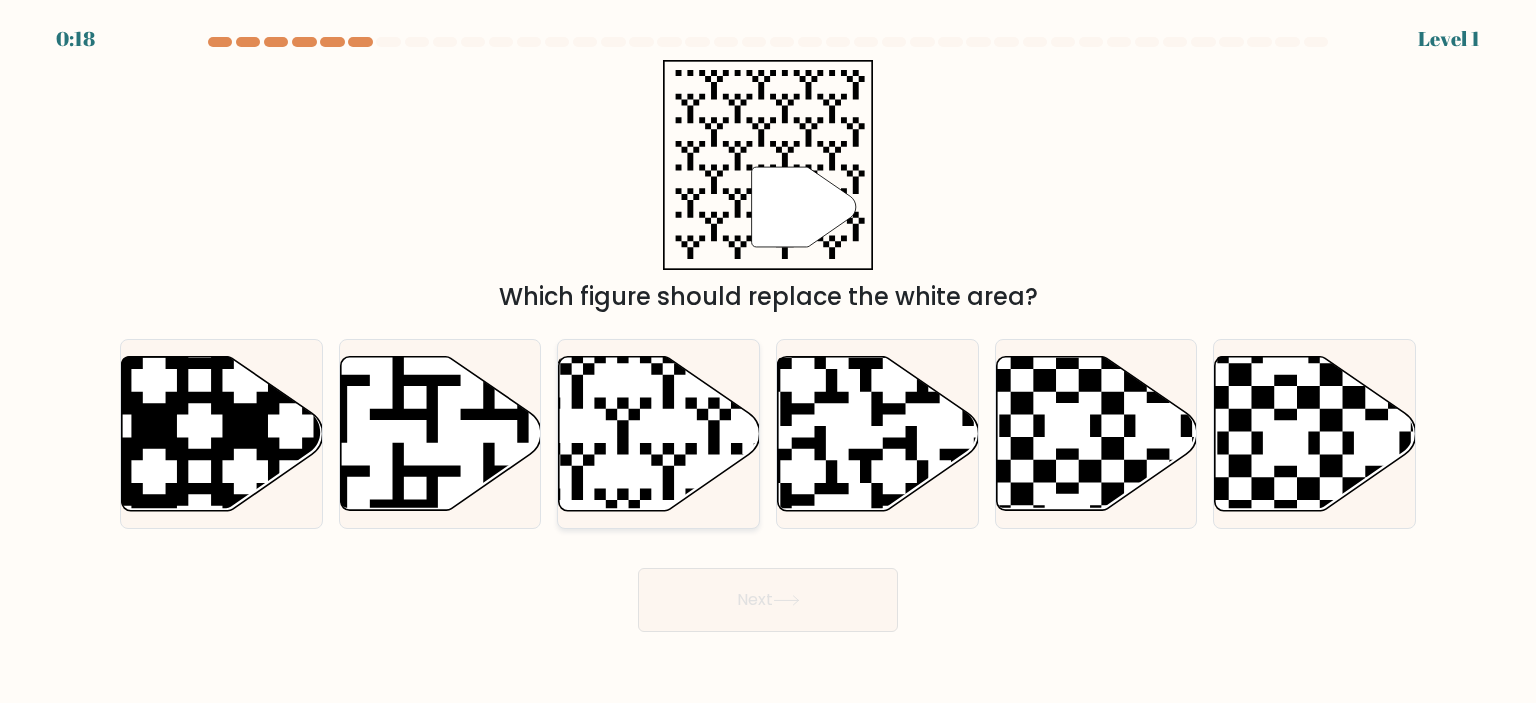 click 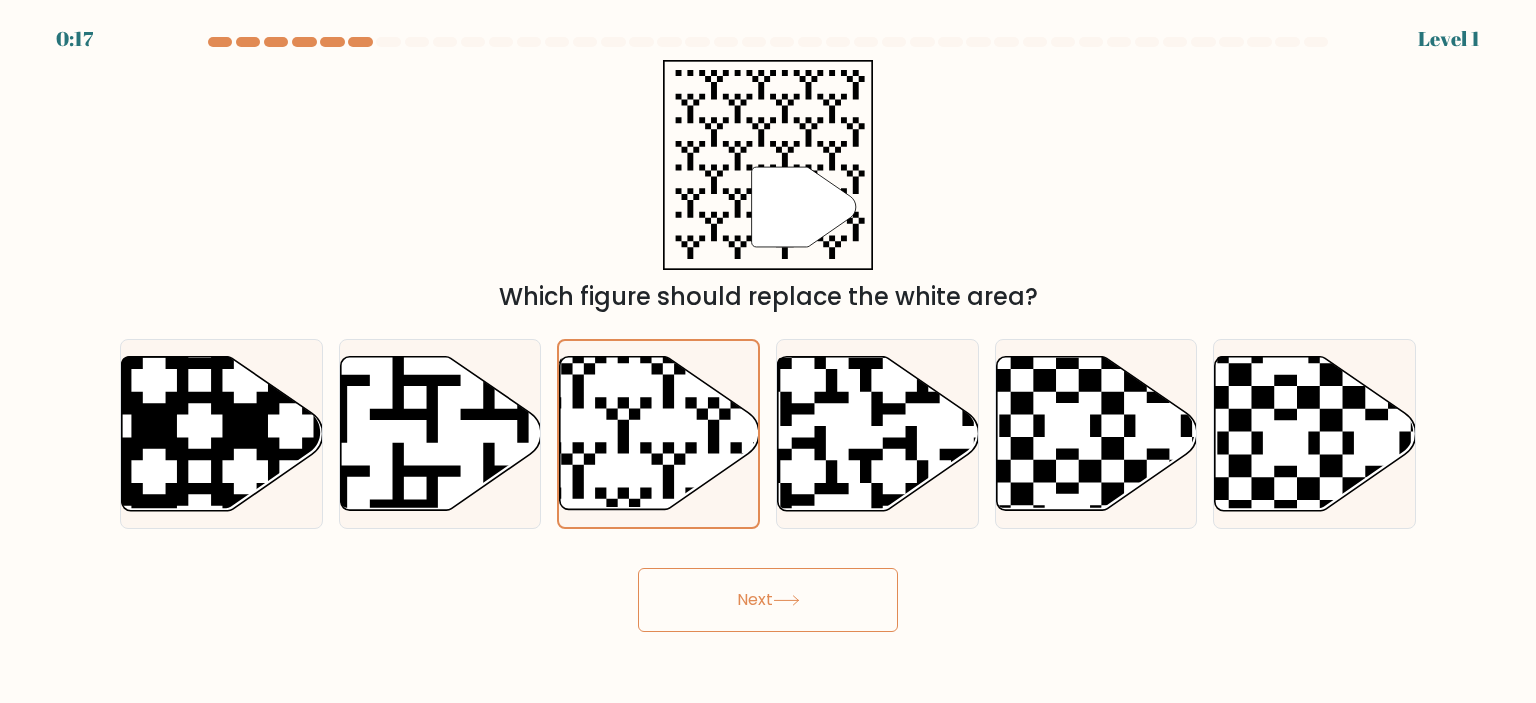 click on "Next" at bounding box center [768, 600] 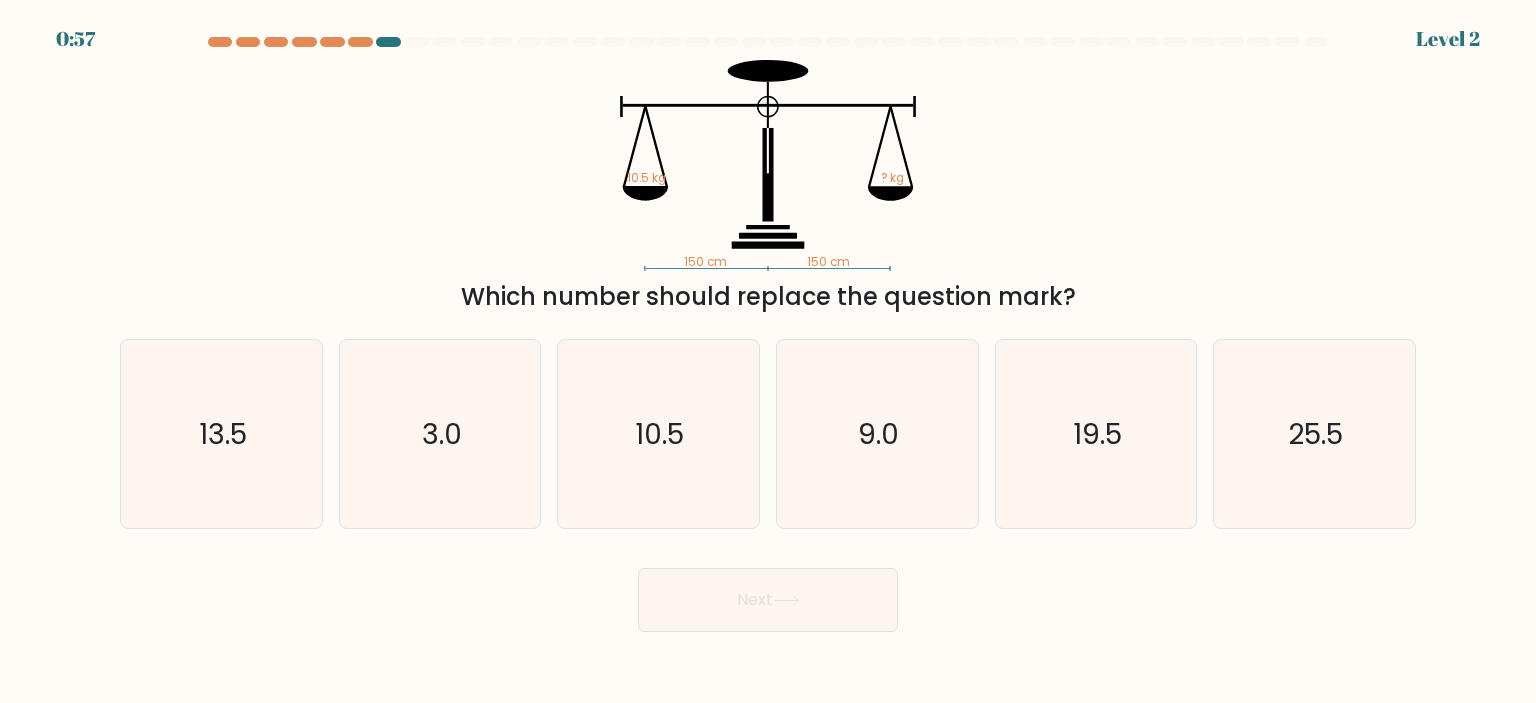 type 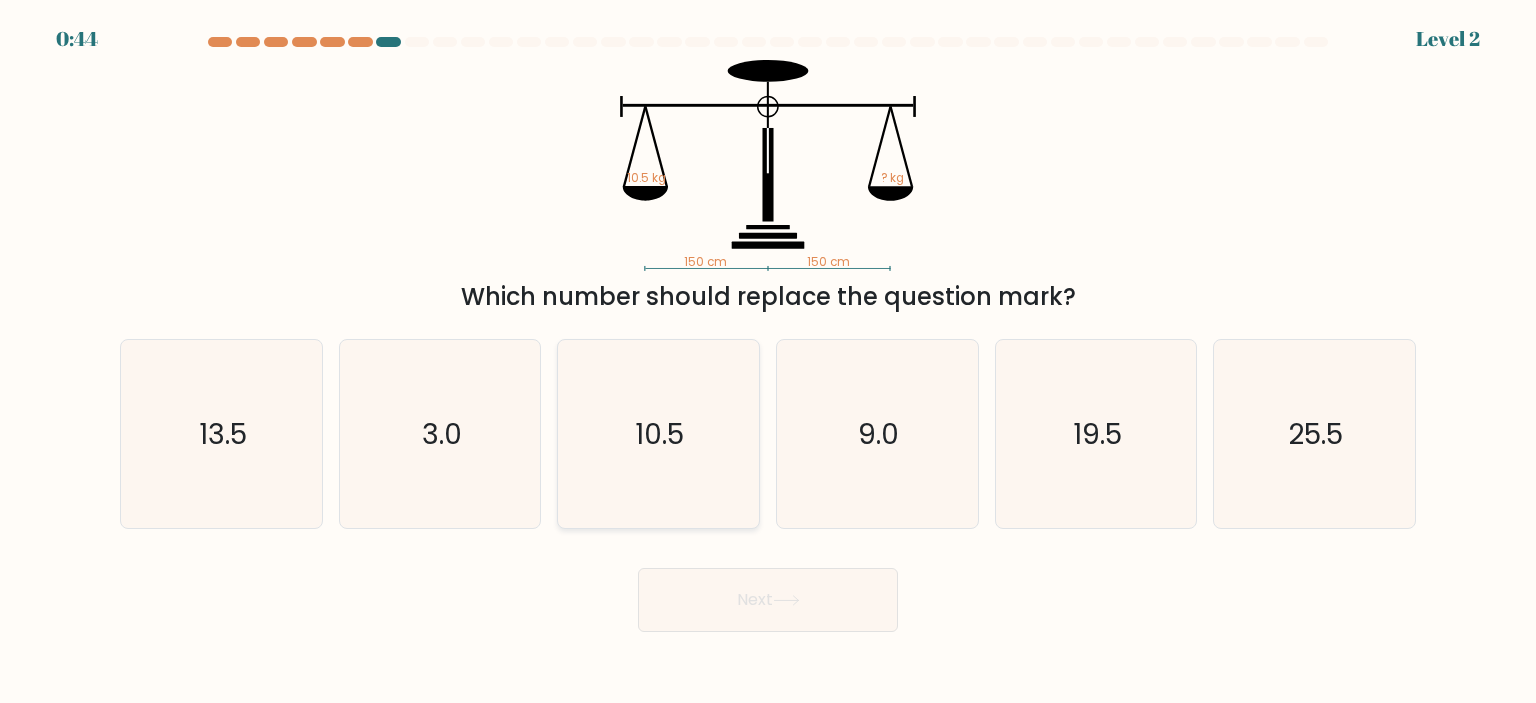 click on "10.5" 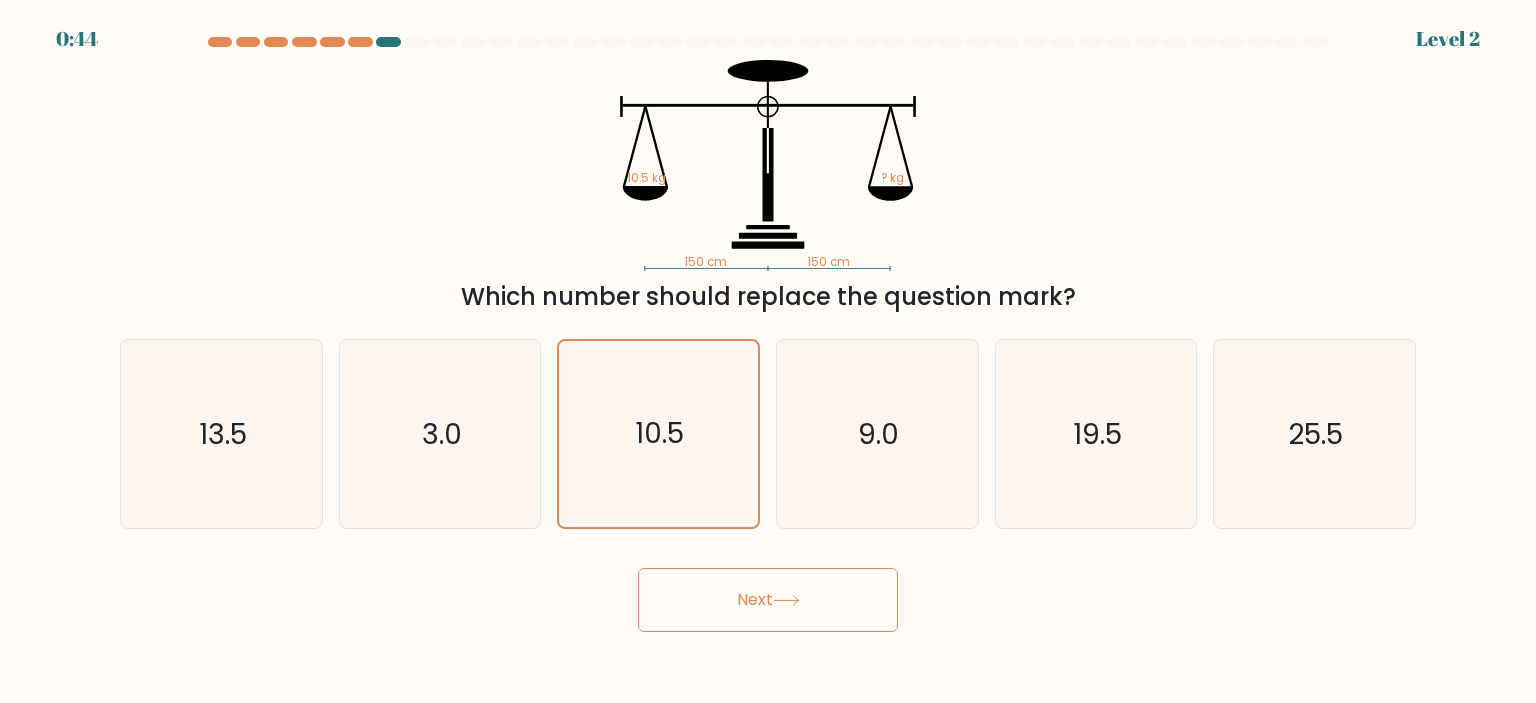 click on "Next" at bounding box center (768, 600) 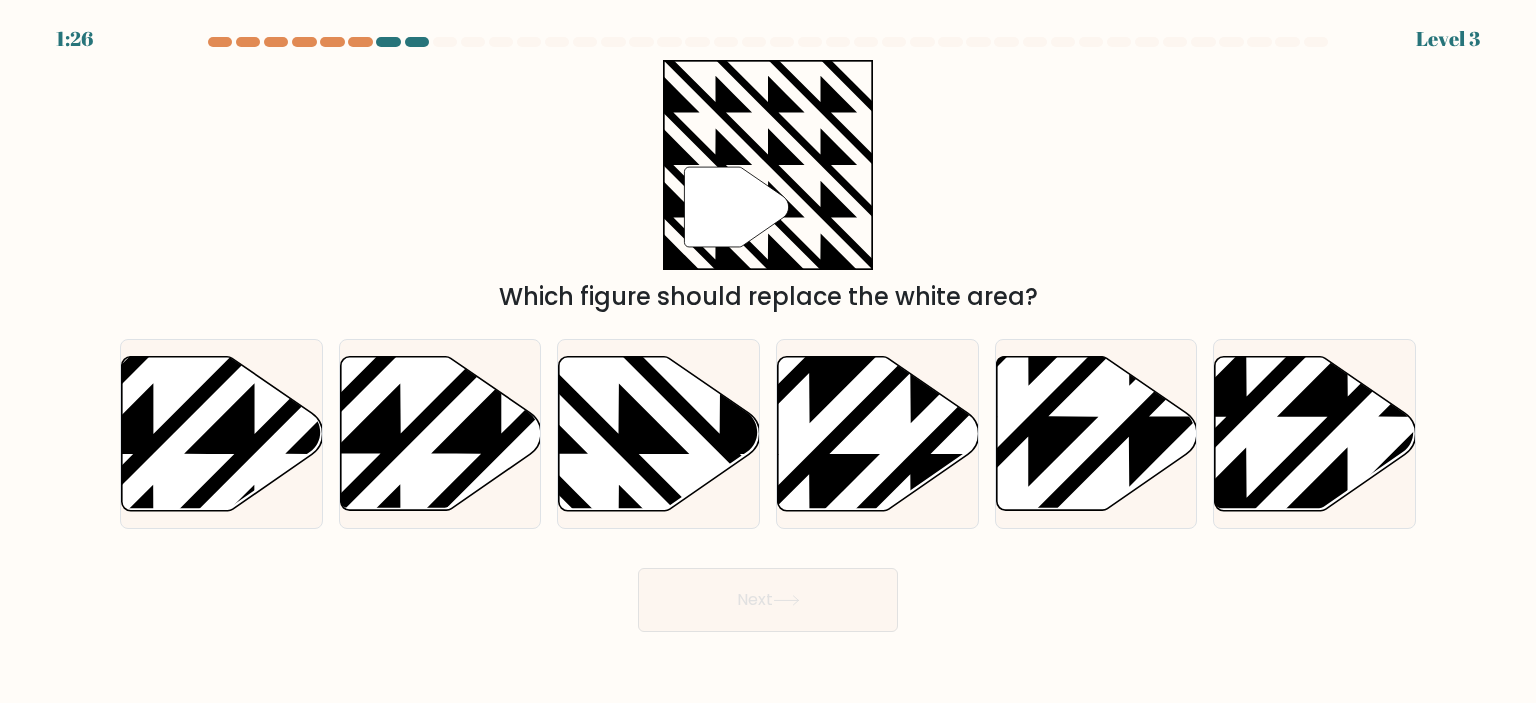 type 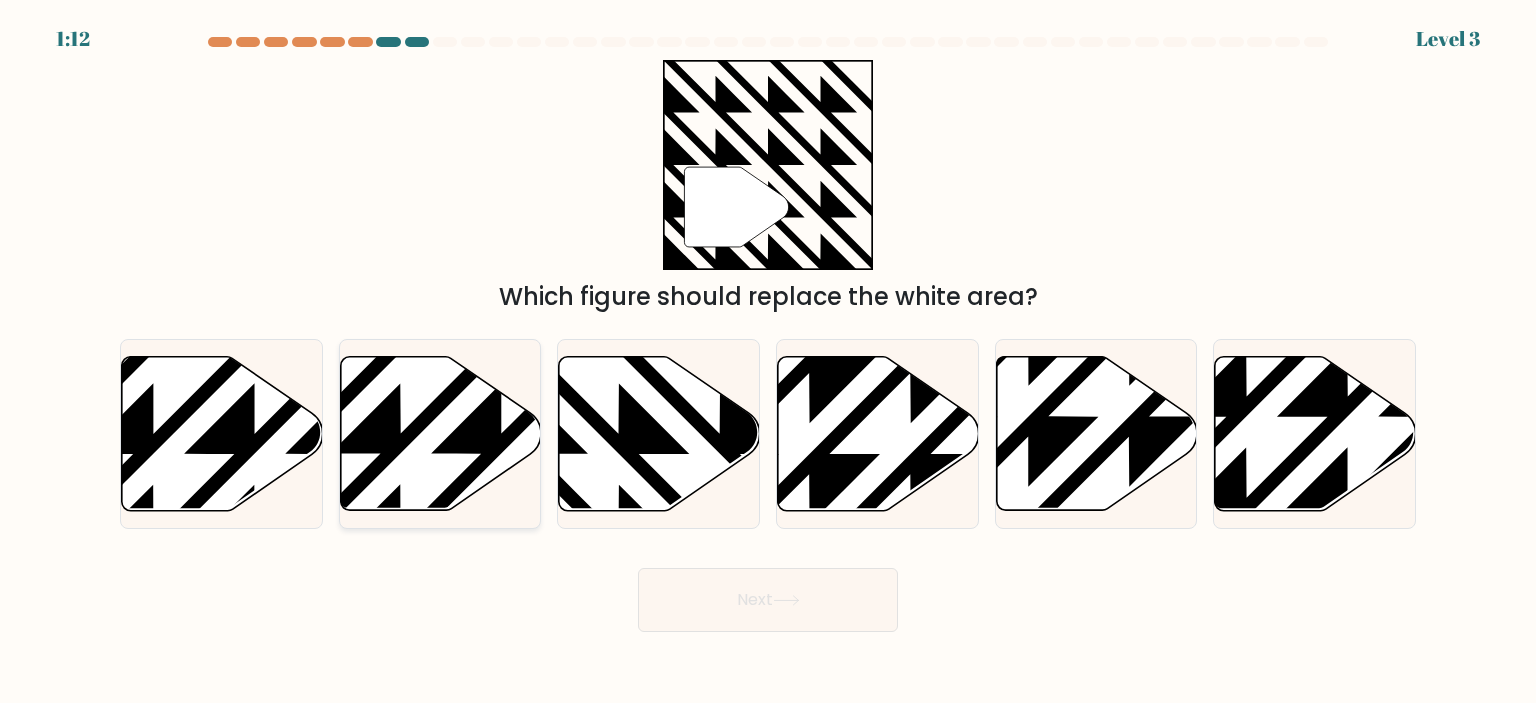 click 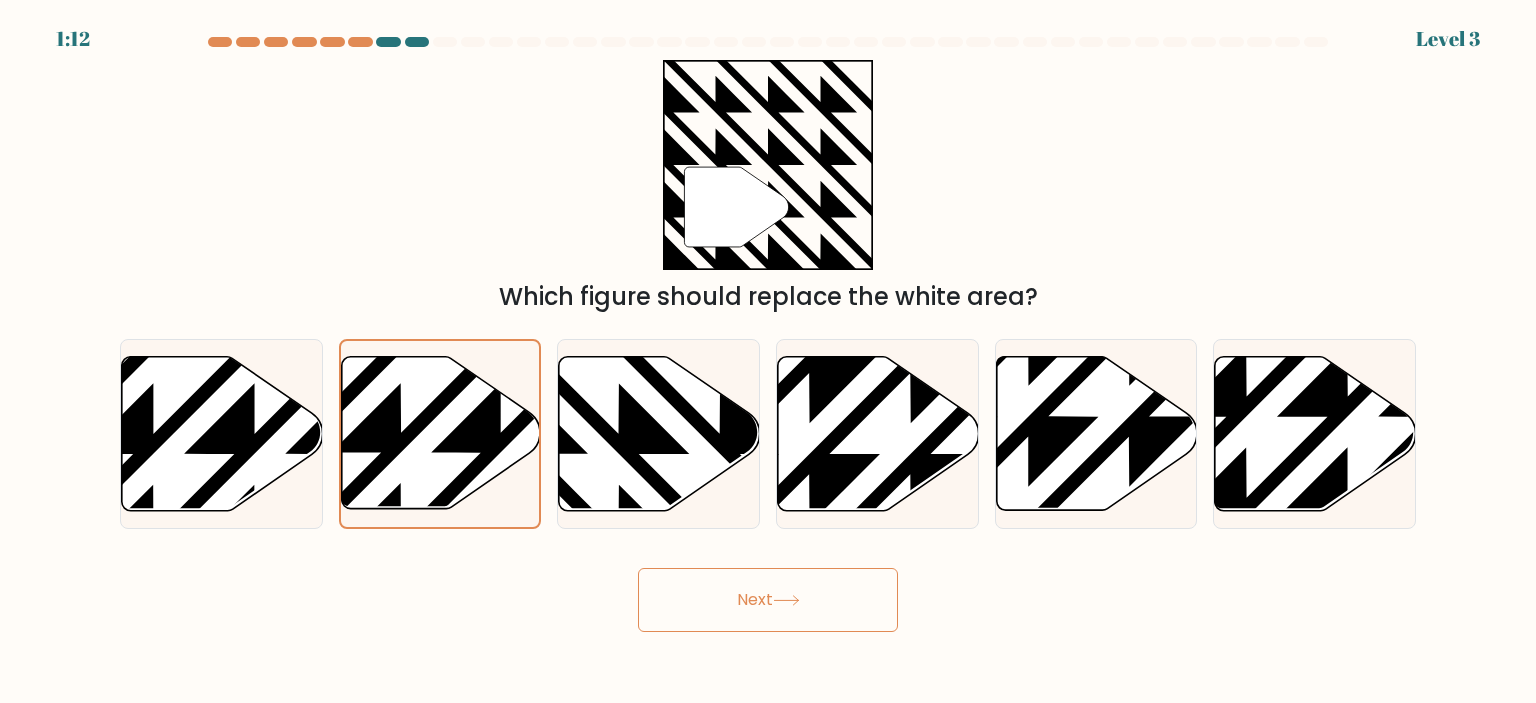 click on "Next" at bounding box center (768, 600) 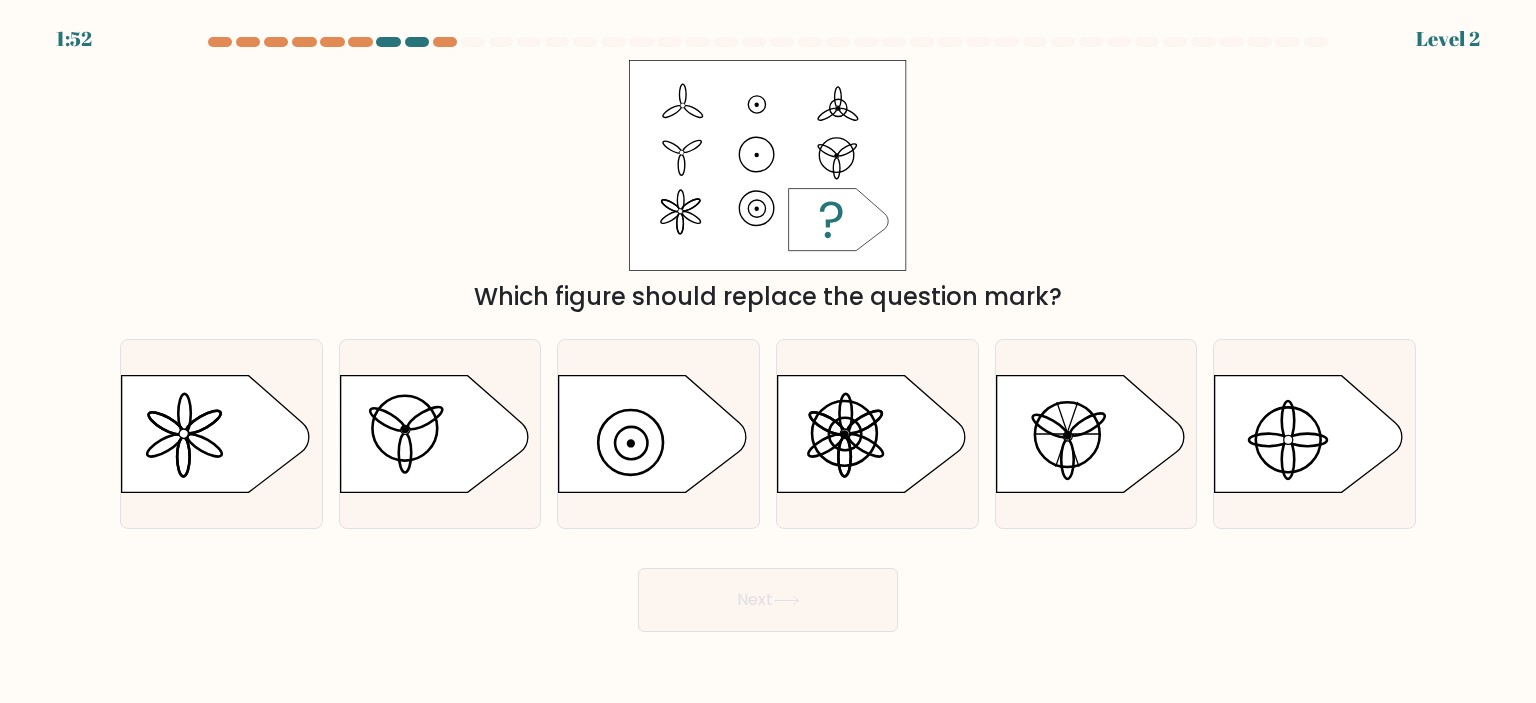 type 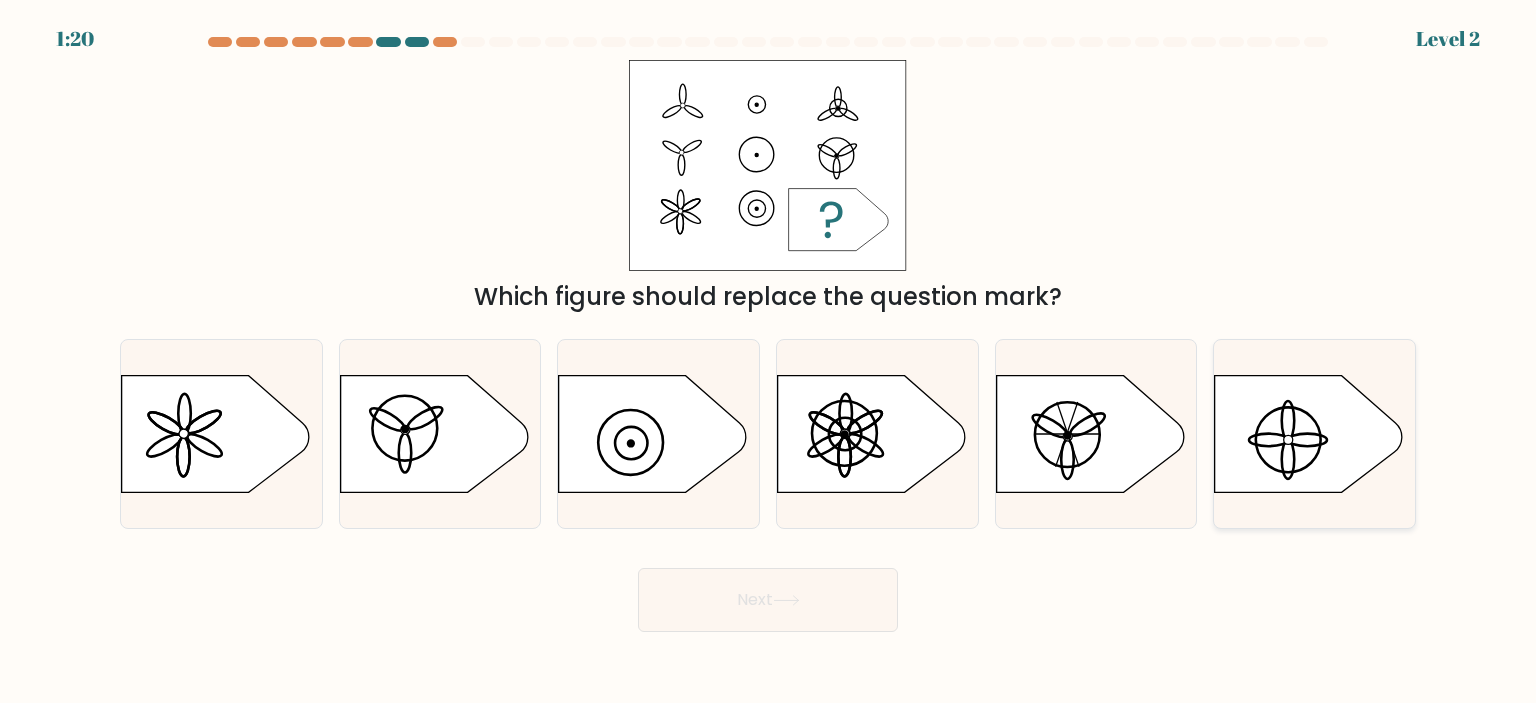 click 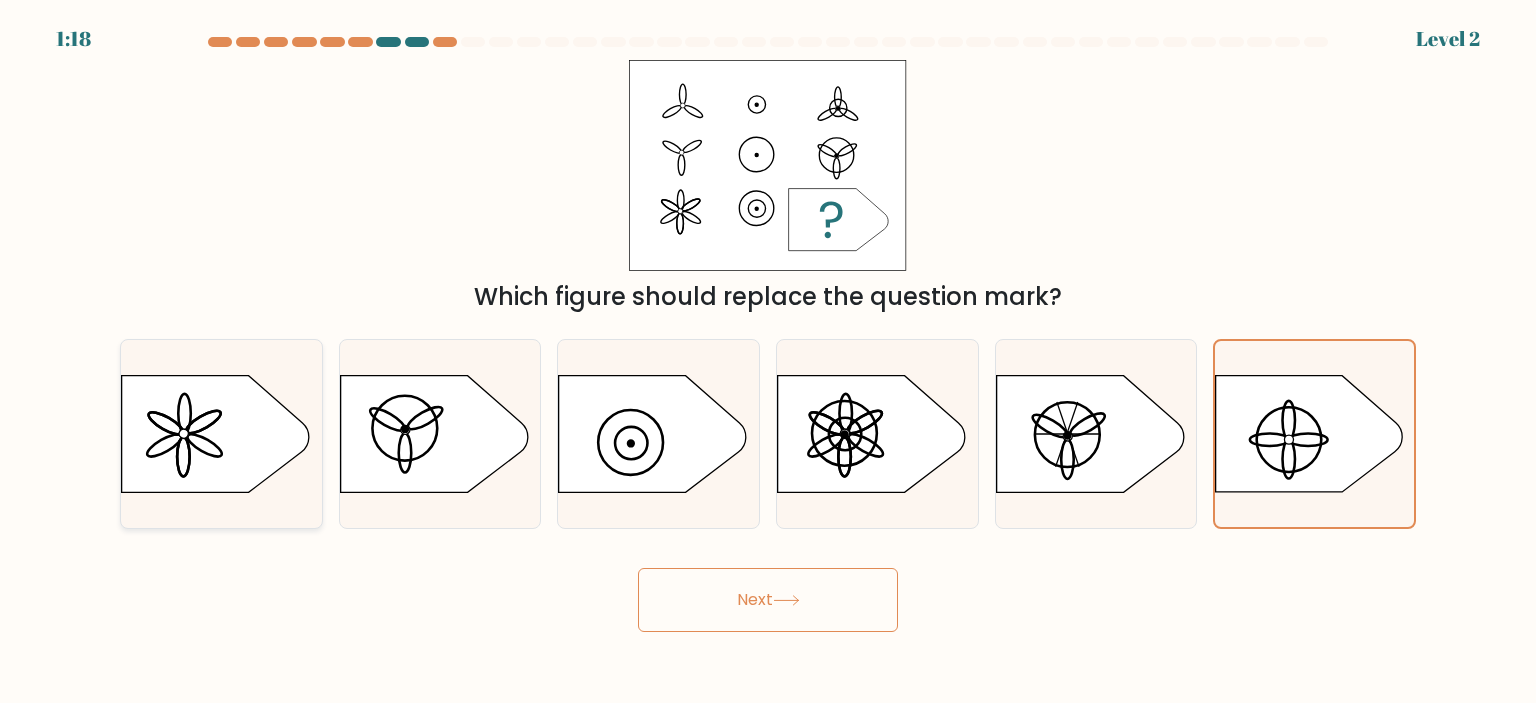 click 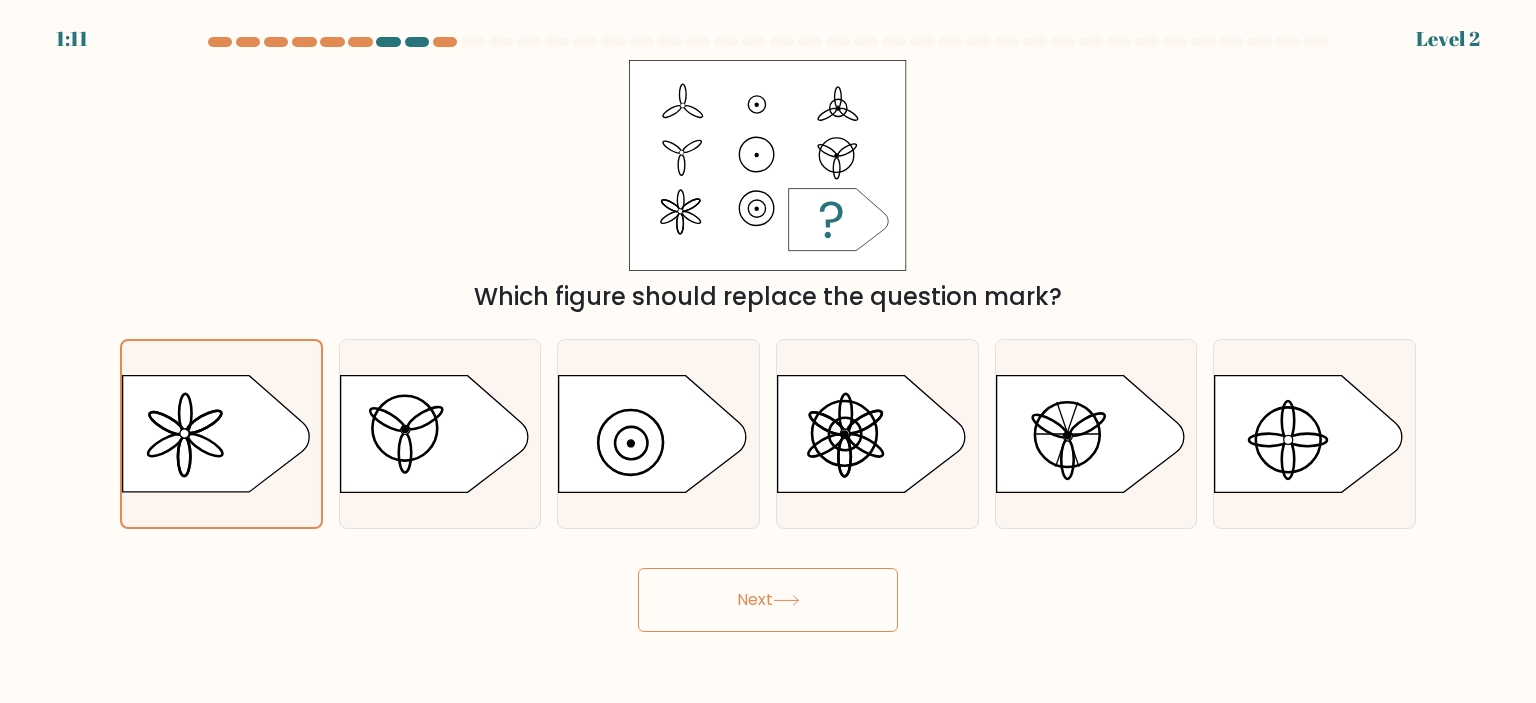 click 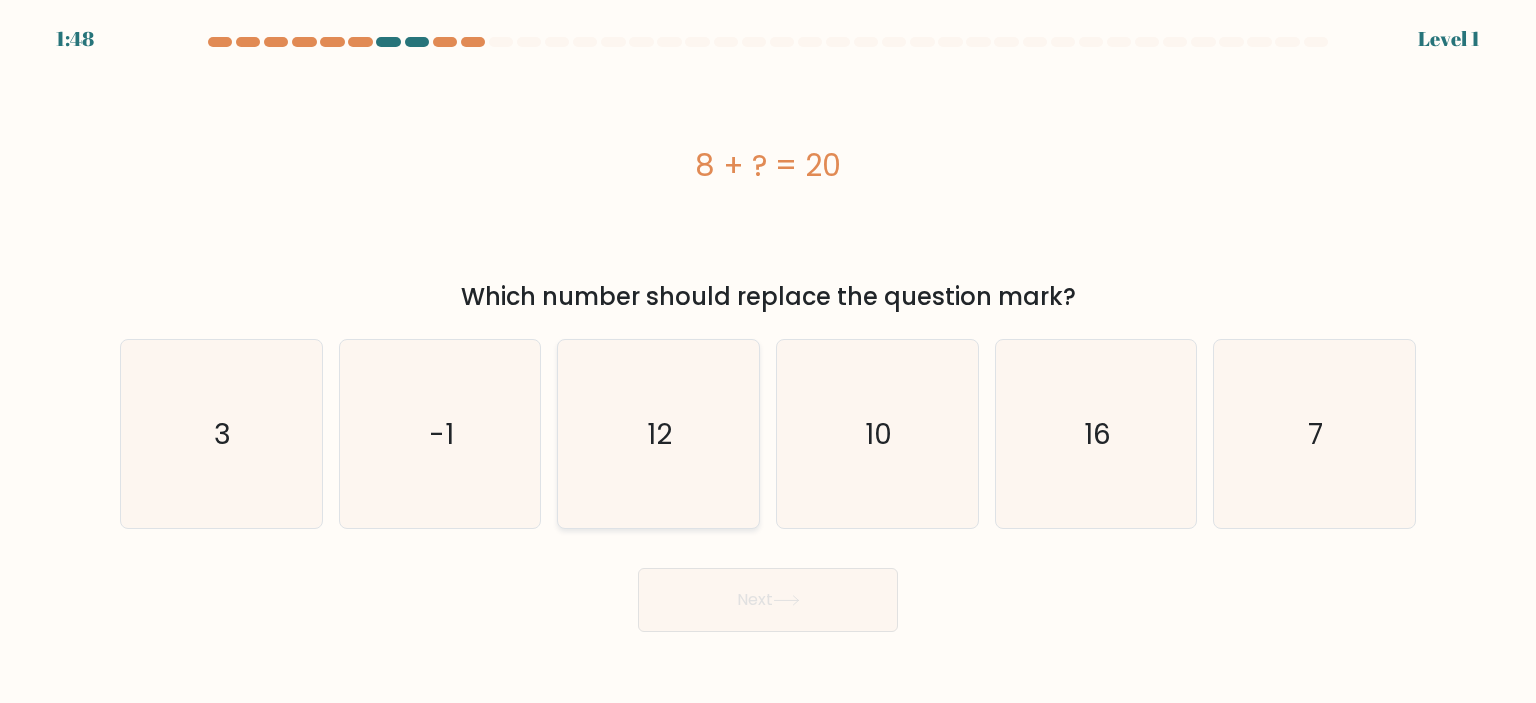 click on "12" 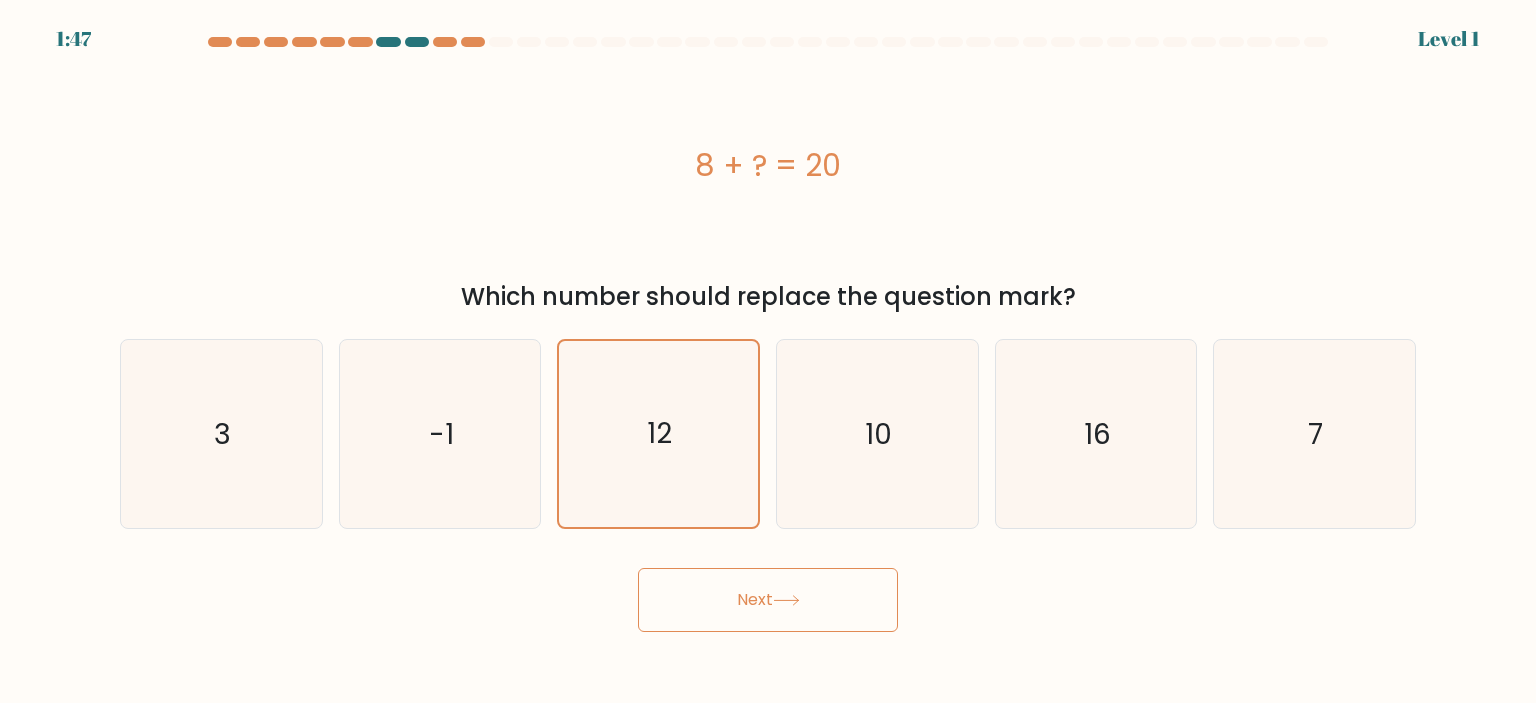 click on "Next" at bounding box center (768, 600) 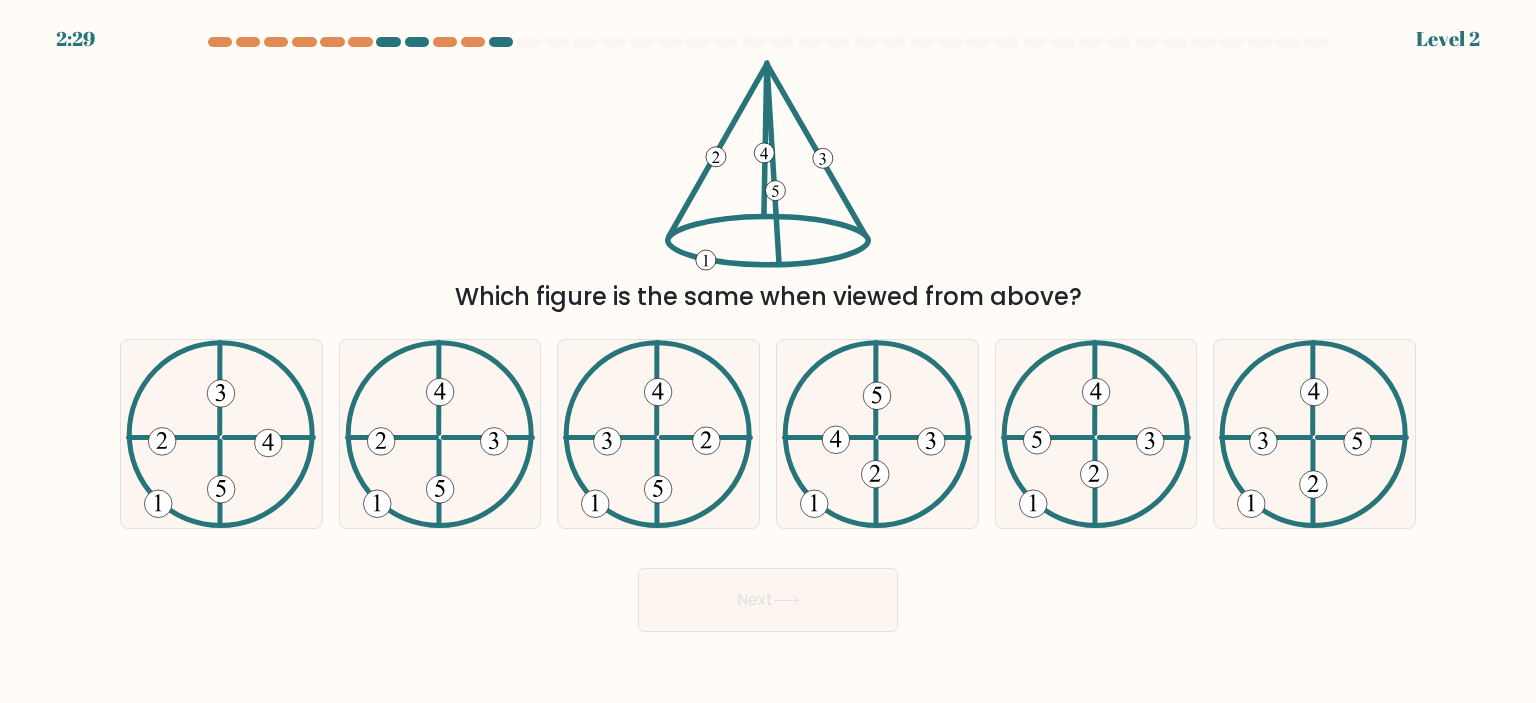 type 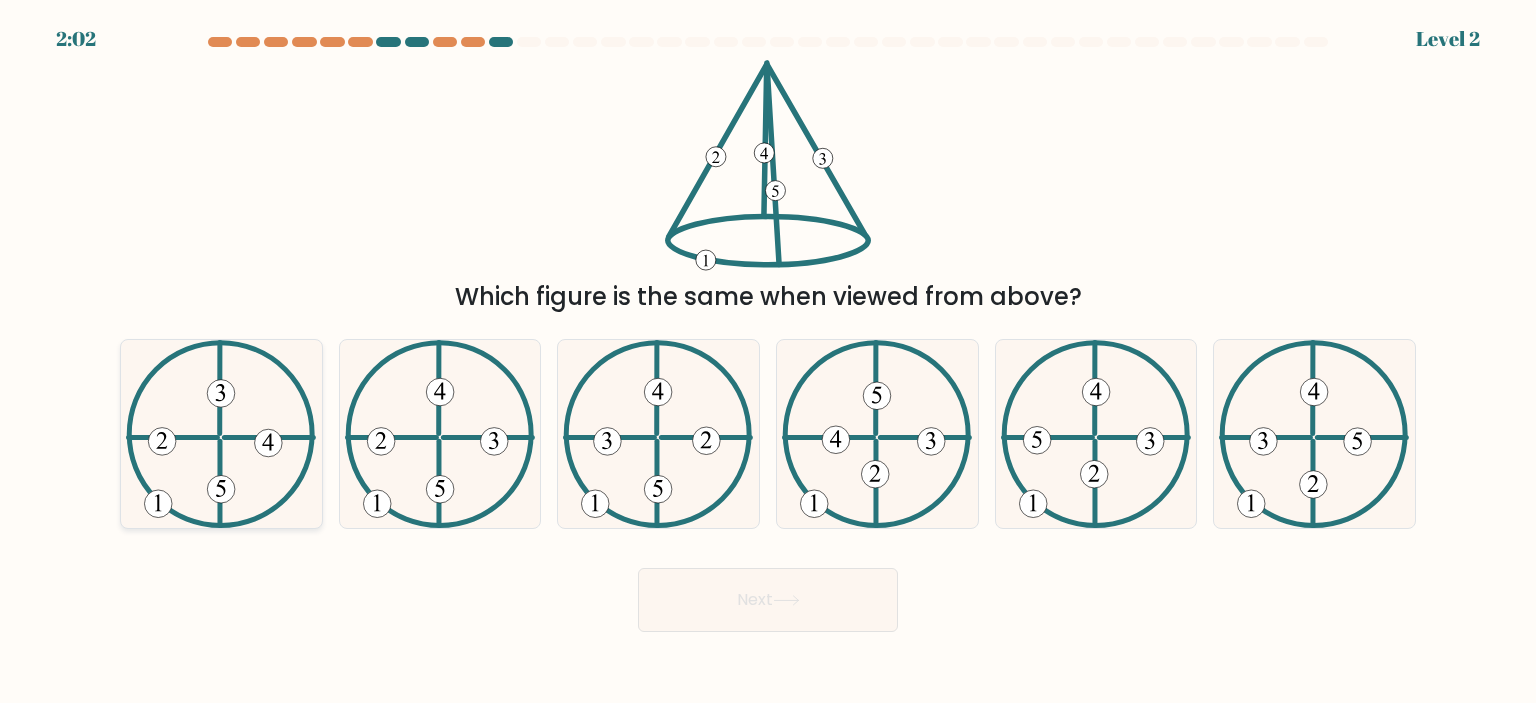 click 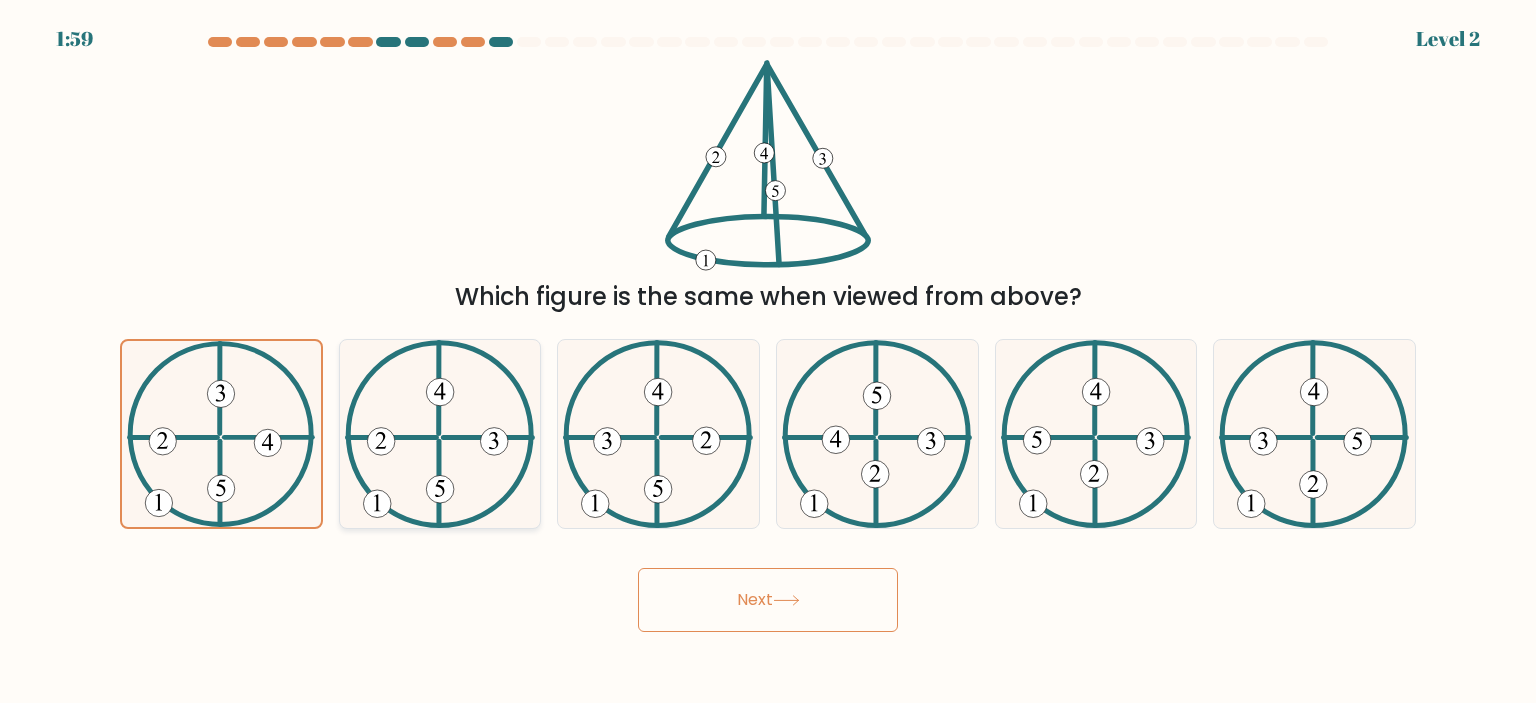 click 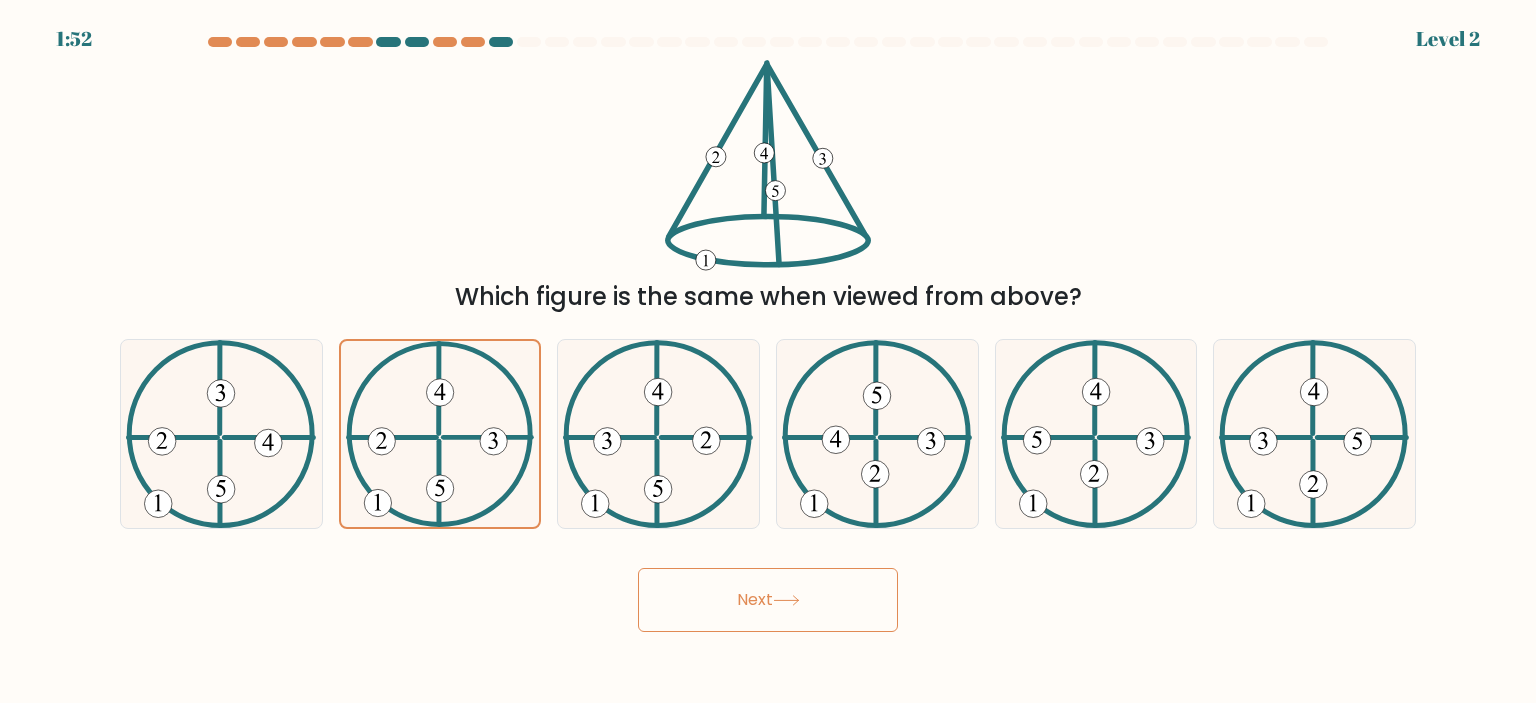 click on "Next" at bounding box center [768, 600] 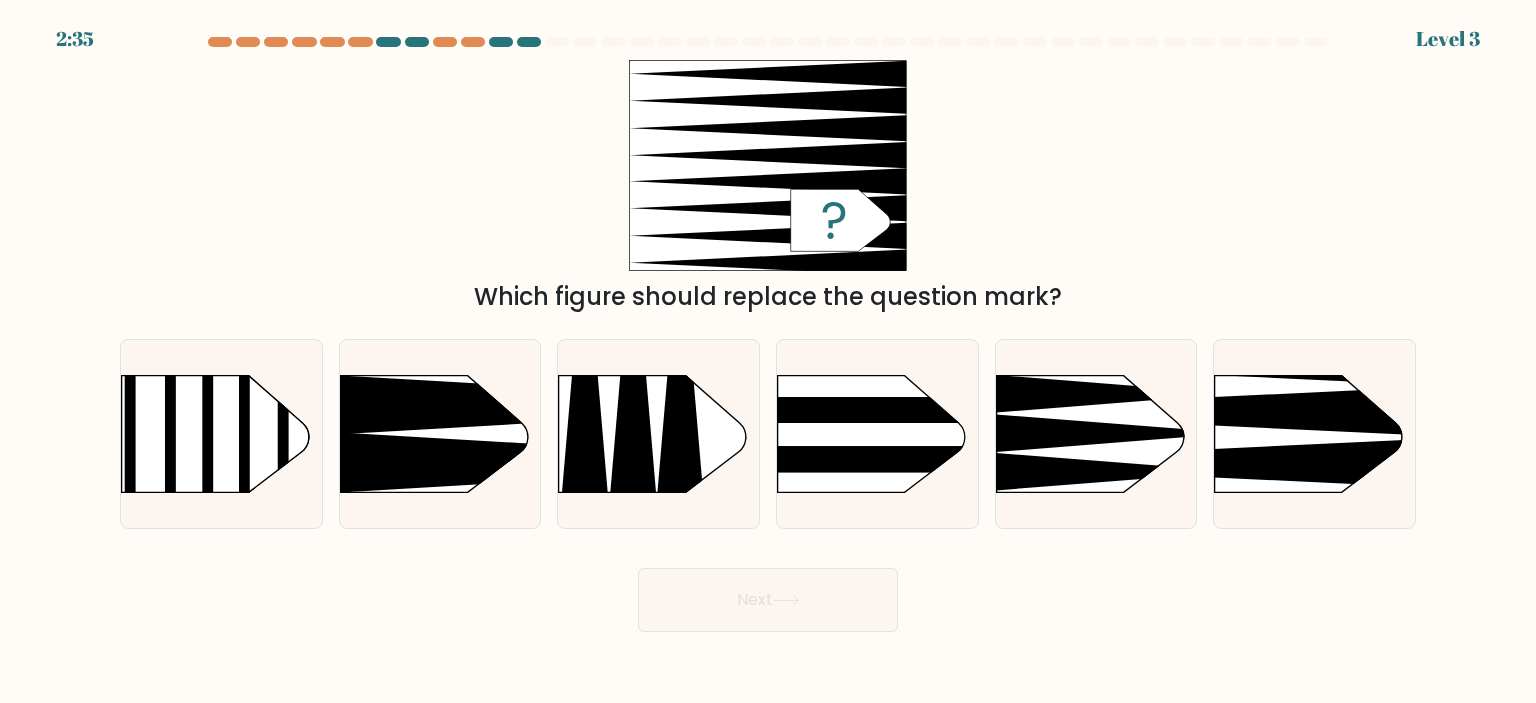 type 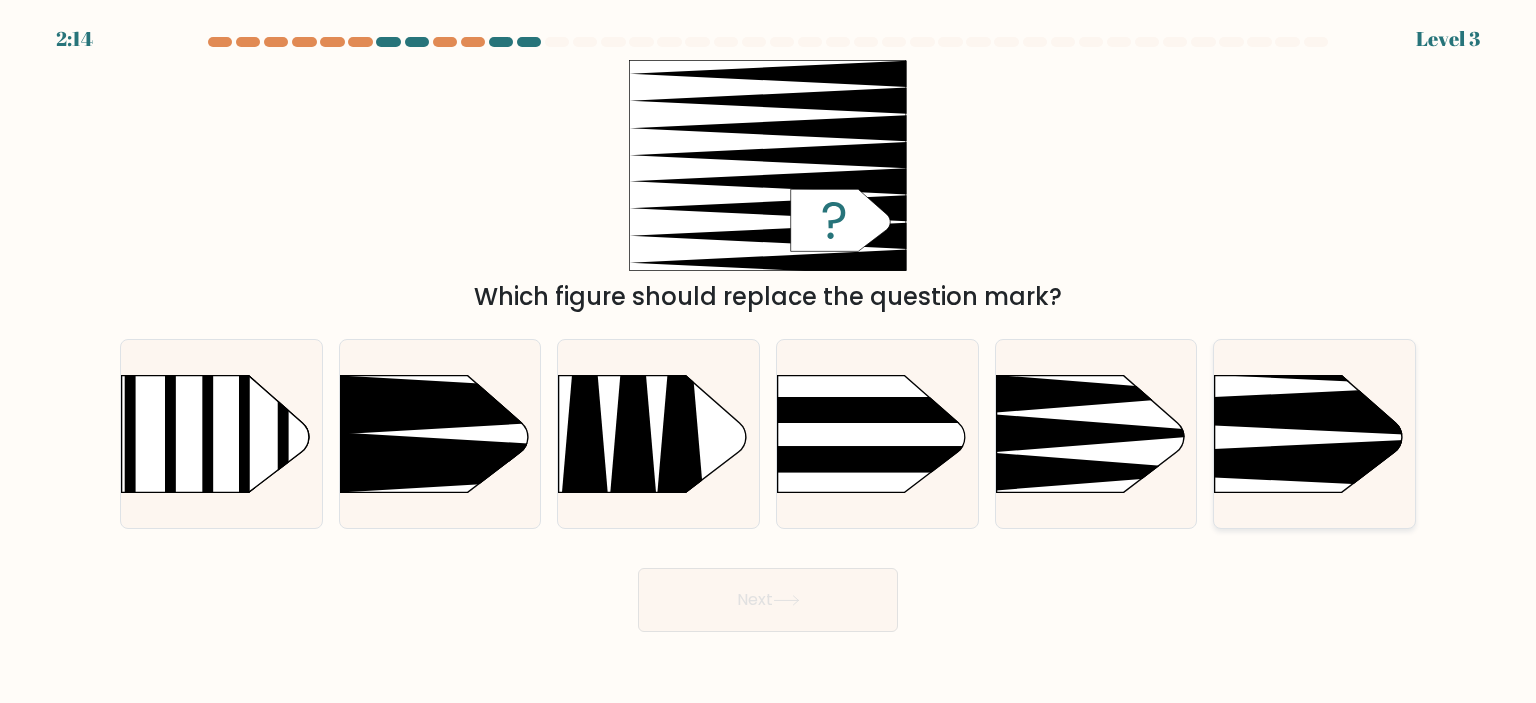 click 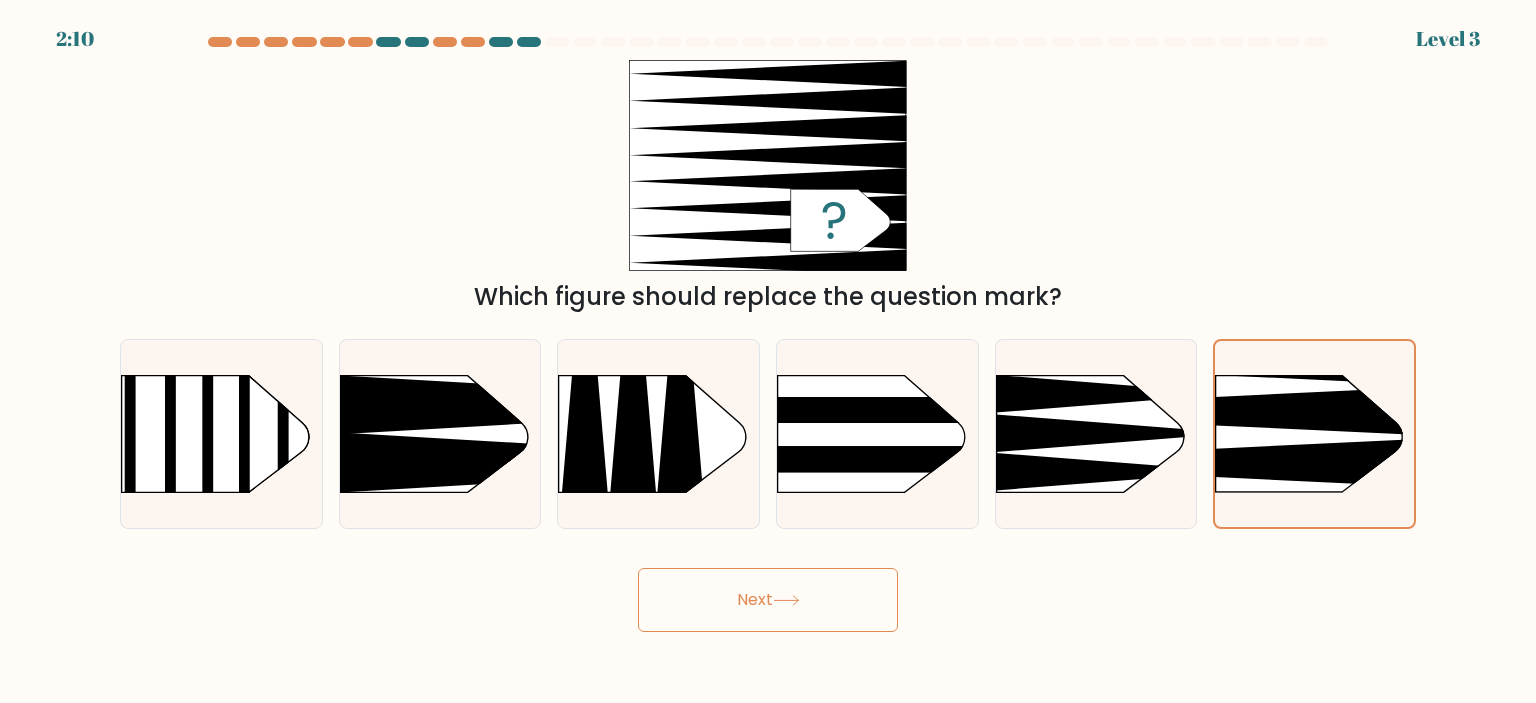 click on "Next" at bounding box center (768, 600) 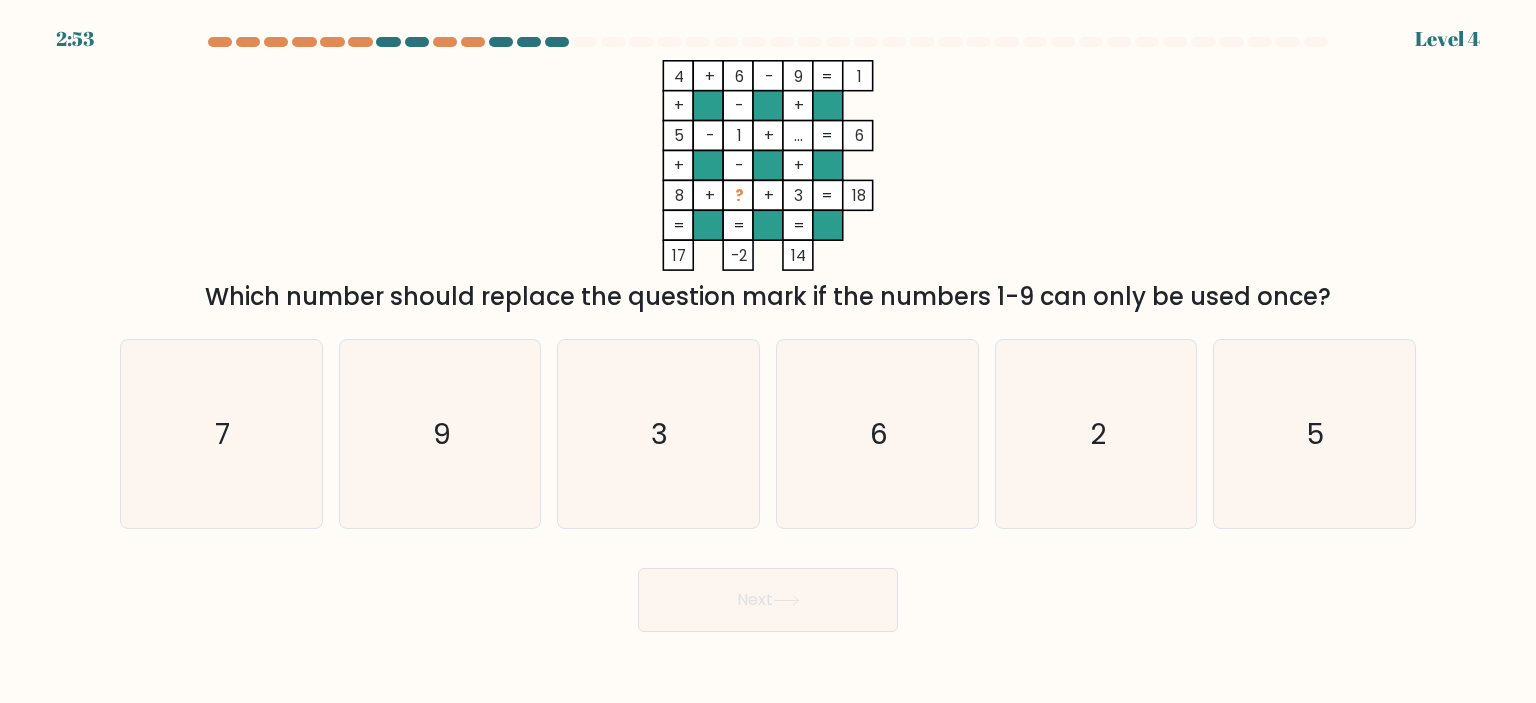 type 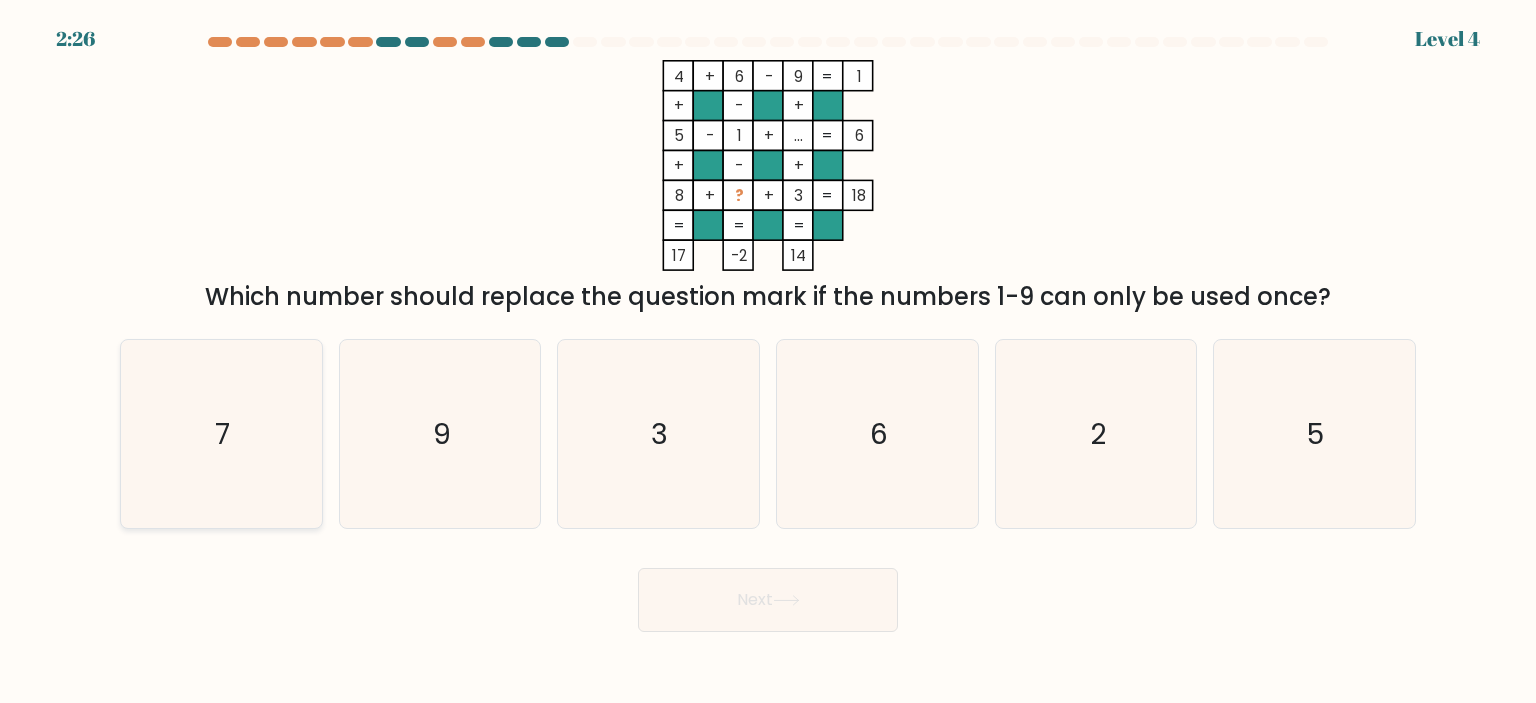 click on "7" 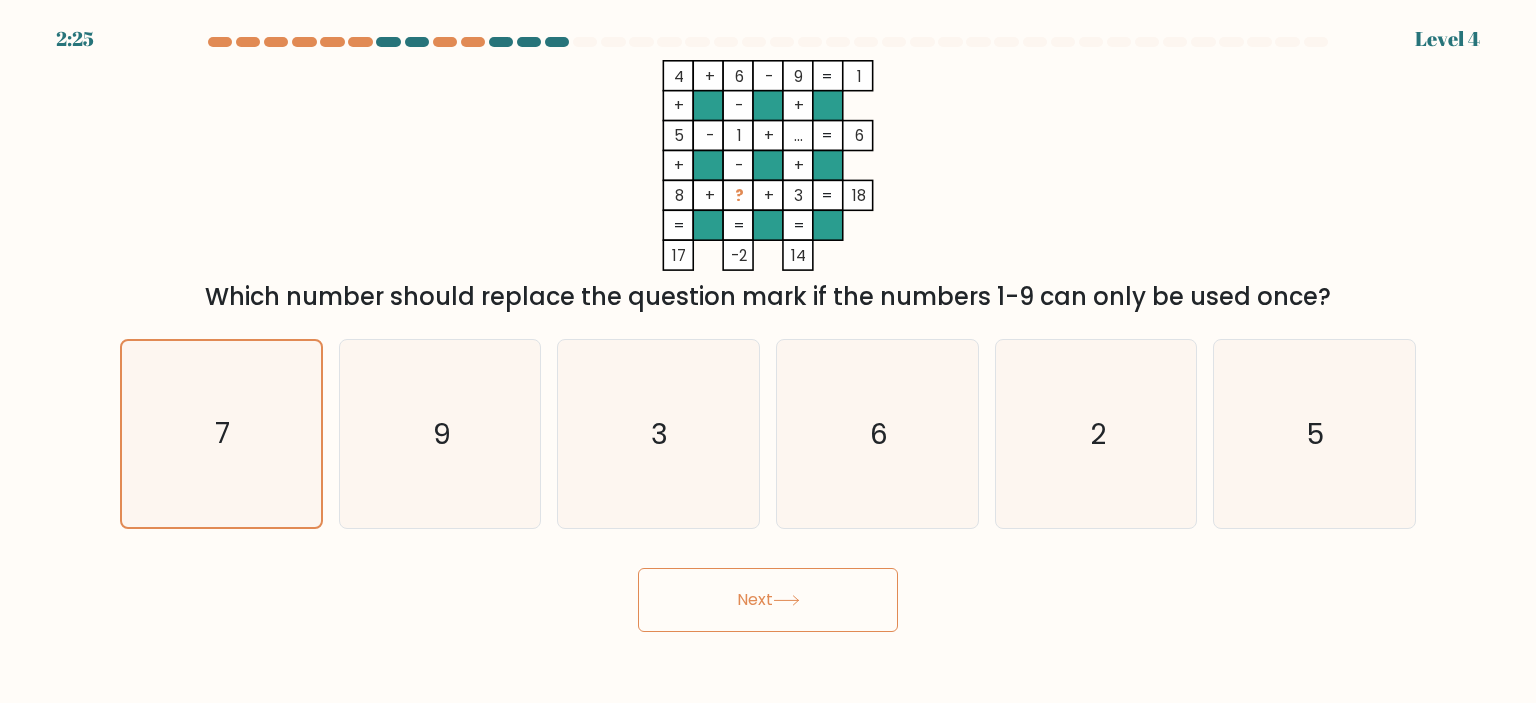 click on "Next" at bounding box center [768, 600] 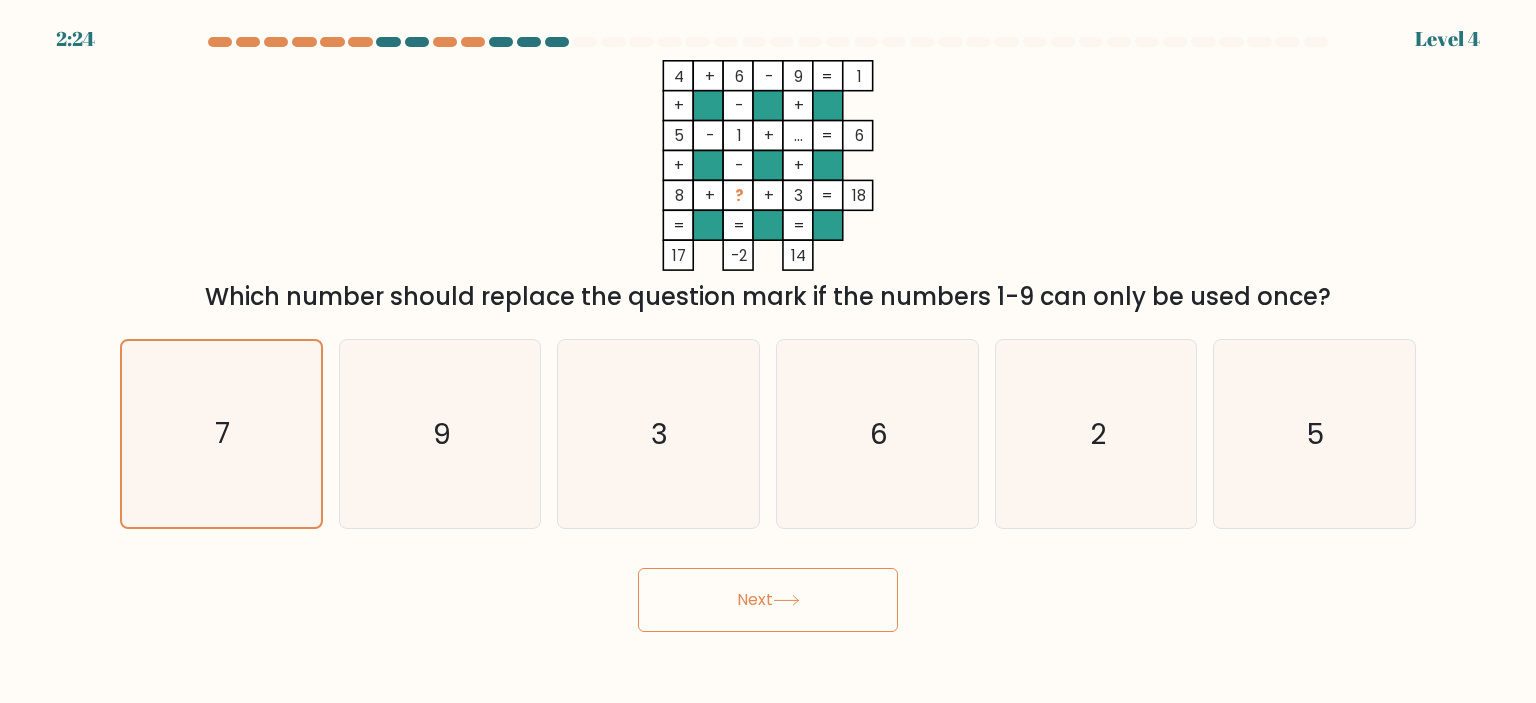 click on "Next" at bounding box center (768, 600) 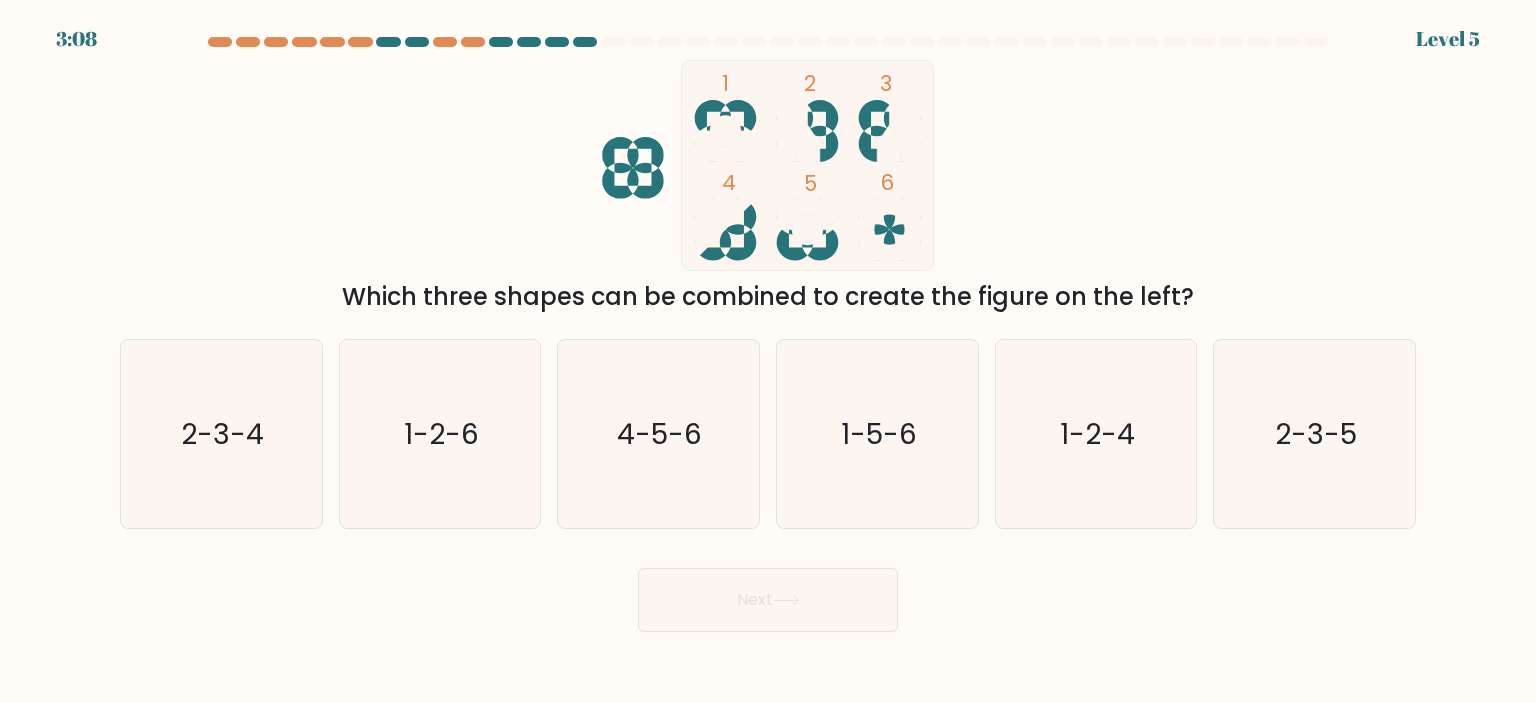 type 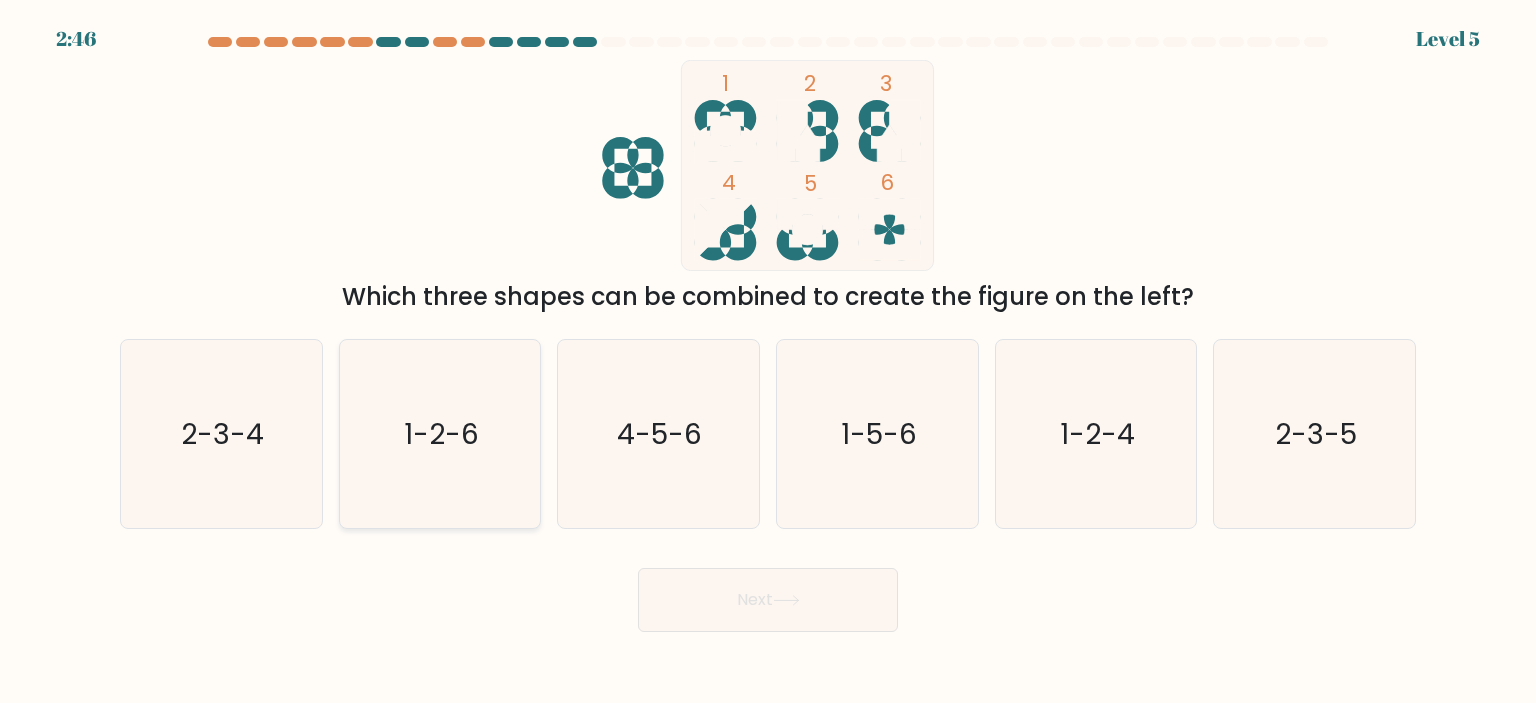 click on "1-2-6" 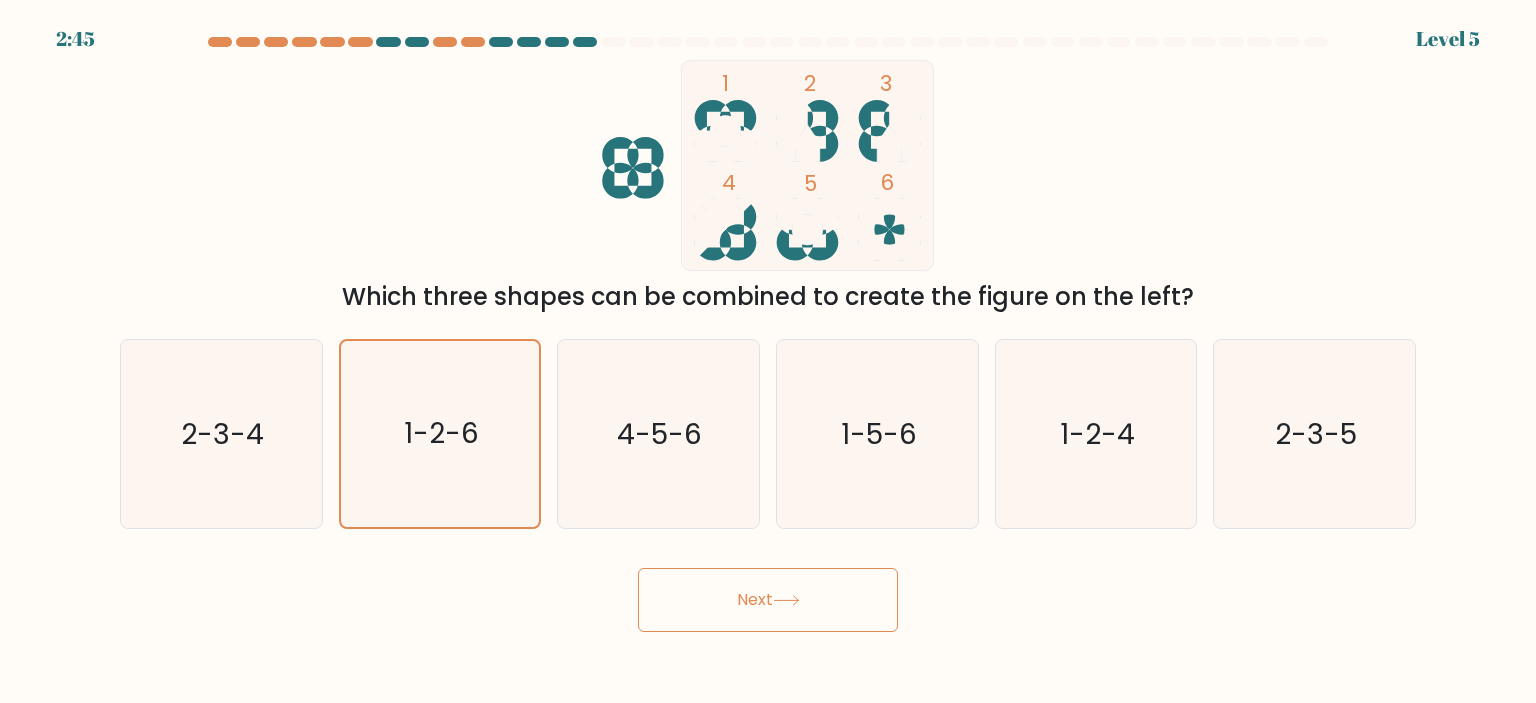 click on "Next" at bounding box center (768, 600) 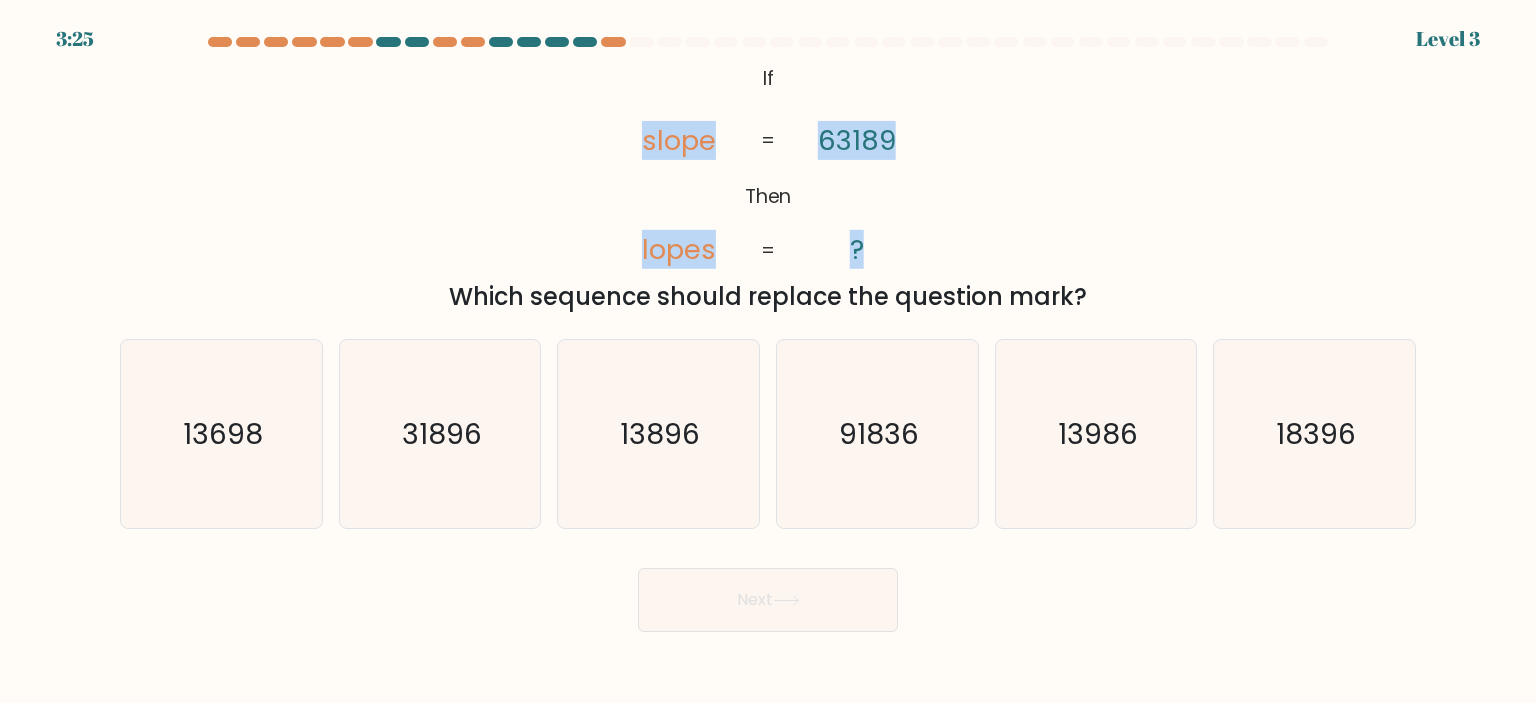 drag, startPoint x: 629, startPoint y: 143, endPoint x: 993, endPoint y: 259, distance: 382.03665 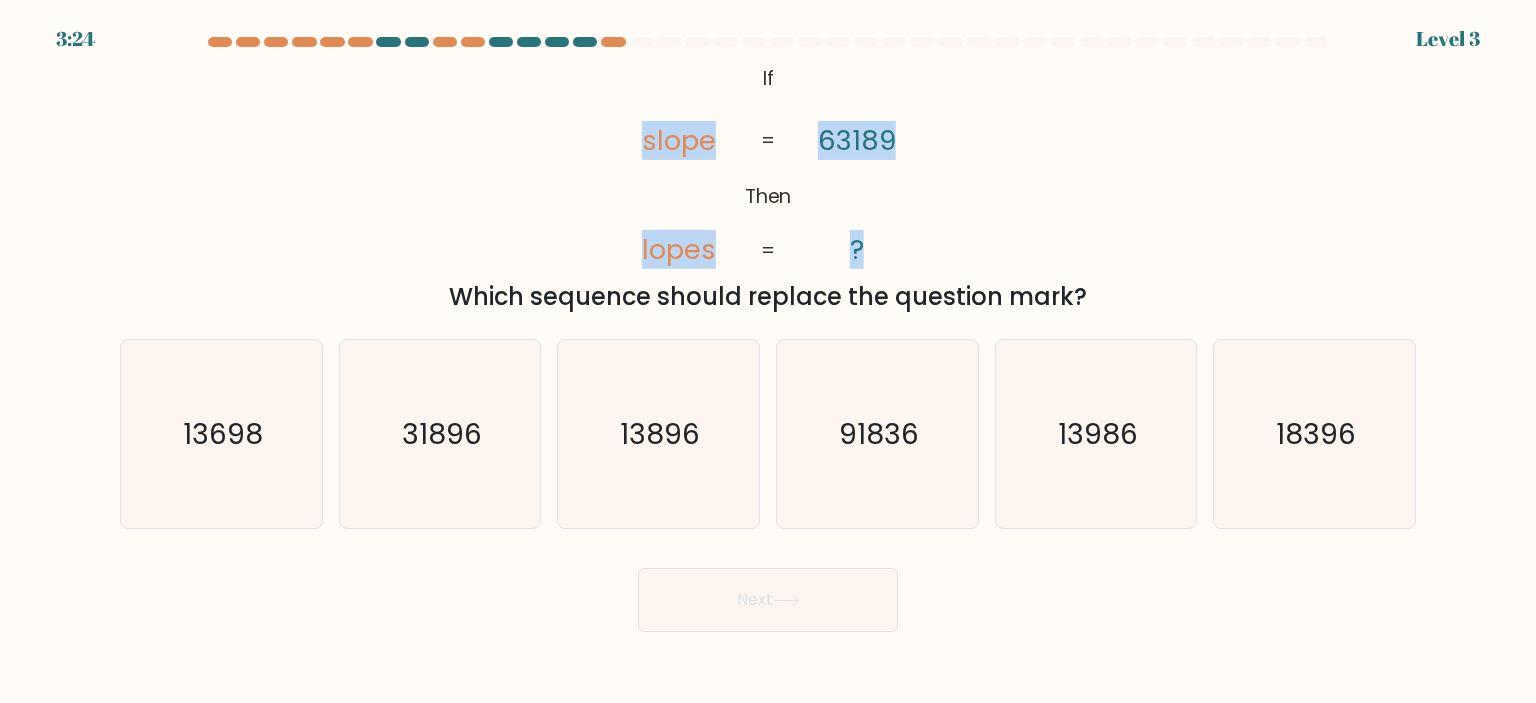 copy on "slope       lopes       63189       ?" 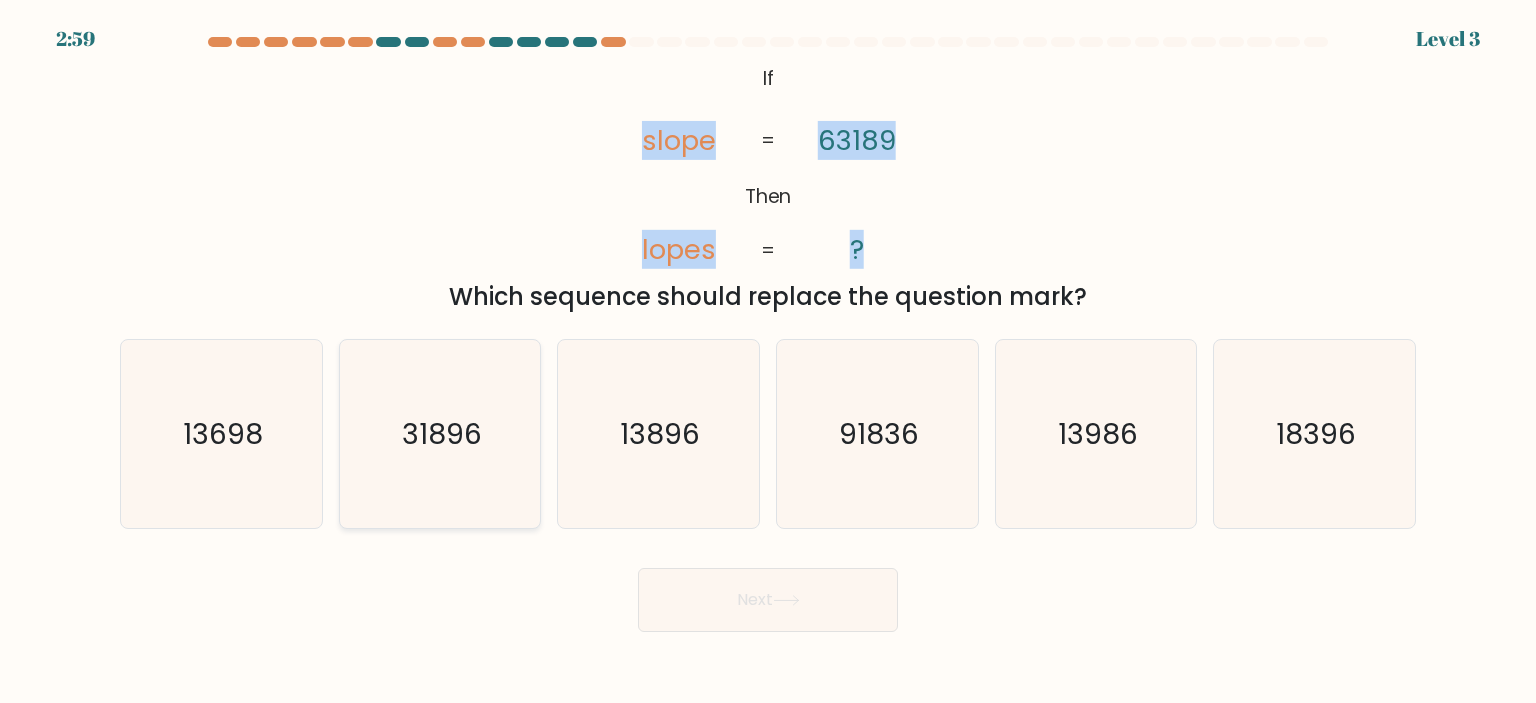 click on "31896" 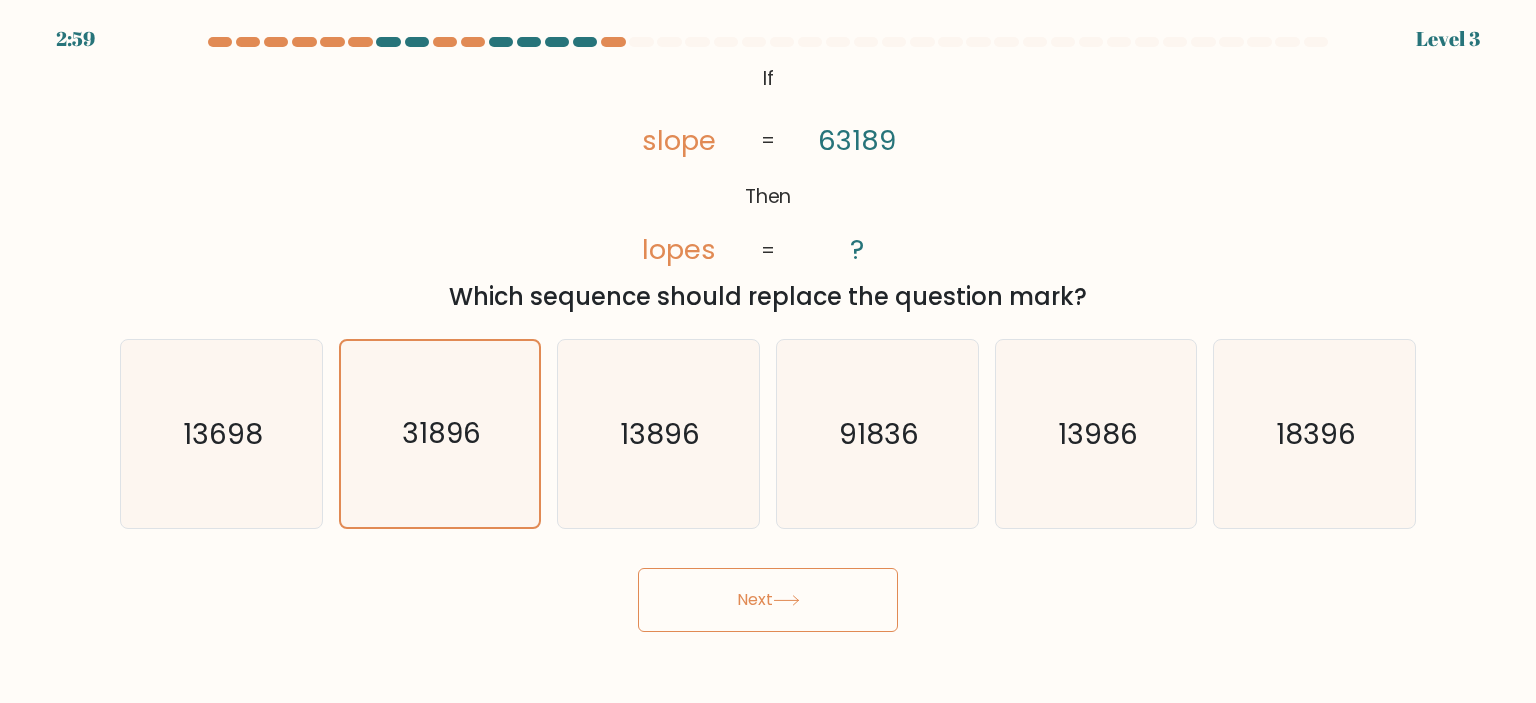 click on "Next" at bounding box center [768, 600] 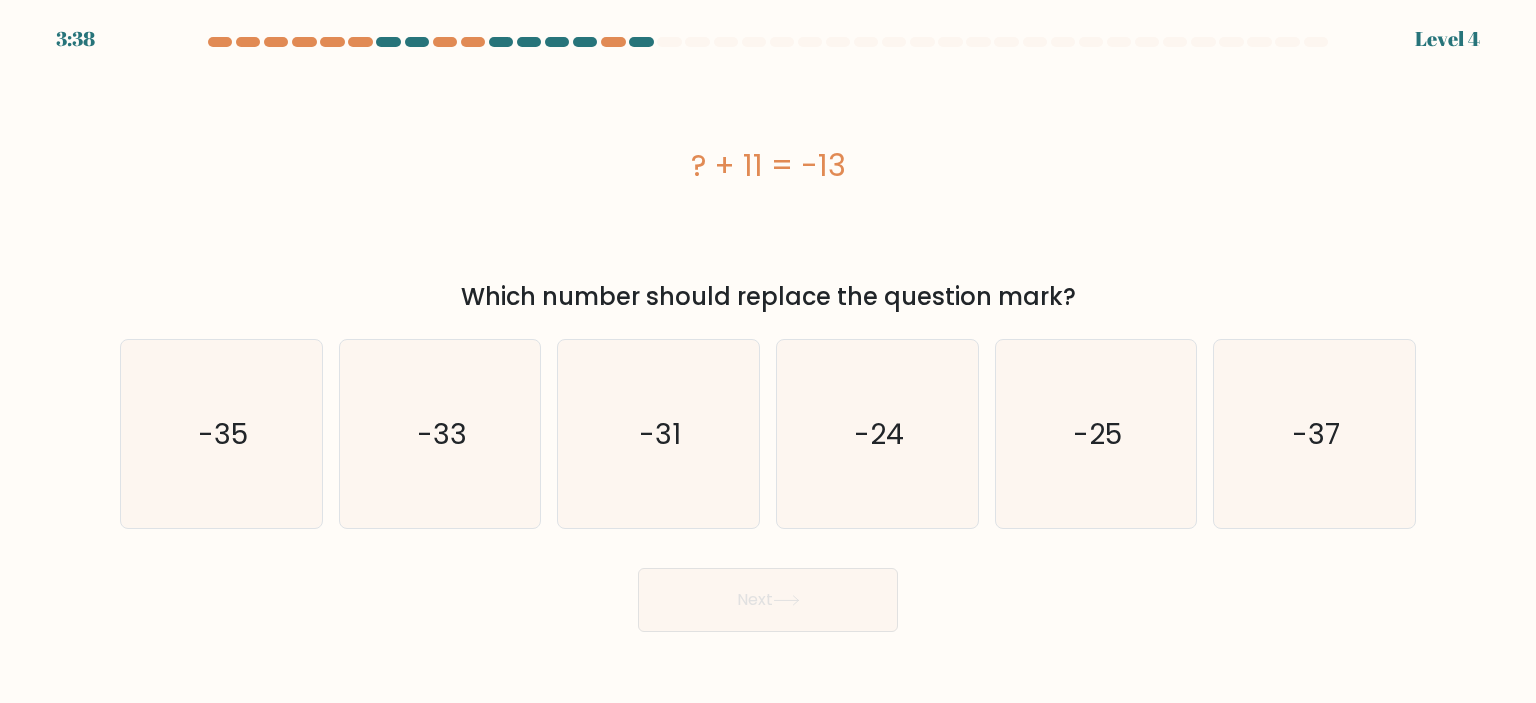 drag, startPoint x: 672, startPoint y: 168, endPoint x: 842, endPoint y: 160, distance: 170.18813 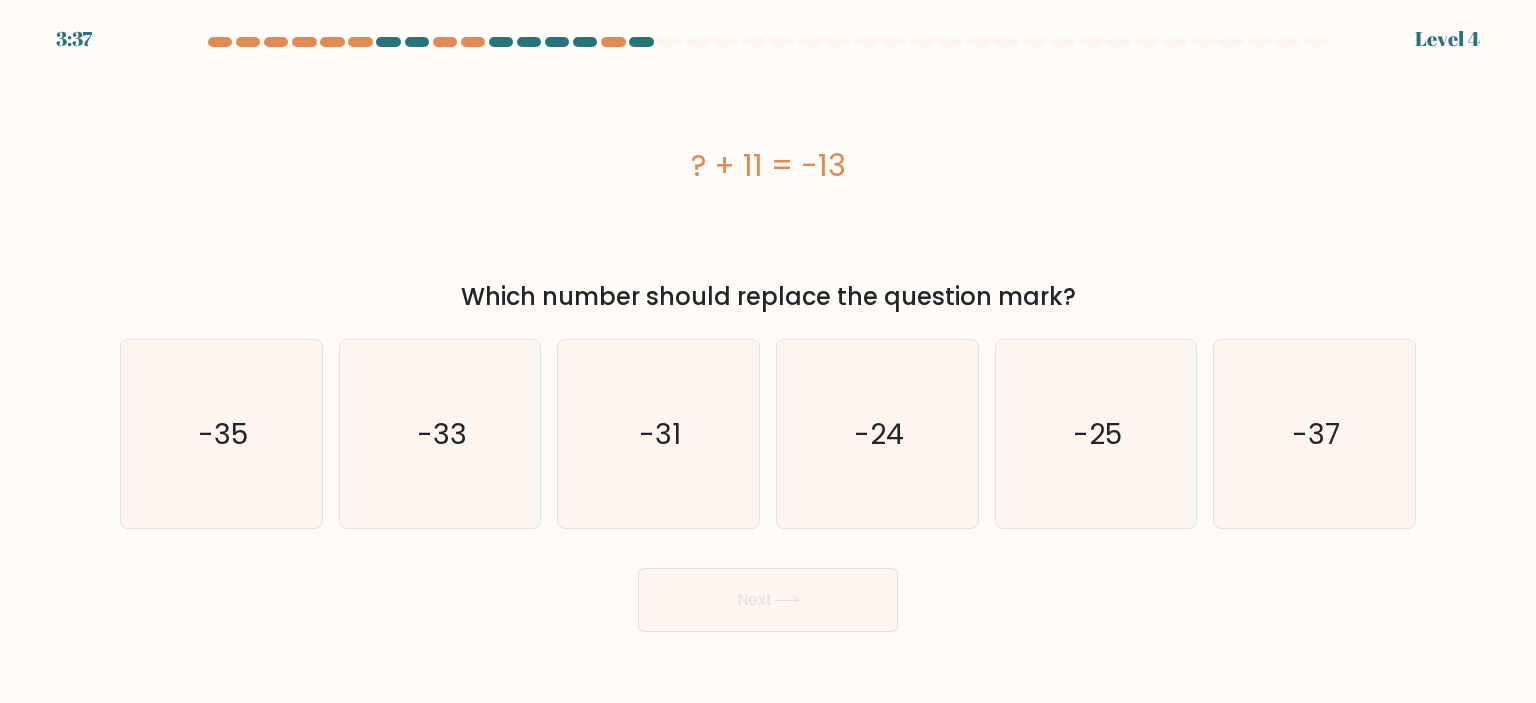 copy on "? + 11 = -13" 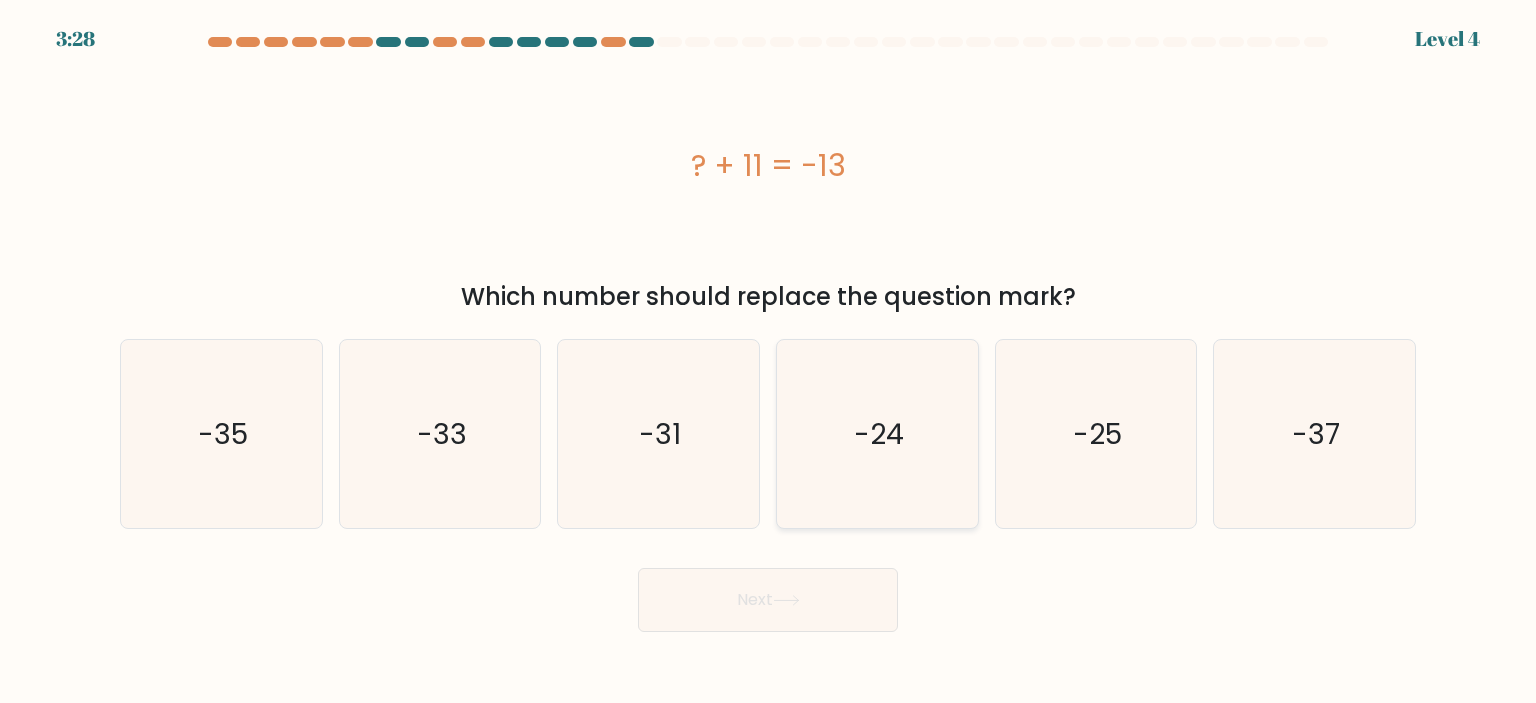 click on "-24" 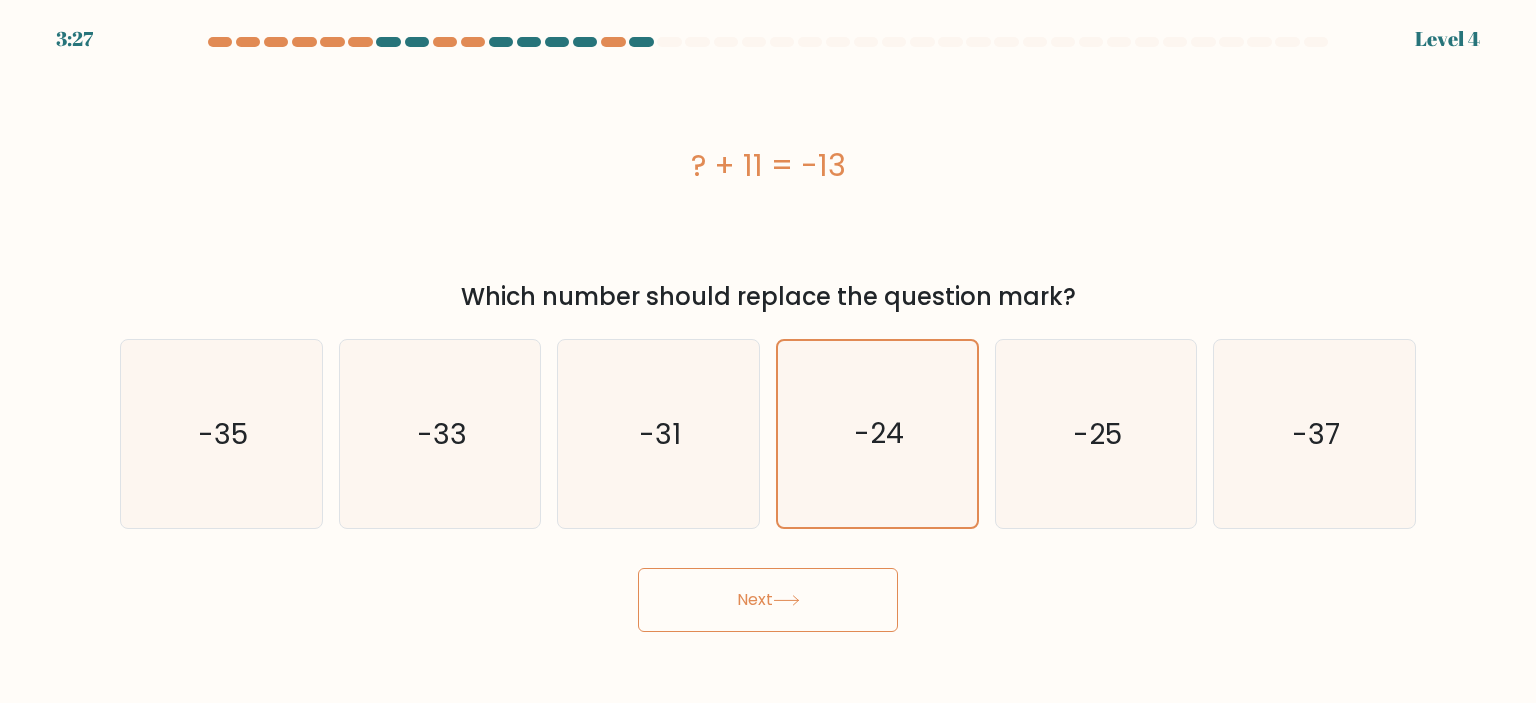 click on "Next" at bounding box center [768, 600] 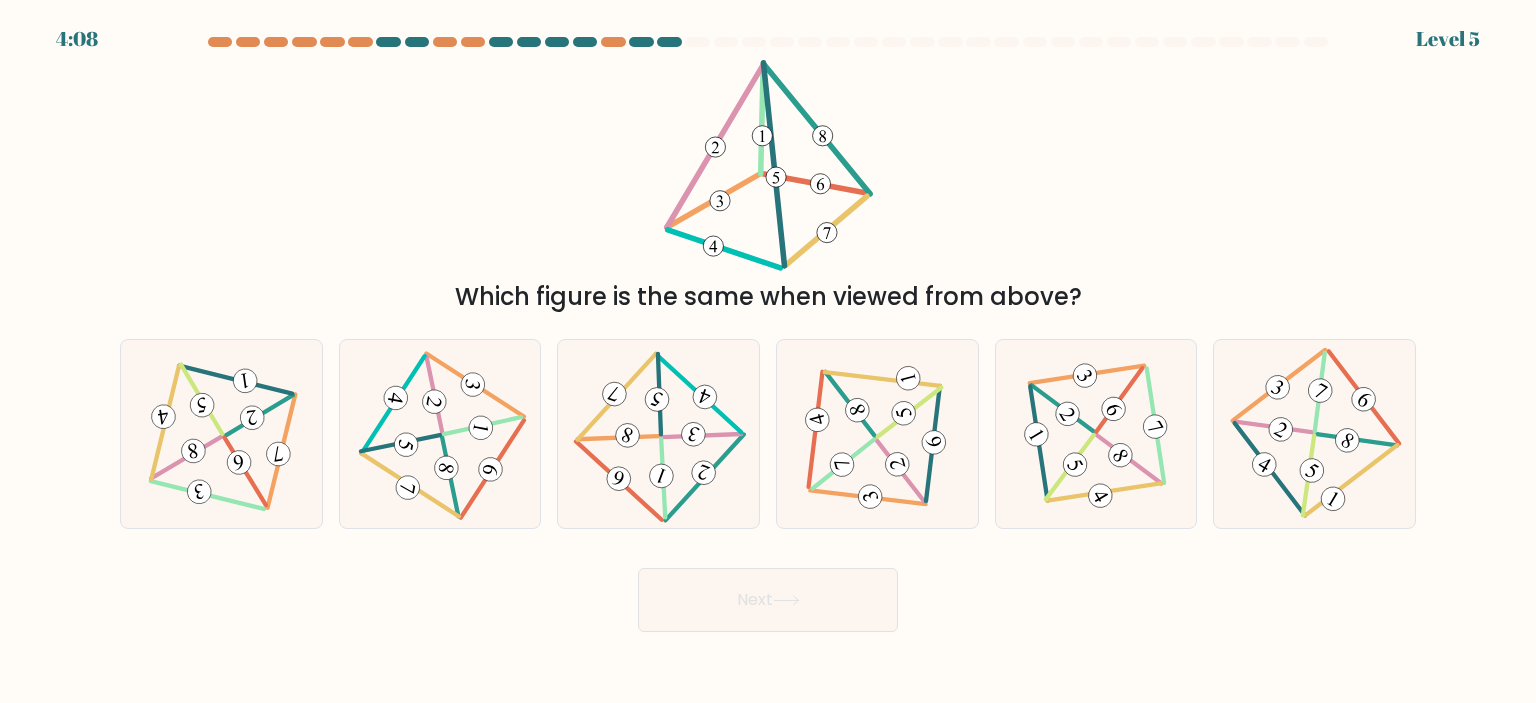 type 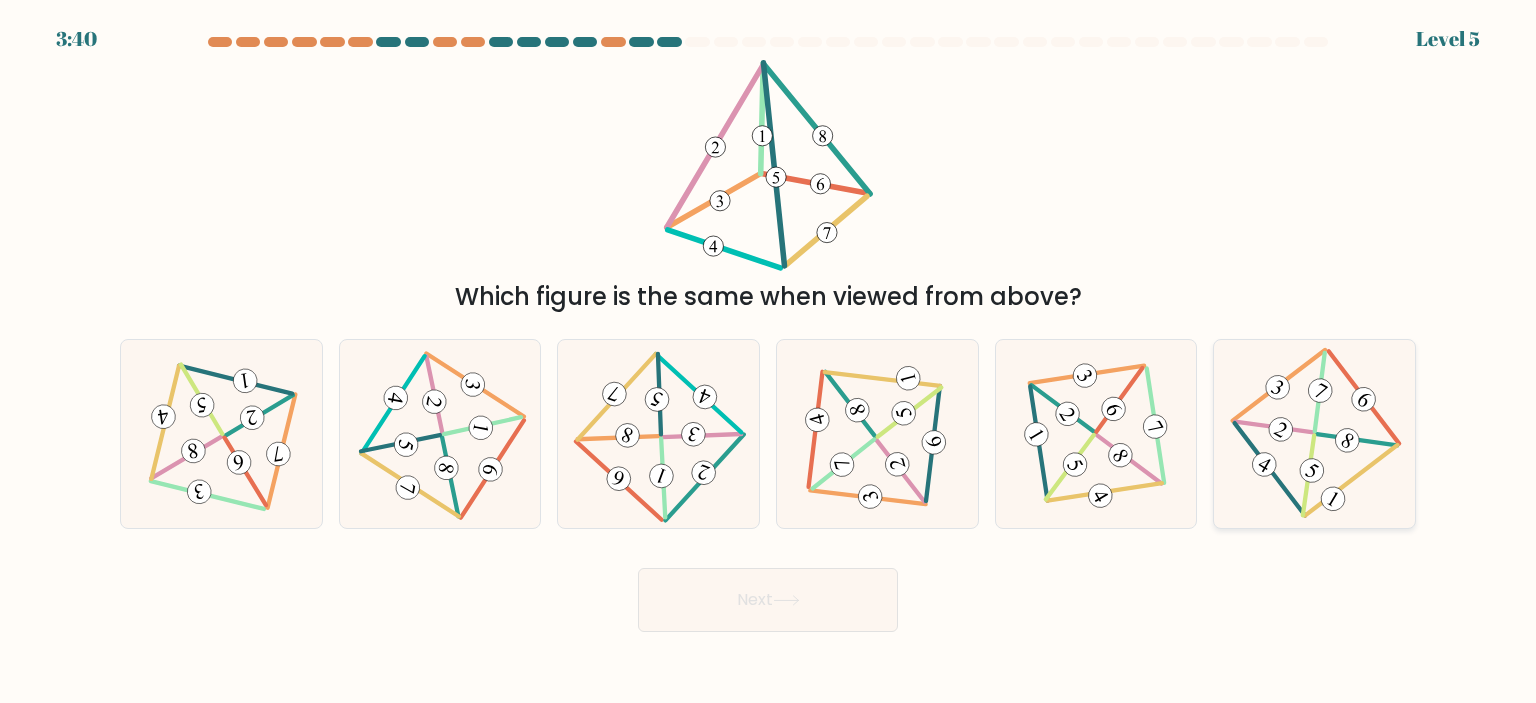 click 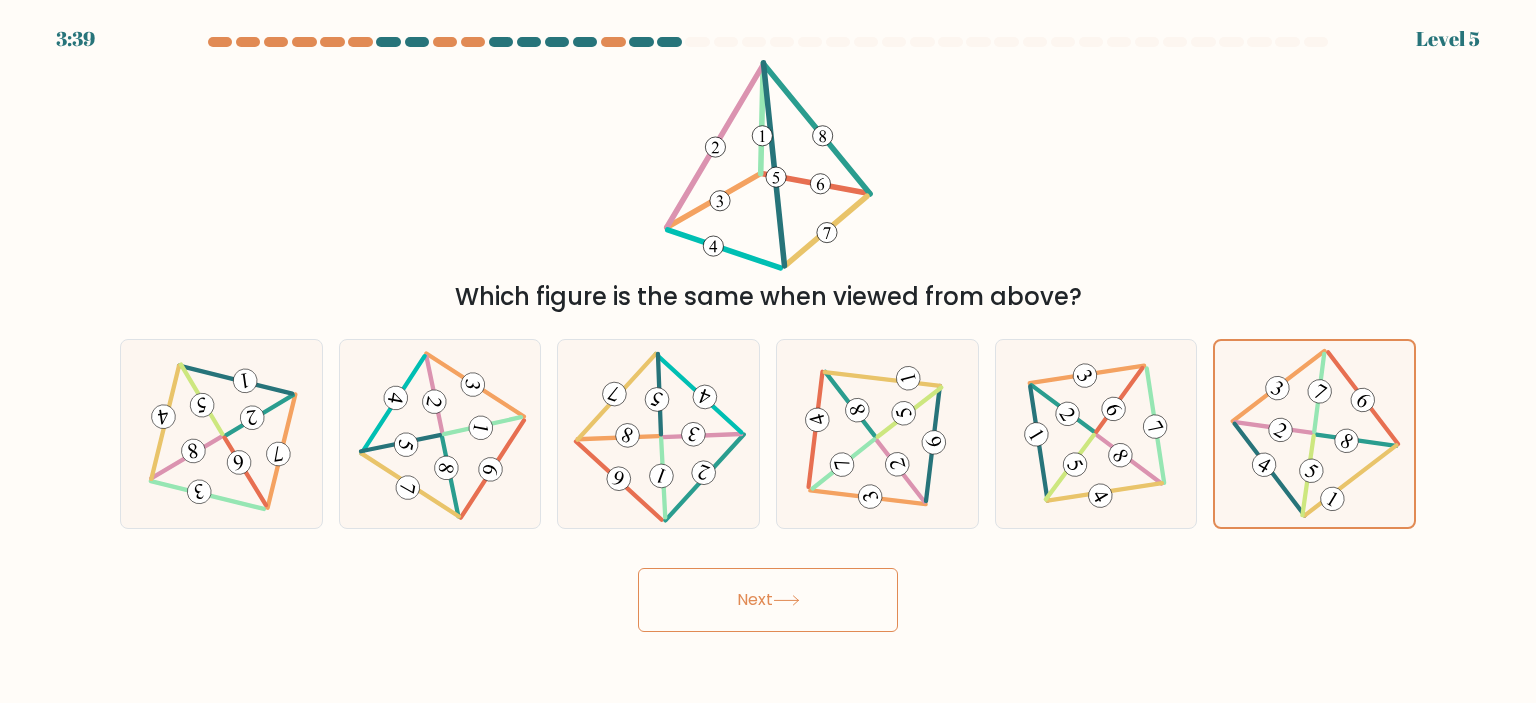 click on "Next" at bounding box center (768, 600) 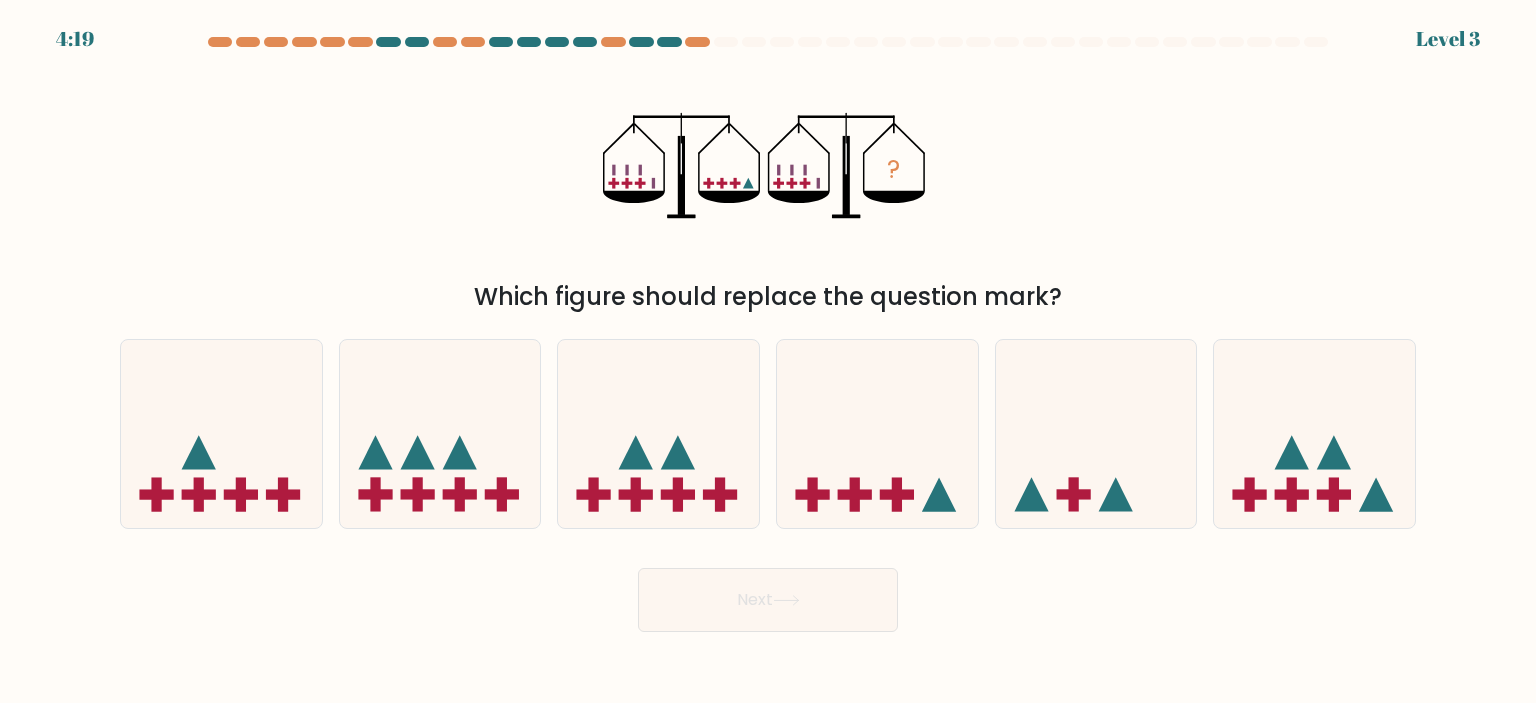 type 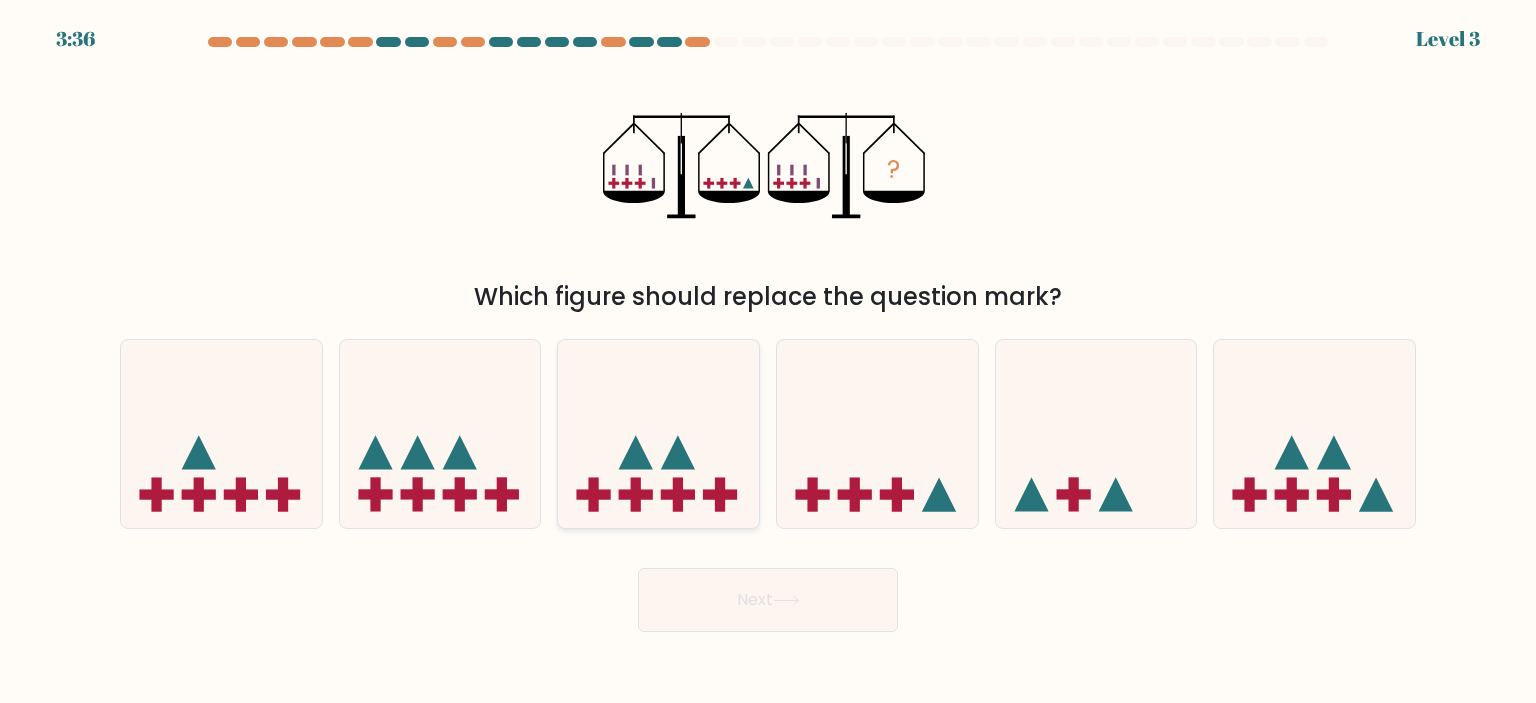click 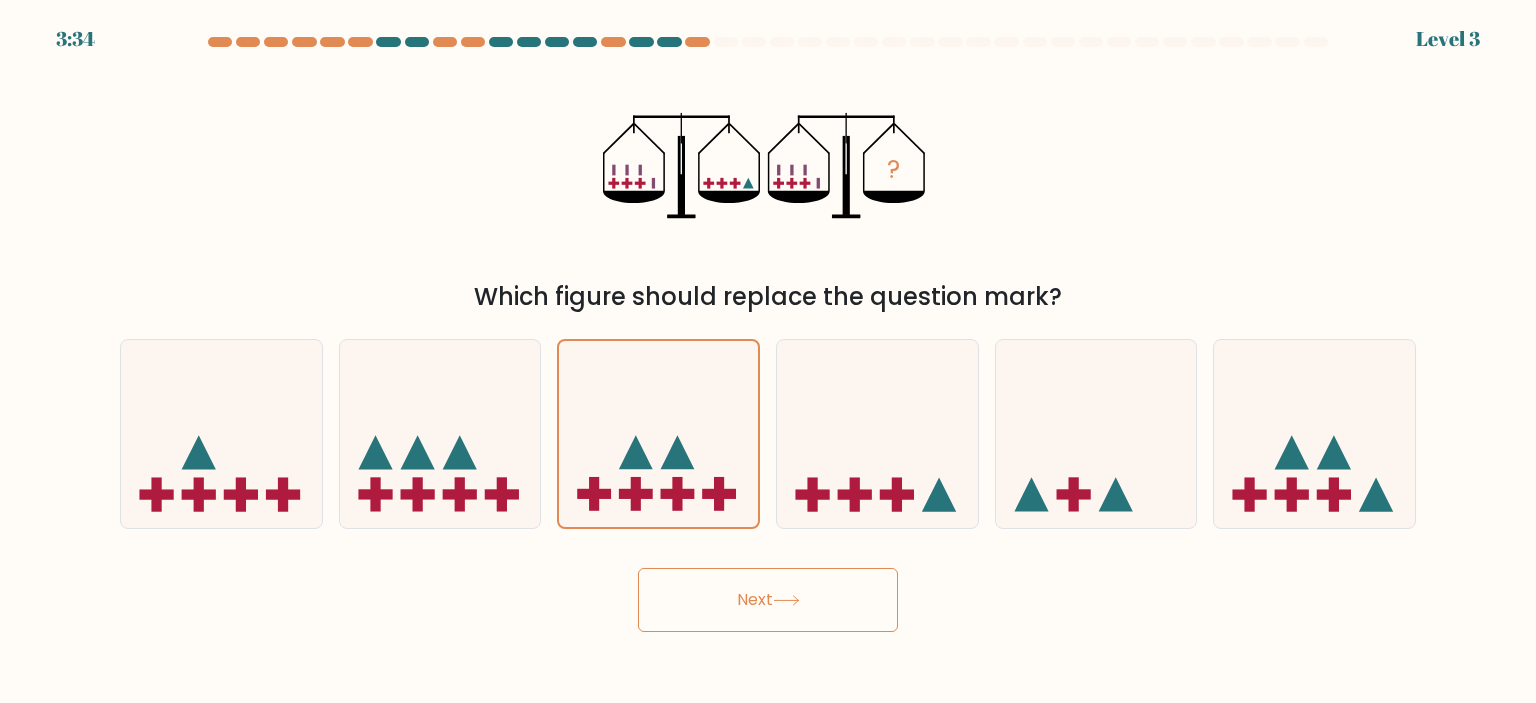 click on "Next" at bounding box center (768, 600) 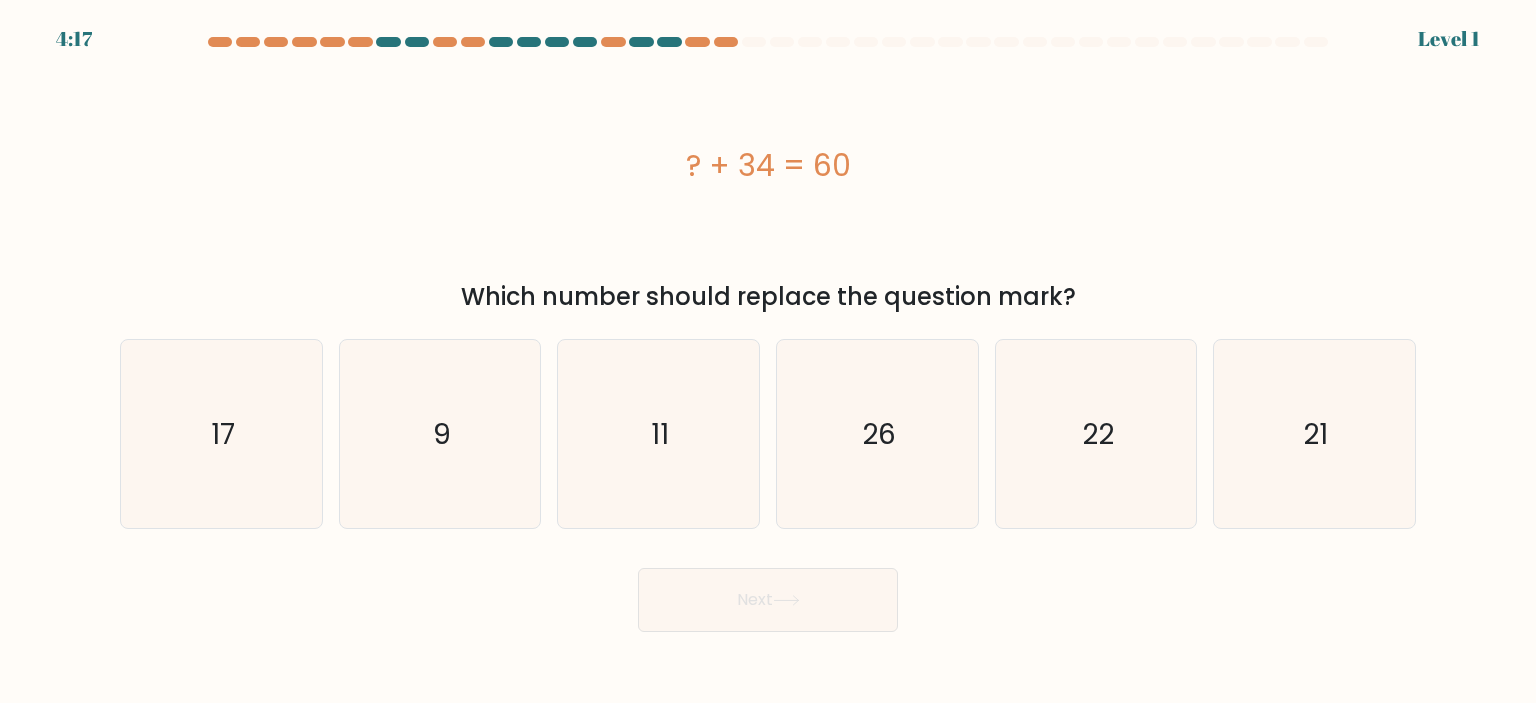 drag, startPoint x: 660, startPoint y: 167, endPoint x: 978, endPoint y: 195, distance: 319.23032 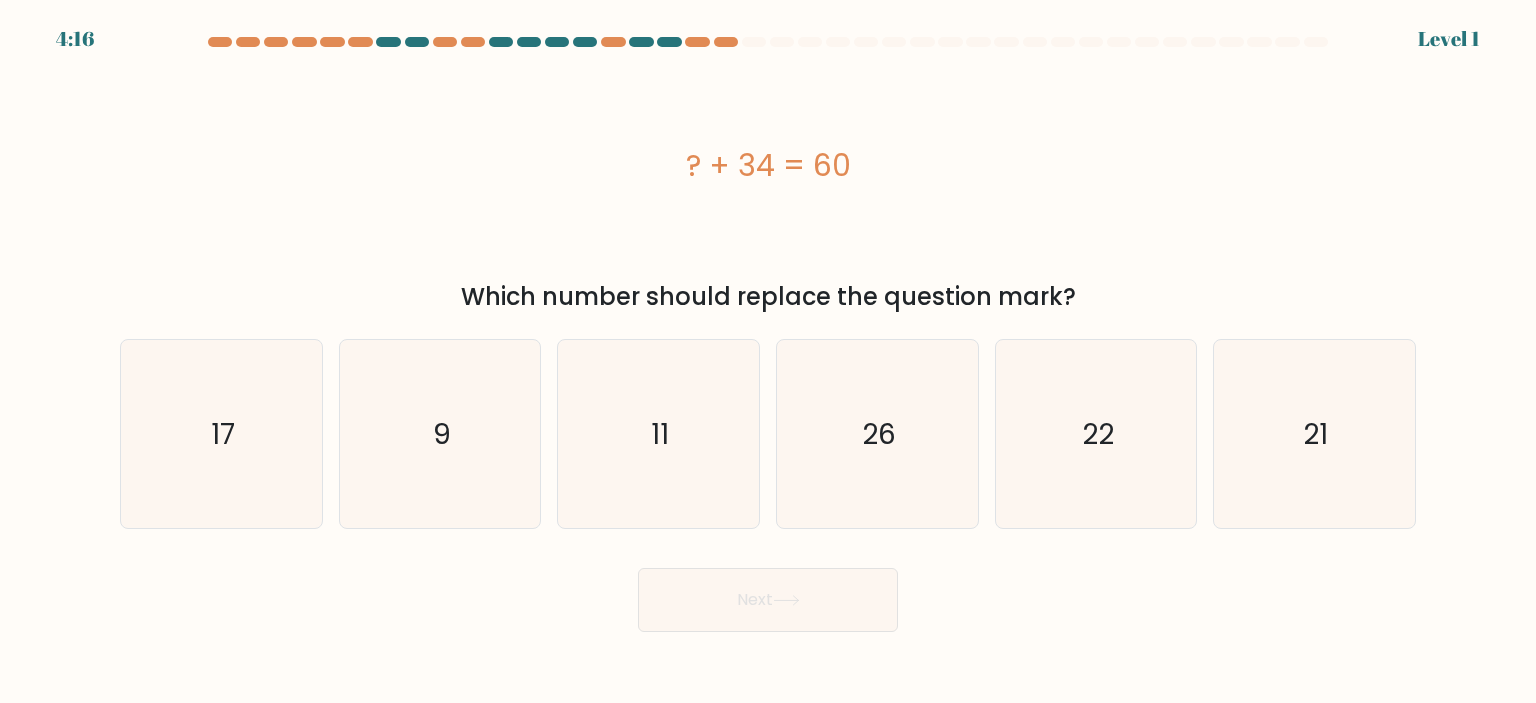 copy on "? + 34 = 60" 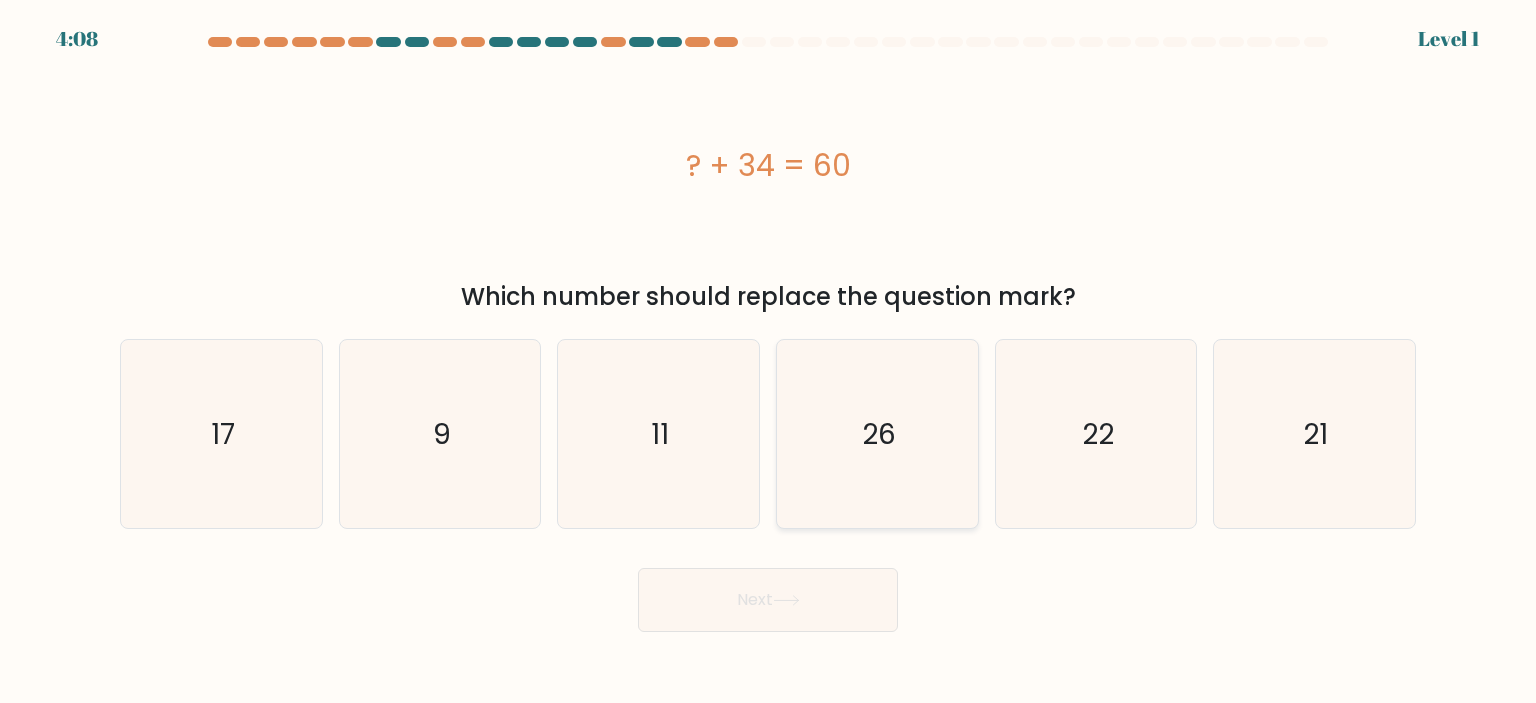 click on "26" 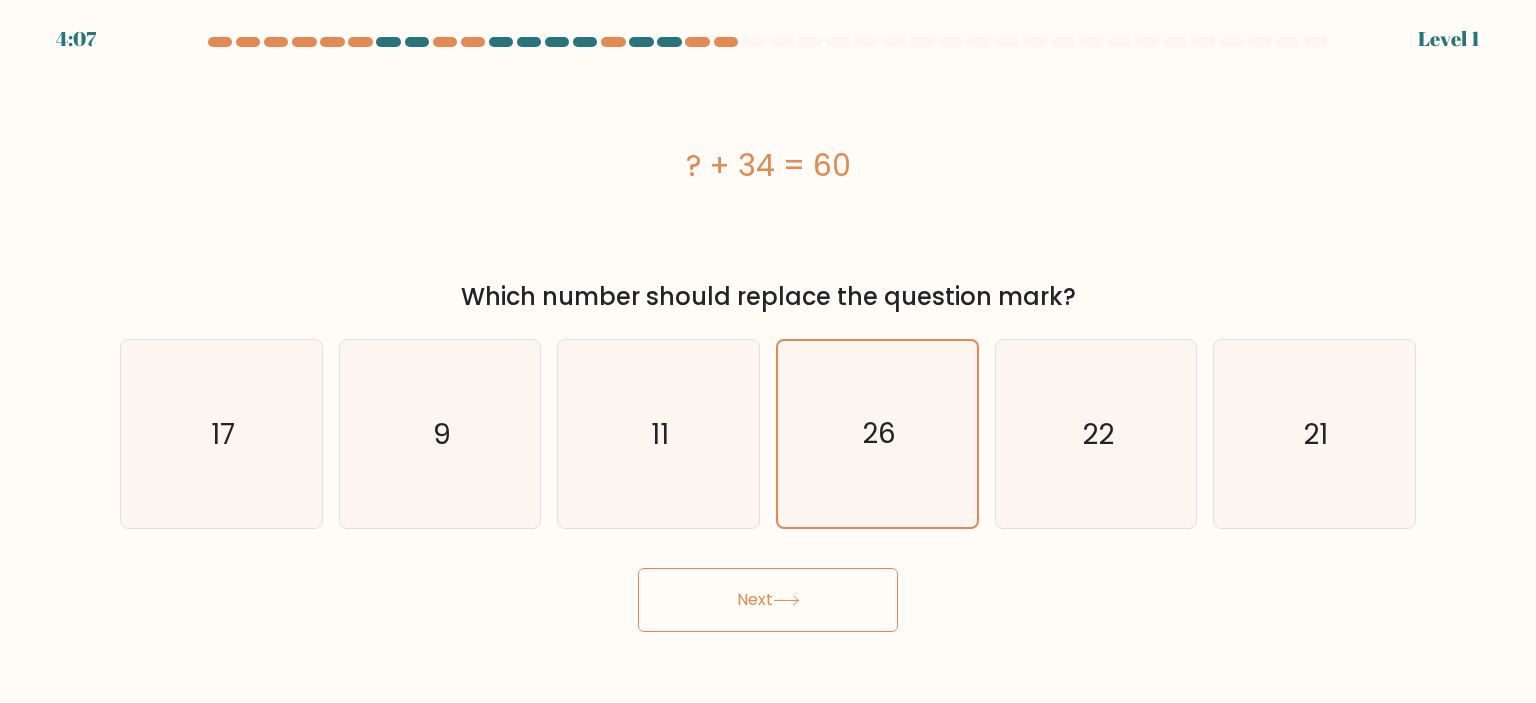 click on "Next" at bounding box center [768, 600] 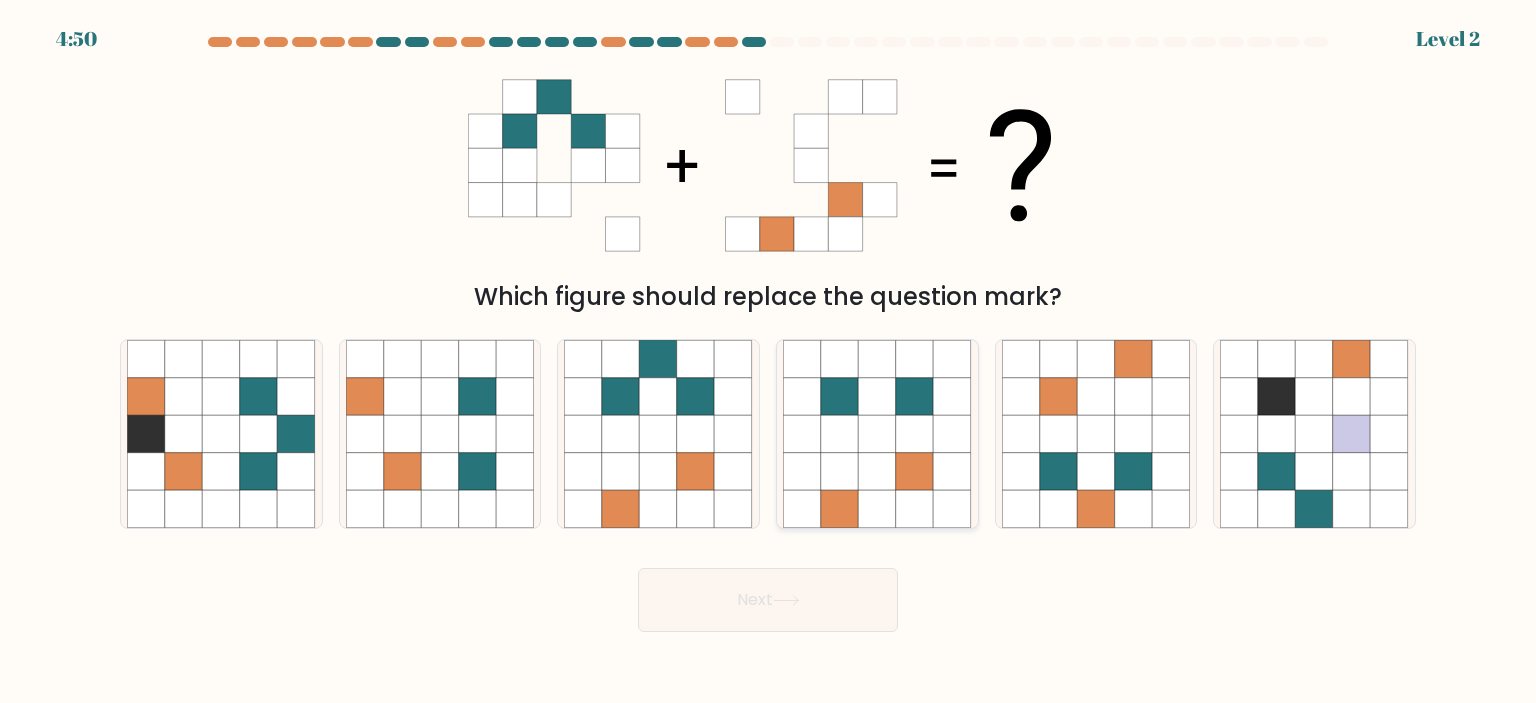 type 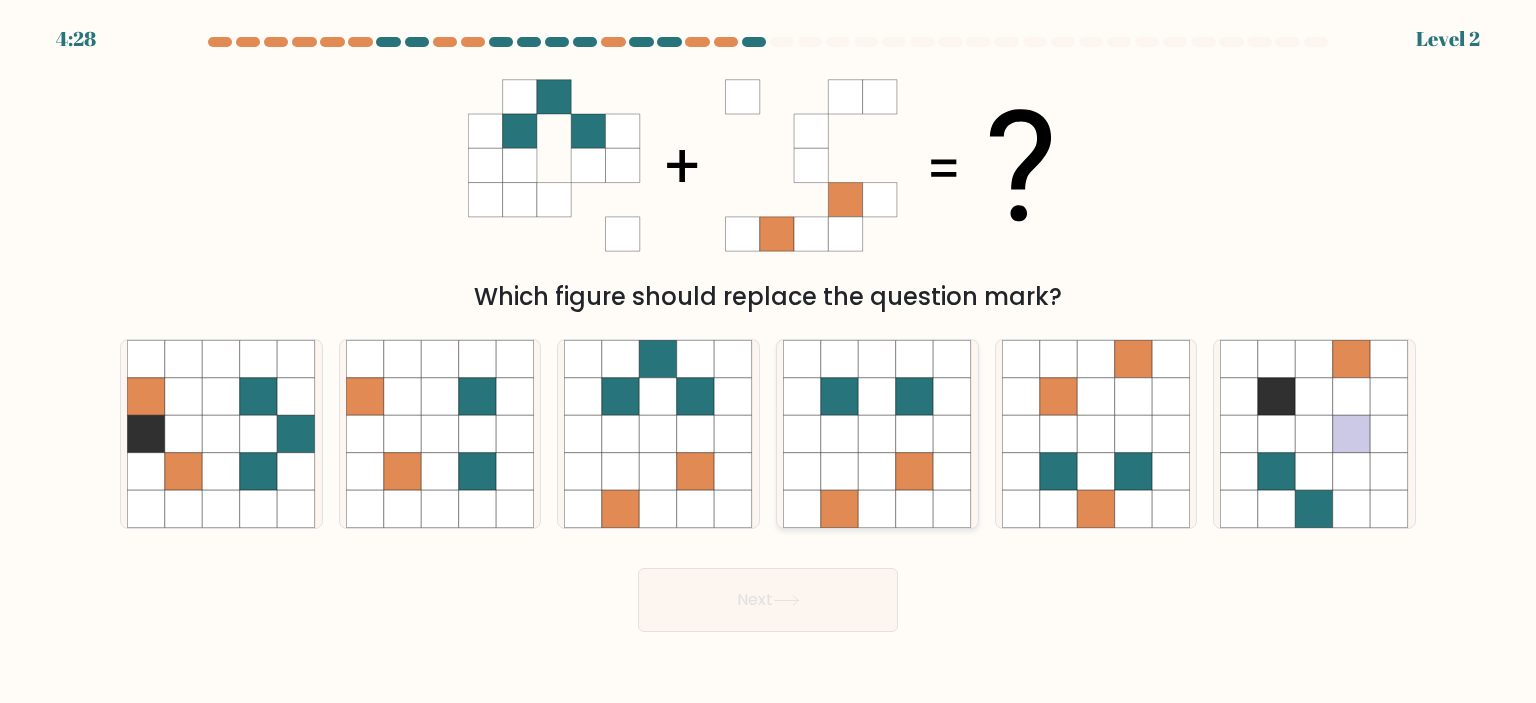 click 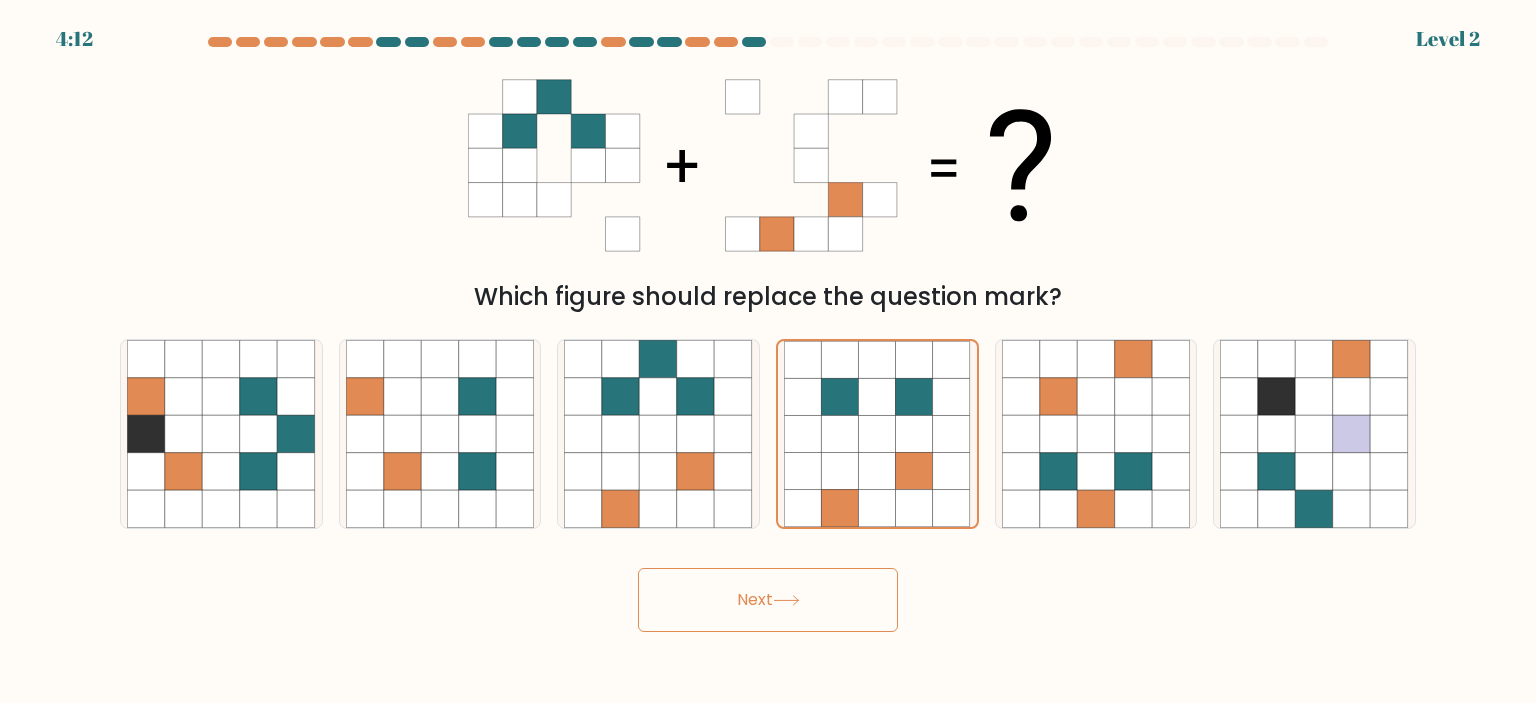 click on "Next" at bounding box center [768, 600] 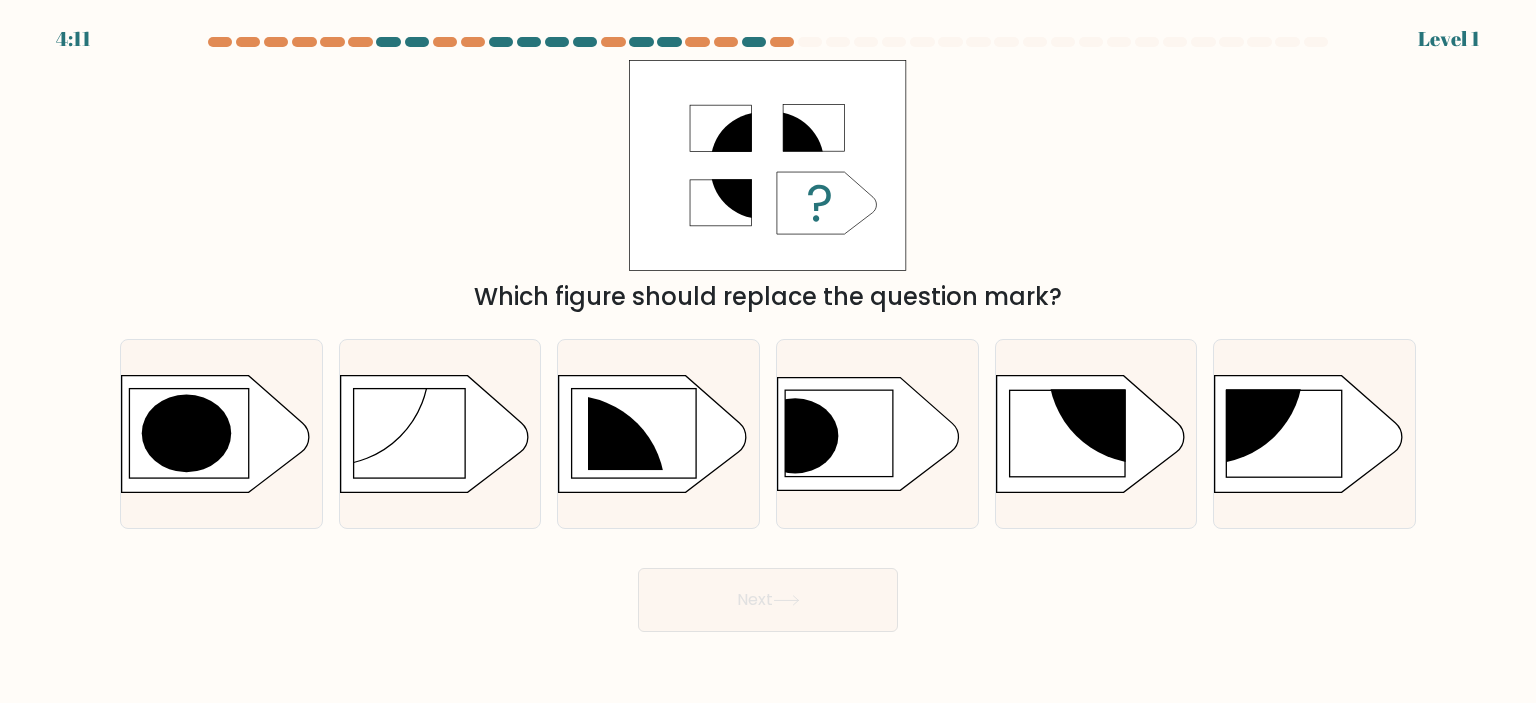 click on "Next" at bounding box center [768, 600] 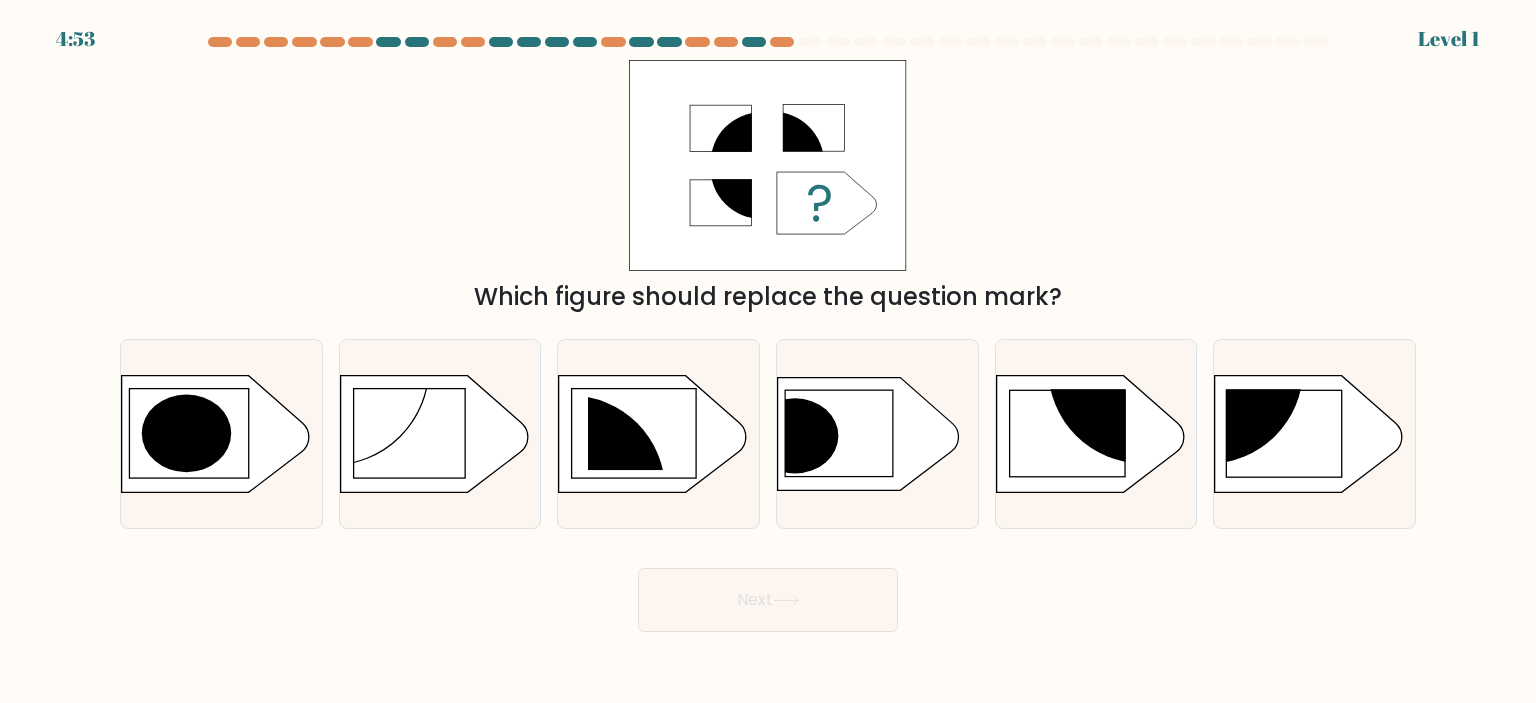 click on "Which figure should replace the question mark?" at bounding box center [768, 297] 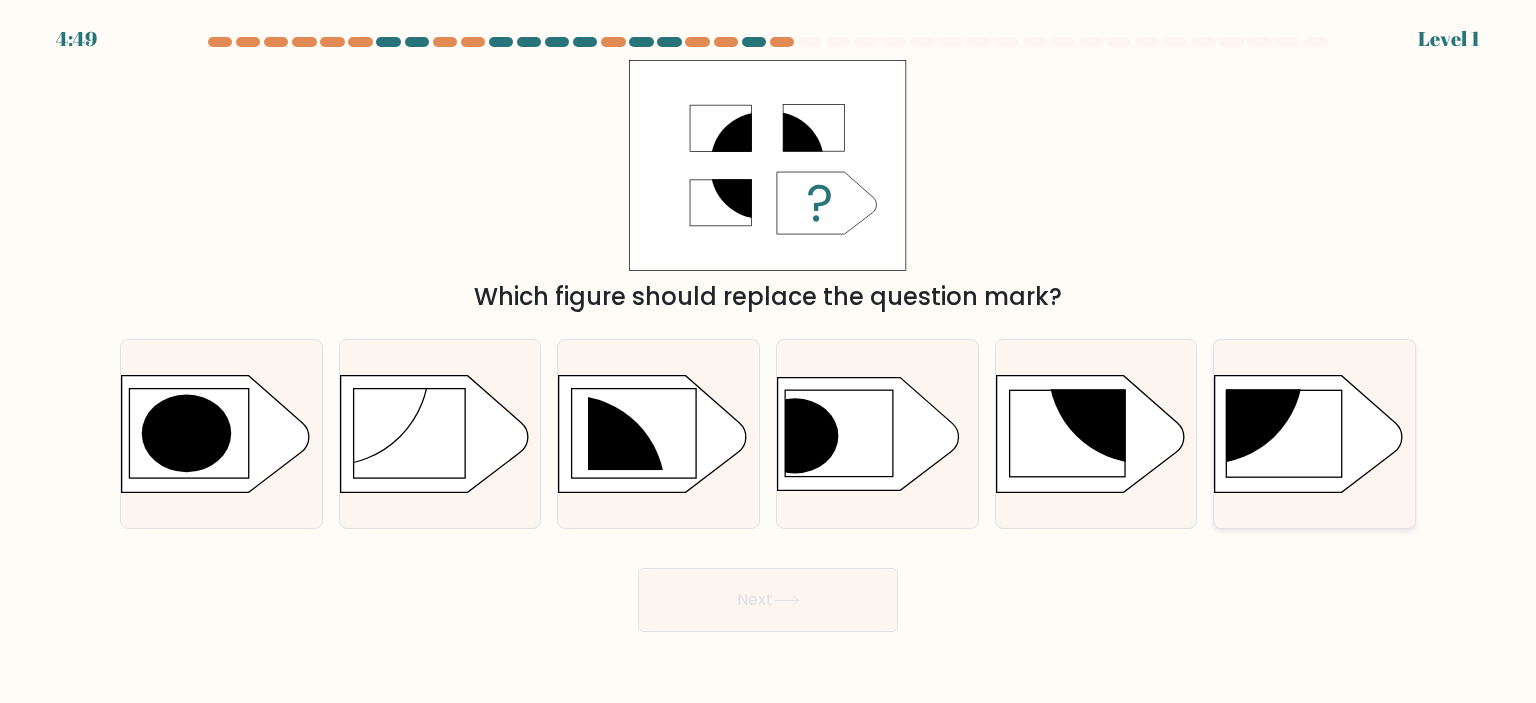 click 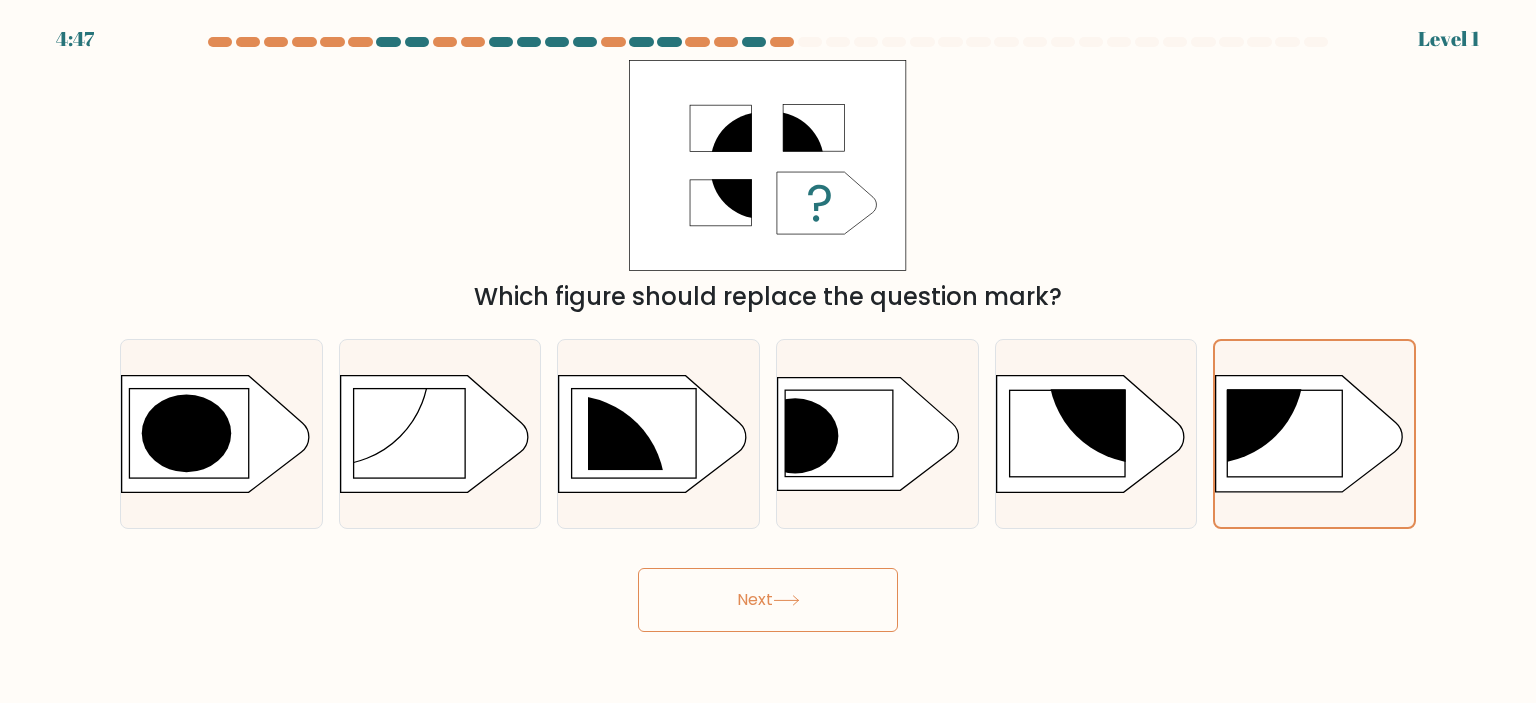 click on "Next" at bounding box center [768, 600] 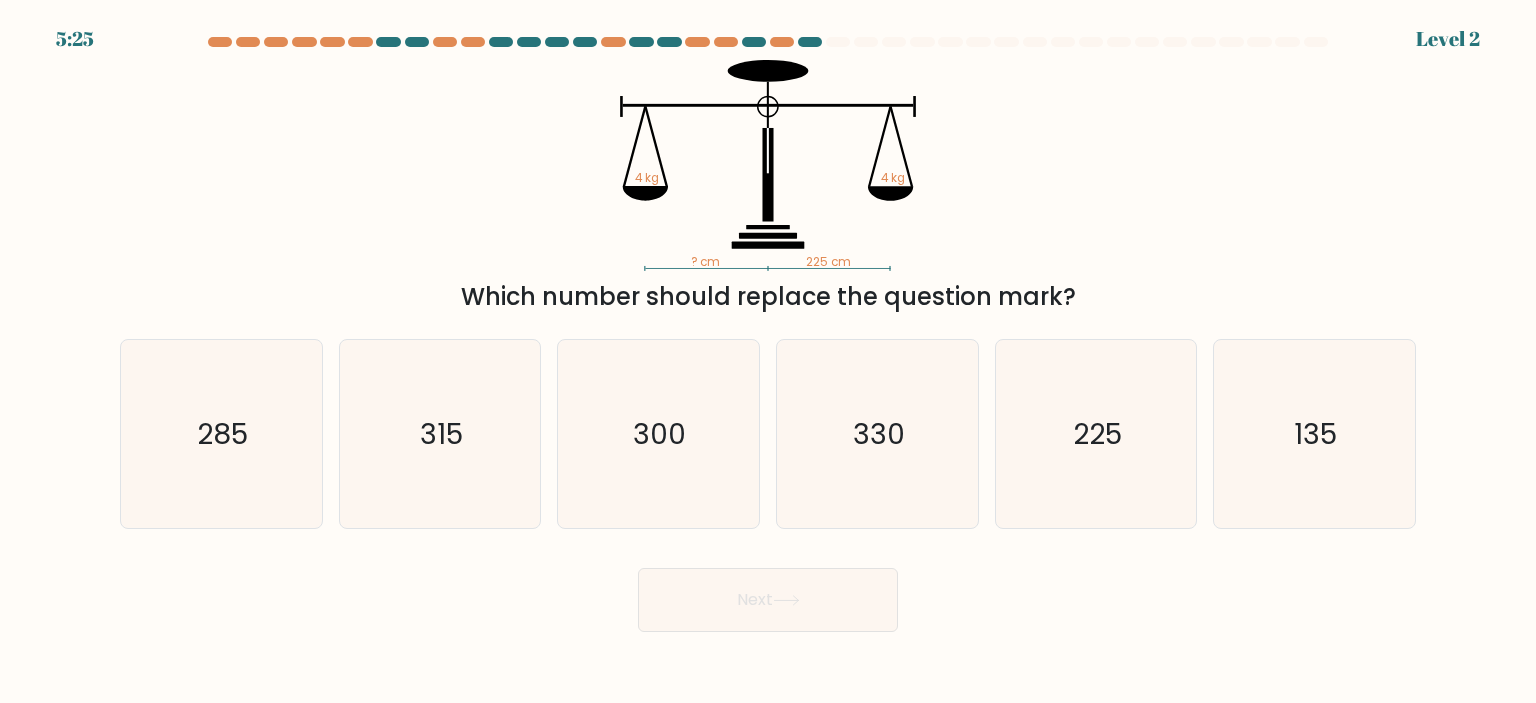 type 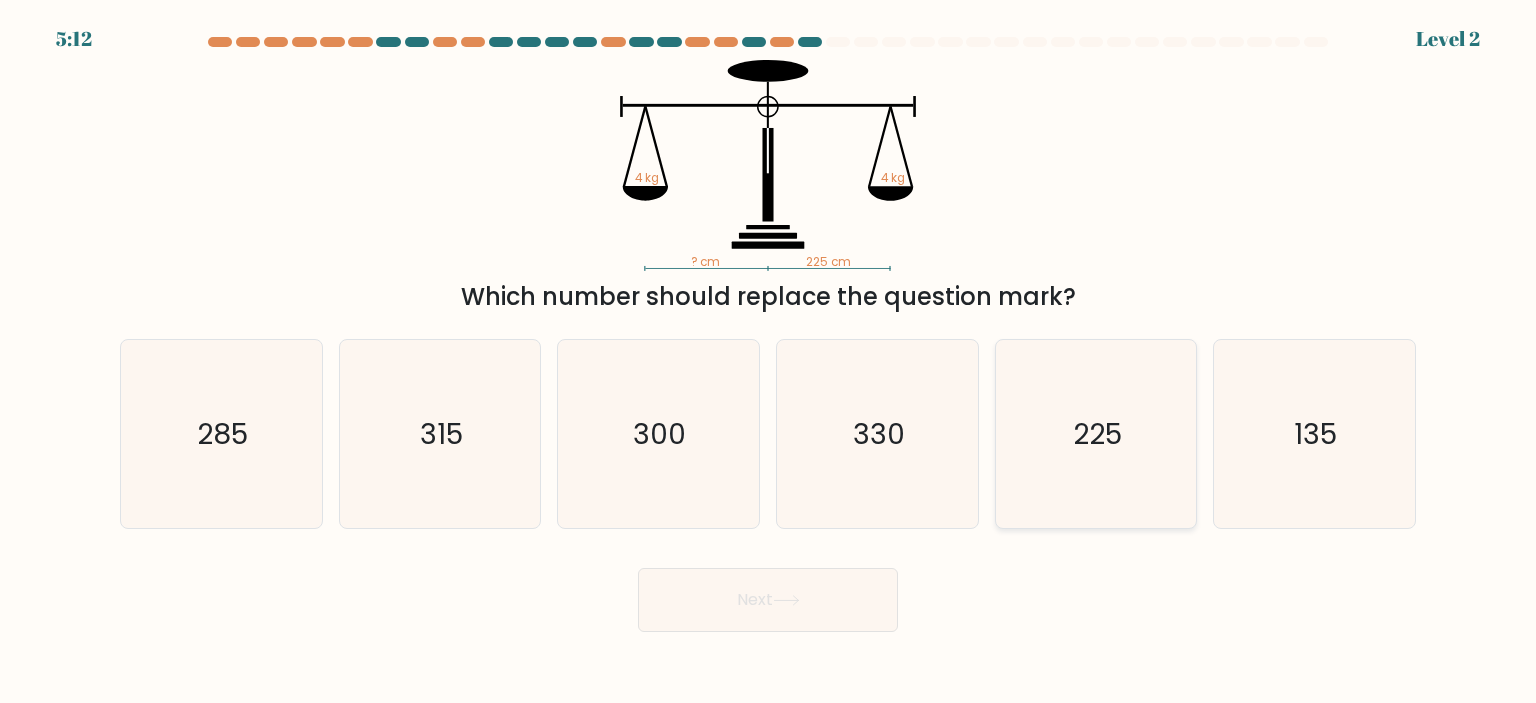 click on "225" 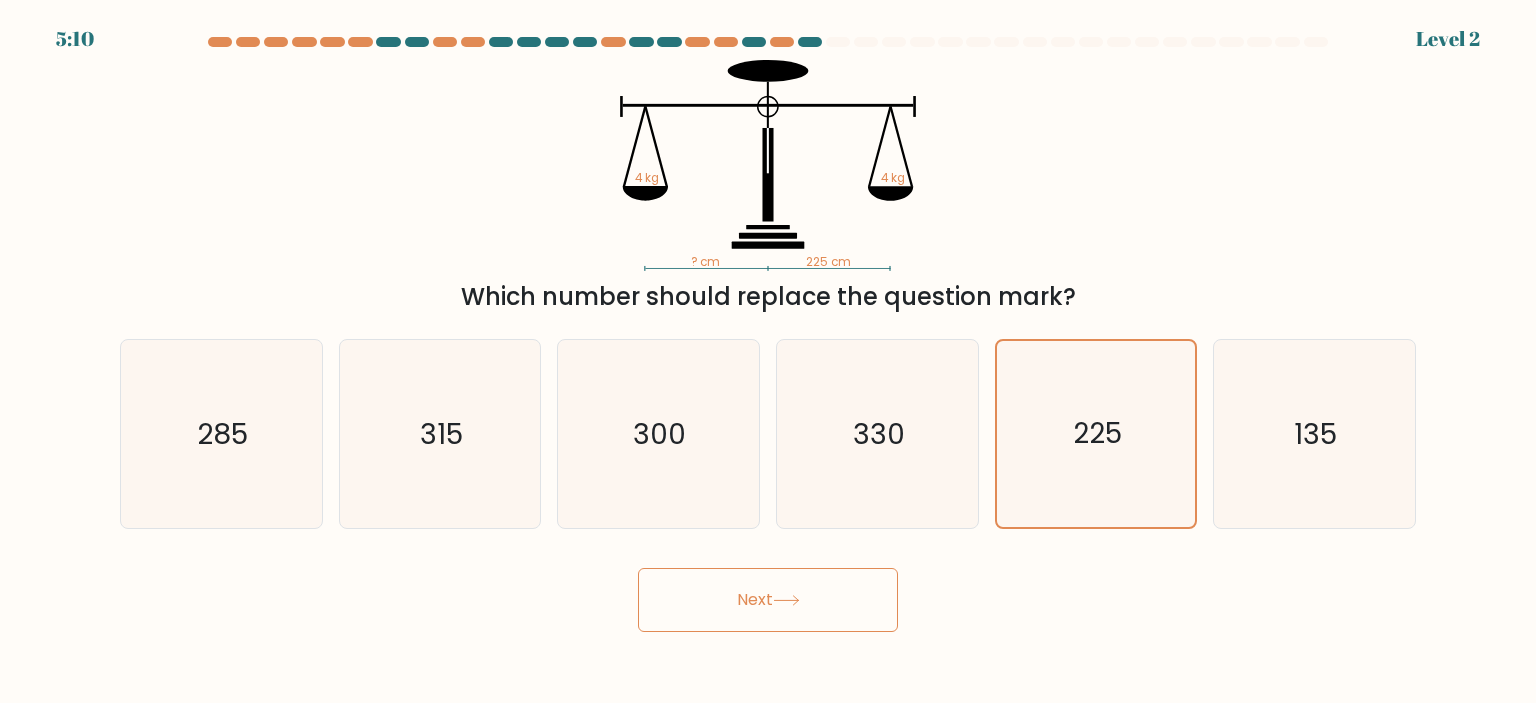 click on "Next" at bounding box center (768, 600) 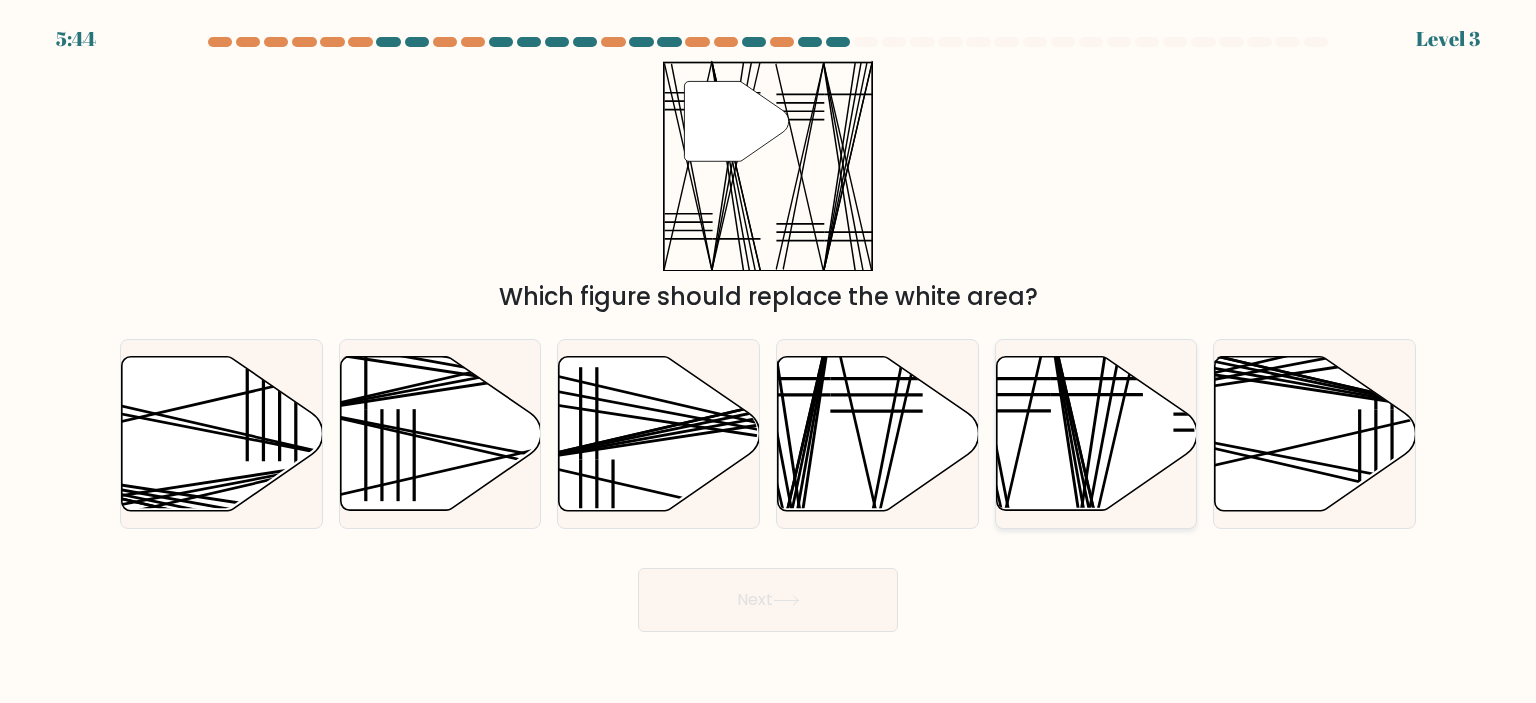 click 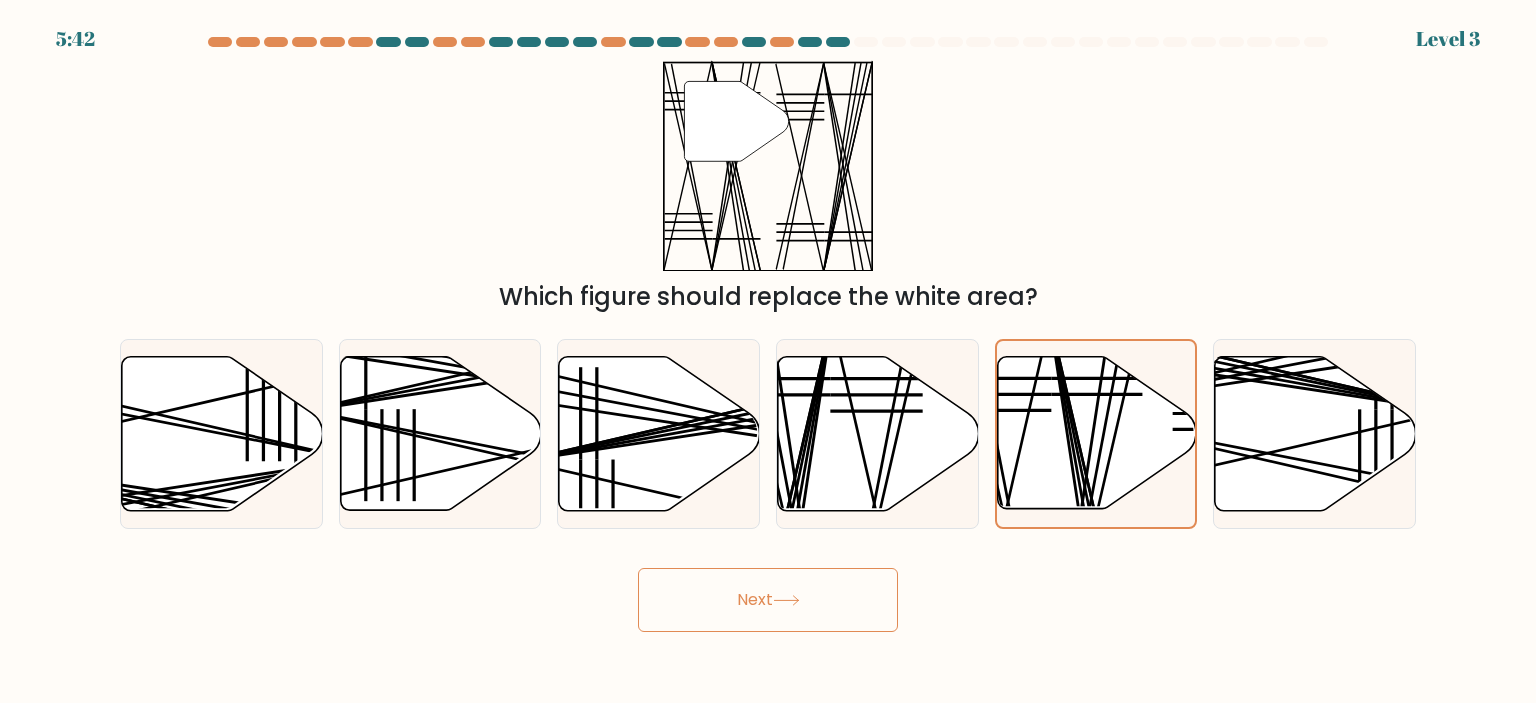 click on "Next" at bounding box center [768, 600] 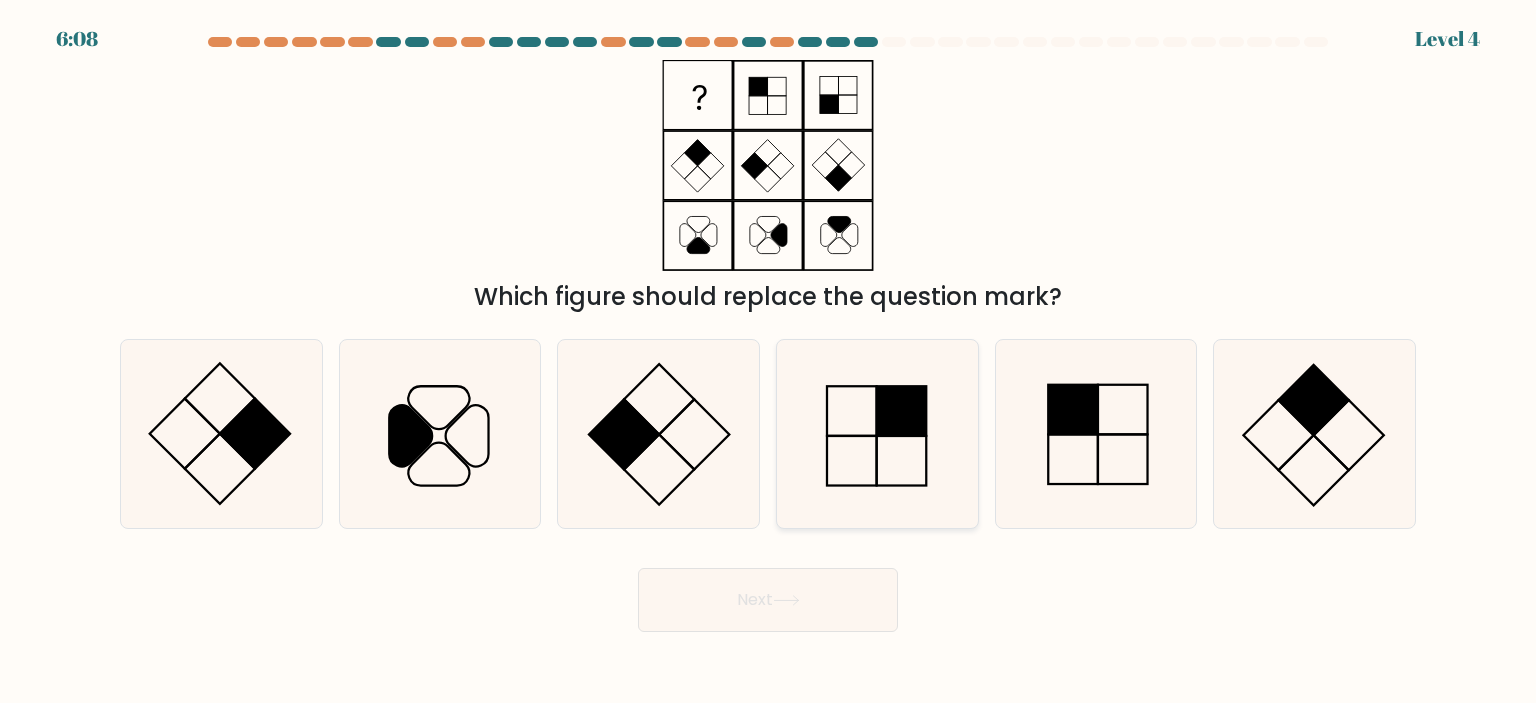 click 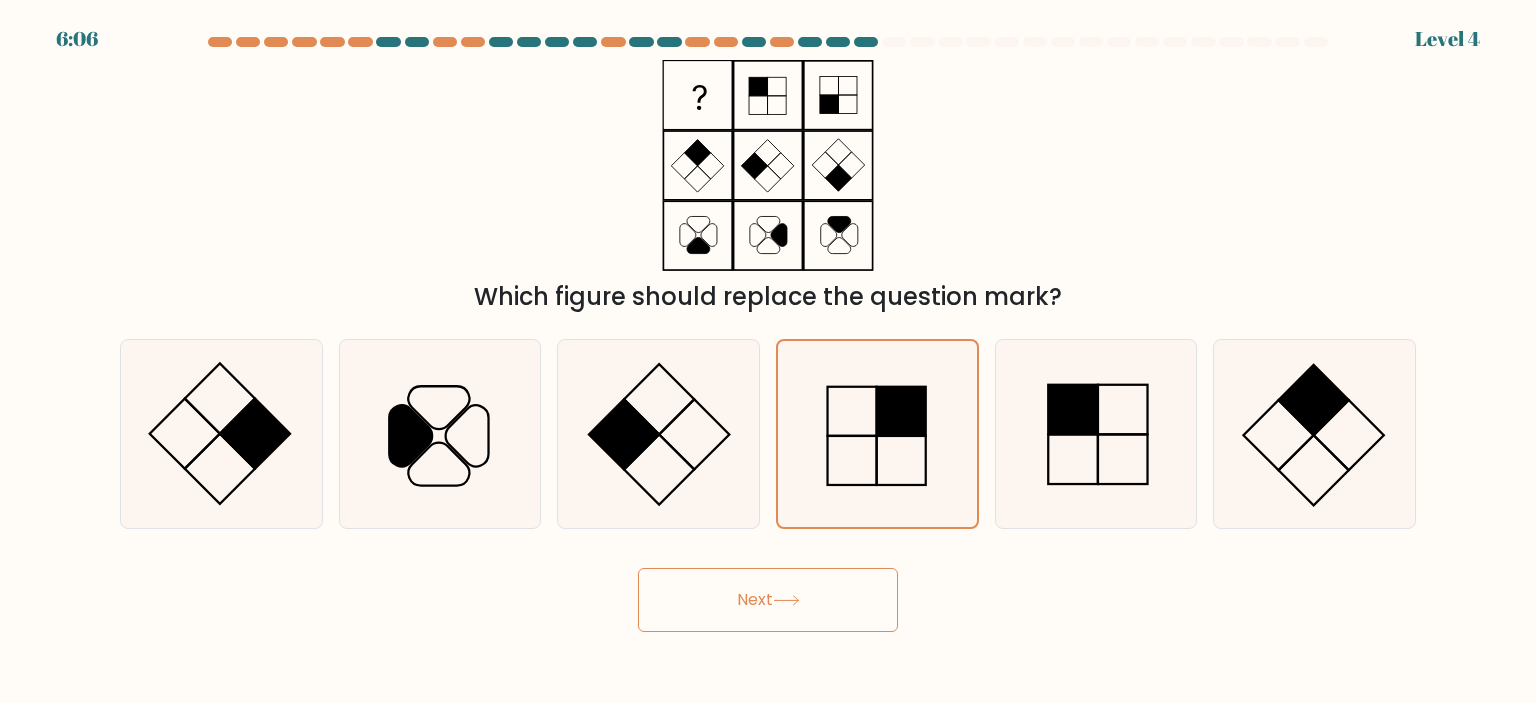 click on "Next" at bounding box center (768, 600) 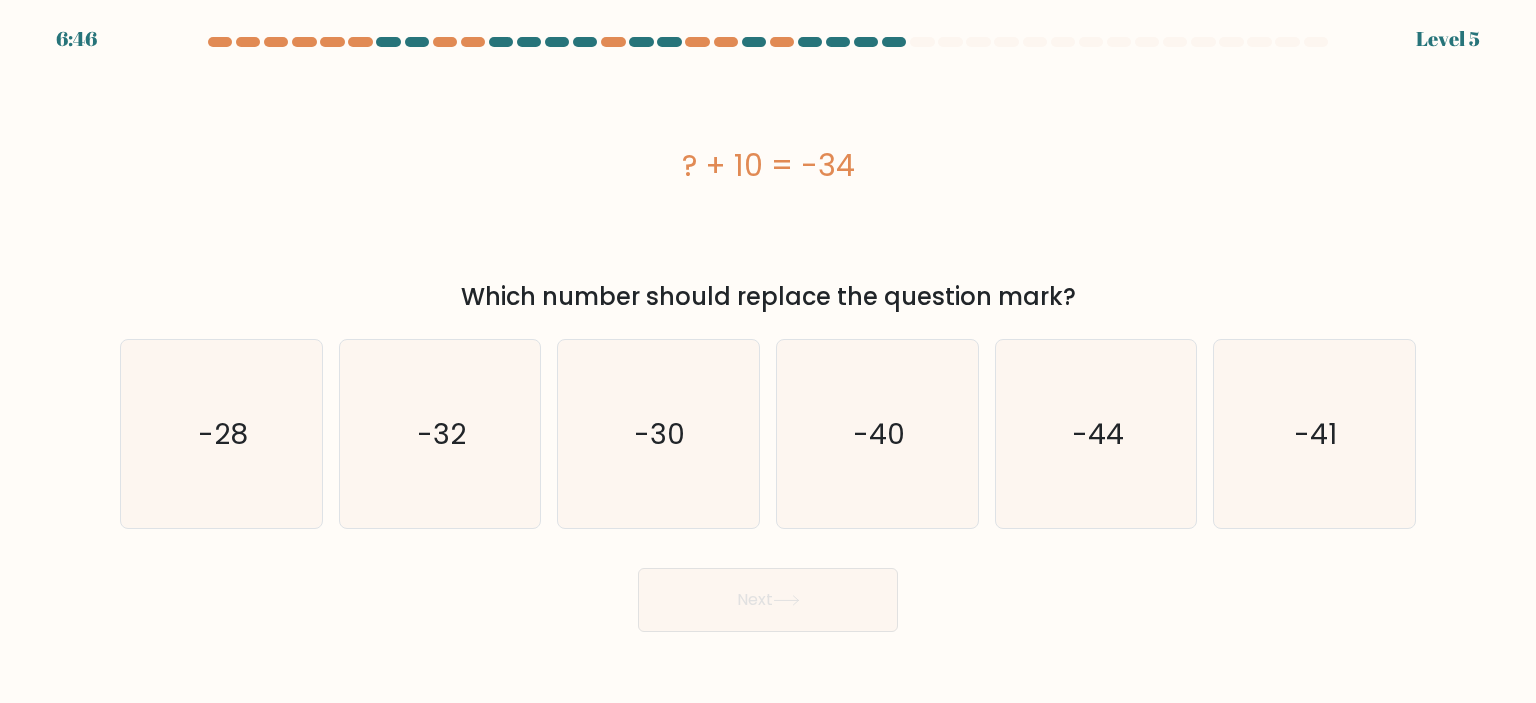 drag, startPoint x: 672, startPoint y: 162, endPoint x: 912, endPoint y: 134, distance: 241.6278 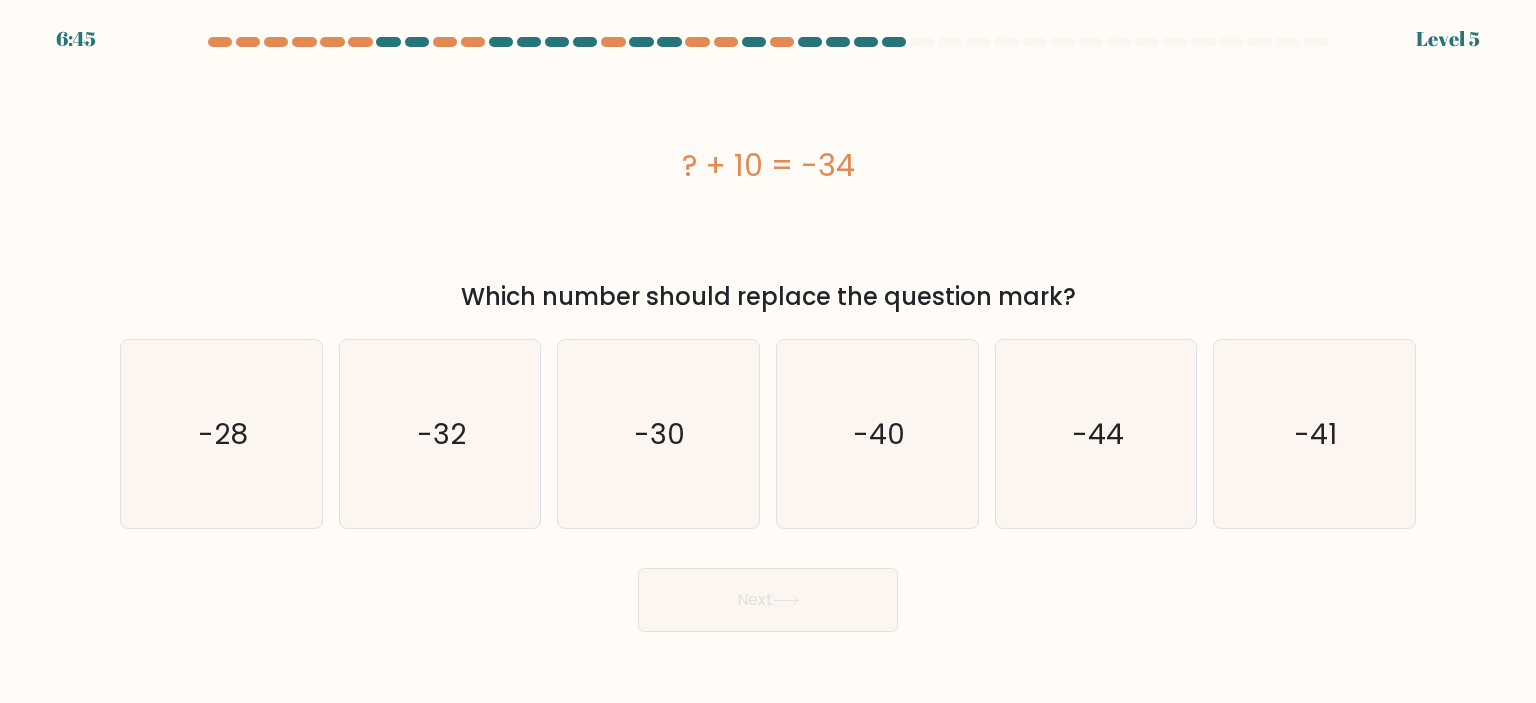 copy on "? + 10 = -34" 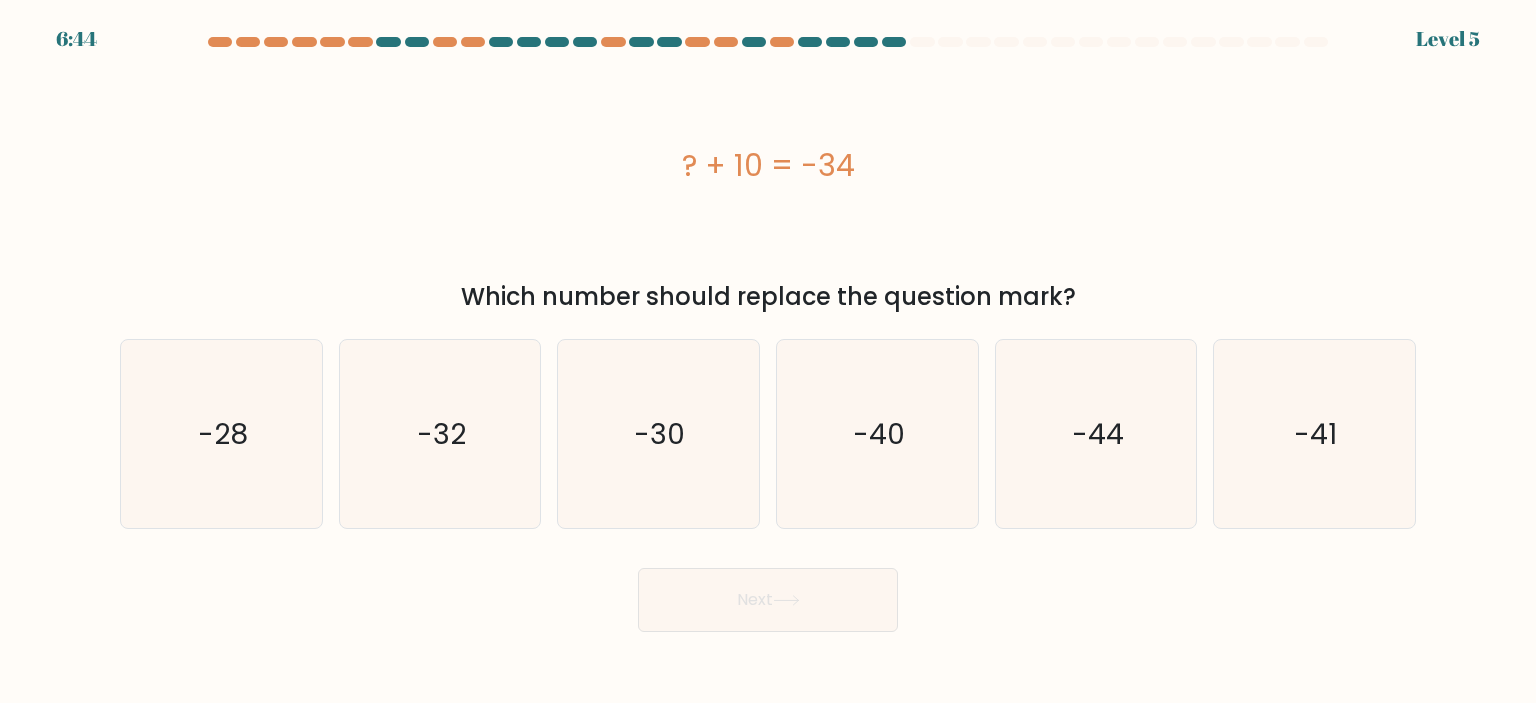 click on "? + 10 = -34" at bounding box center (768, 165) 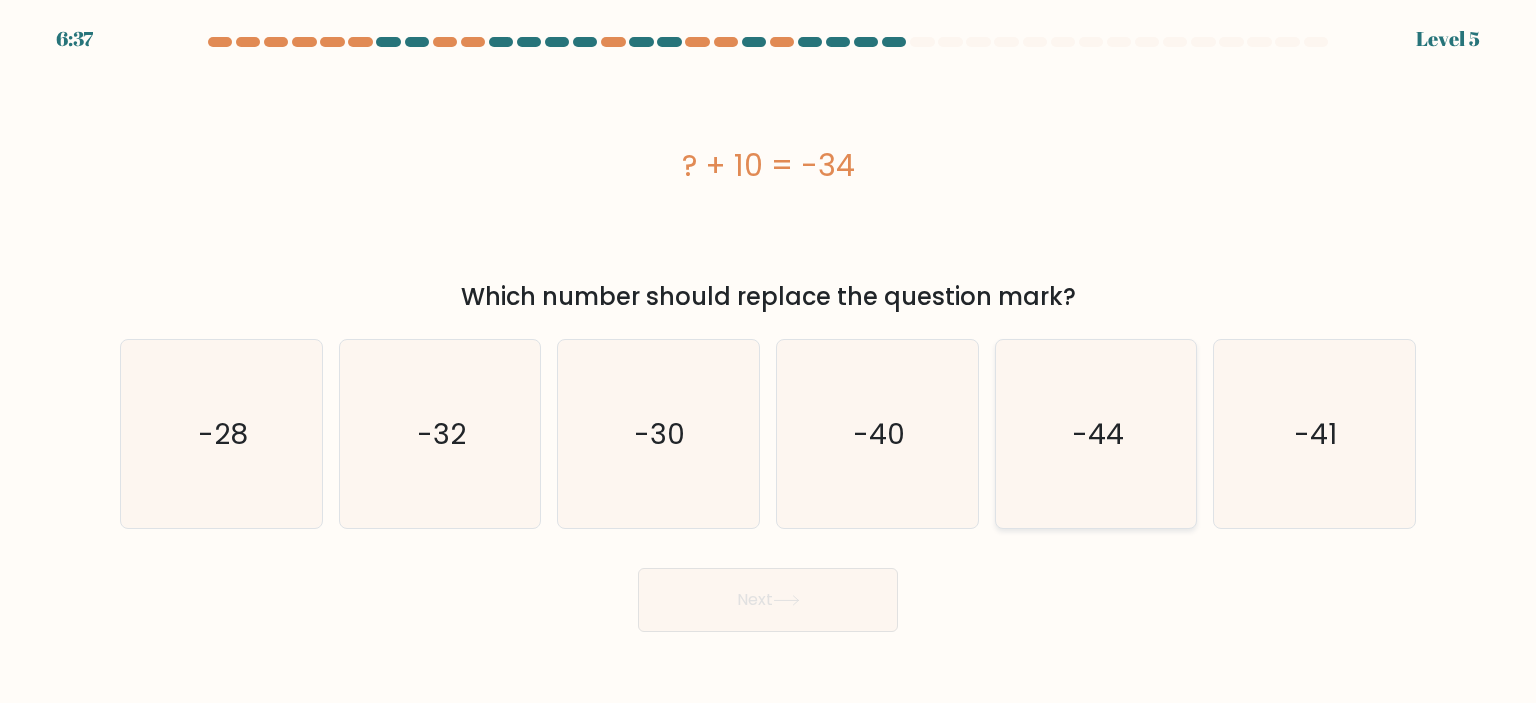 click on "-44" 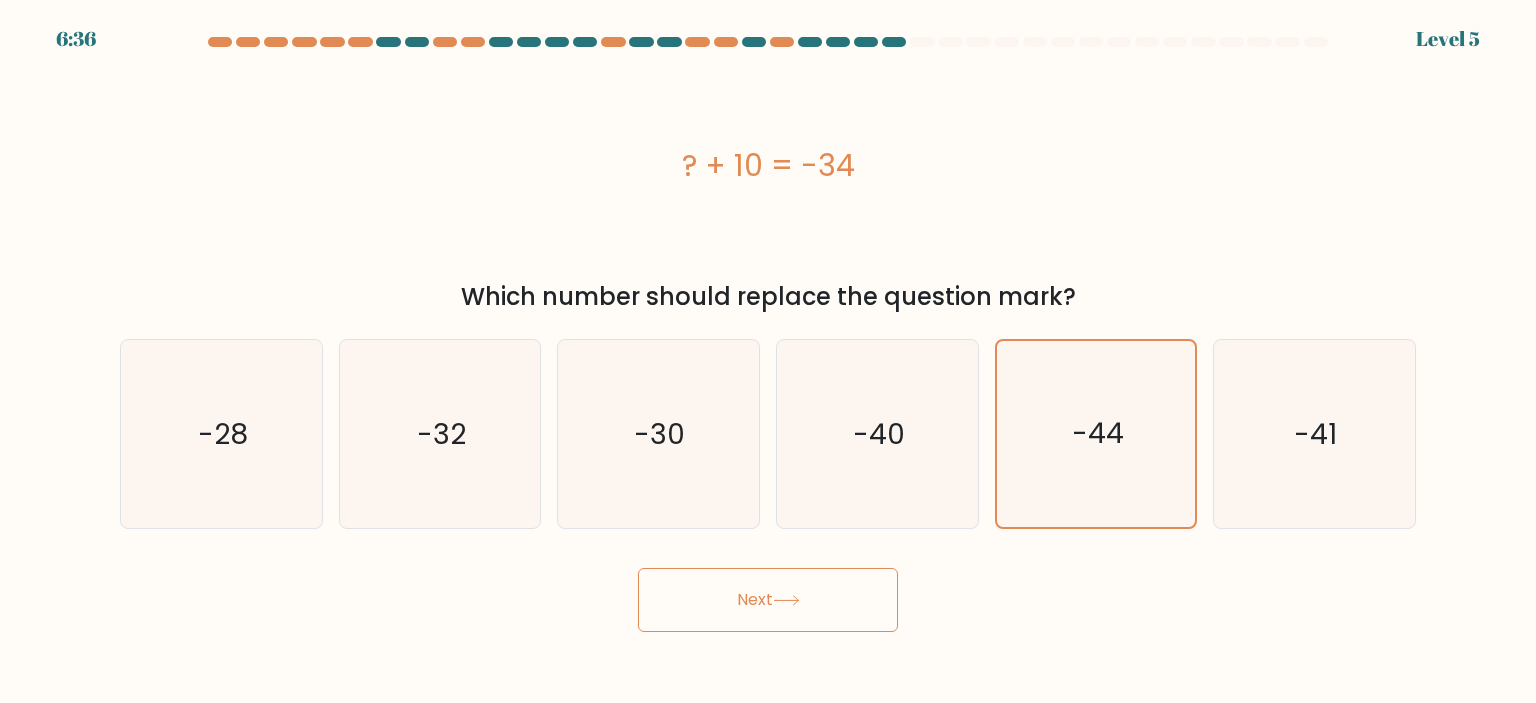 click on "Next" at bounding box center (768, 600) 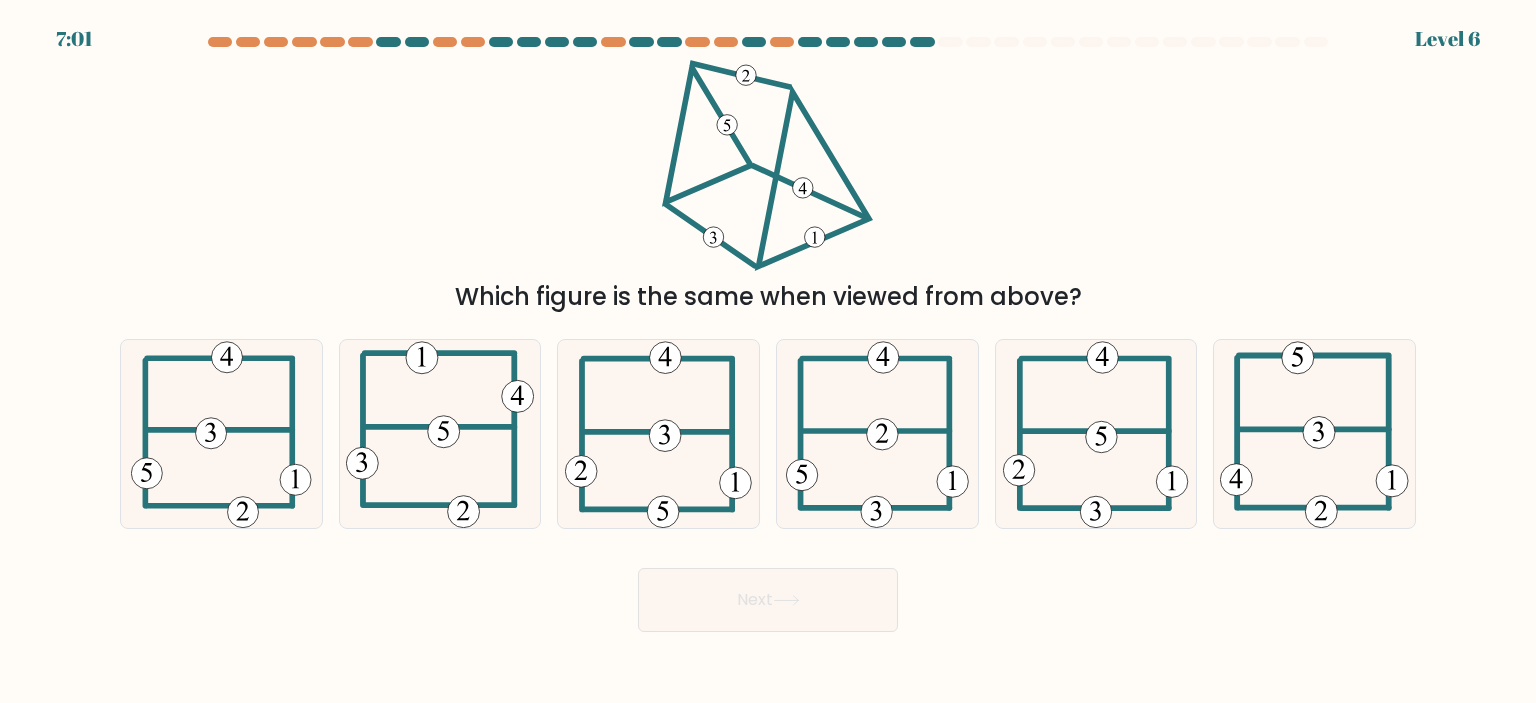type 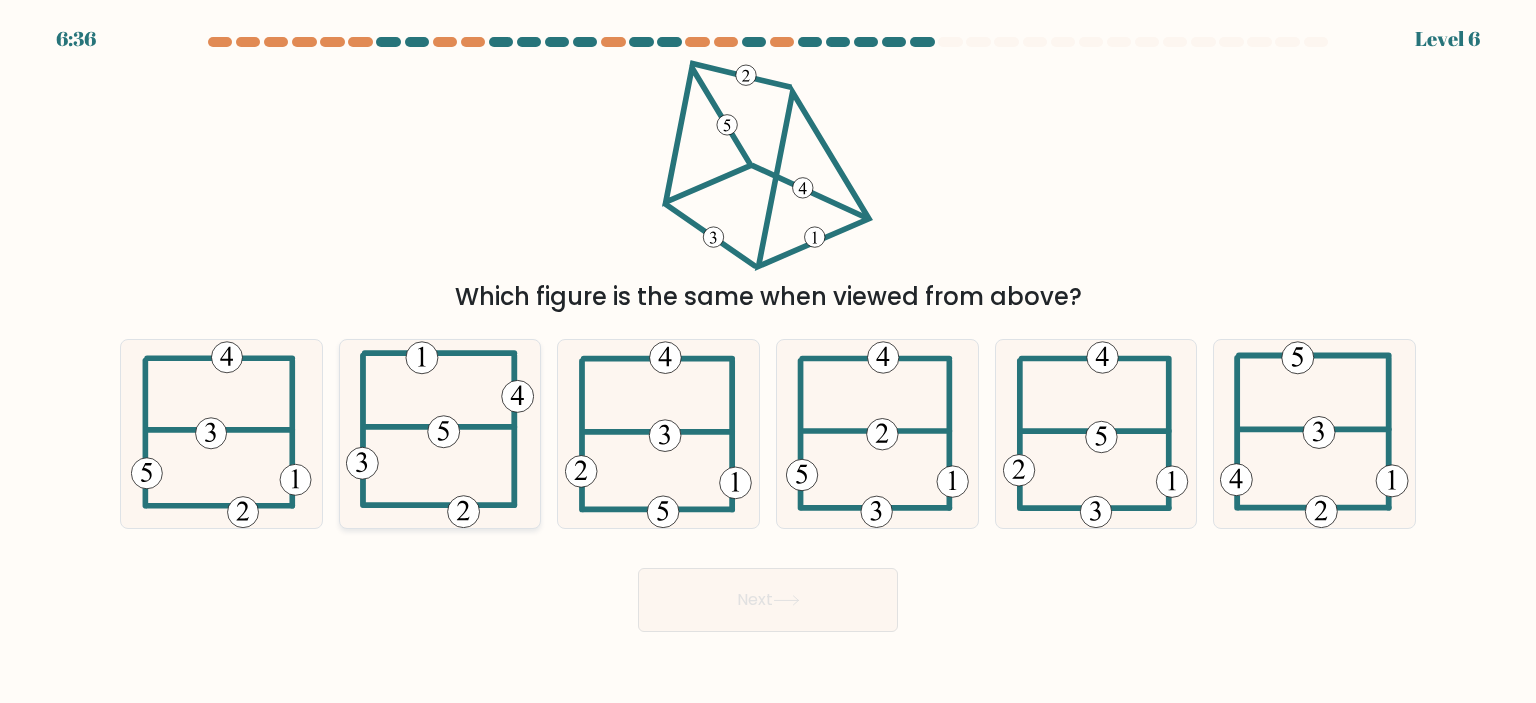 click 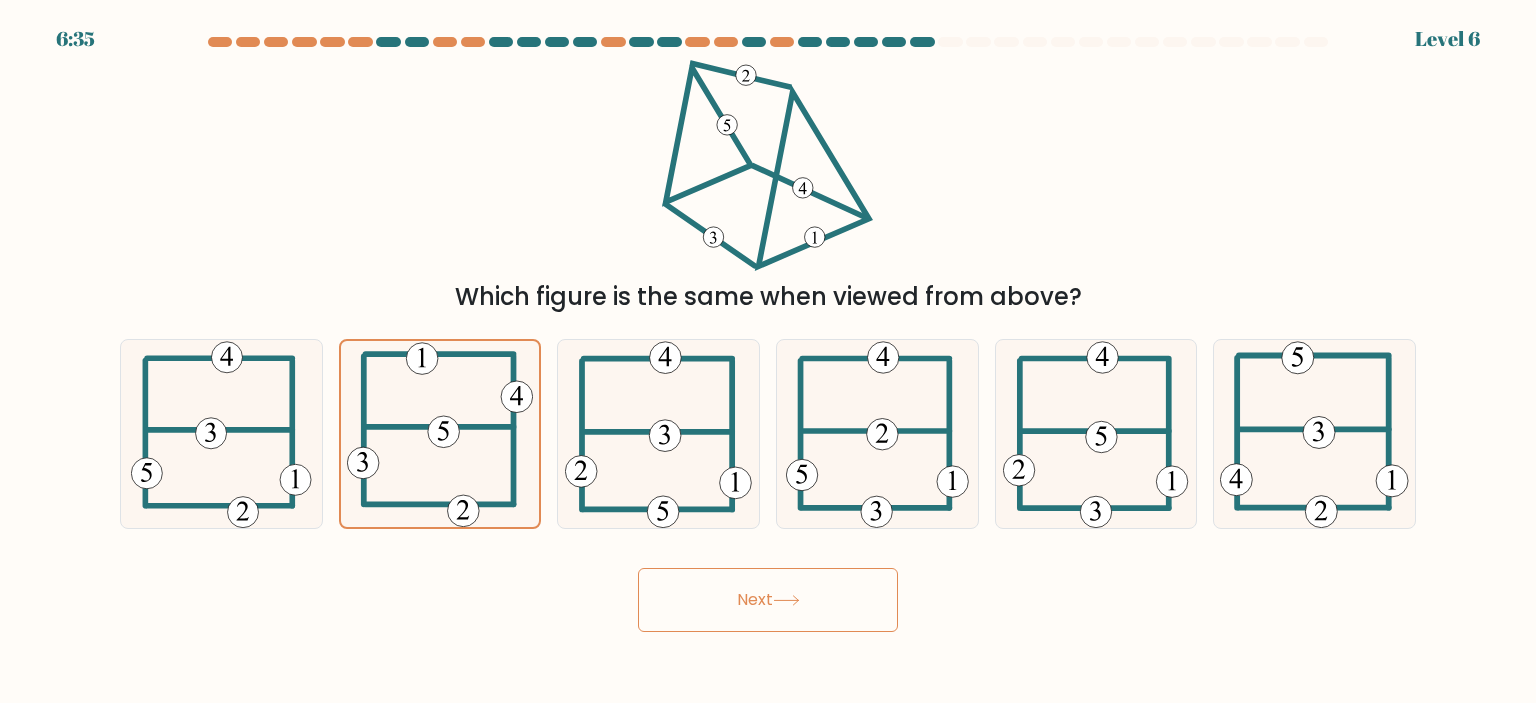 click on "Next" at bounding box center (768, 600) 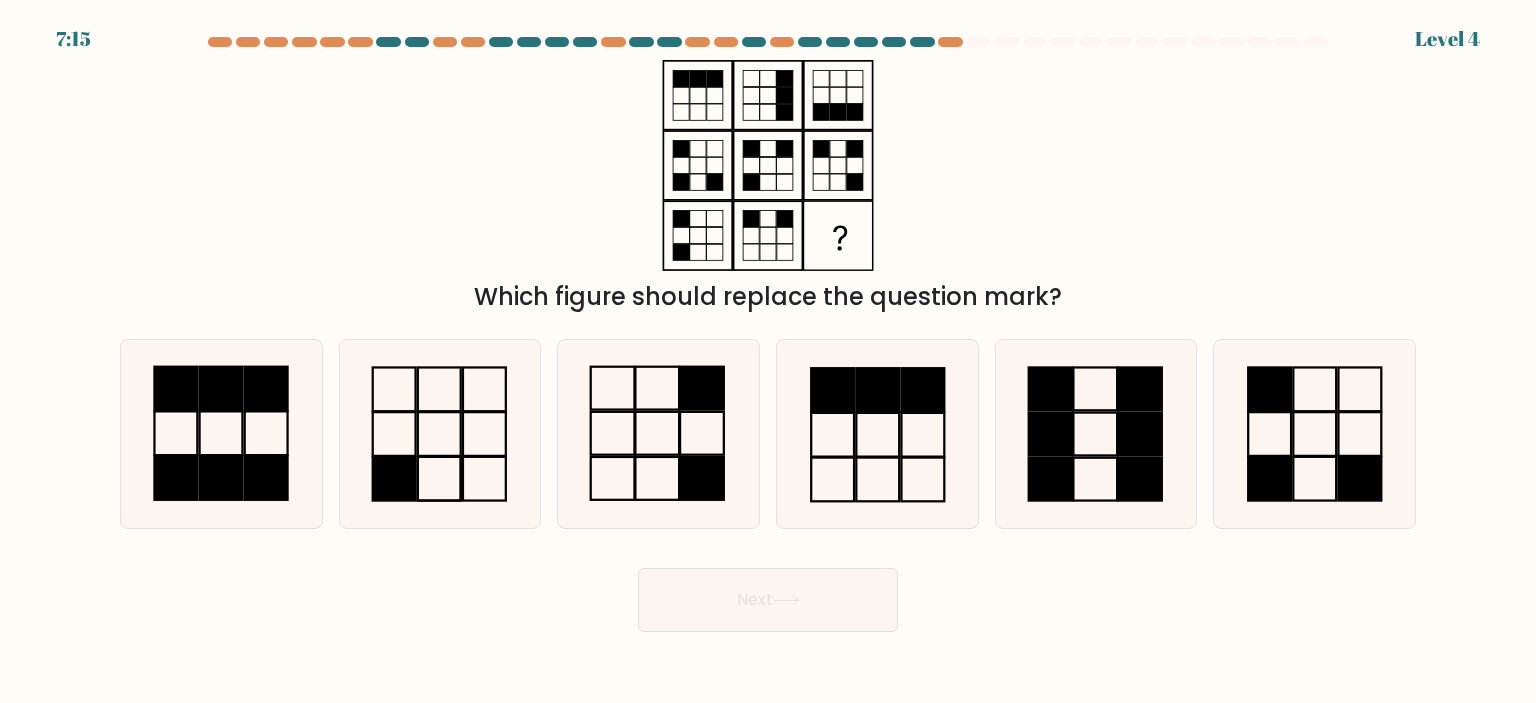 type 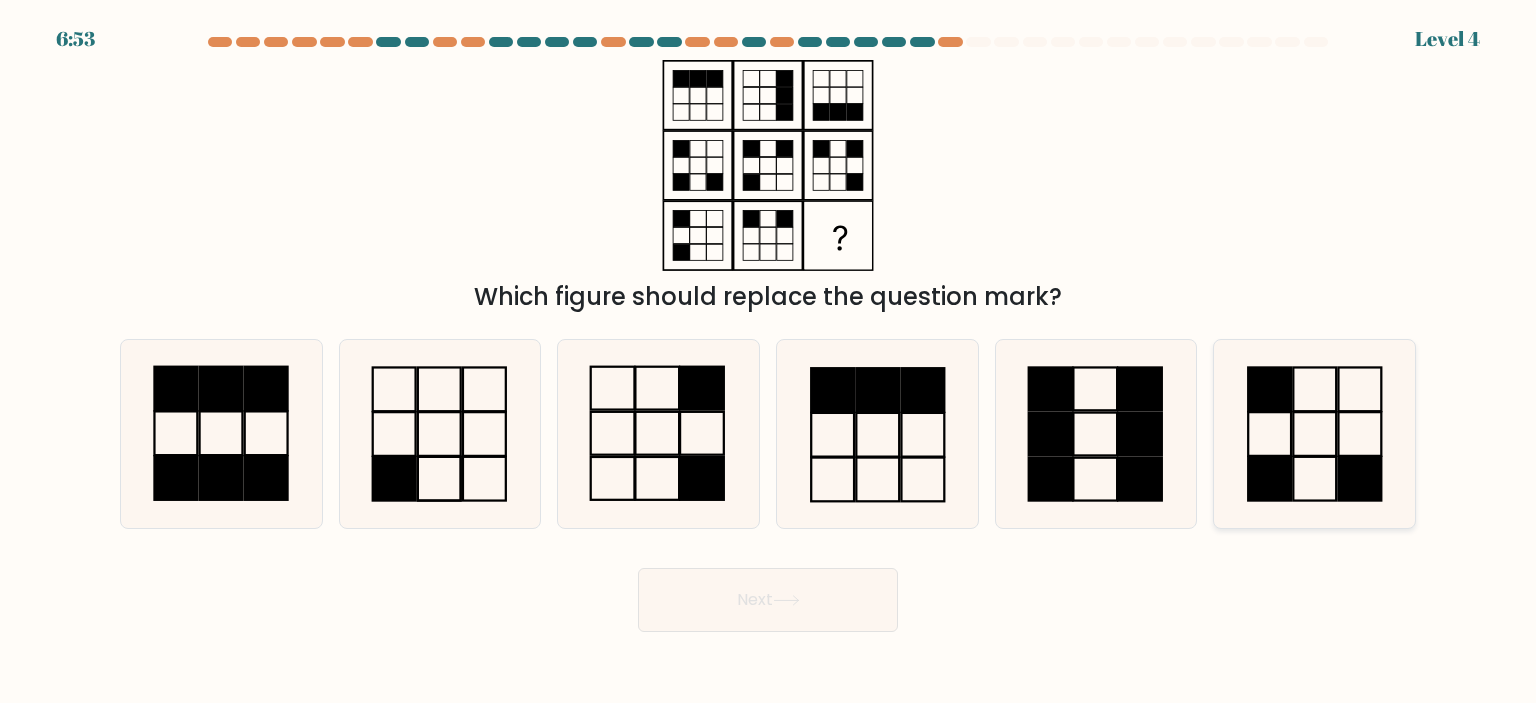 click 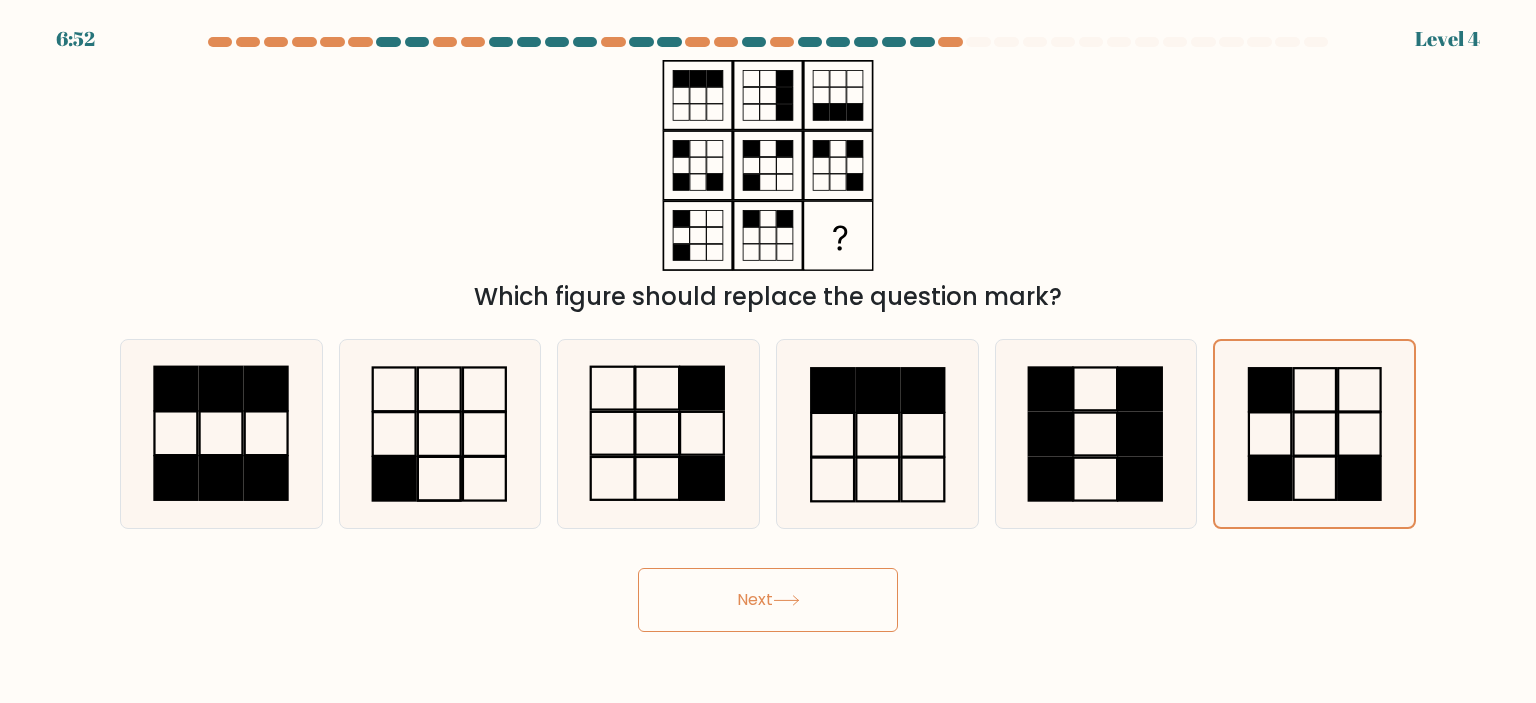 click on "Next" at bounding box center (768, 600) 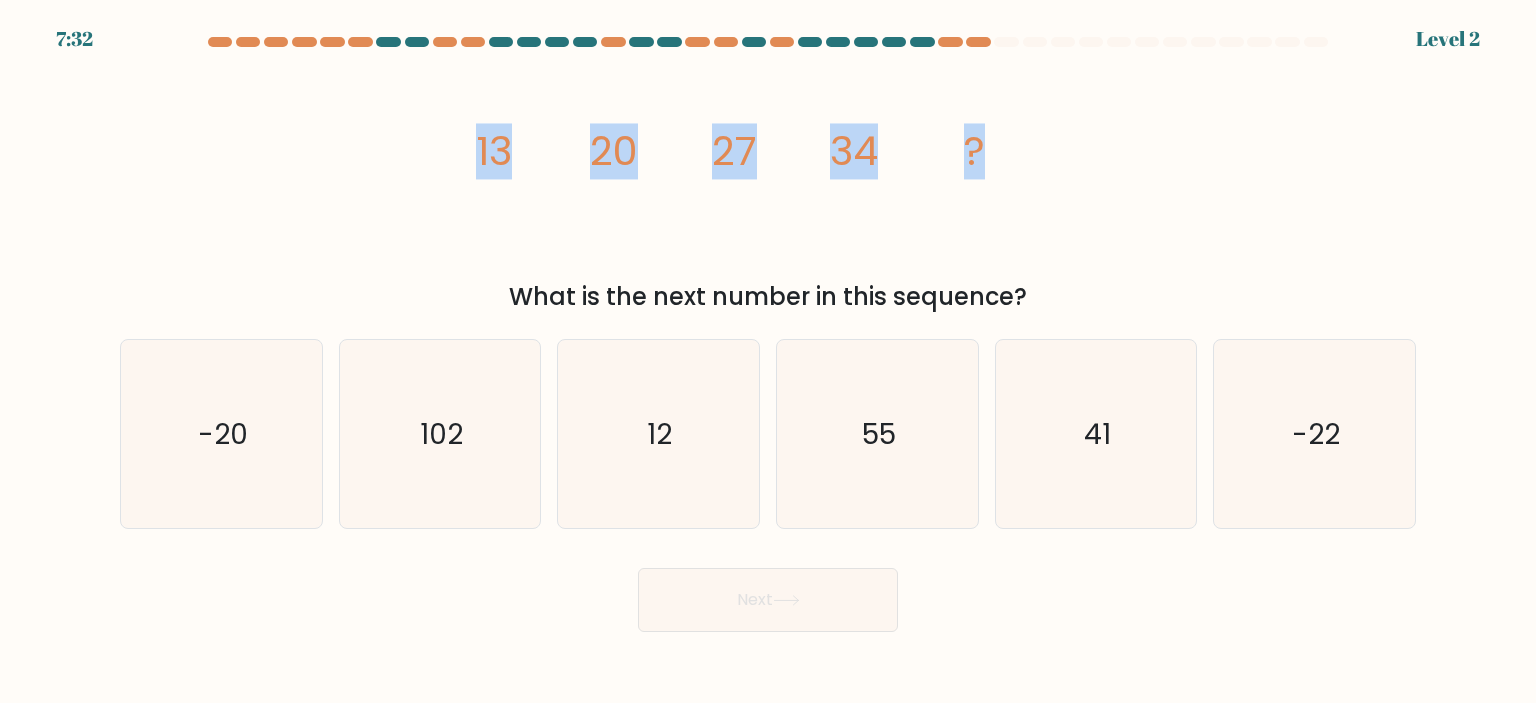 drag, startPoint x: 416, startPoint y: 143, endPoint x: 1121, endPoint y: 158, distance: 705.15955 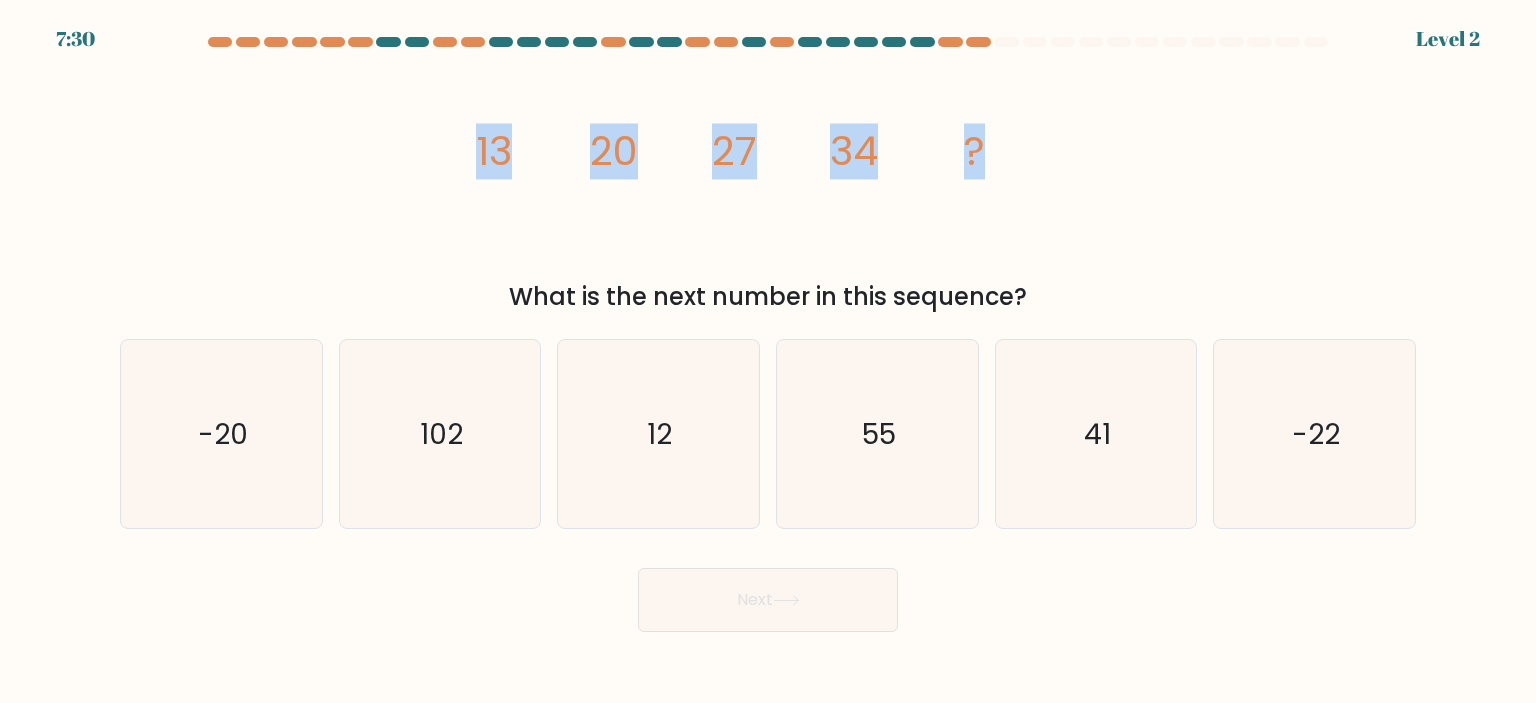 copy on "13
20
27
34
?" 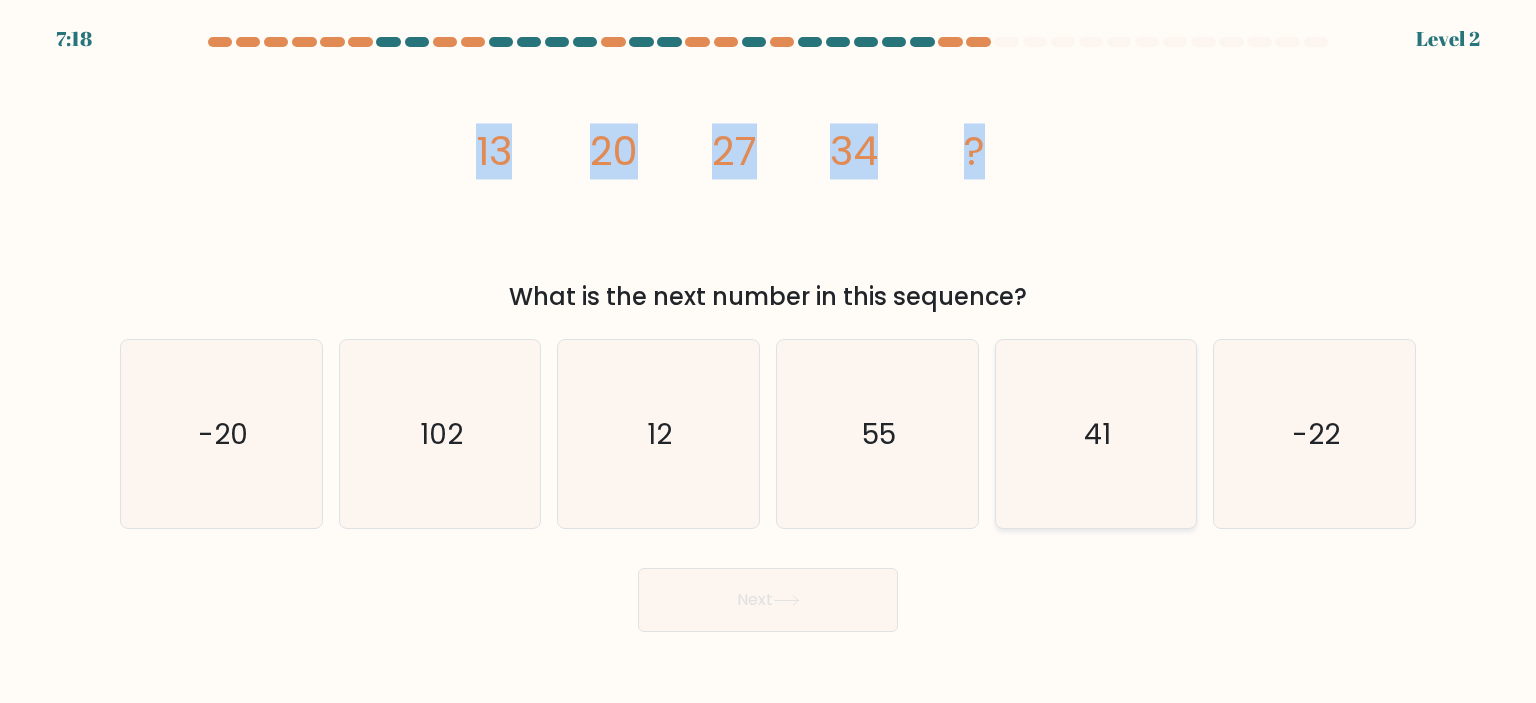 click on "41" 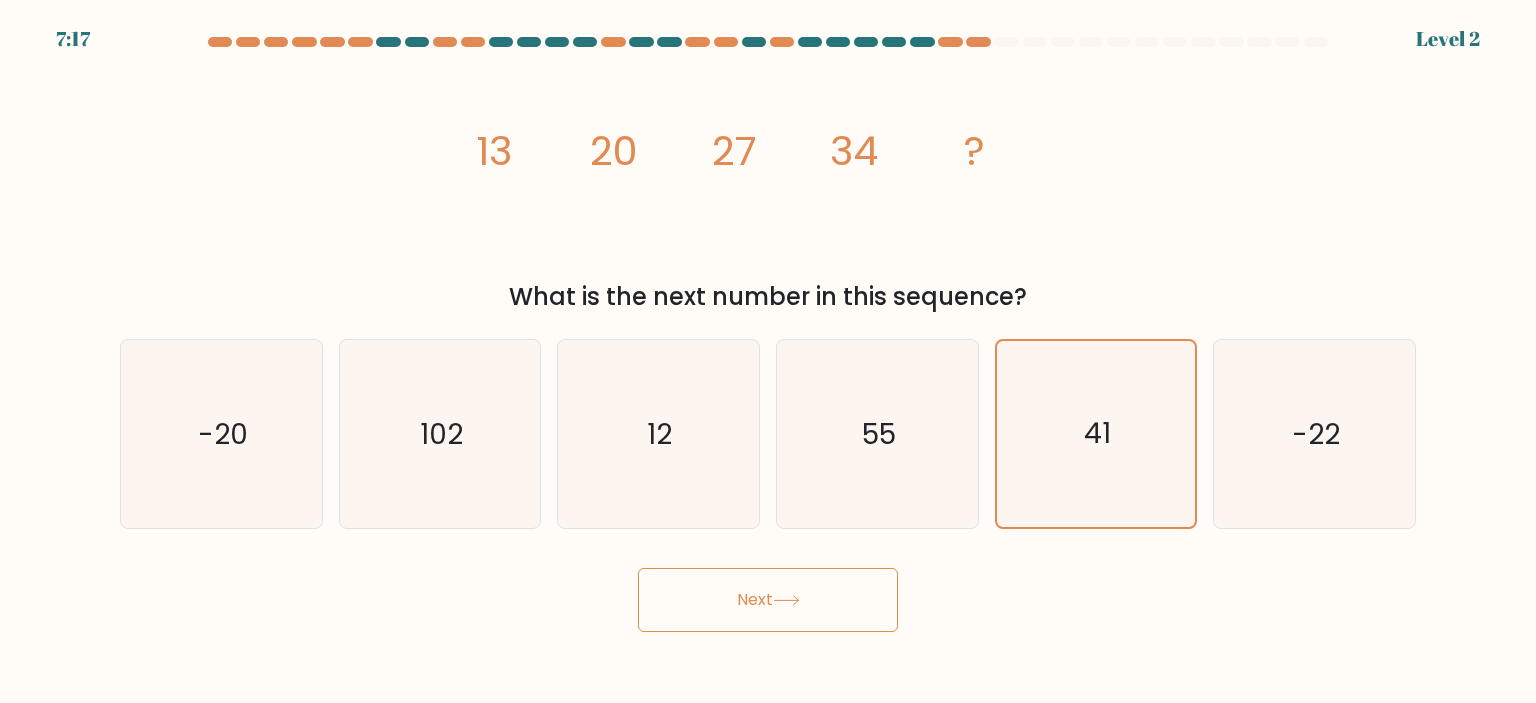 click on "Next" at bounding box center (768, 600) 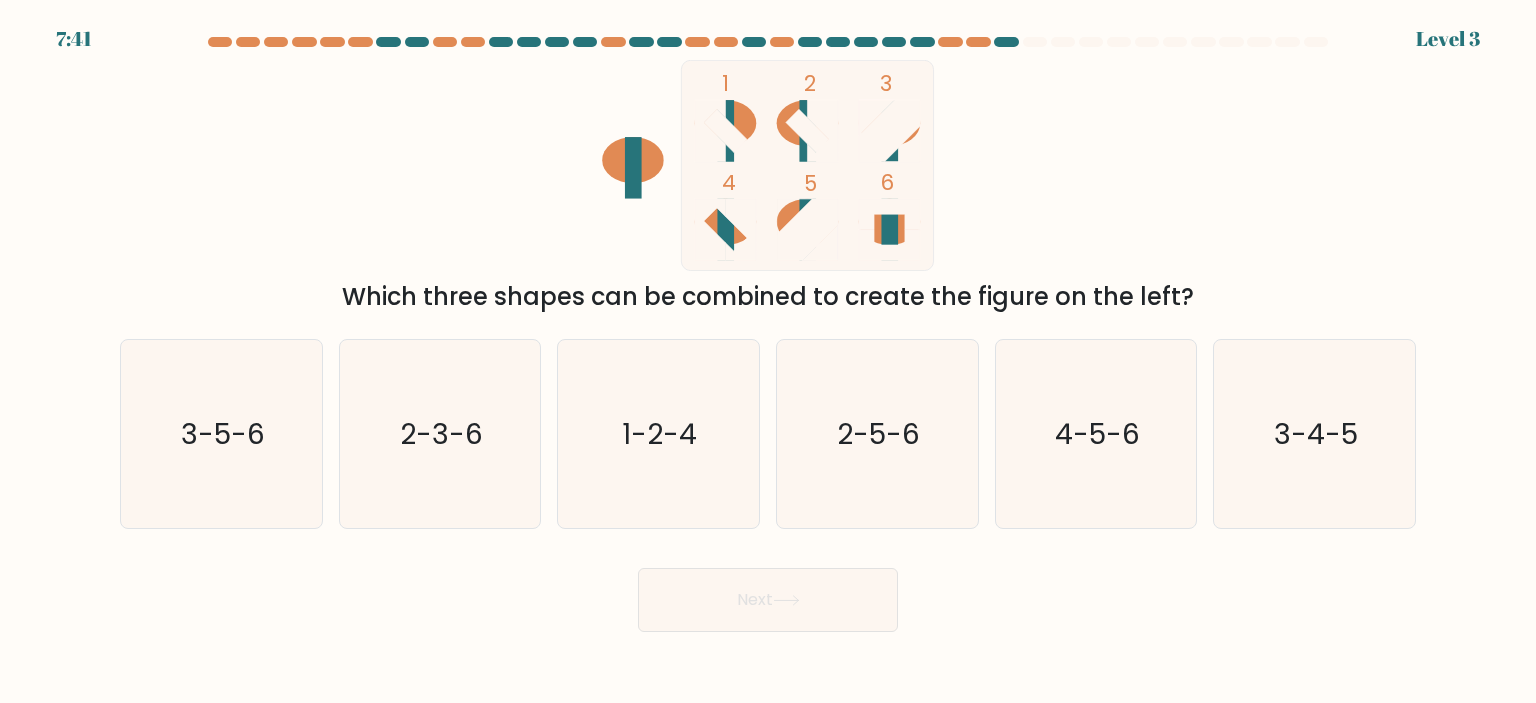 type 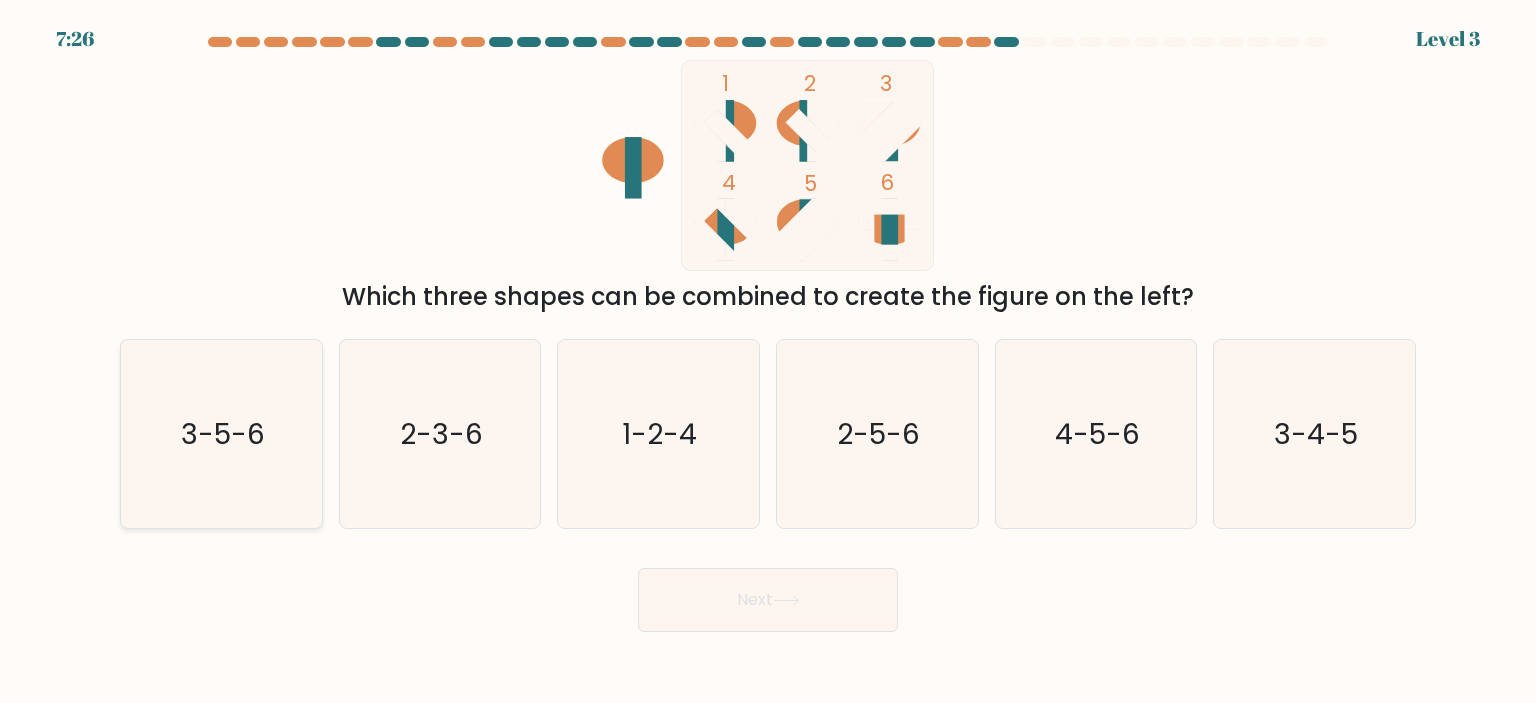 click on "3-5-6" 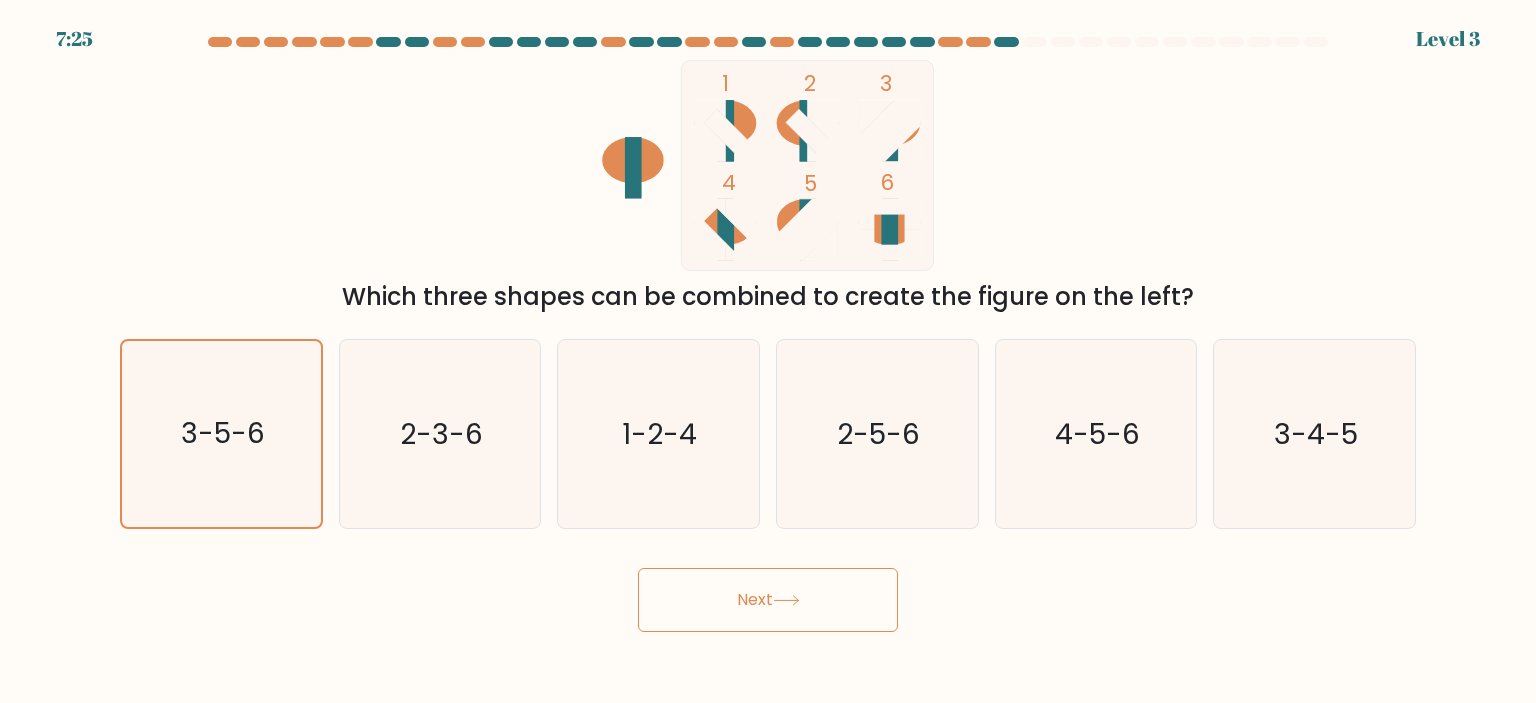 click on "Next" at bounding box center [768, 600] 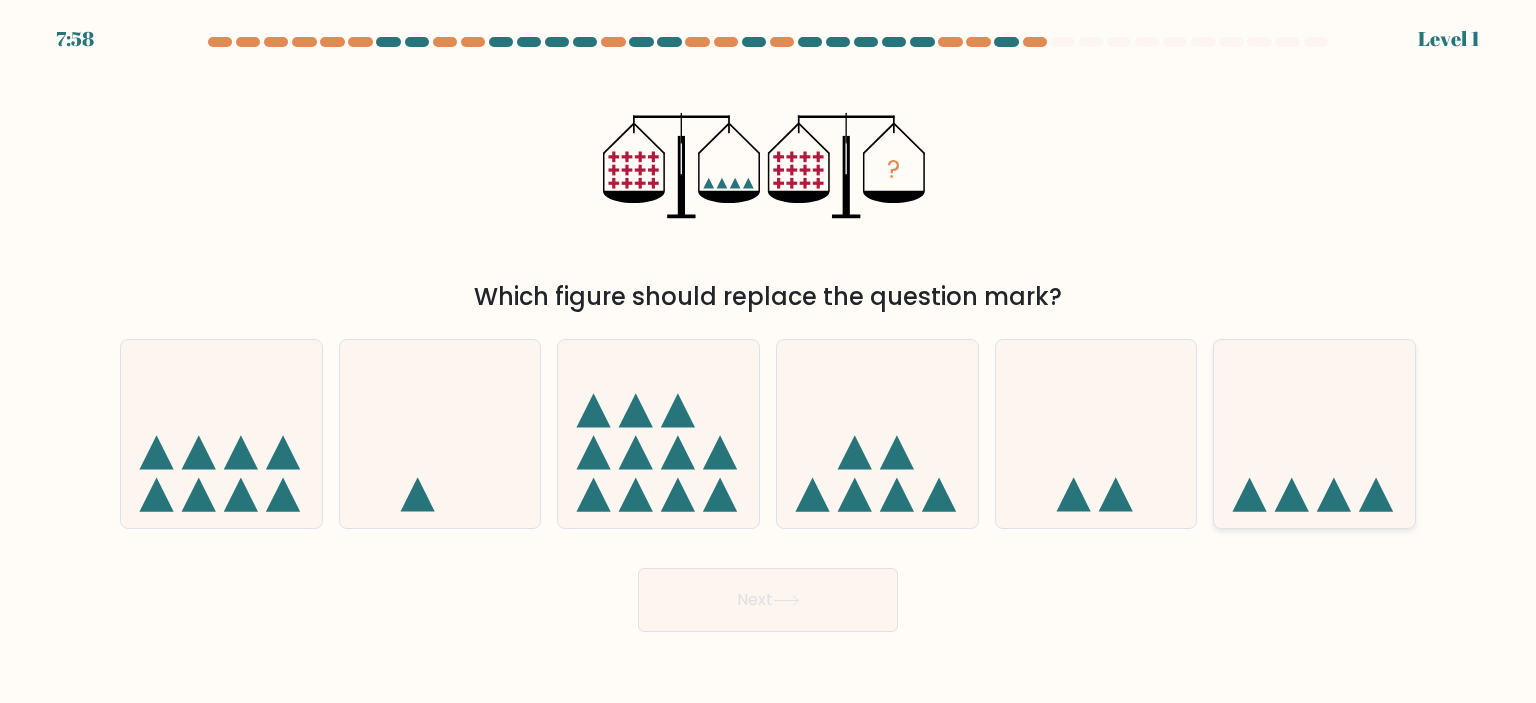 click 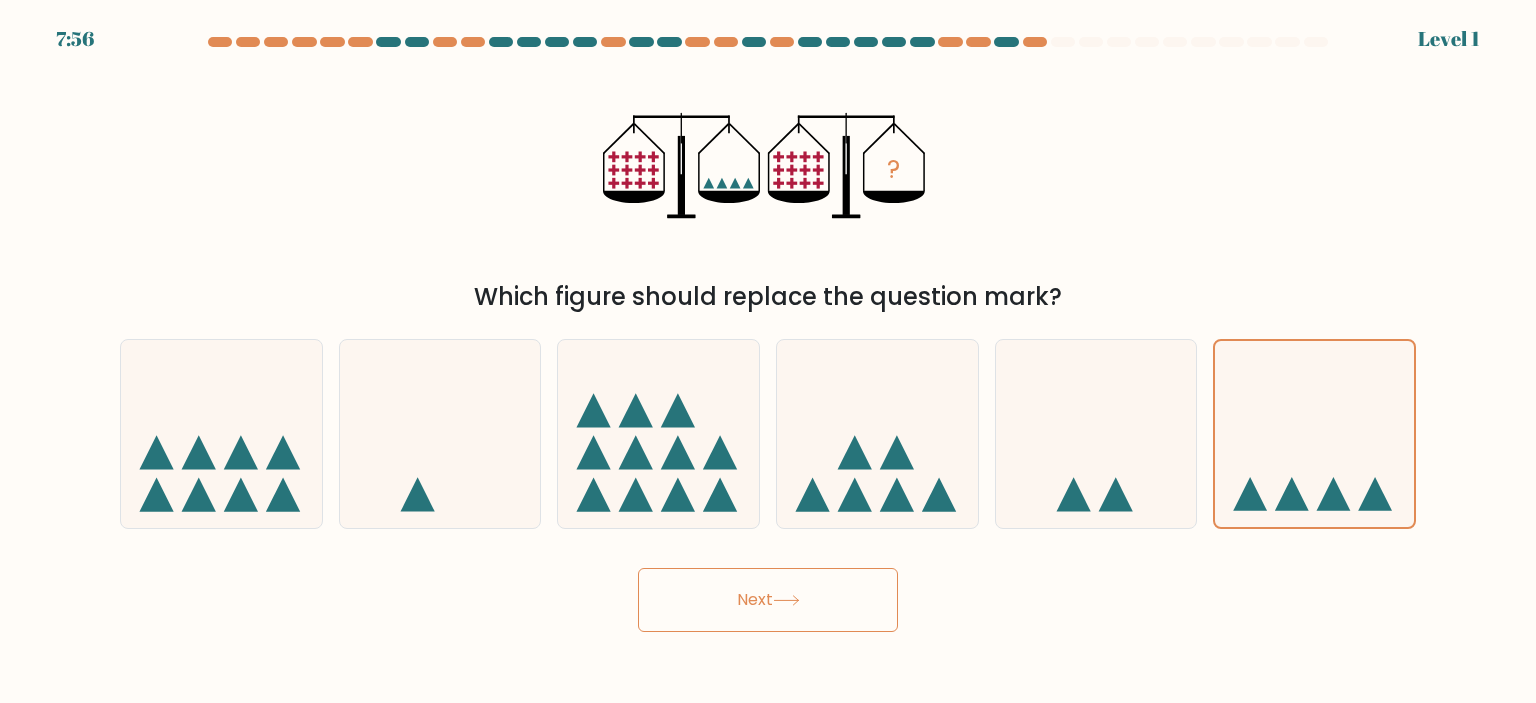 click on "Next" at bounding box center [768, 600] 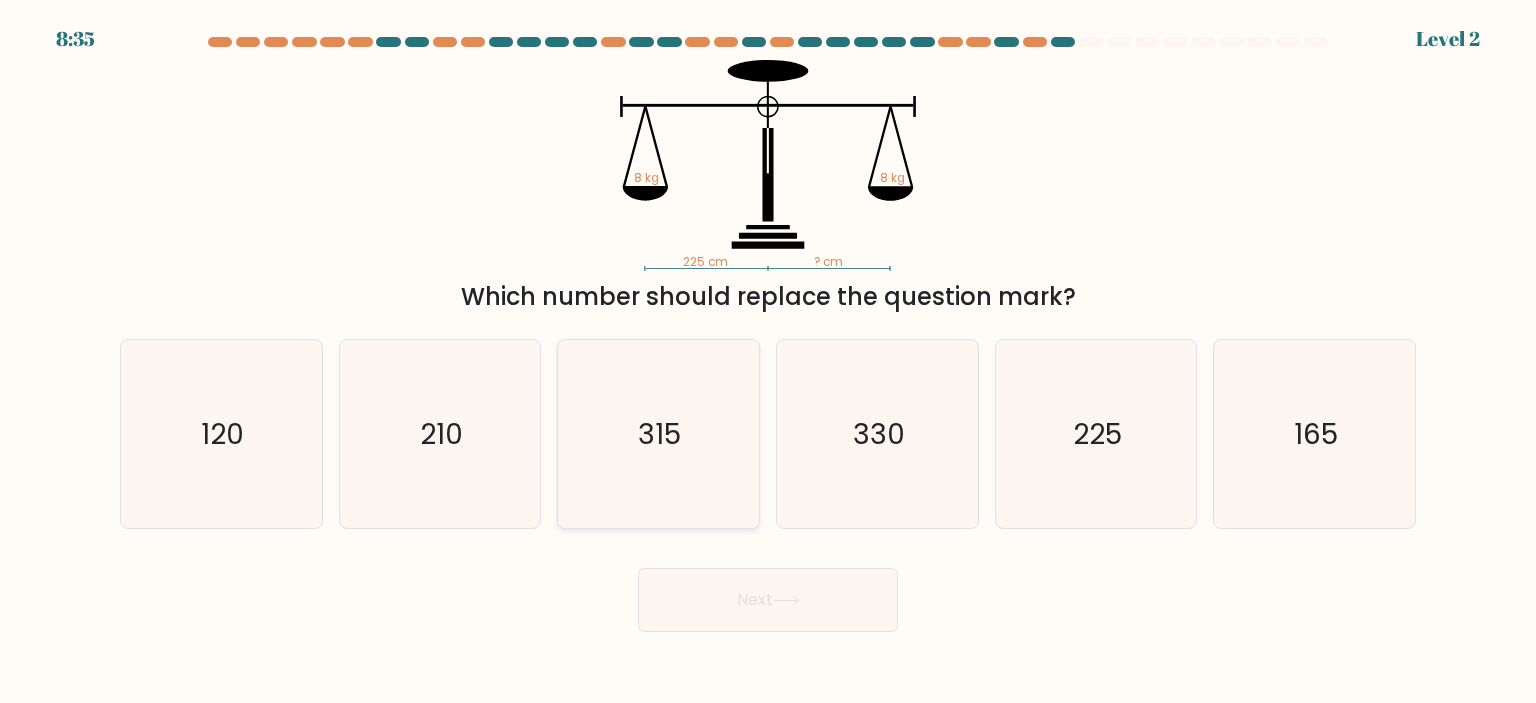 type 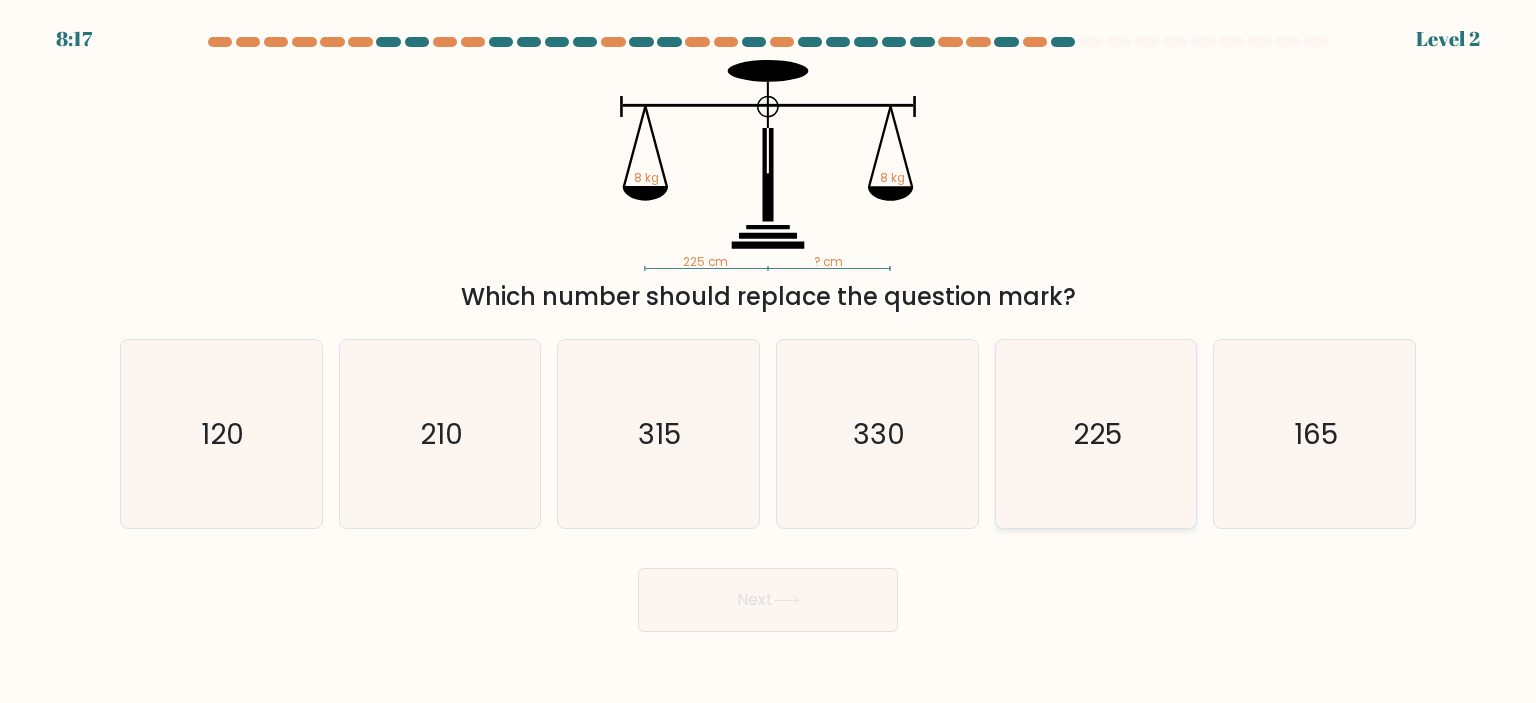 click on "225" 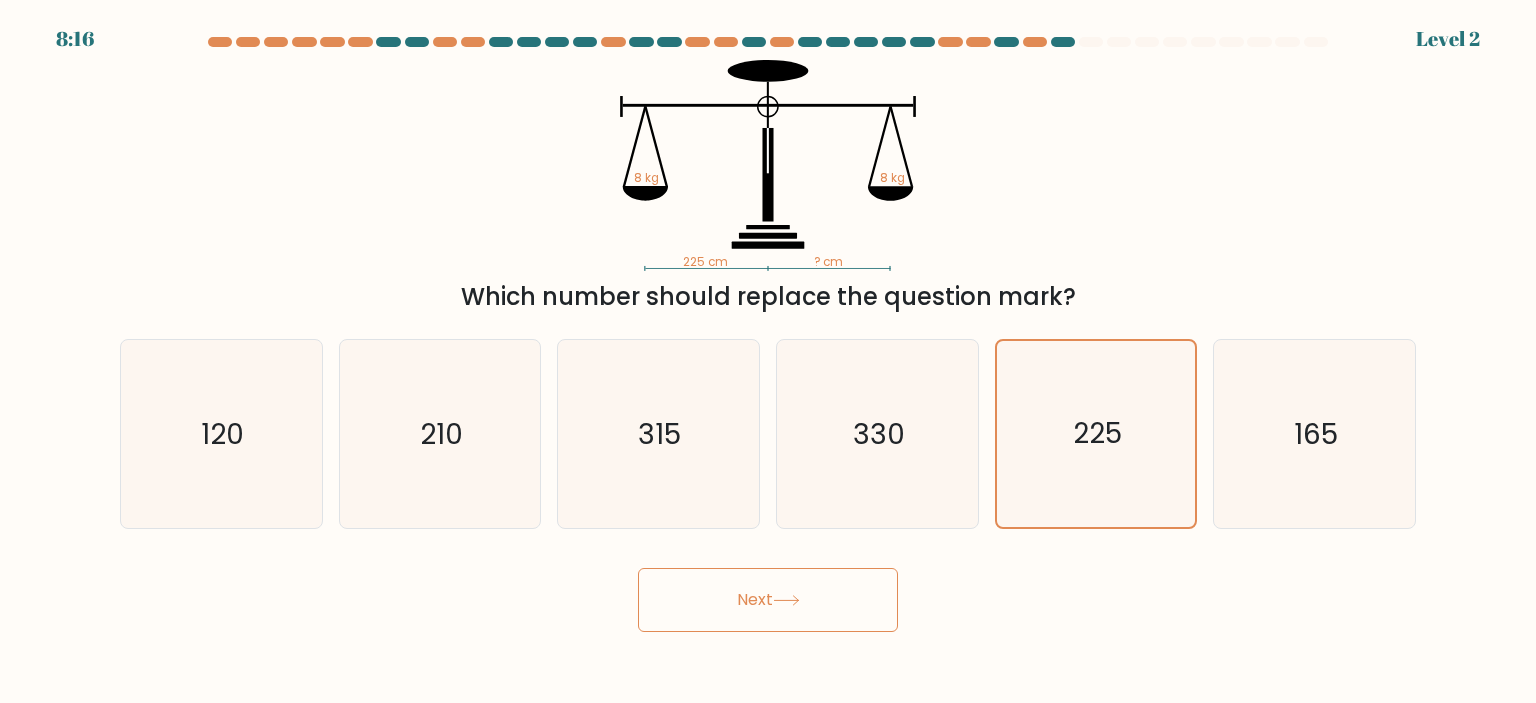 click on "Next" at bounding box center (768, 600) 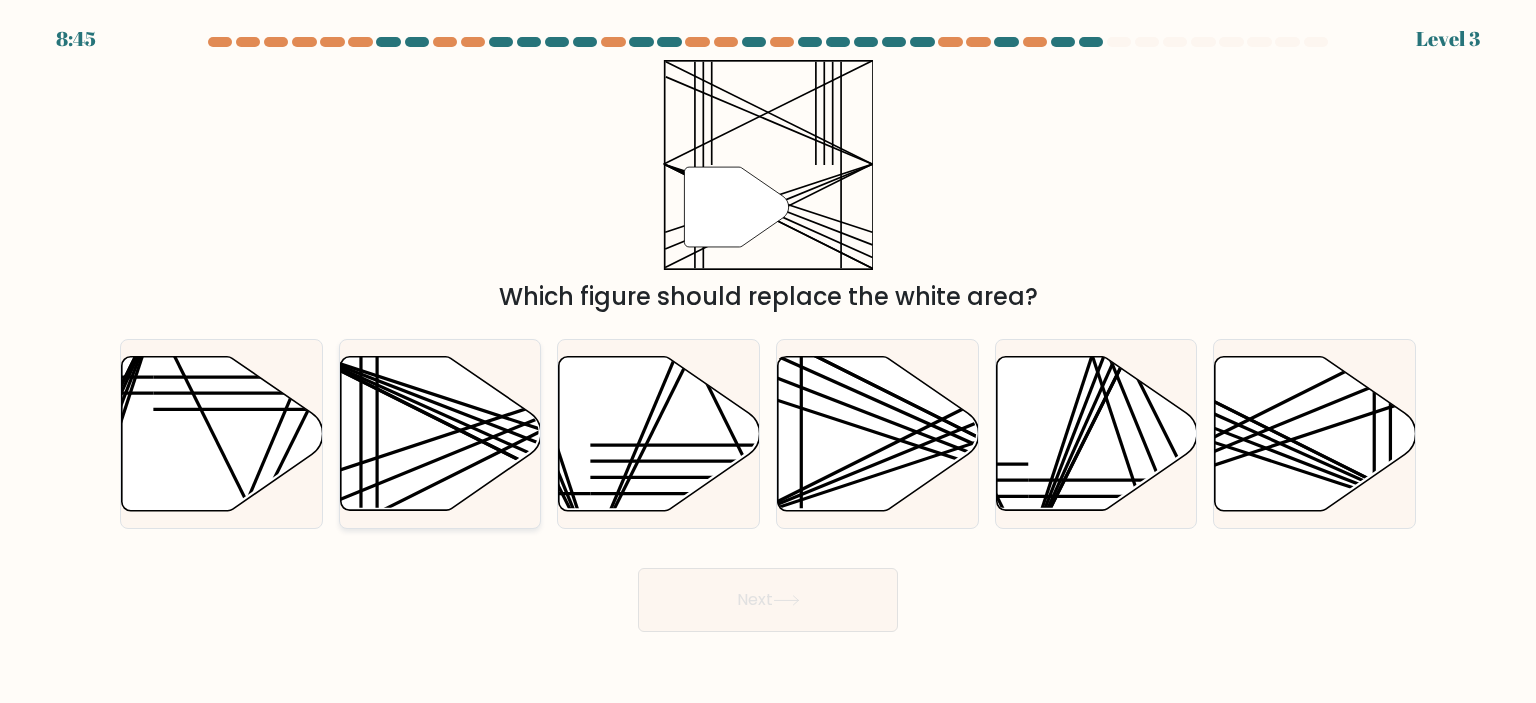 click 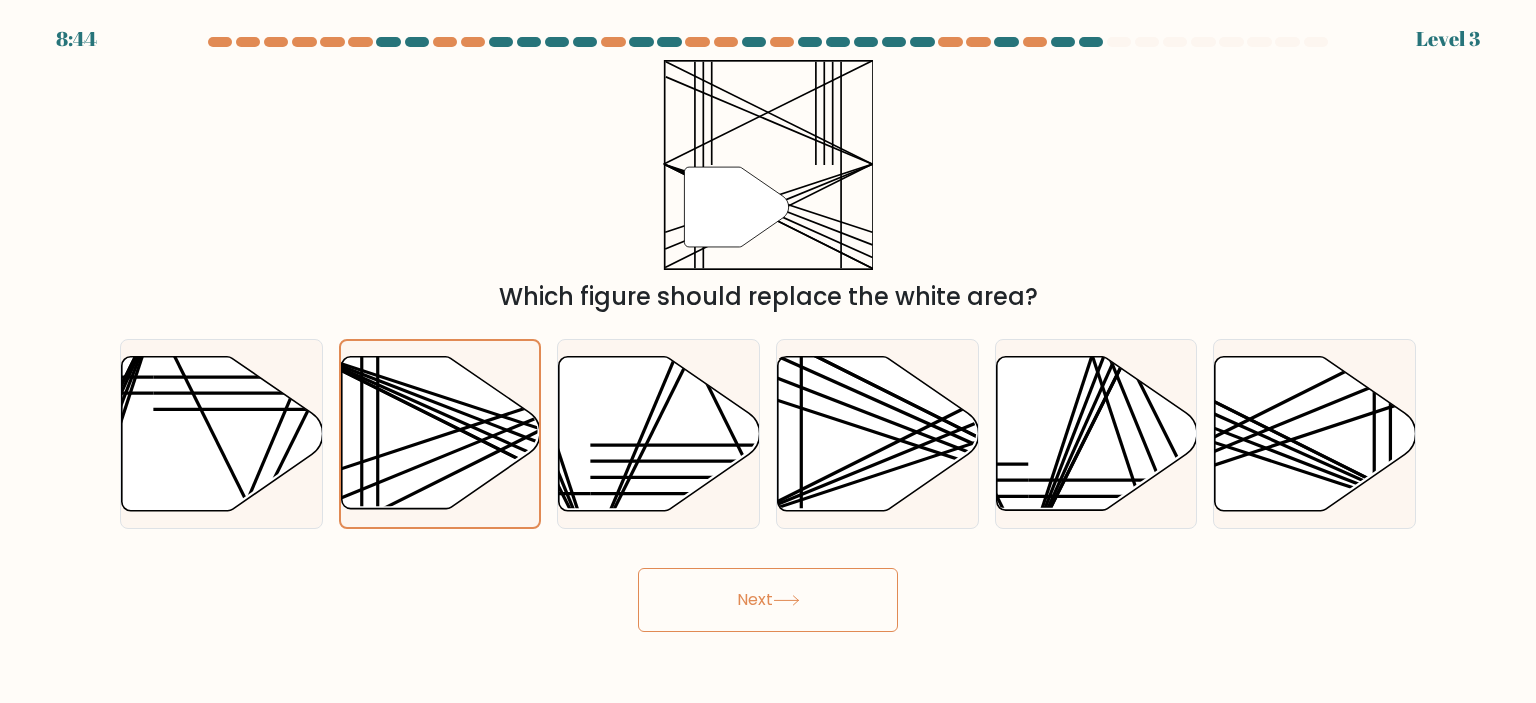 click on "Next" at bounding box center (768, 600) 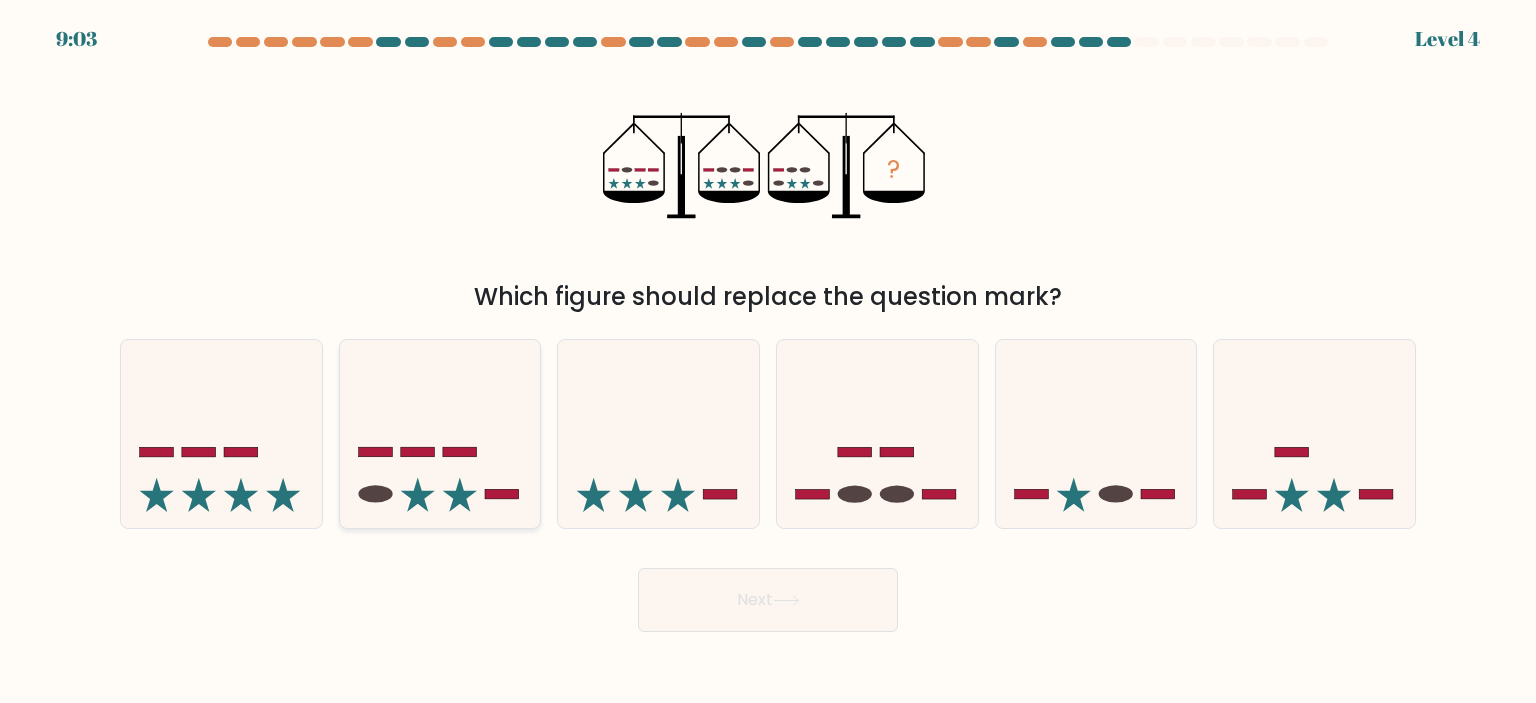 click 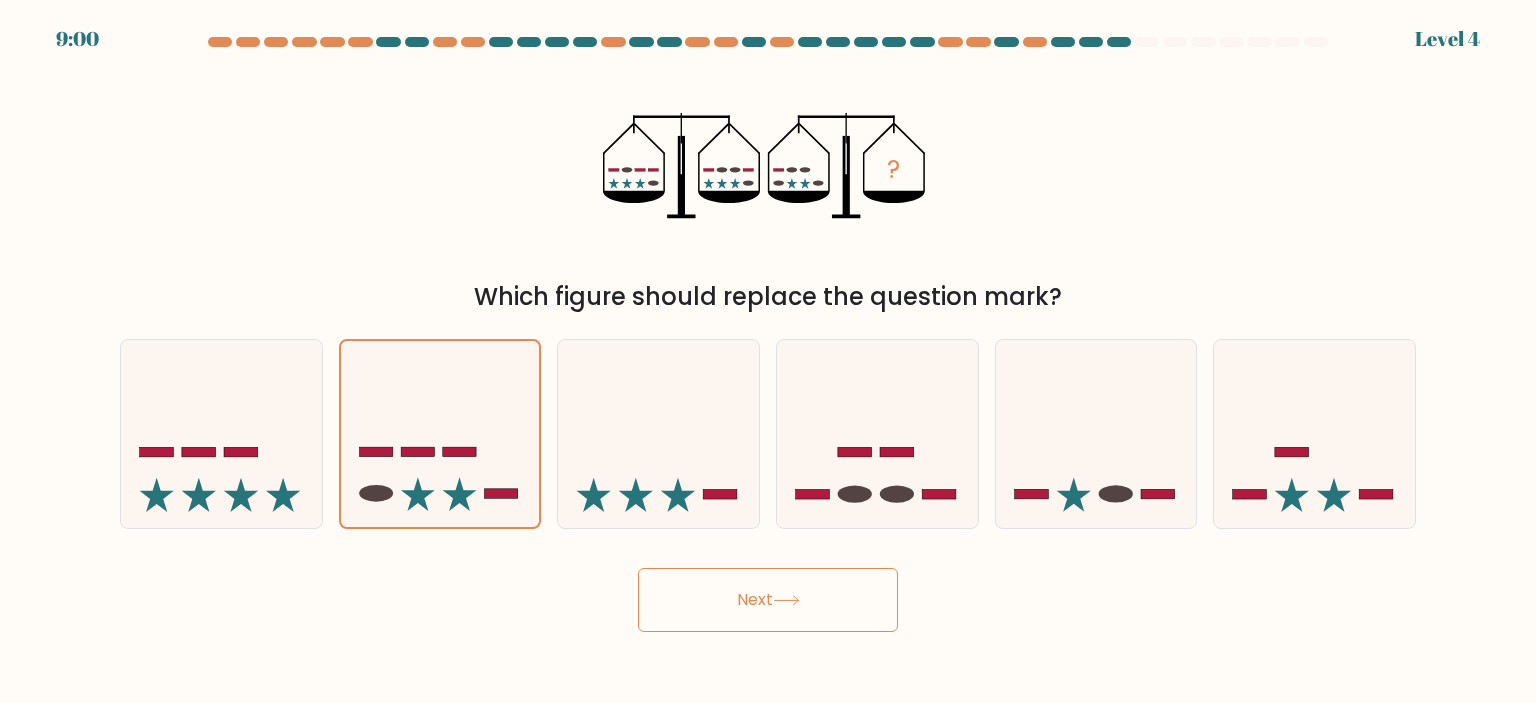 click on "Next" at bounding box center (768, 600) 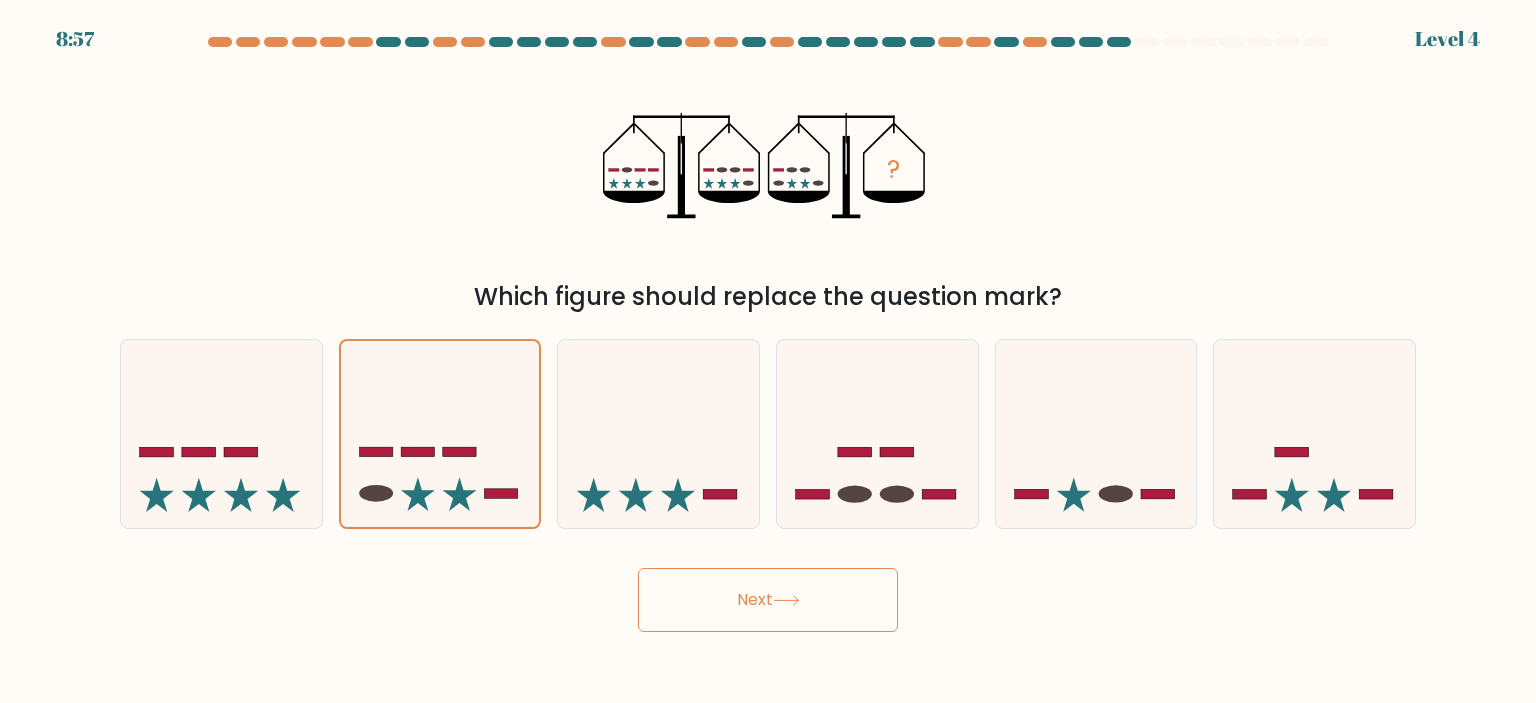 click on "Next" at bounding box center (768, 600) 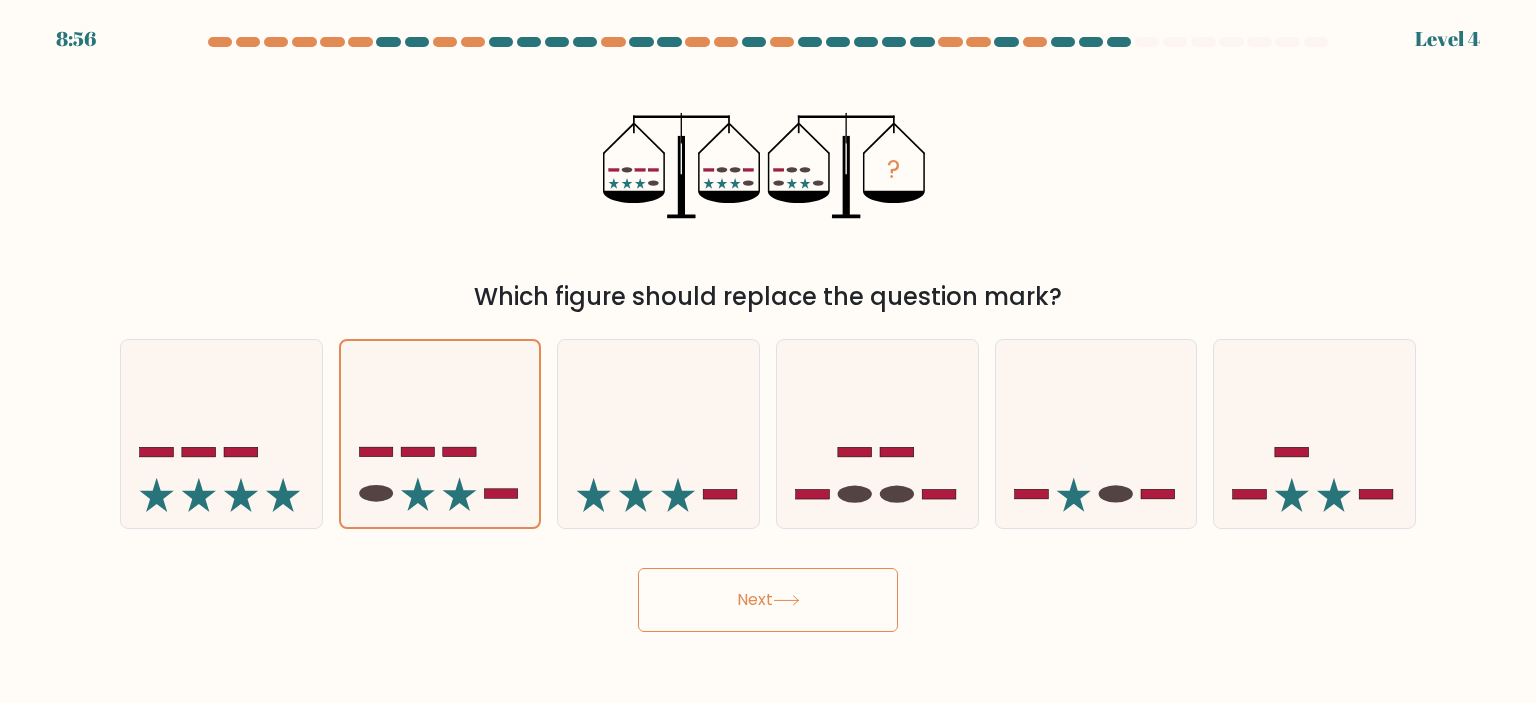 click on "Next" at bounding box center (768, 600) 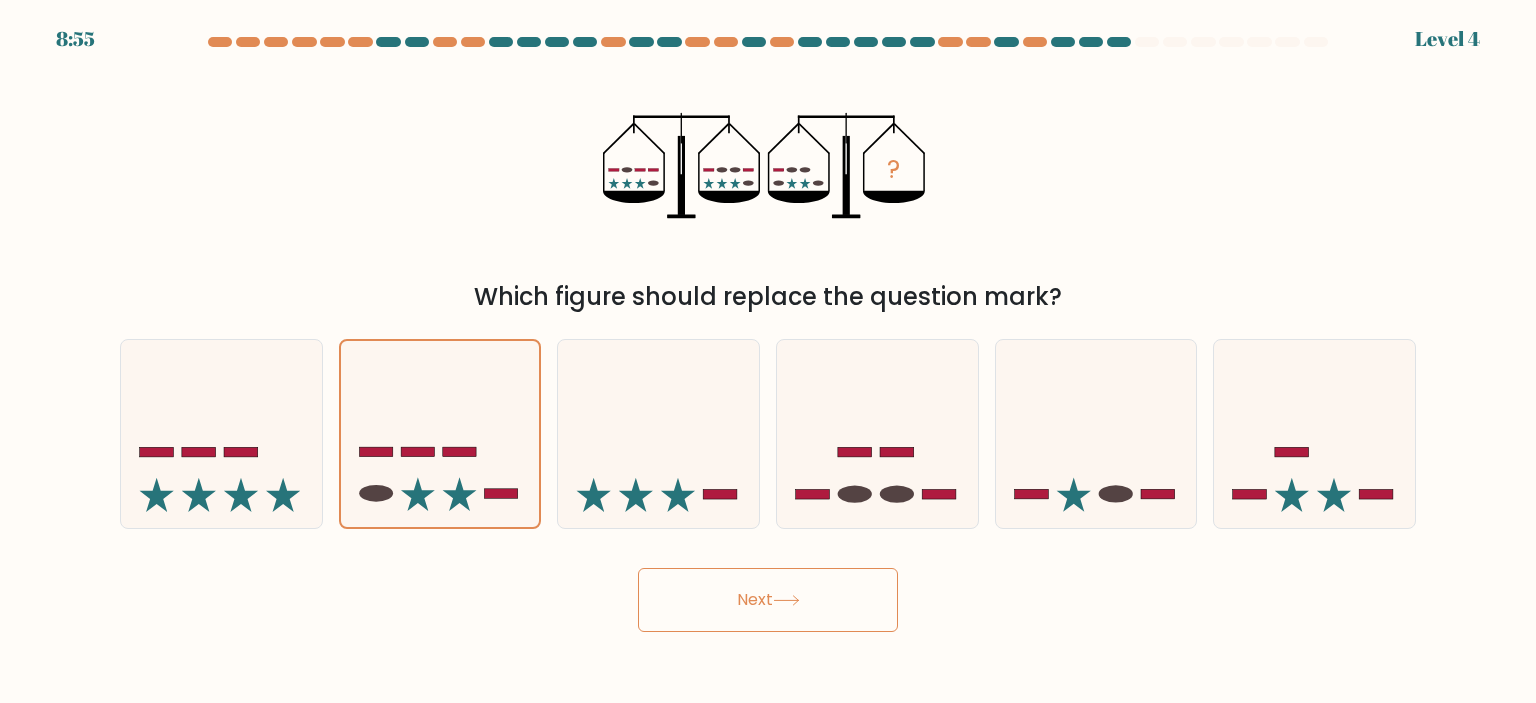 click on "Next" at bounding box center [768, 600] 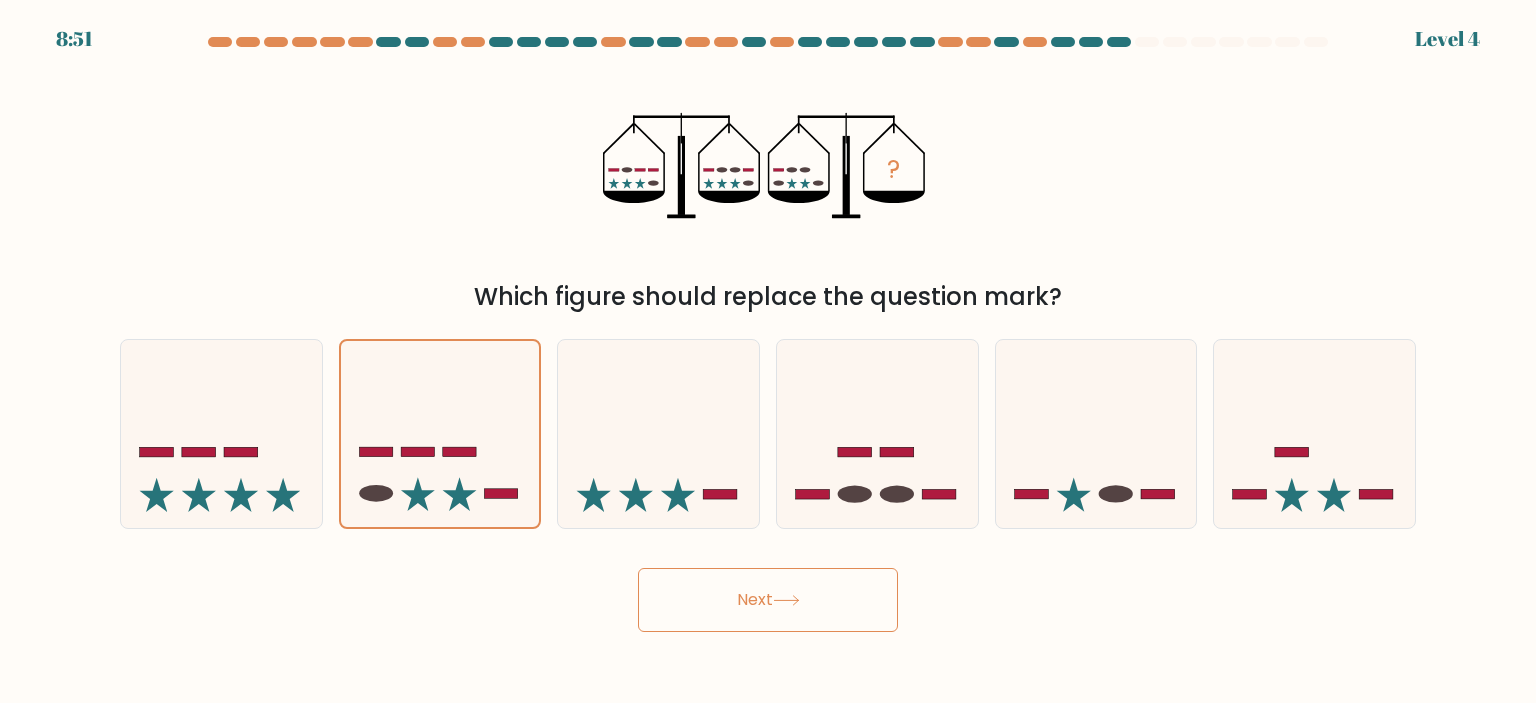 click on "Next" at bounding box center [768, 600] 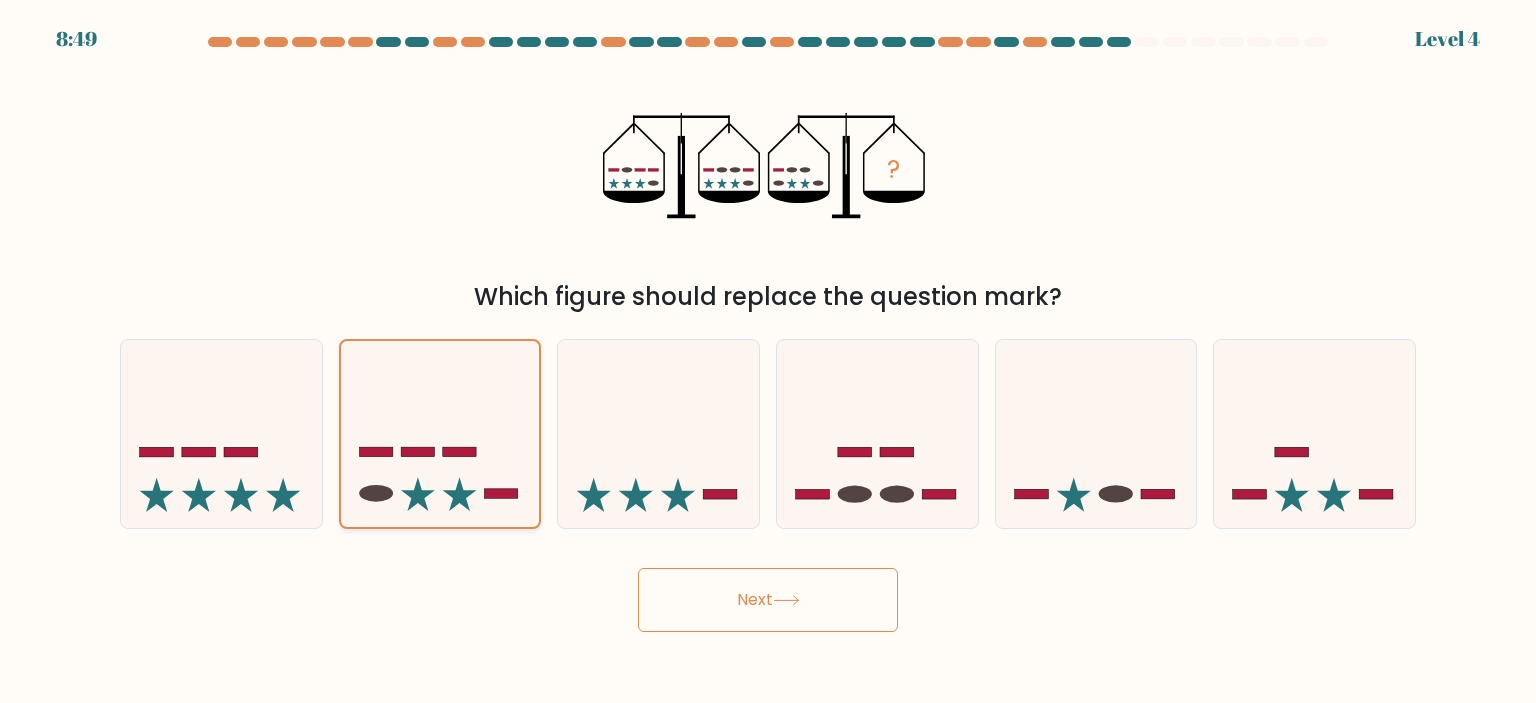 click 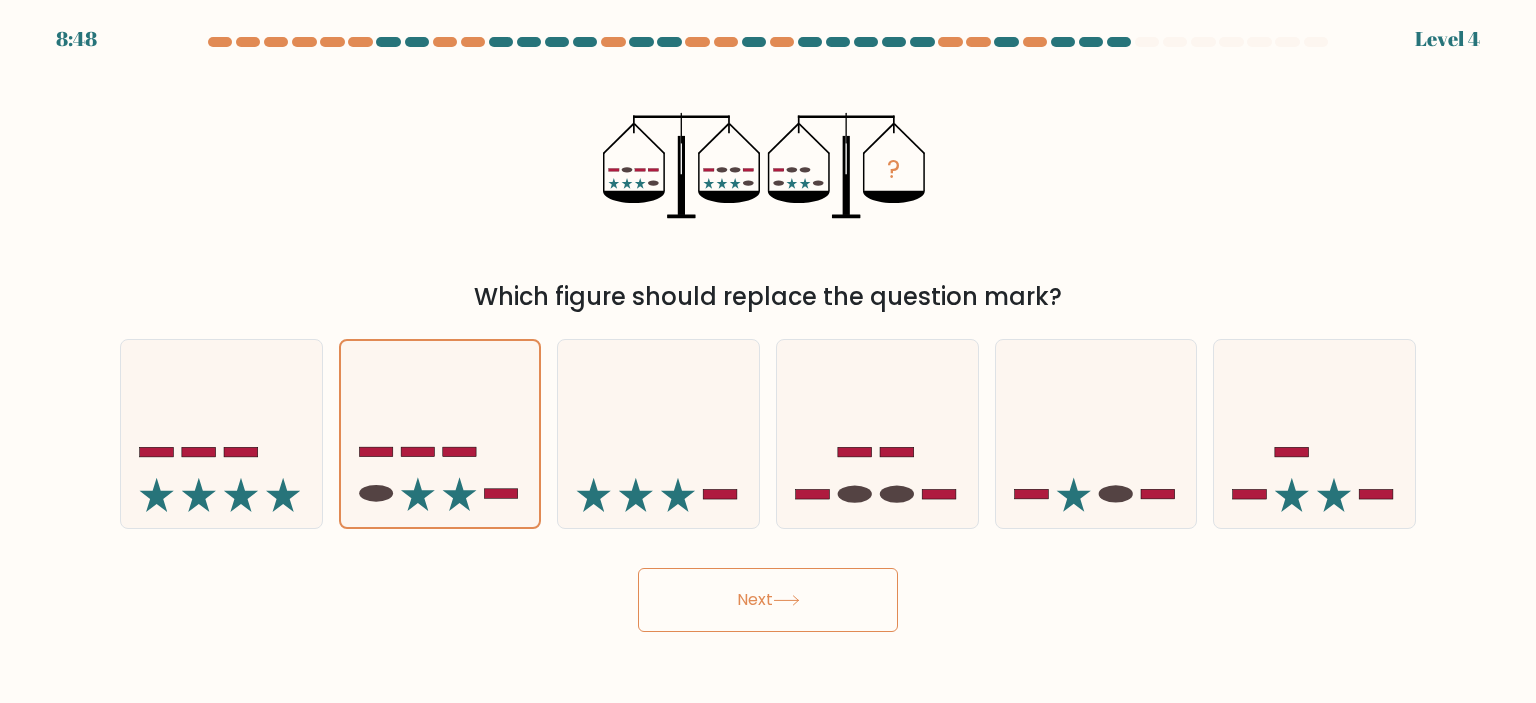 click on "Next" at bounding box center (768, 600) 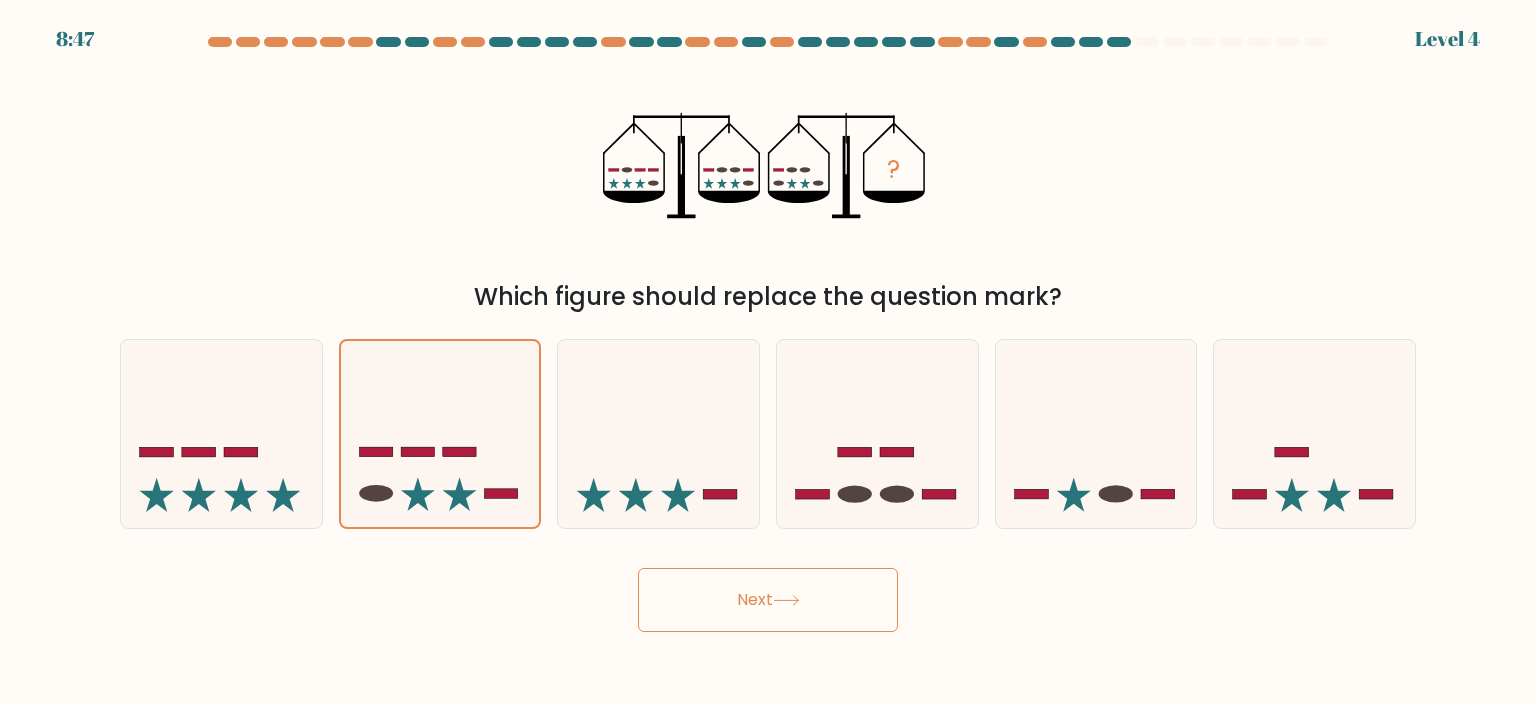 click on "Next" at bounding box center (768, 600) 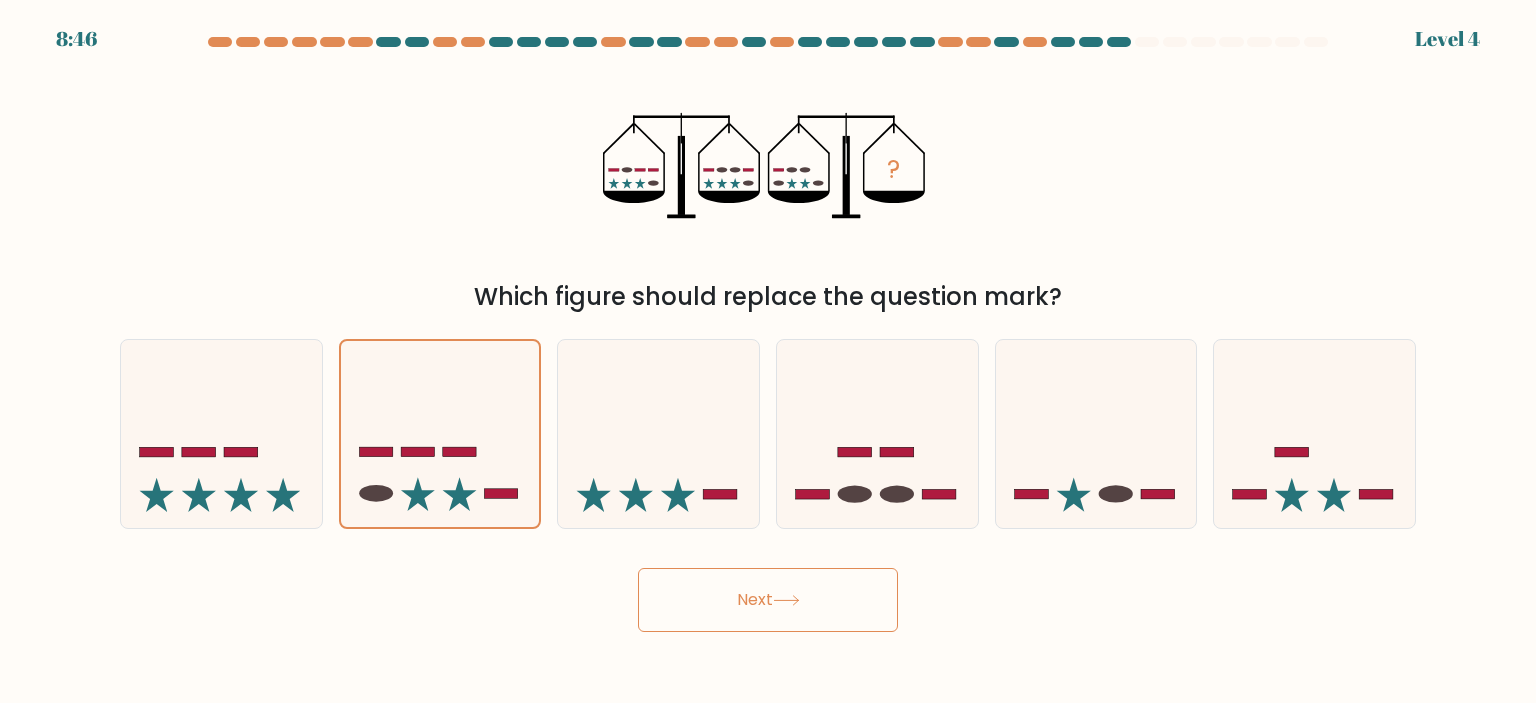 click 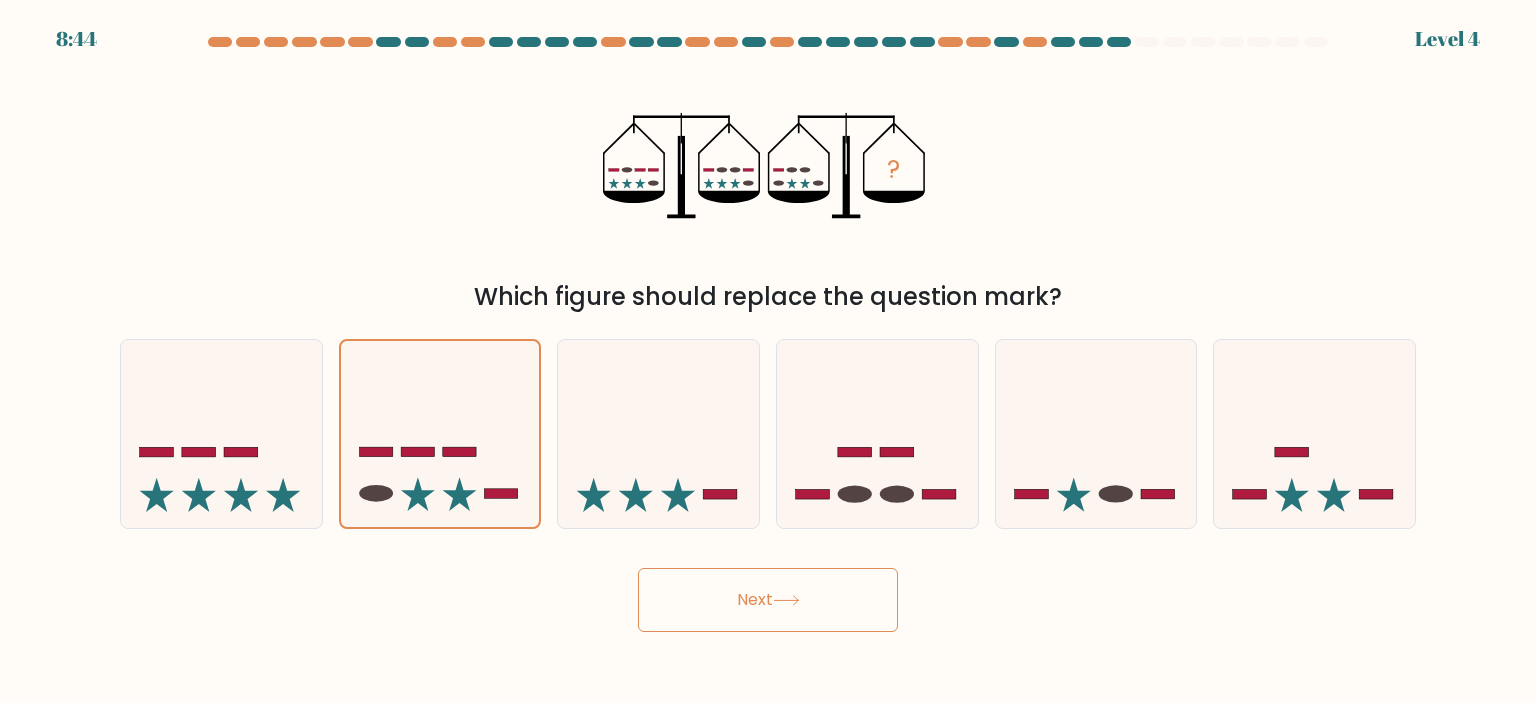 click 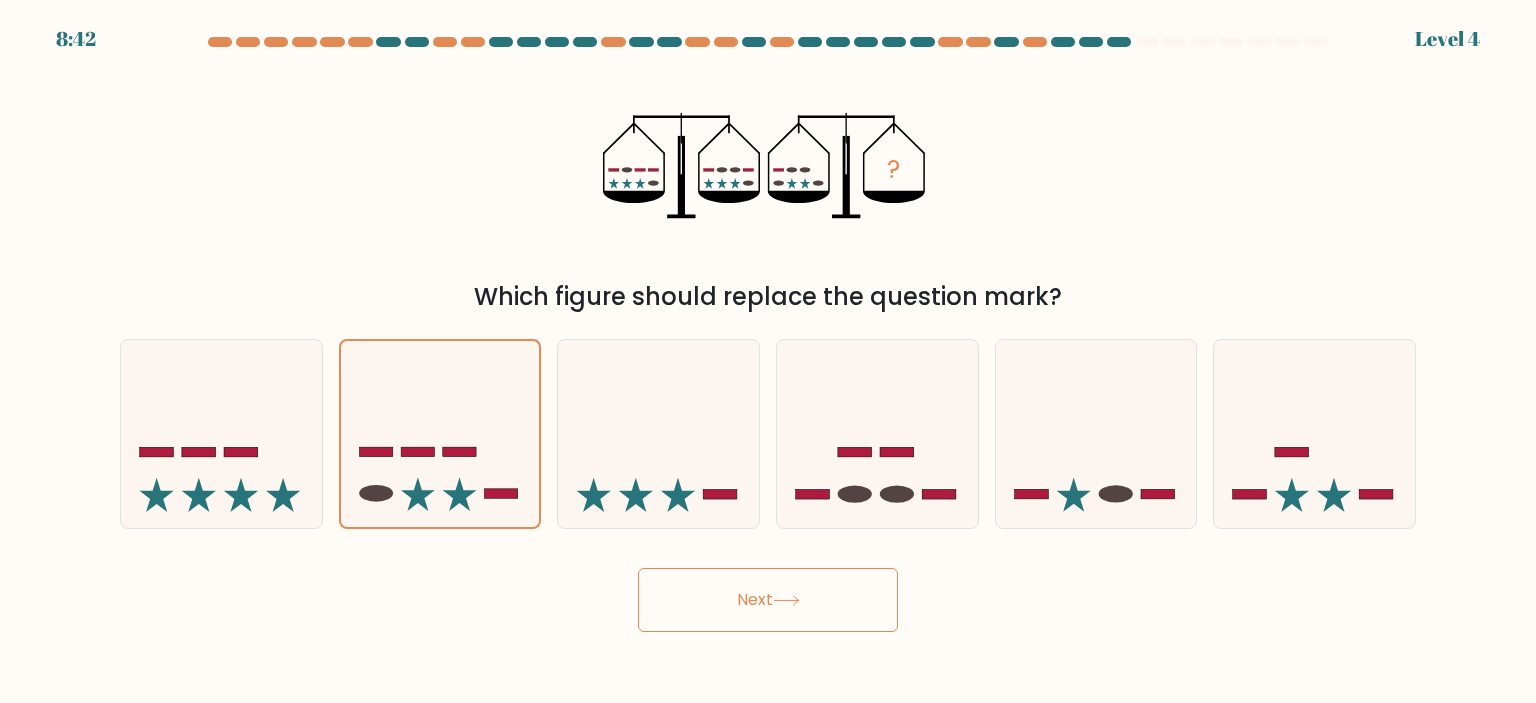 click on "Next" at bounding box center (768, 600) 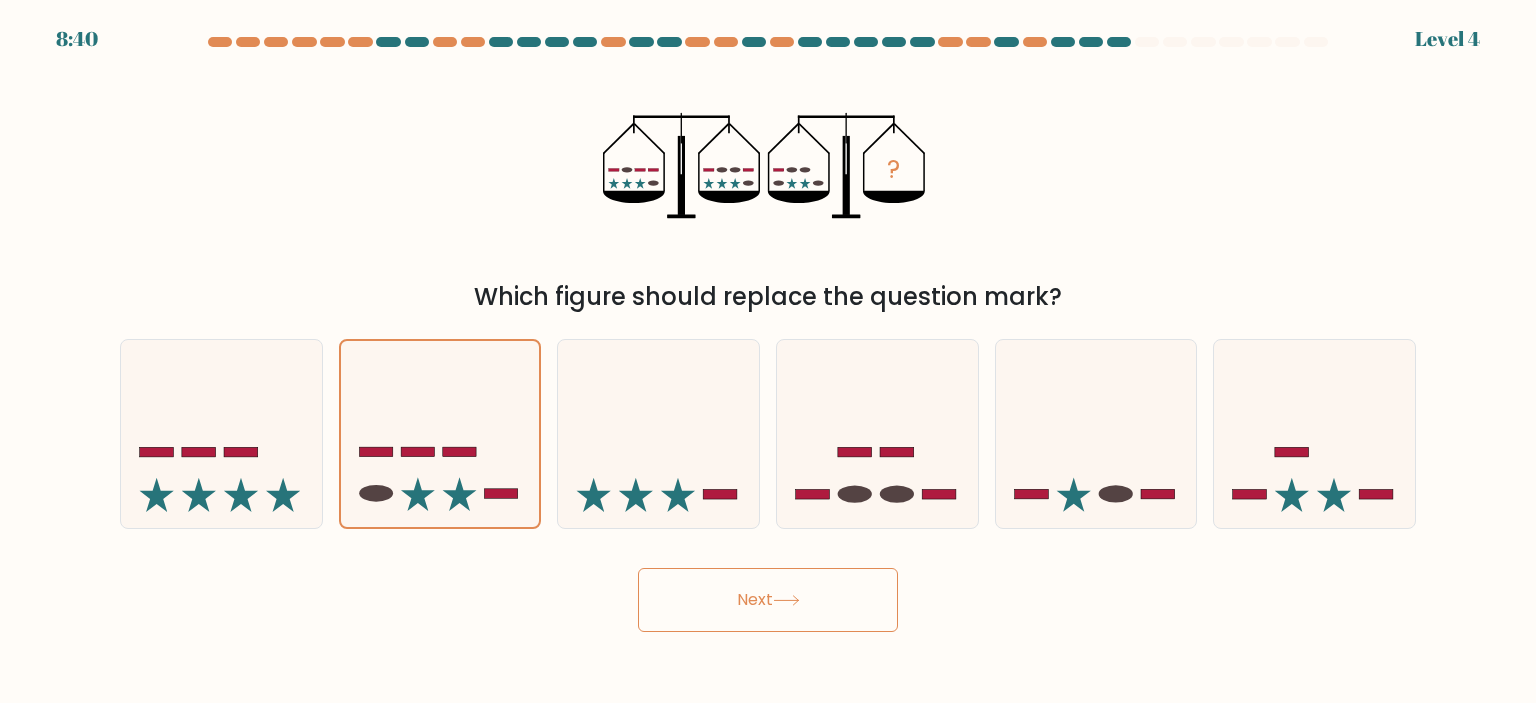 click on "?
Which figure should replace the question mark?" at bounding box center (768, 187) 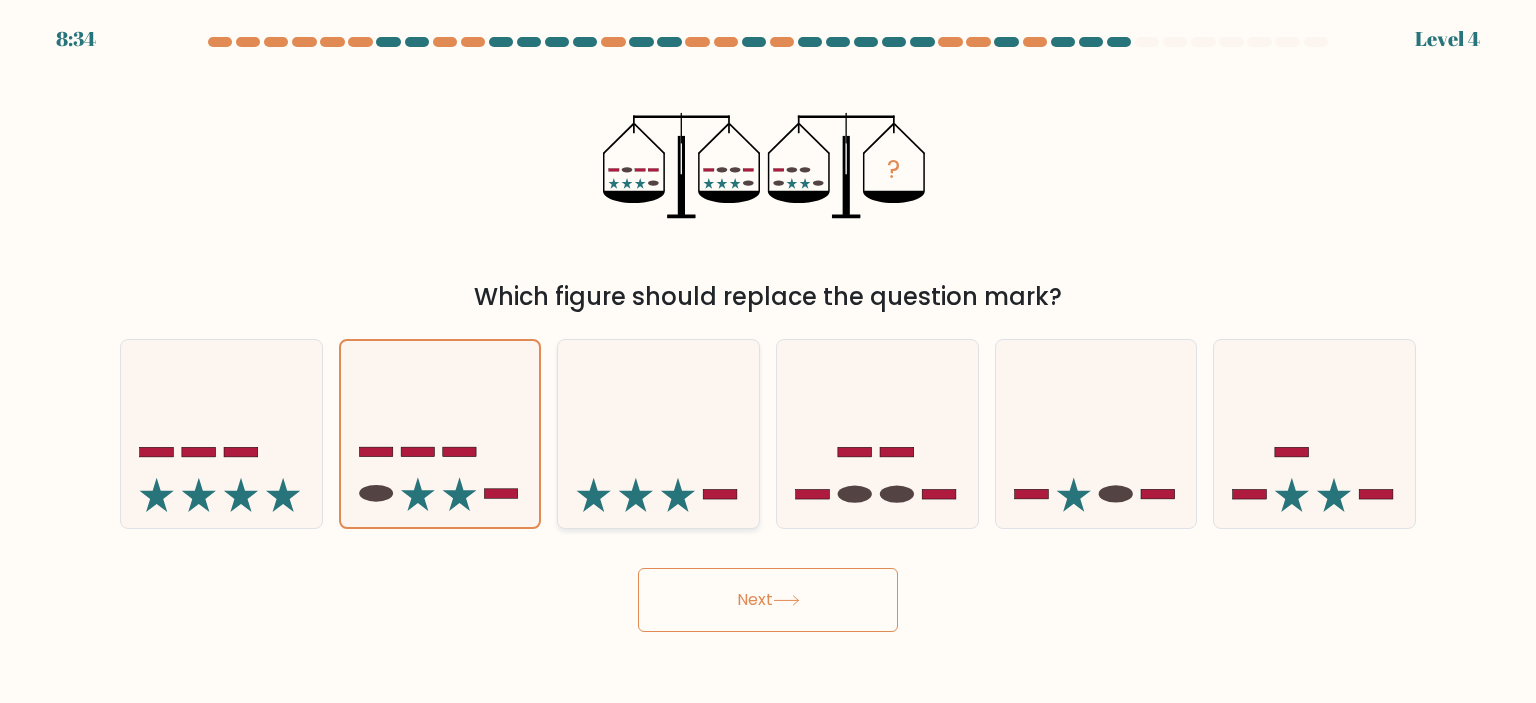 click 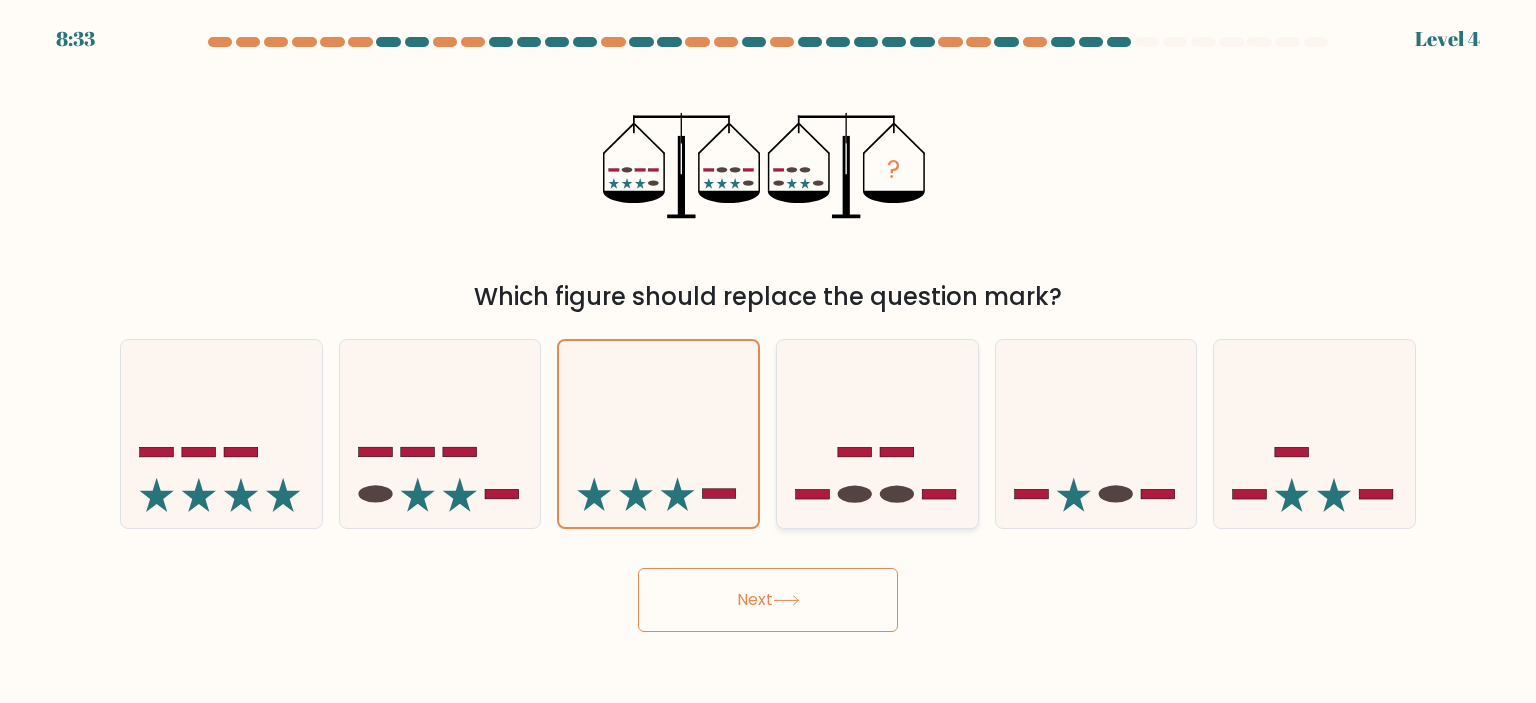 click 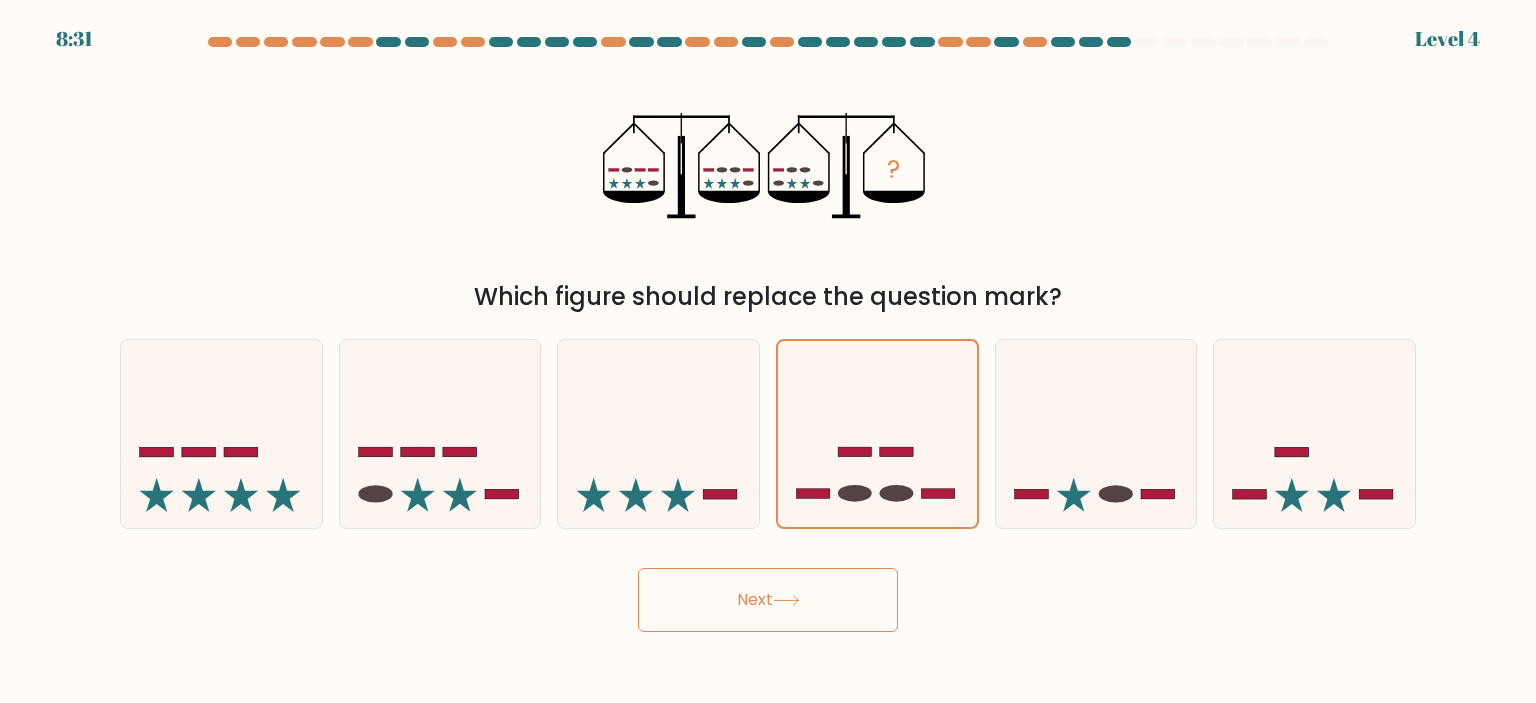 click on "Next" at bounding box center [768, 600] 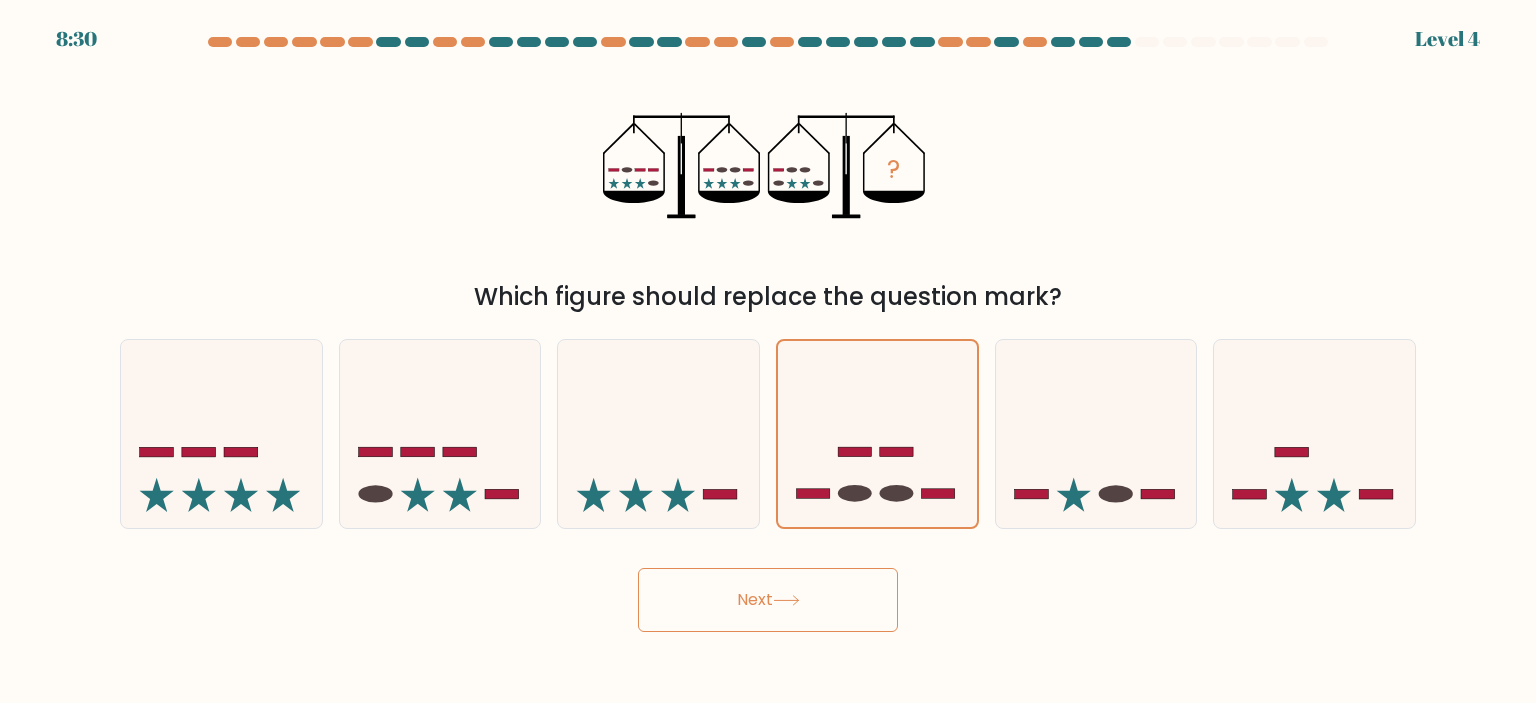 click on "Next" at bounding box center [768, 600] 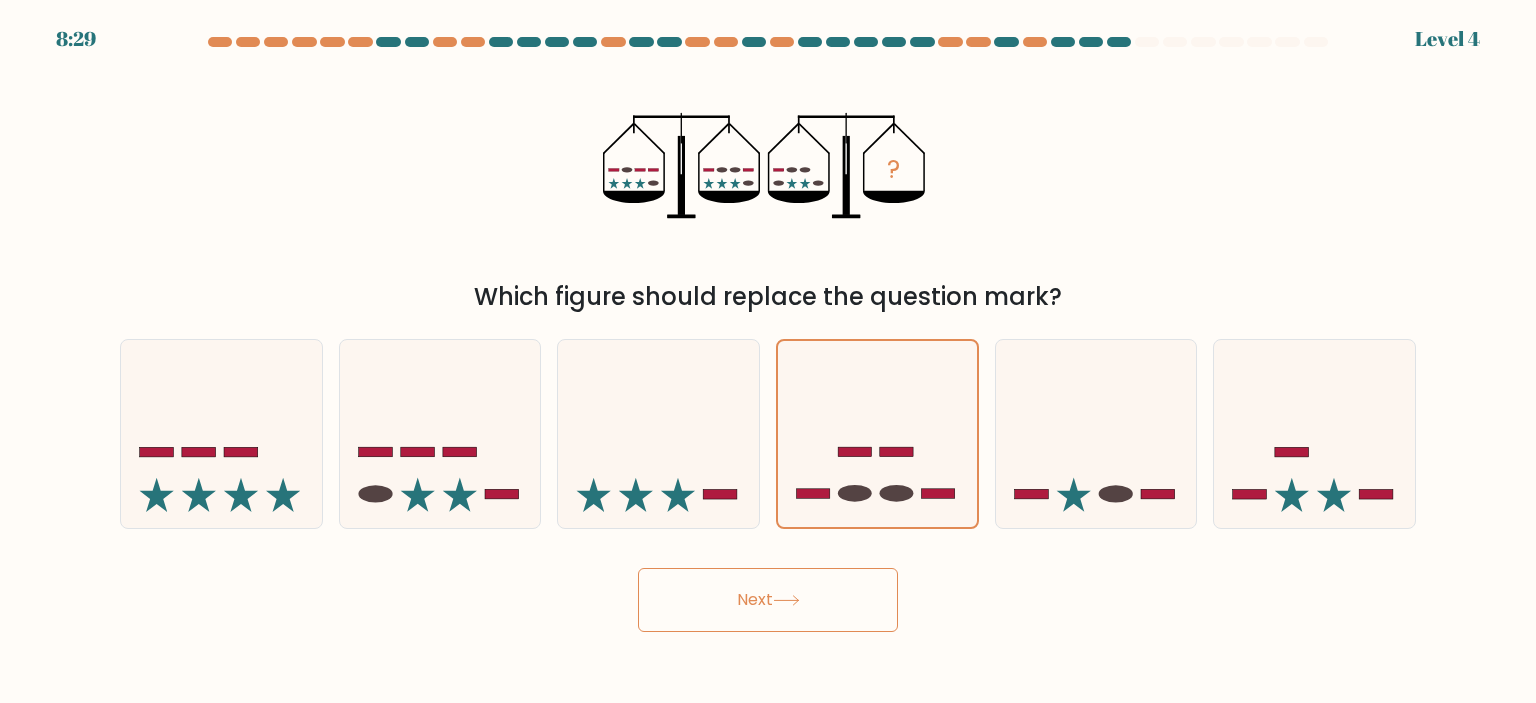 click on "Next" at bounding box center [768, 600] 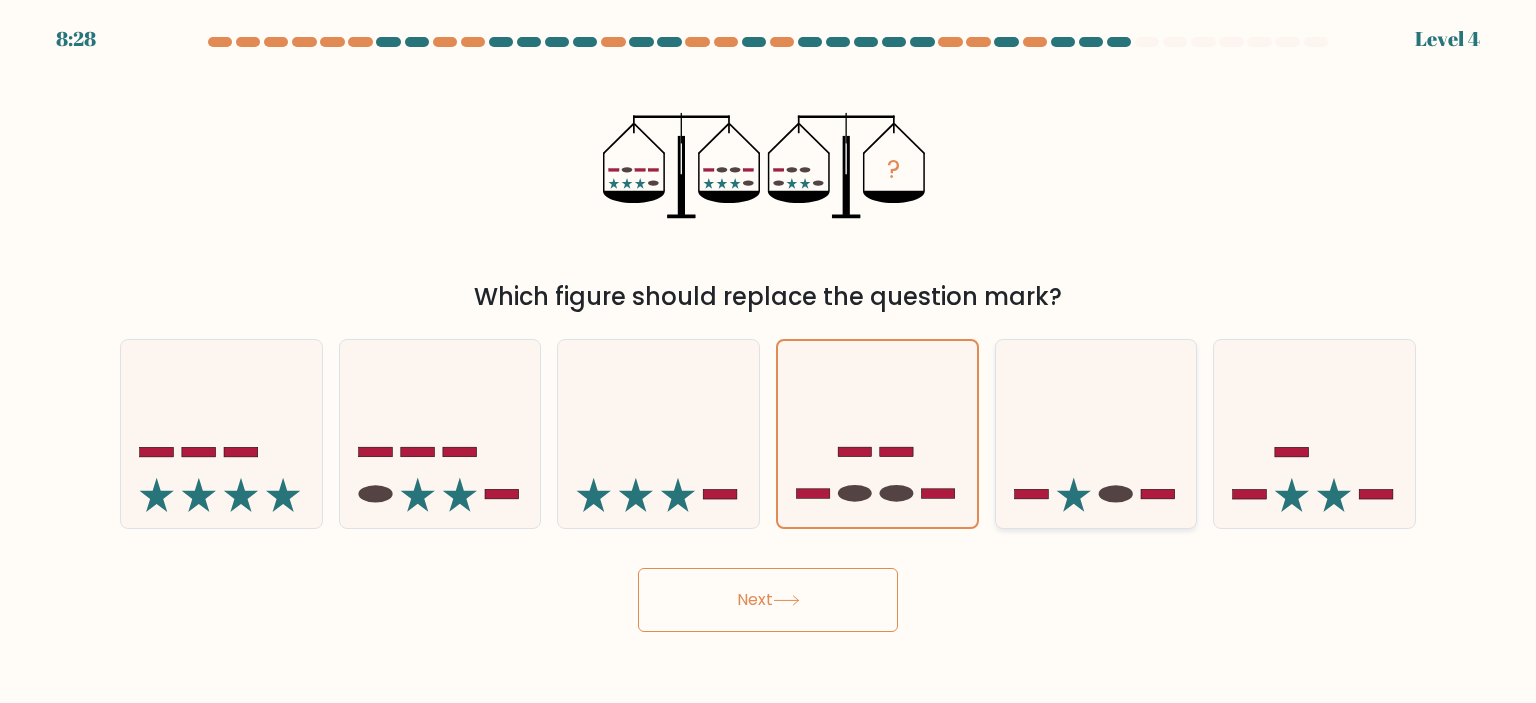 click 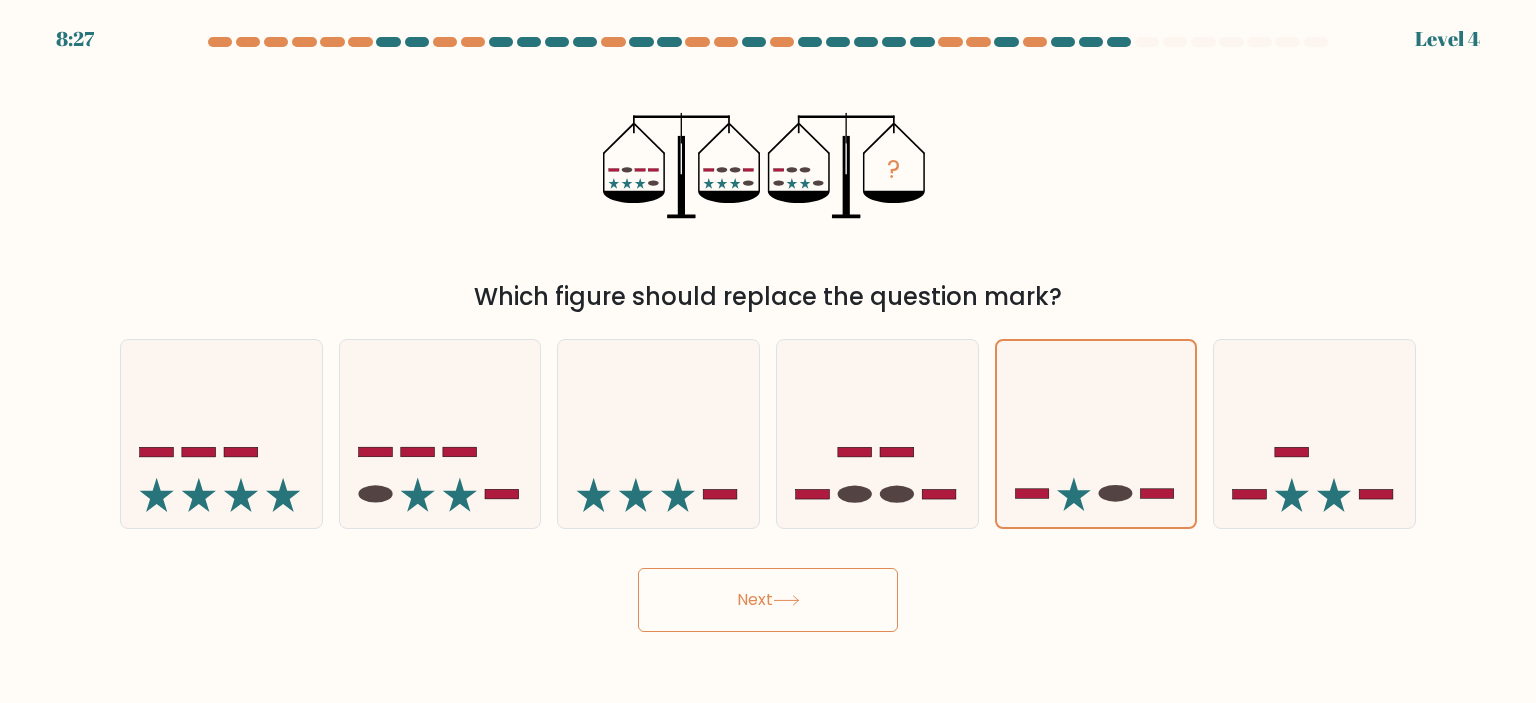 click on "Next" at bounding box center [768, 600] 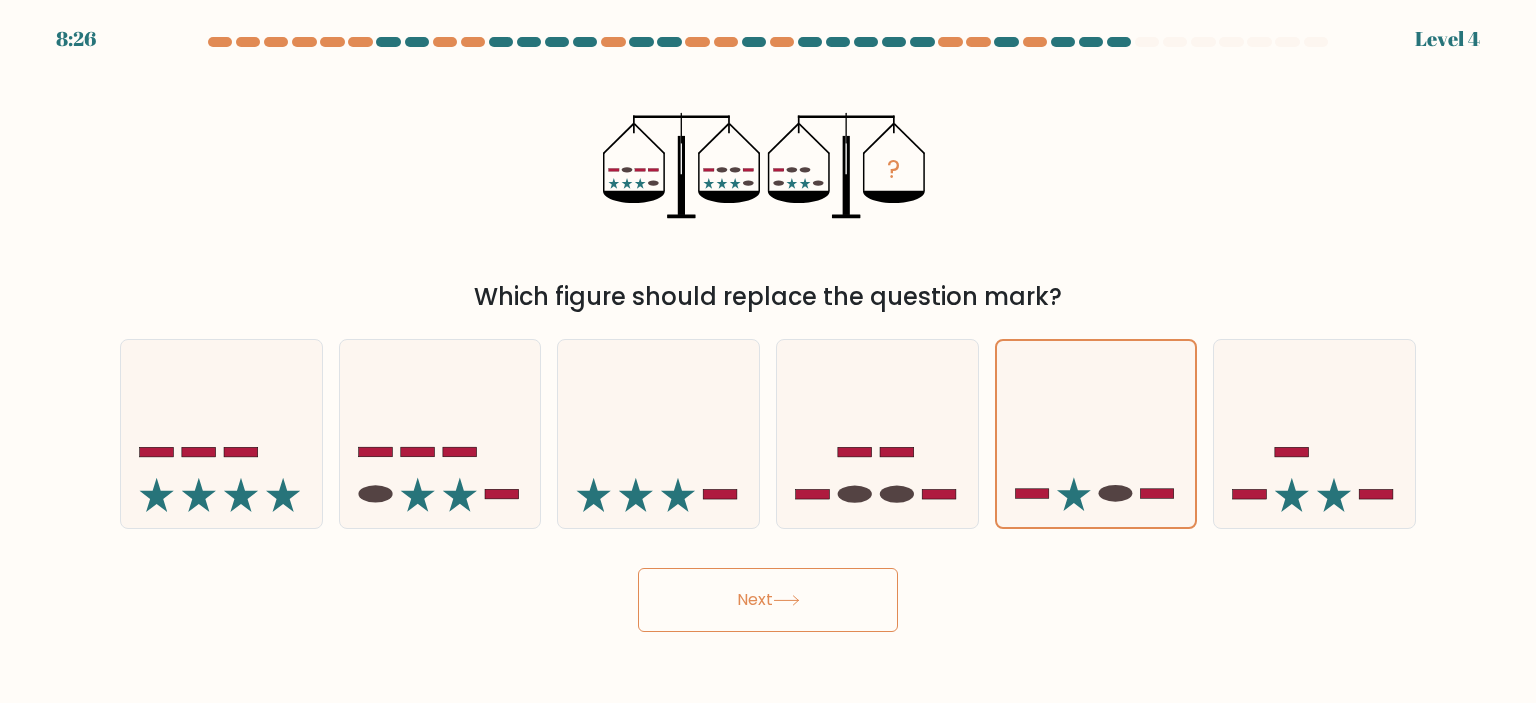 click on "Next" at bounding box center (768, 600) 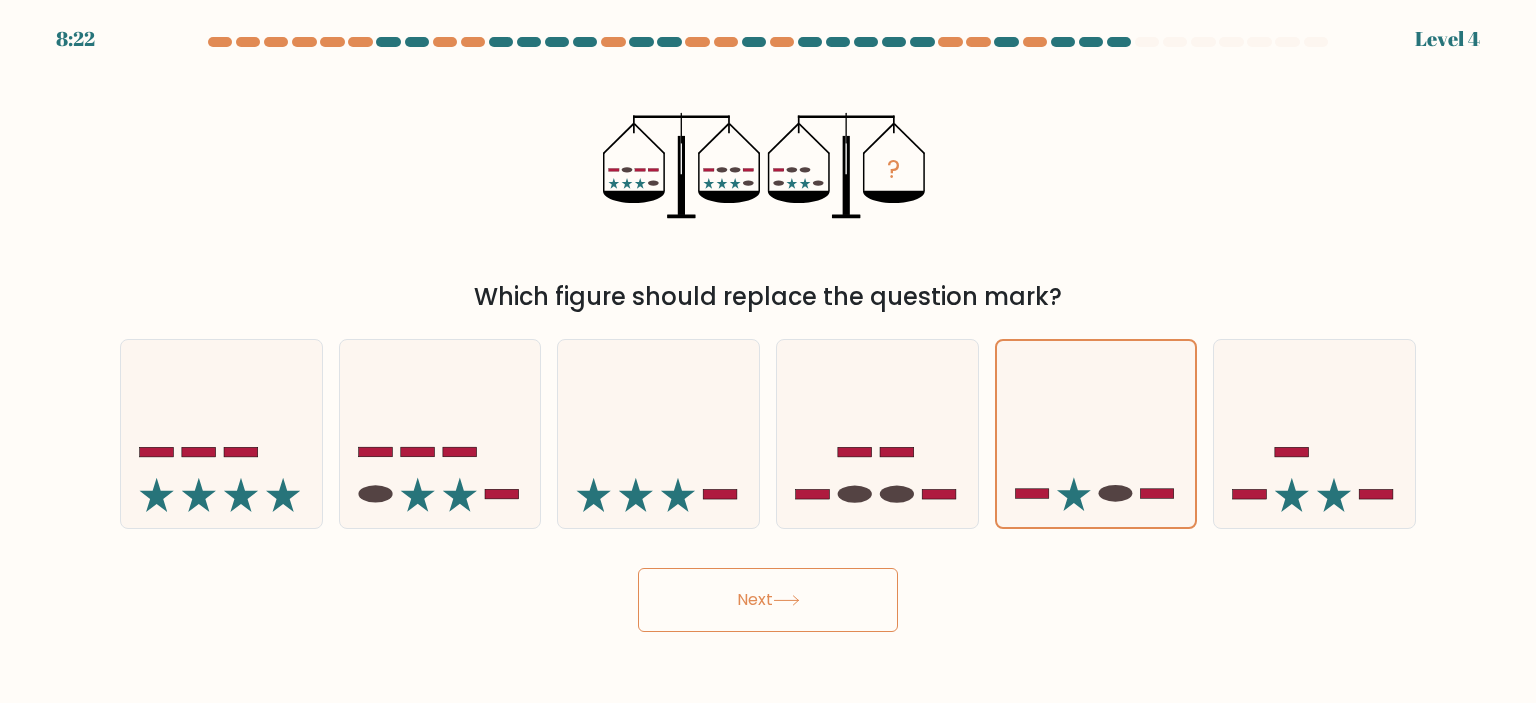 click 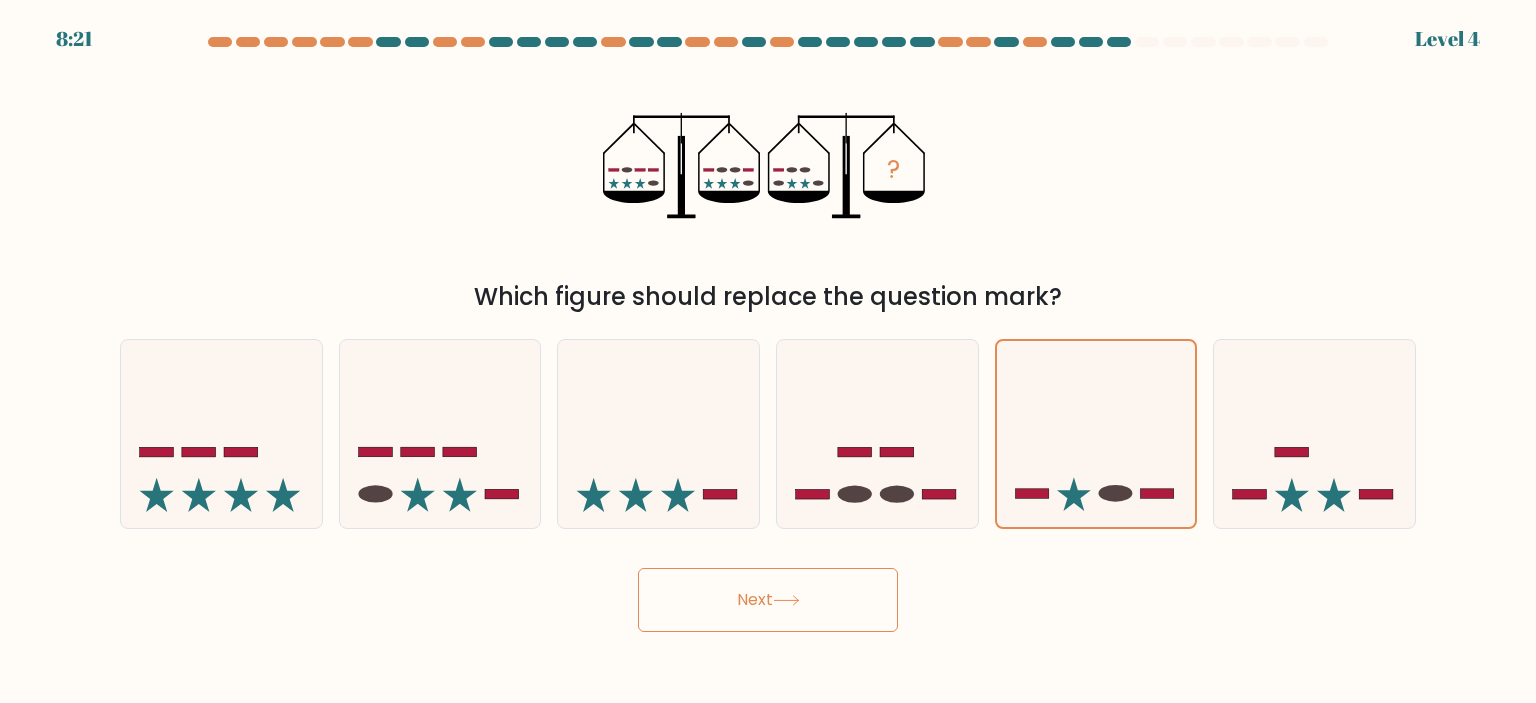 click 